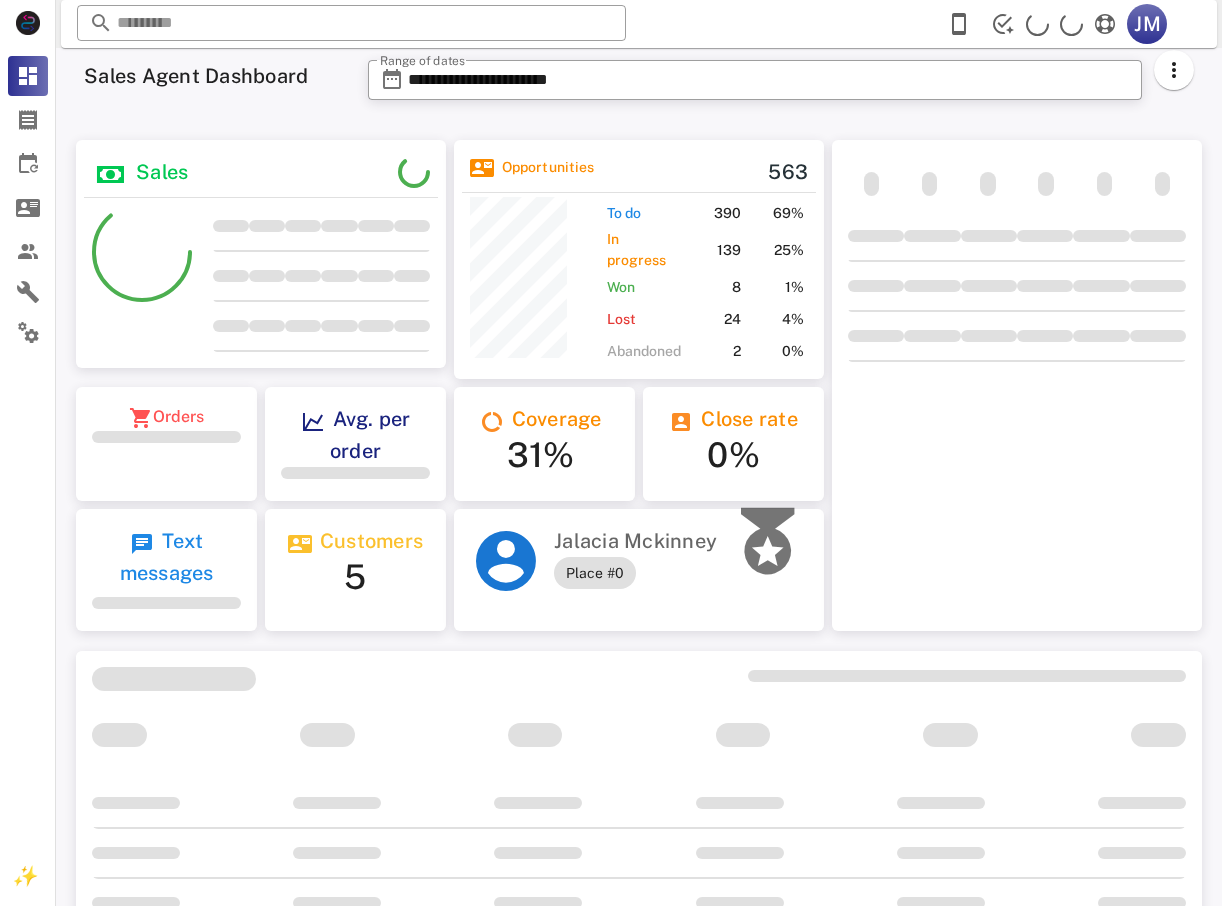 scroll, scrollTop: 0, scrollLeft: 0, axis: both 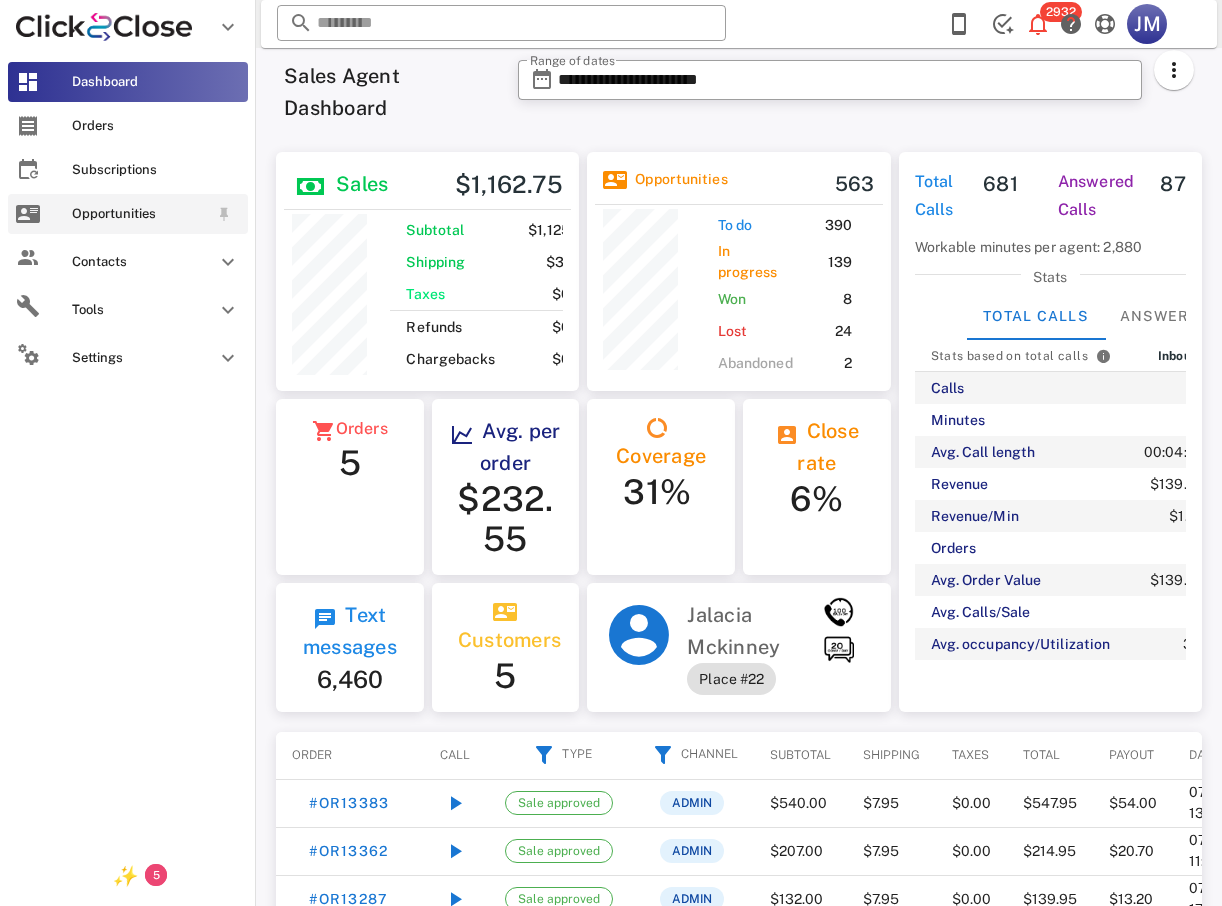 click on "Opportunities" at bounding box center (140, 214) 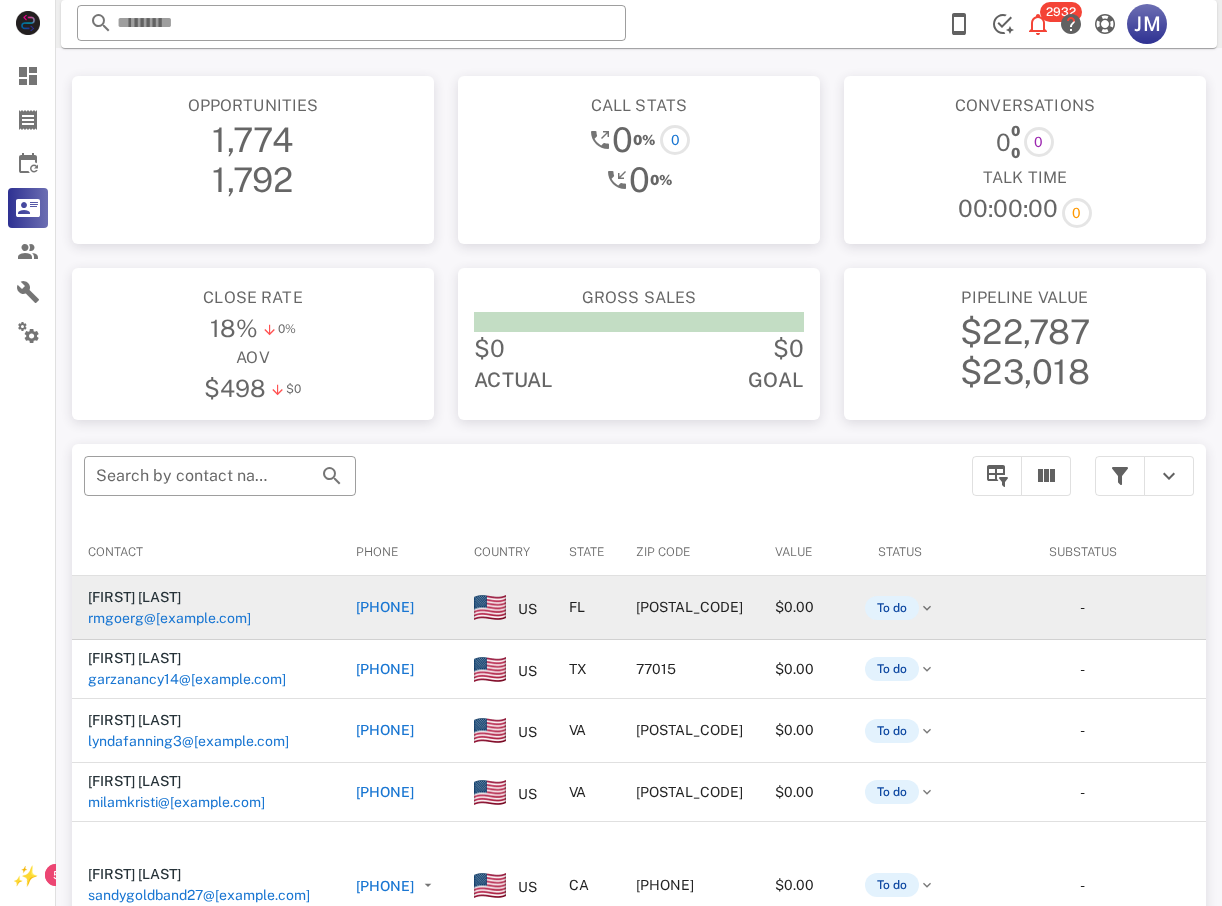 click on "+19139048099" at bounding box center (385, 607) 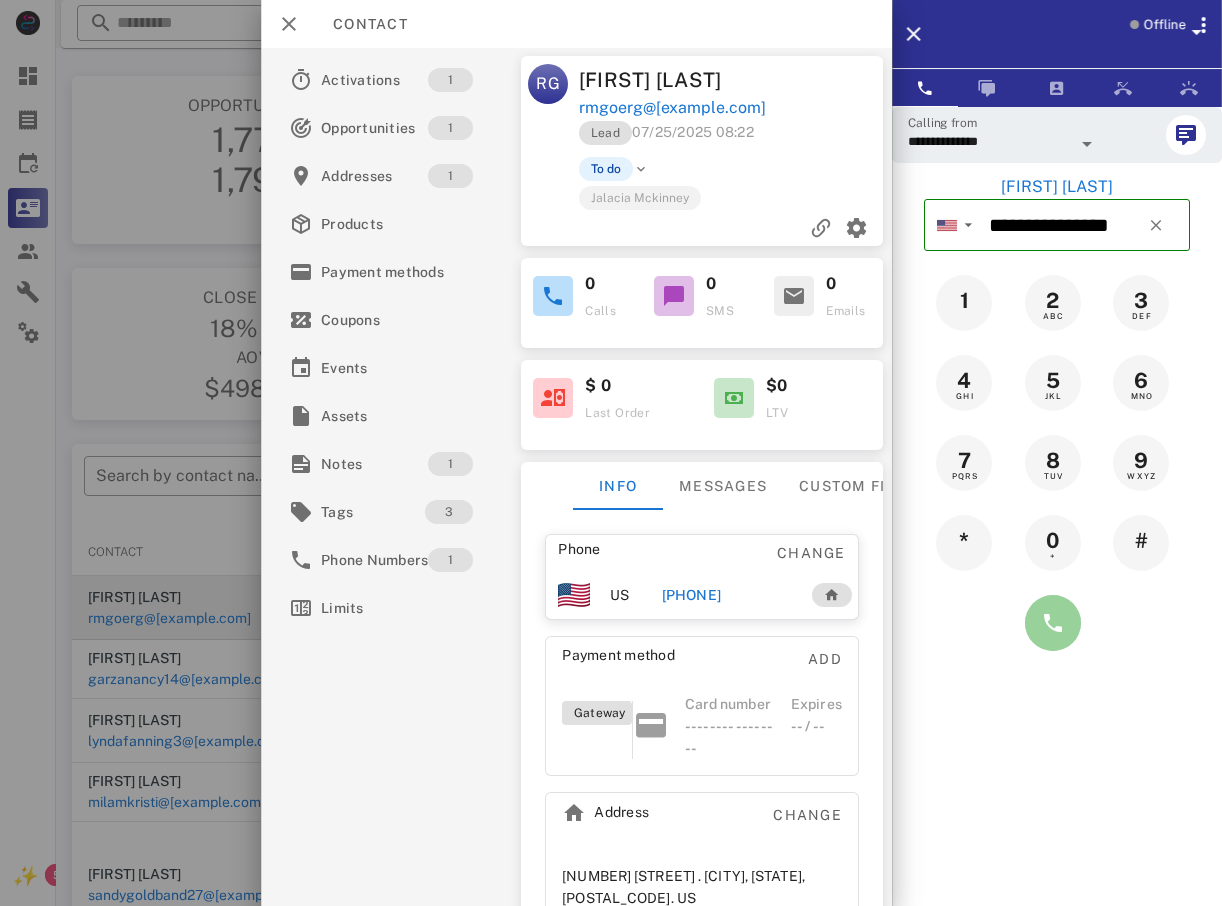 click at bounding box center (1053, 623) 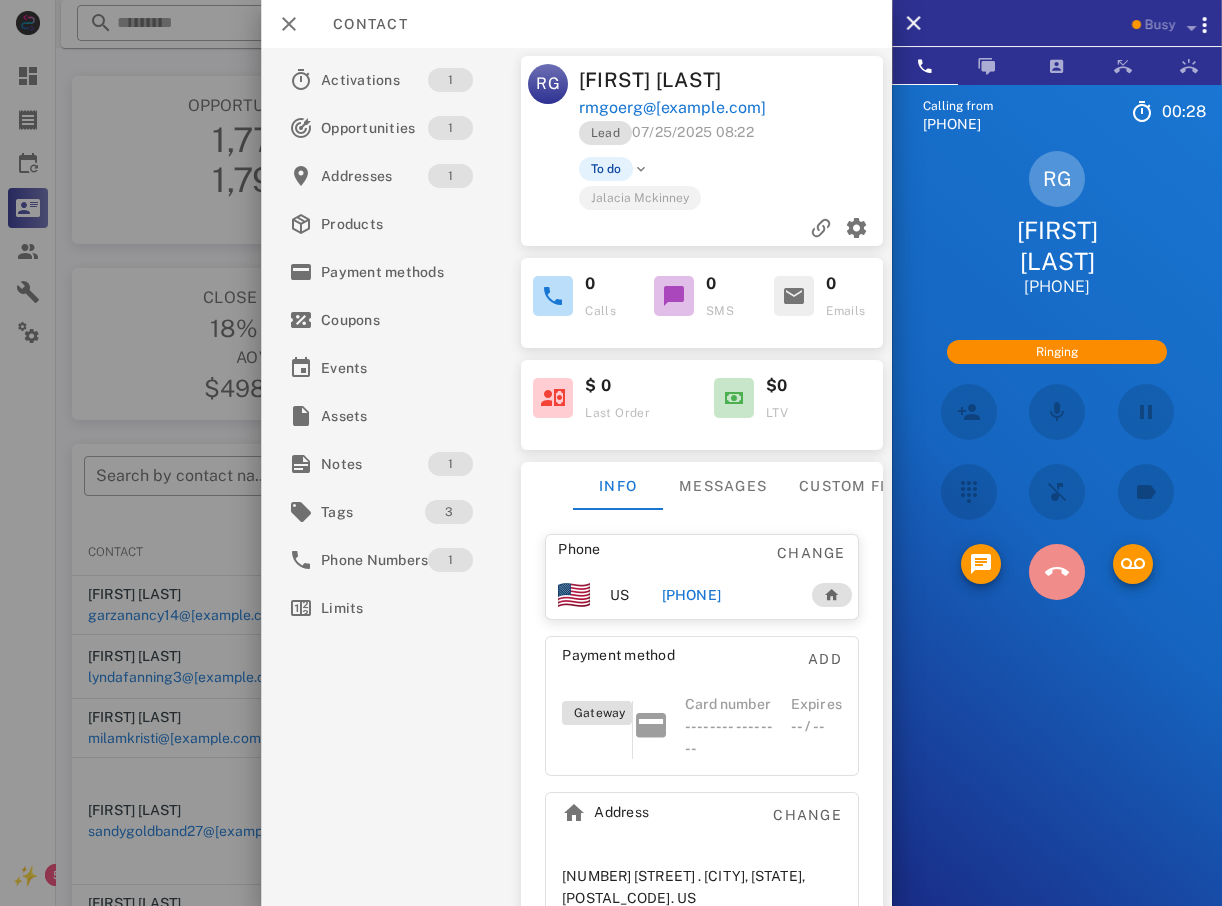 click at bounding box center (1057, 572) 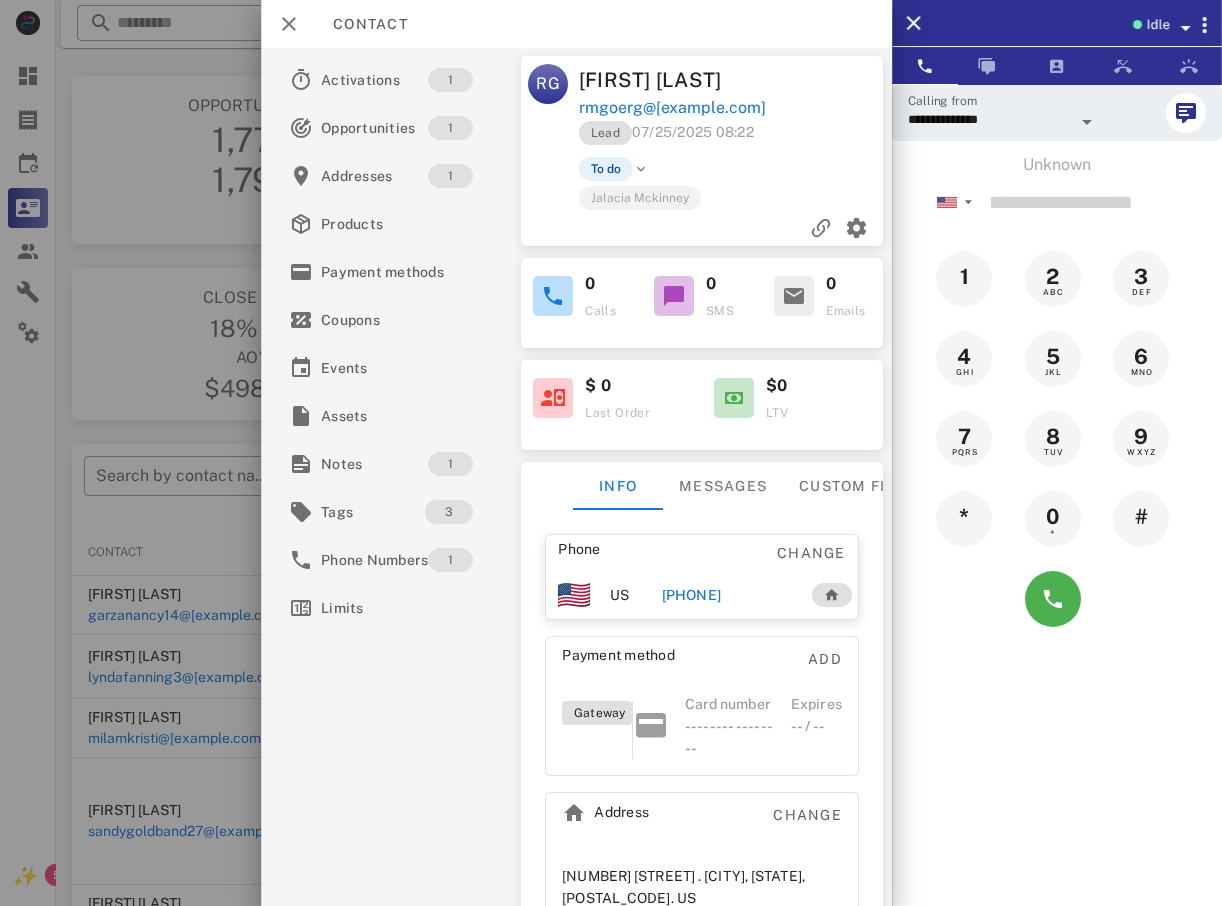 click at bounding box center (611, 453) 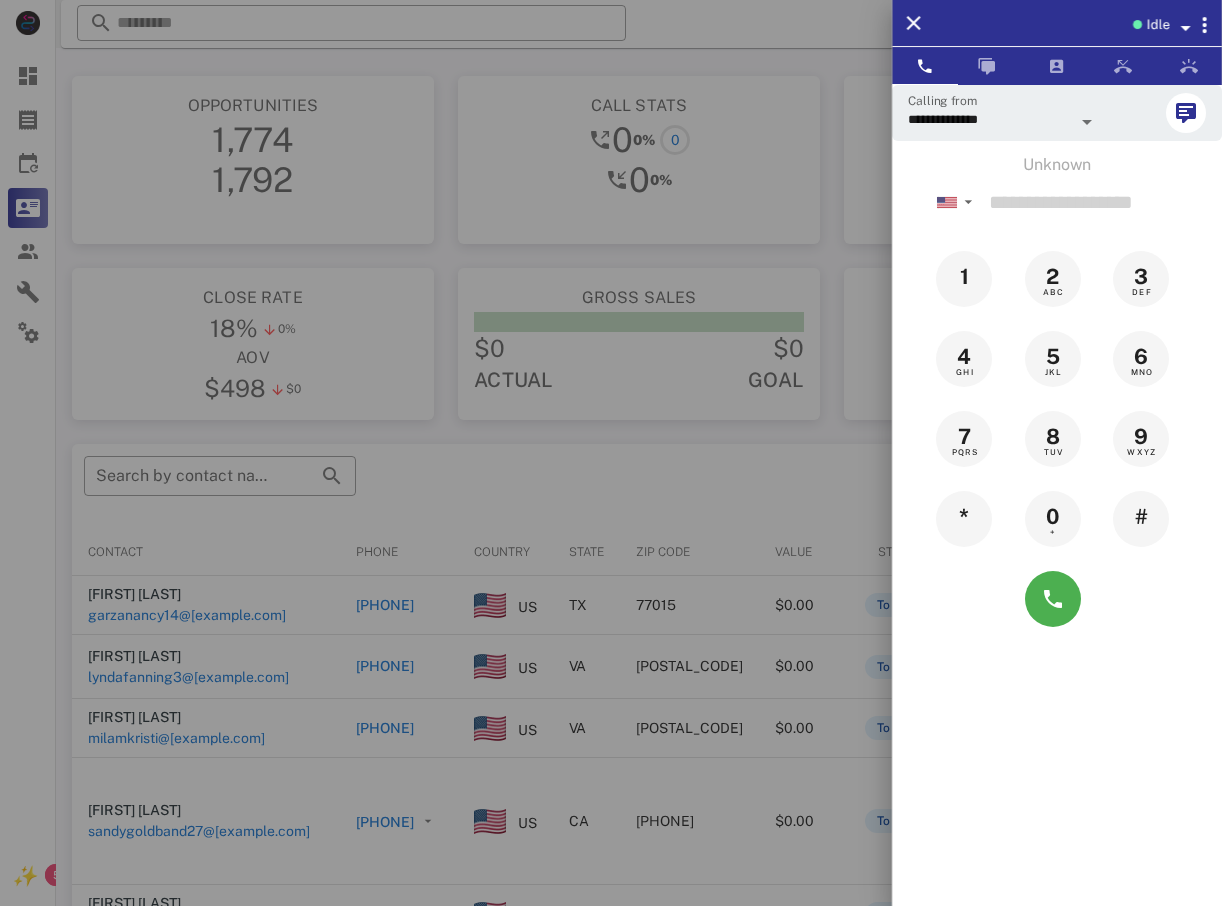 click at bounding box center [611, 453] 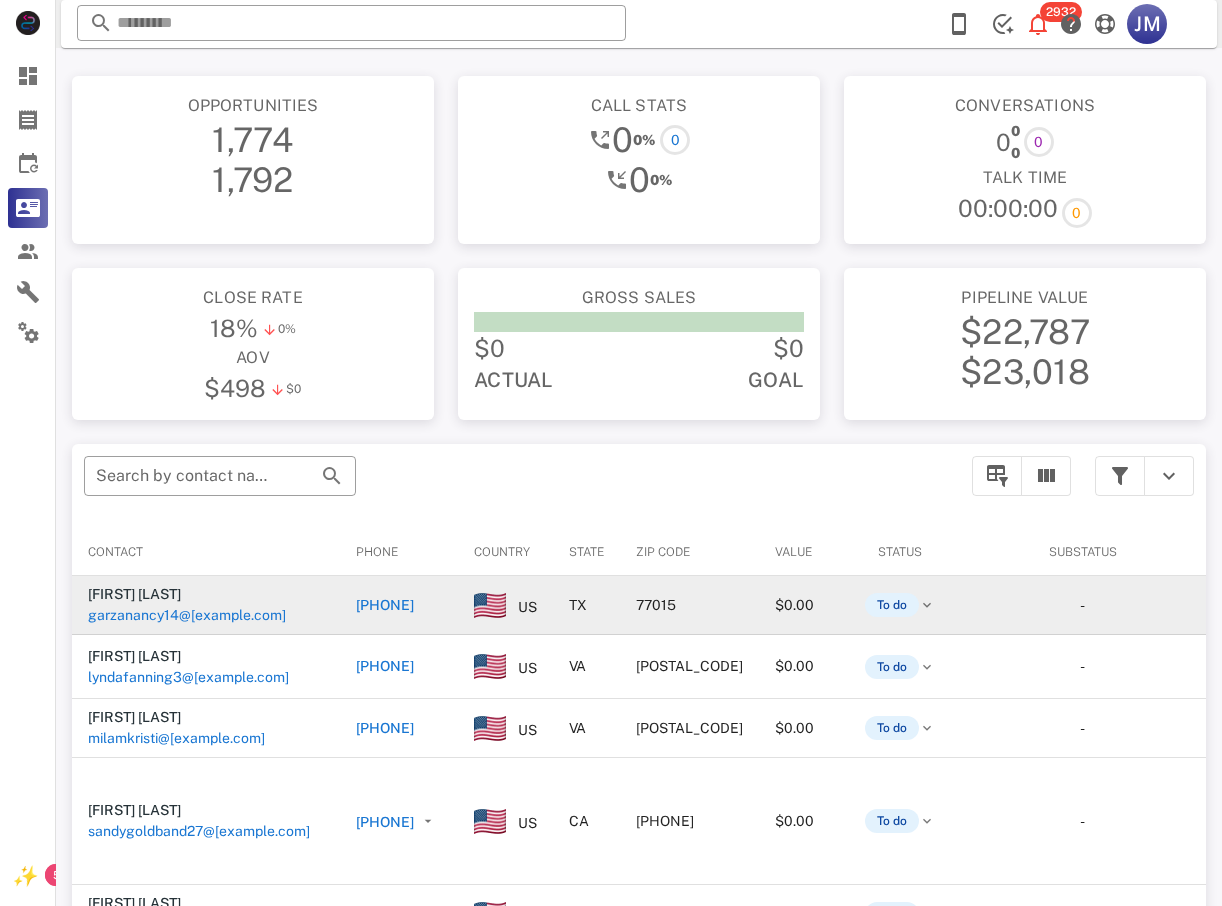click on "+18328771213" at bounding box center (385, 605) 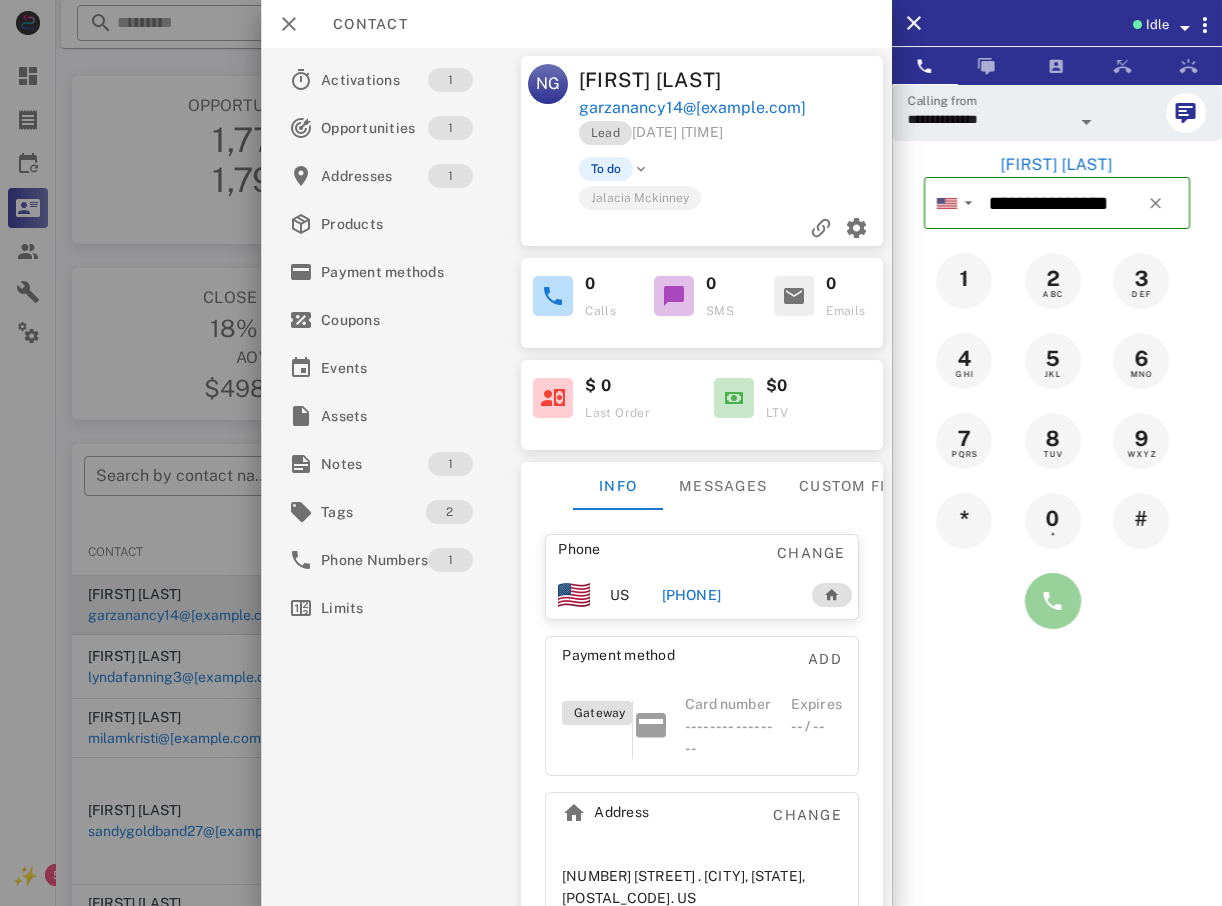 click at bounding box center (1053, 601) 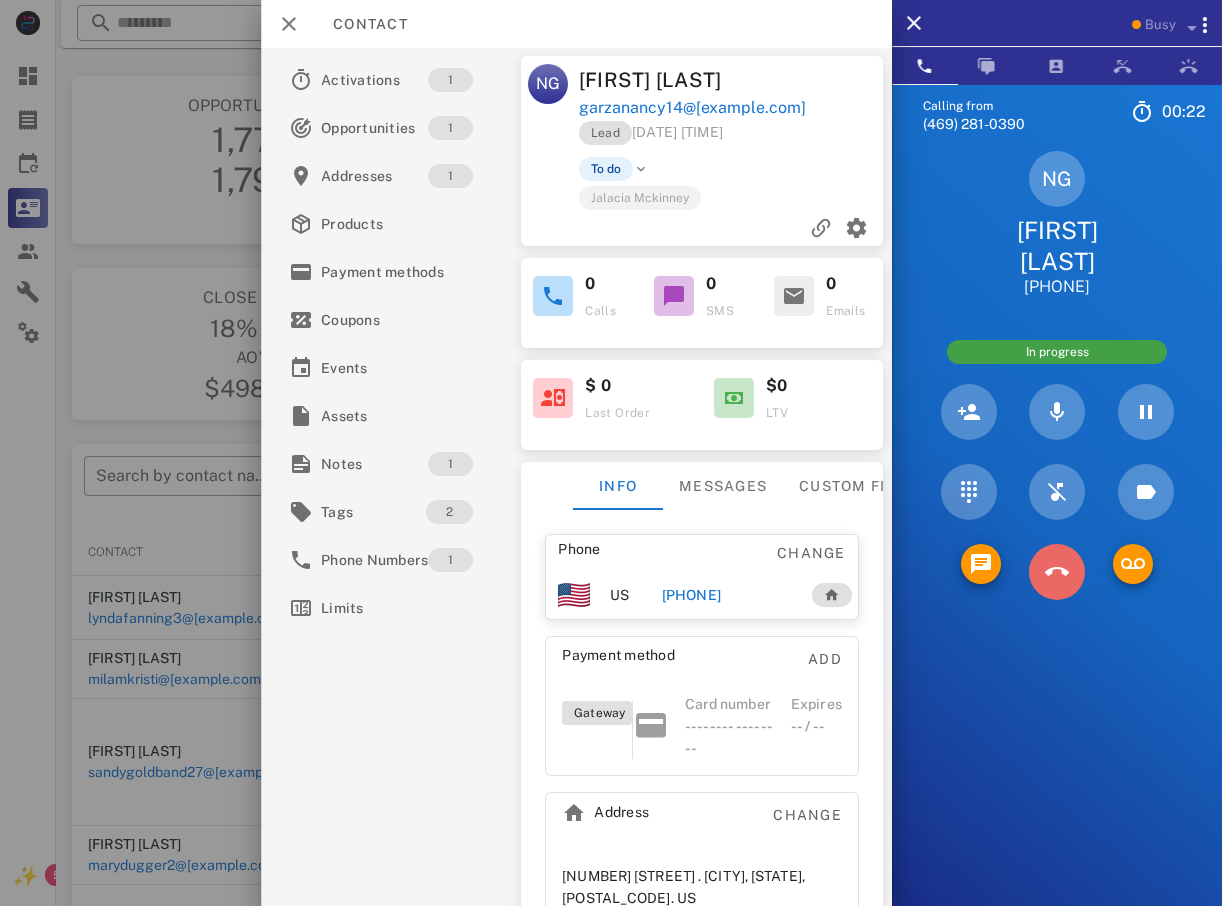 click at bounding box center [1057, 572] 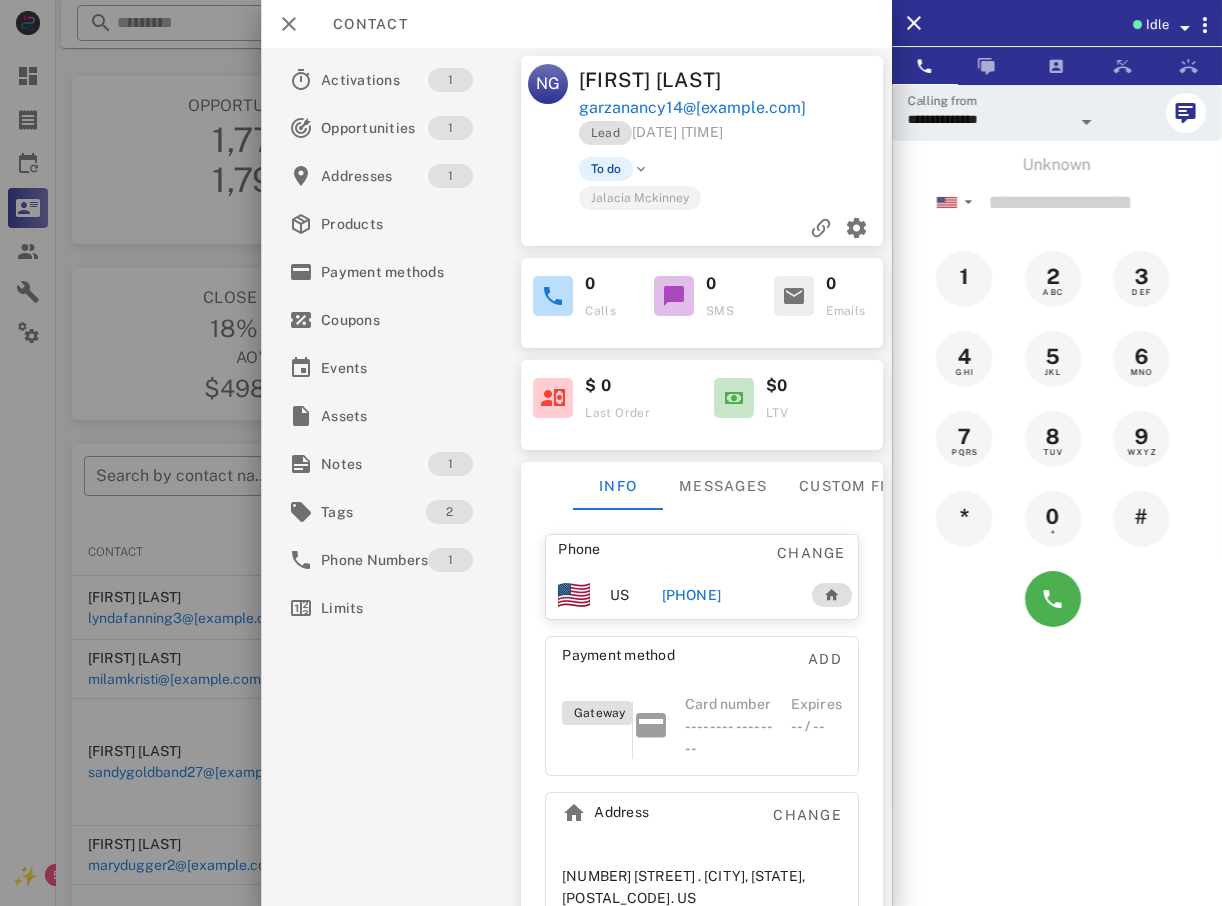 click at bounding box center [611, 453] 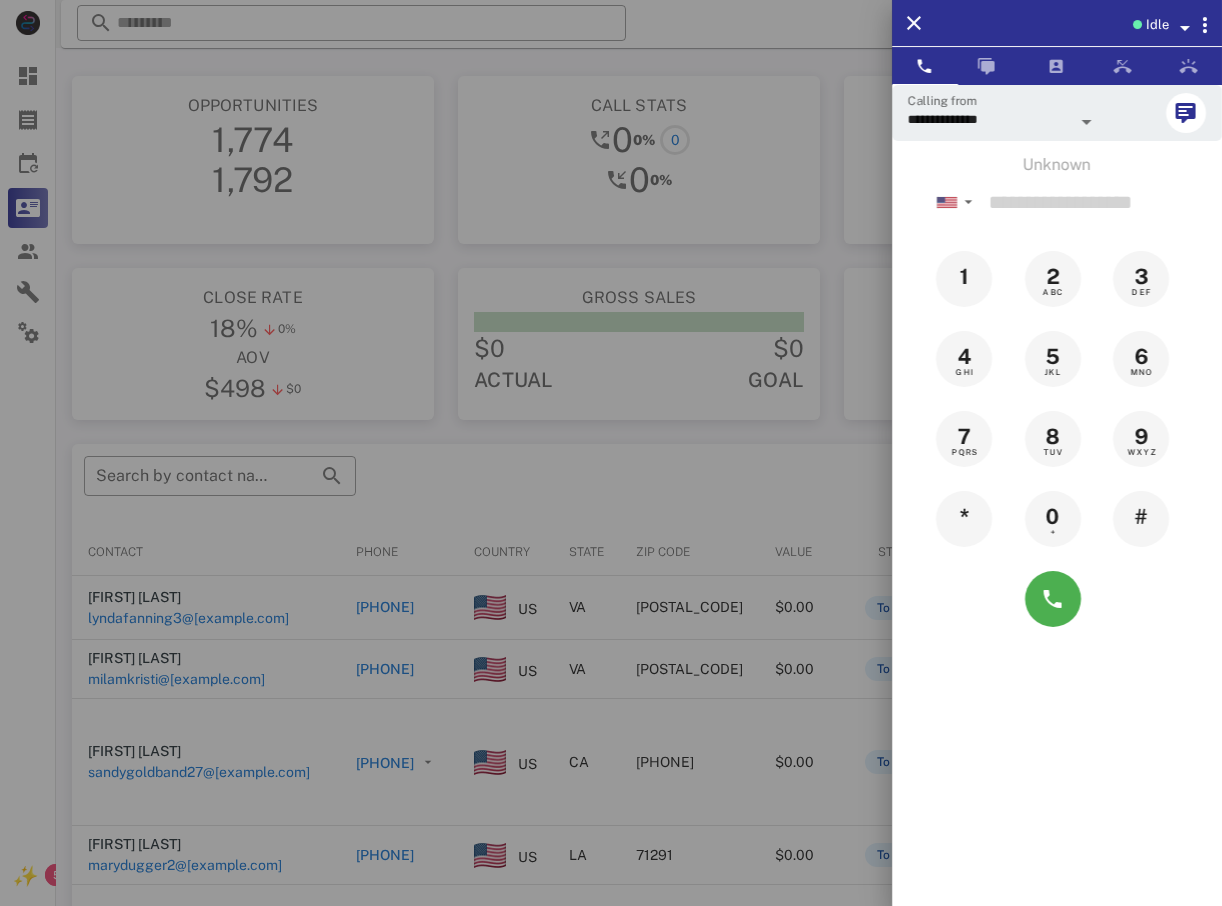 click at bounding box center [611, 453] 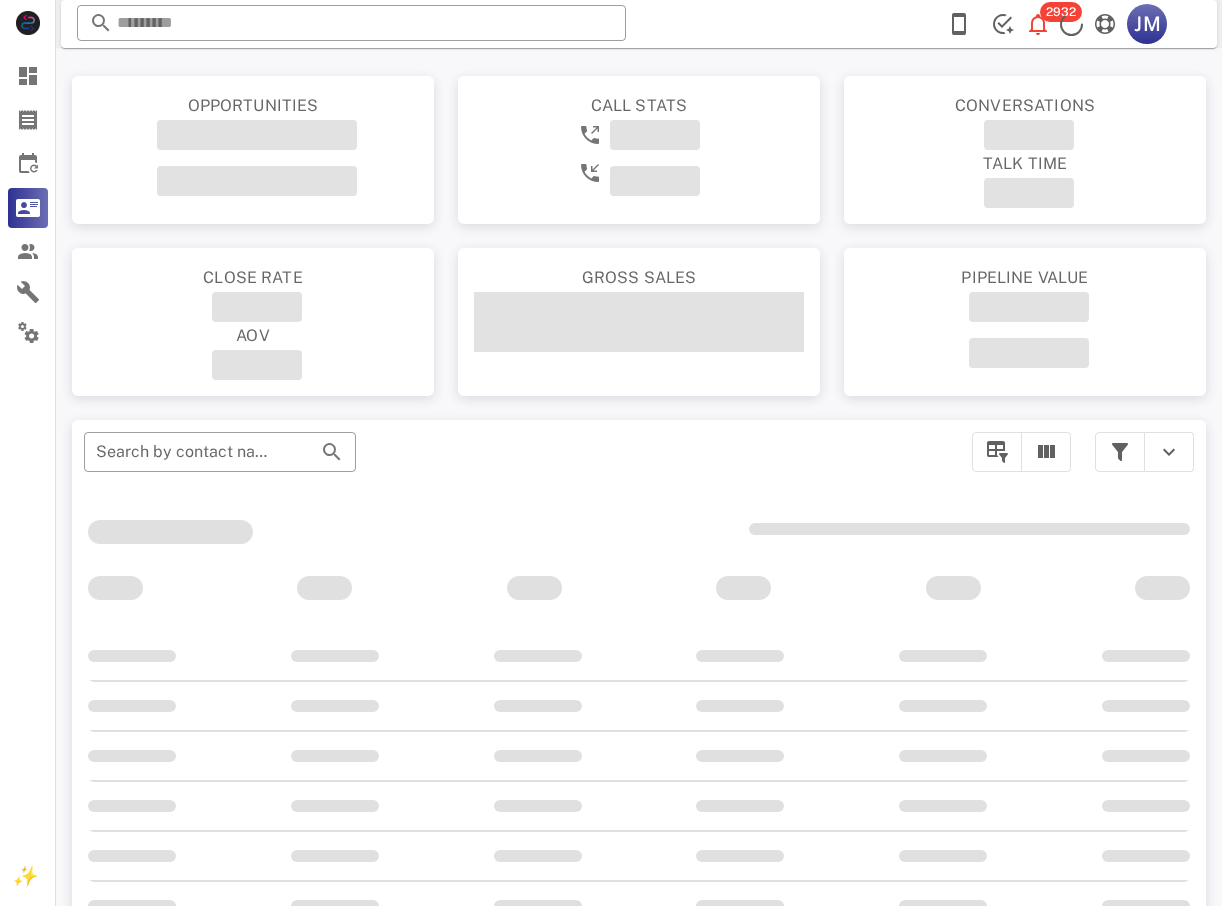 scroll, scrollTop: 0, scrollLeft: 0, axis: both 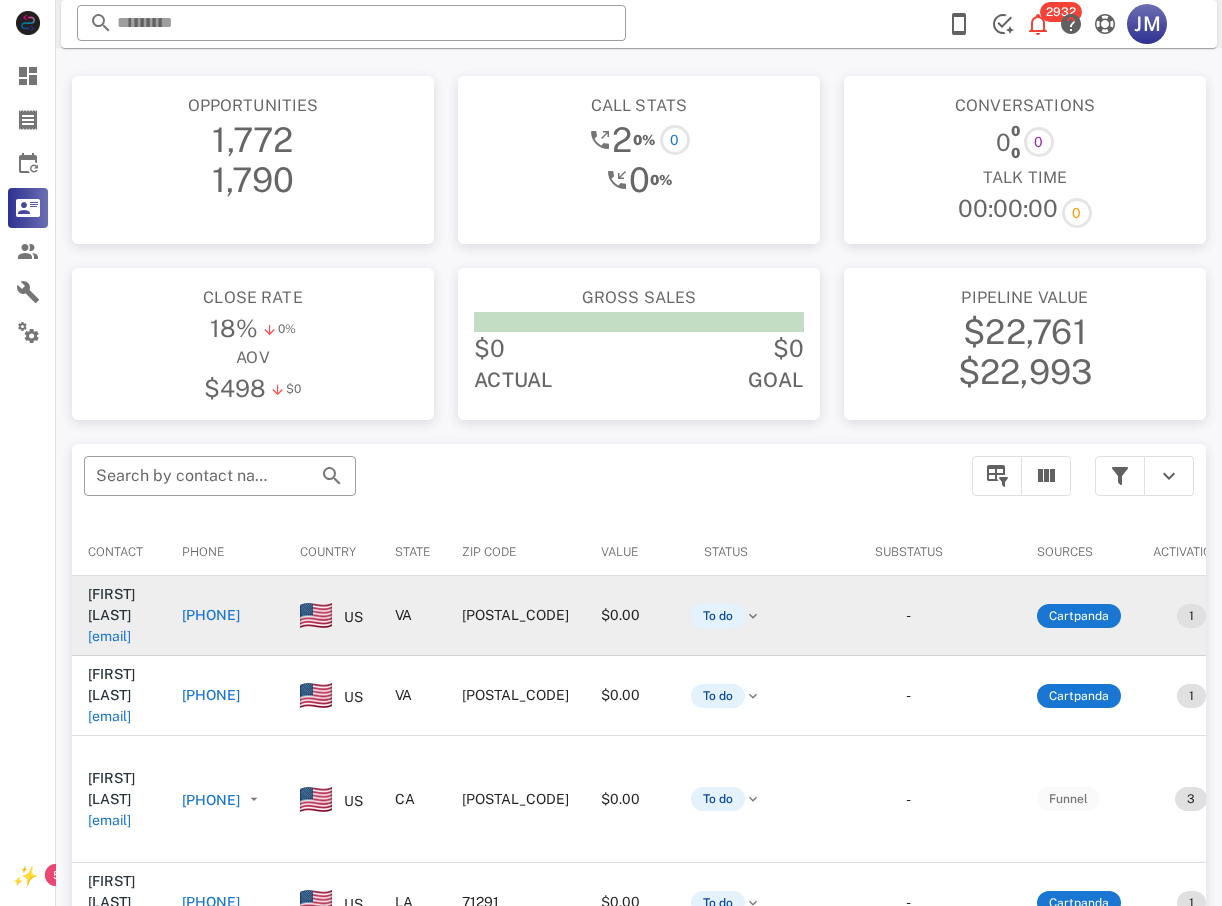 click on "[PHONE]" at bounding box center [211, 615] 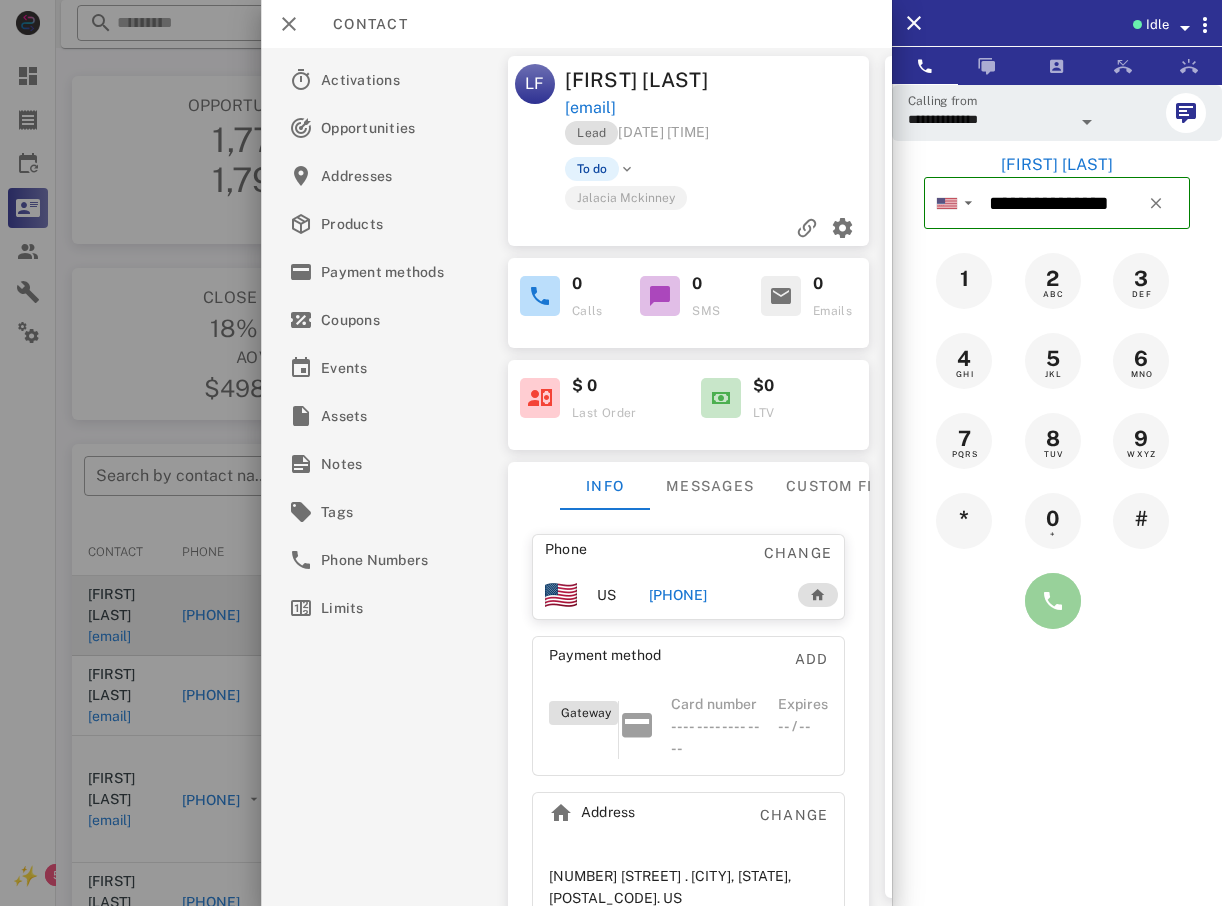 click at bounding box center (1053, 601) 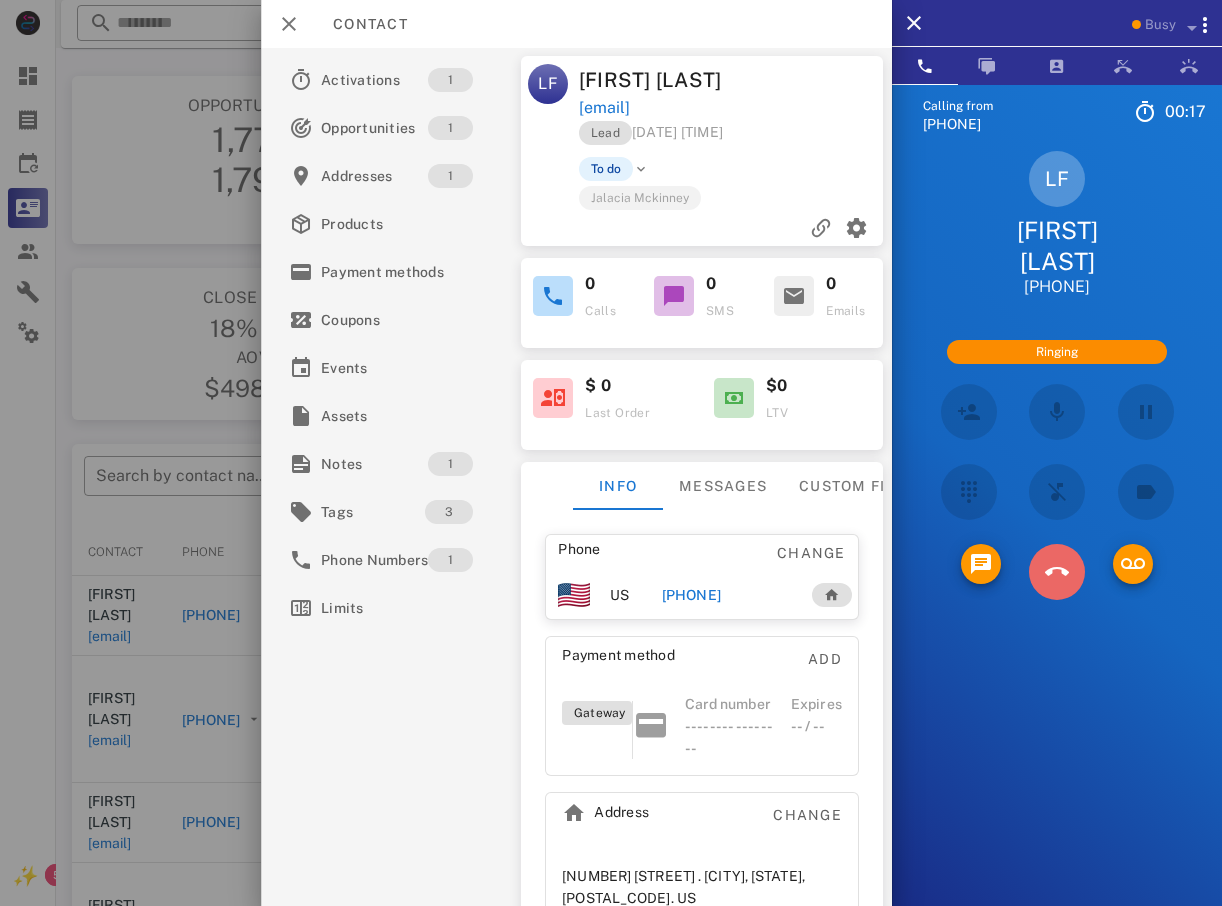 click at bounding box center (1057, 572) 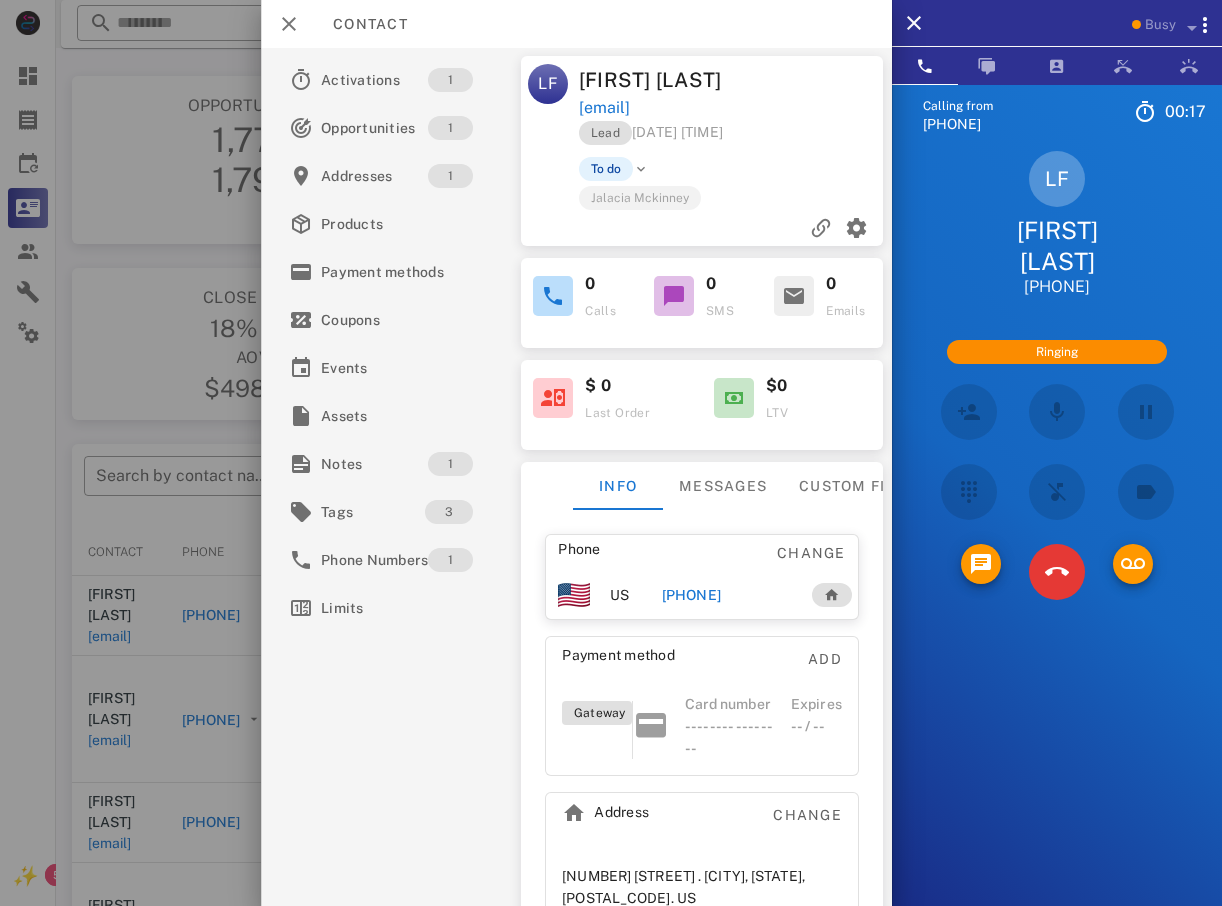 click on "5 JKL" at bounding box center [0, 0] 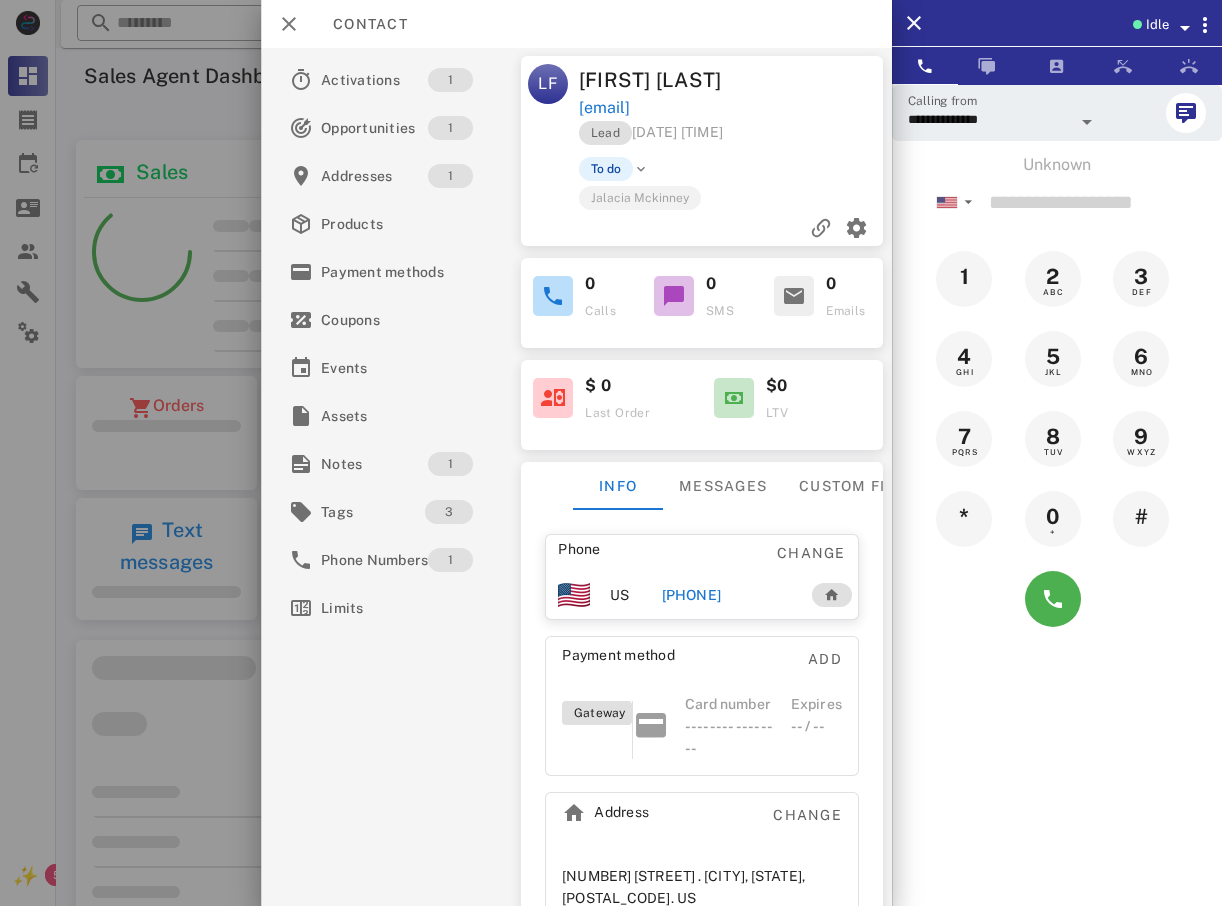 click at bounding box center (611, 453) 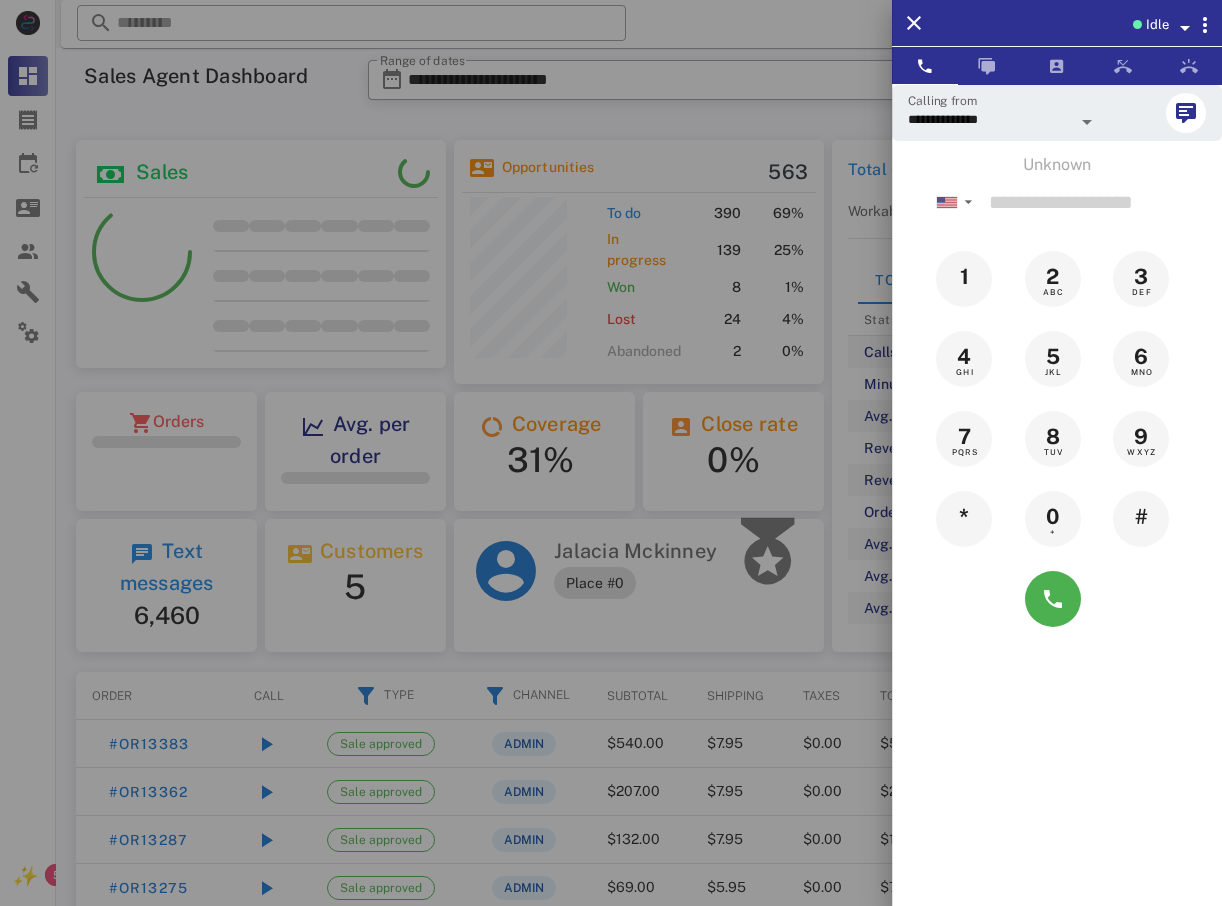 scroll, scrollTop: 999756, scrollLeft: 999630, axis: both 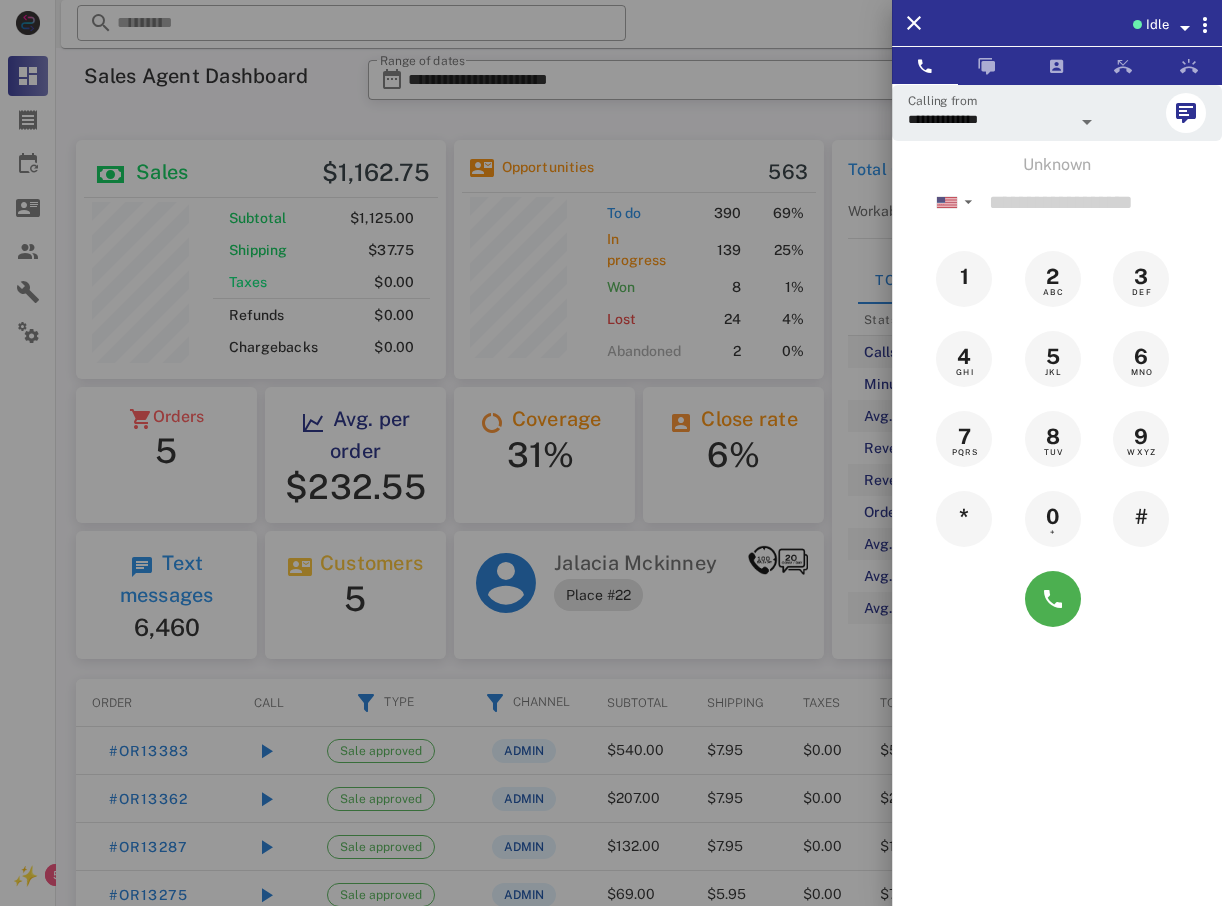 click at bounding box center [611, 453] 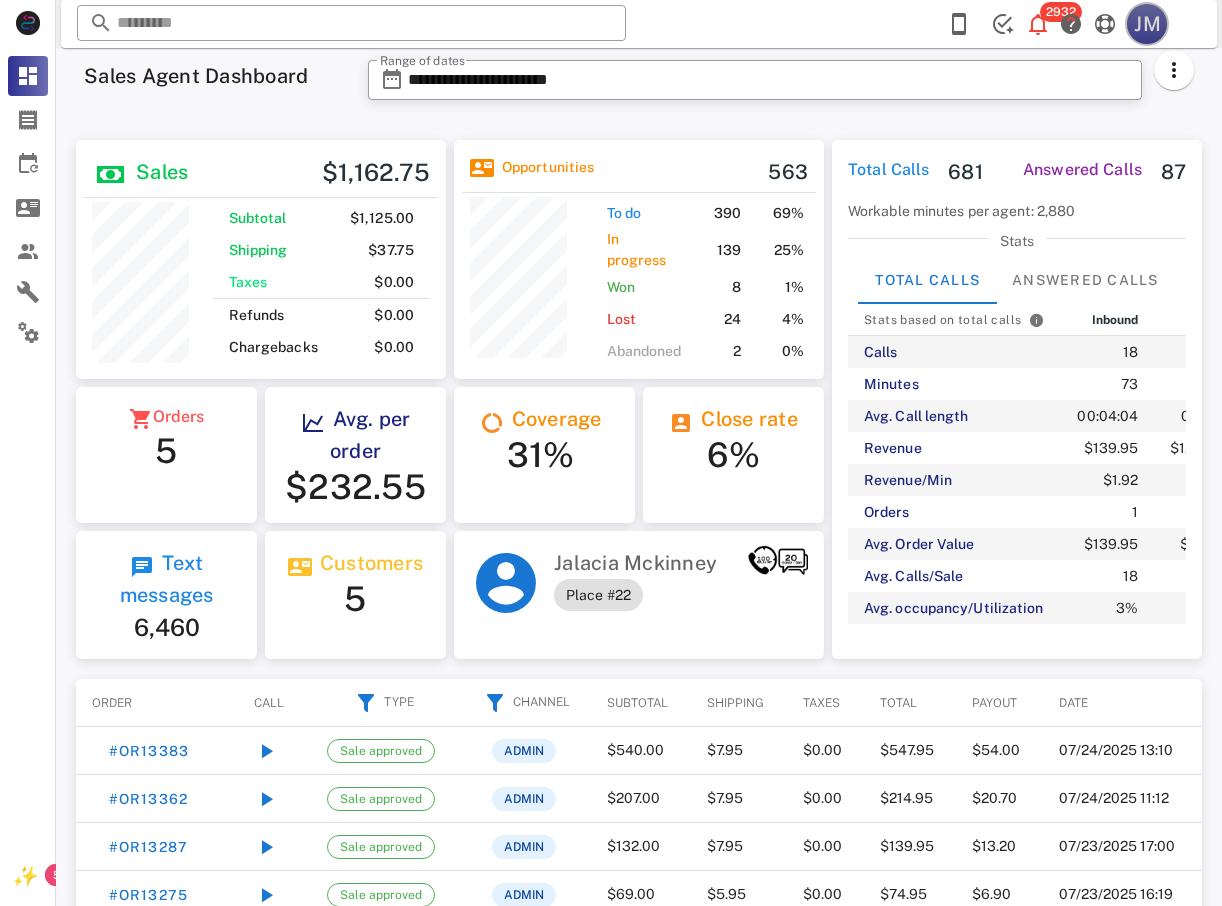 click on "JM" at bounding box center (1147, 24) 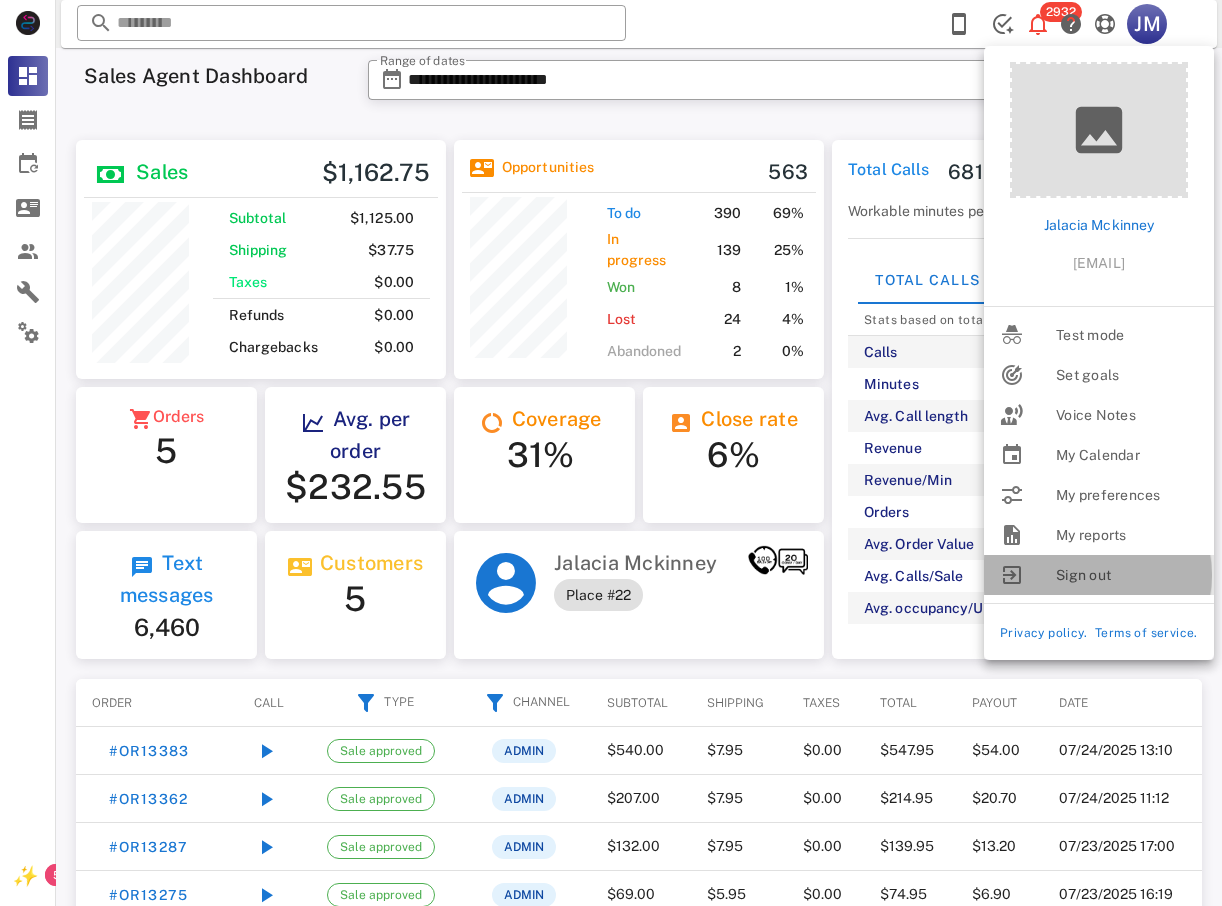 click on "Sign out" at bounding box center [1127, 575] 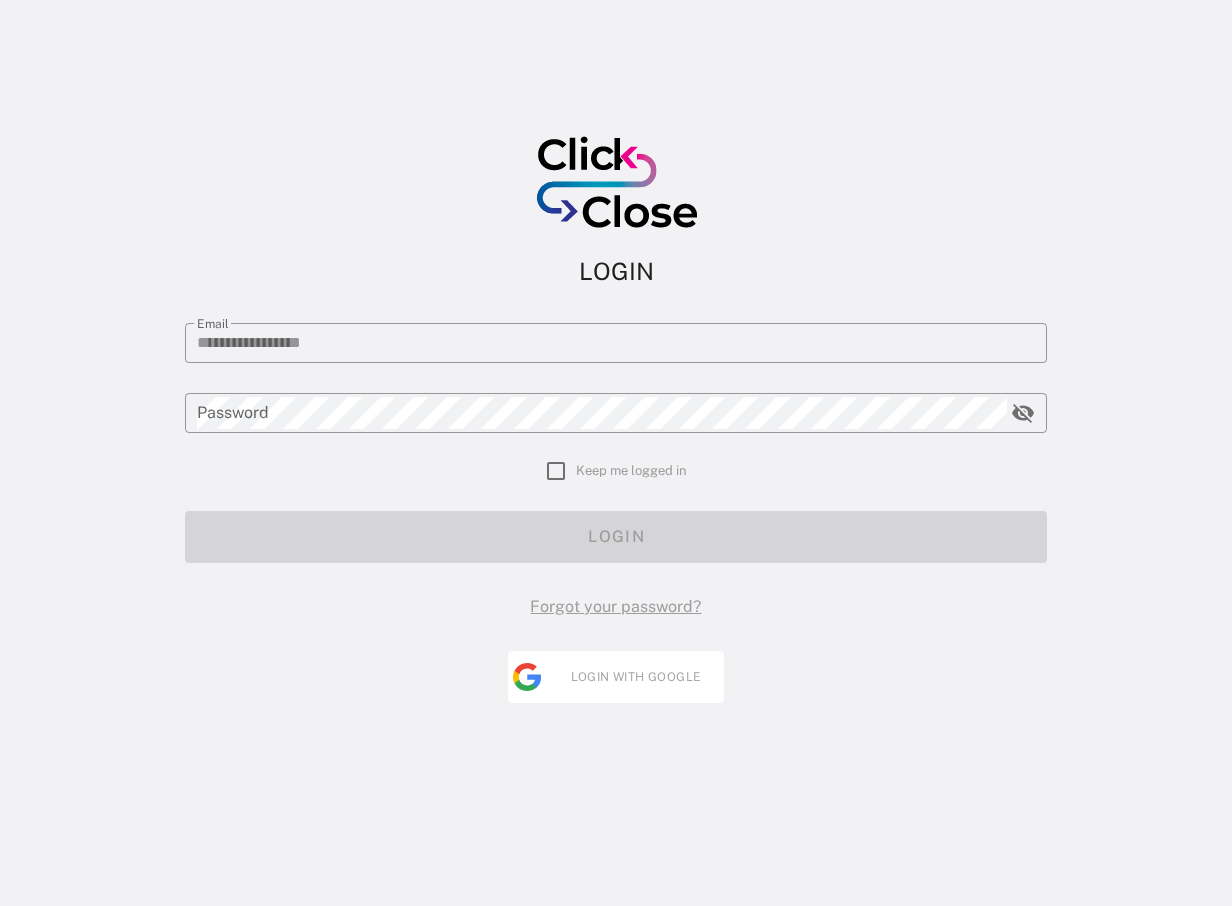 type on "**********" 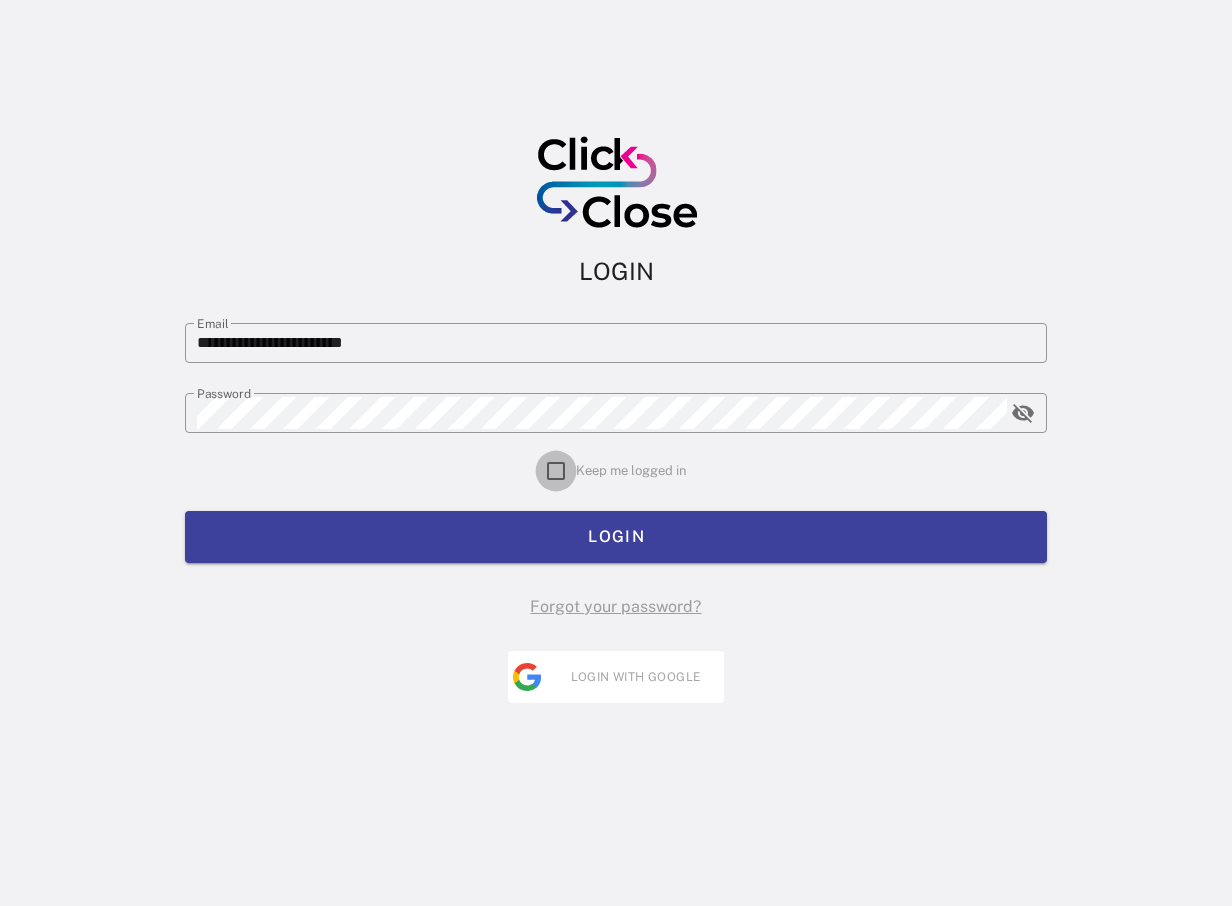 drag, startPoint x: 561, startPoint y: 479, endPoint x: 556, endPoint y: 537, distance: 58.21512 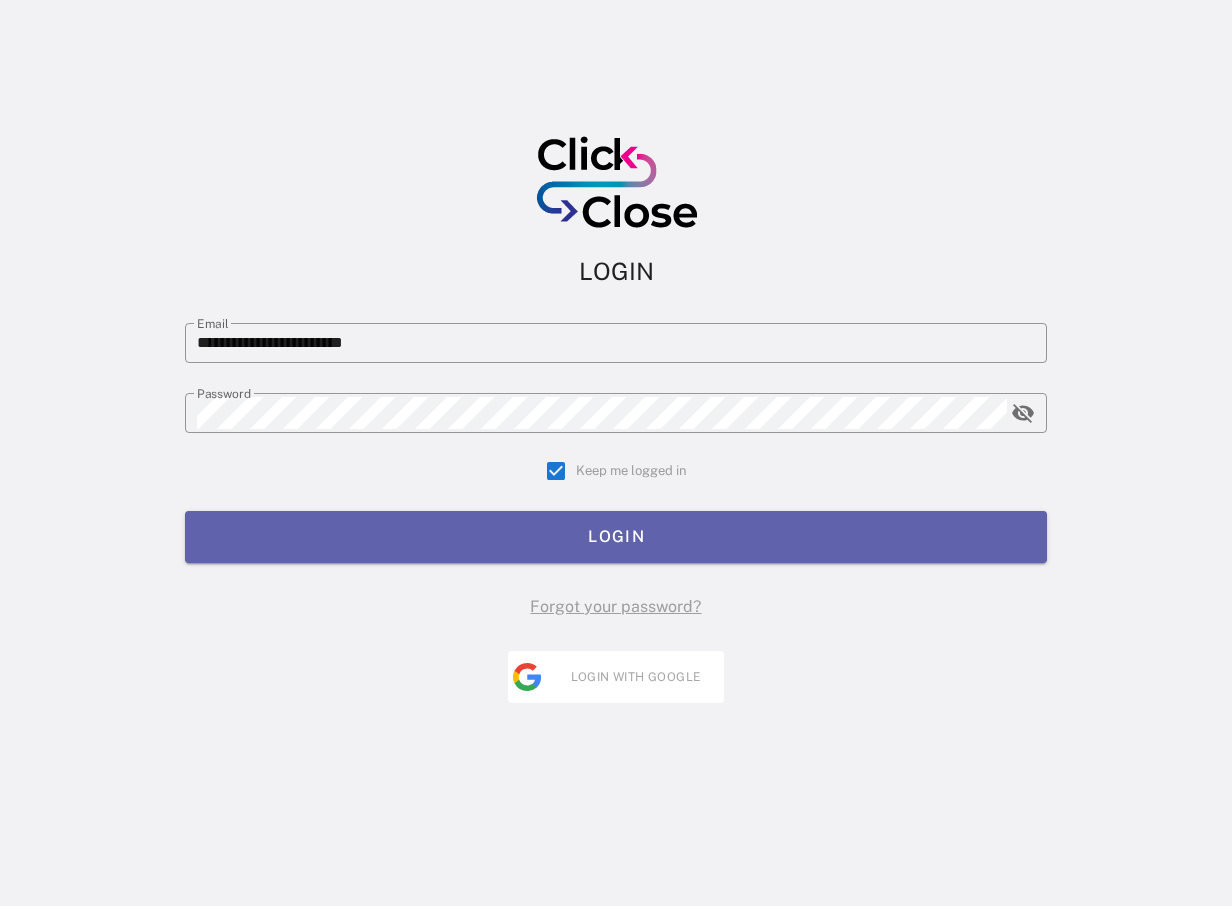 click on "LOGIN" at bounding box center (616, 536) 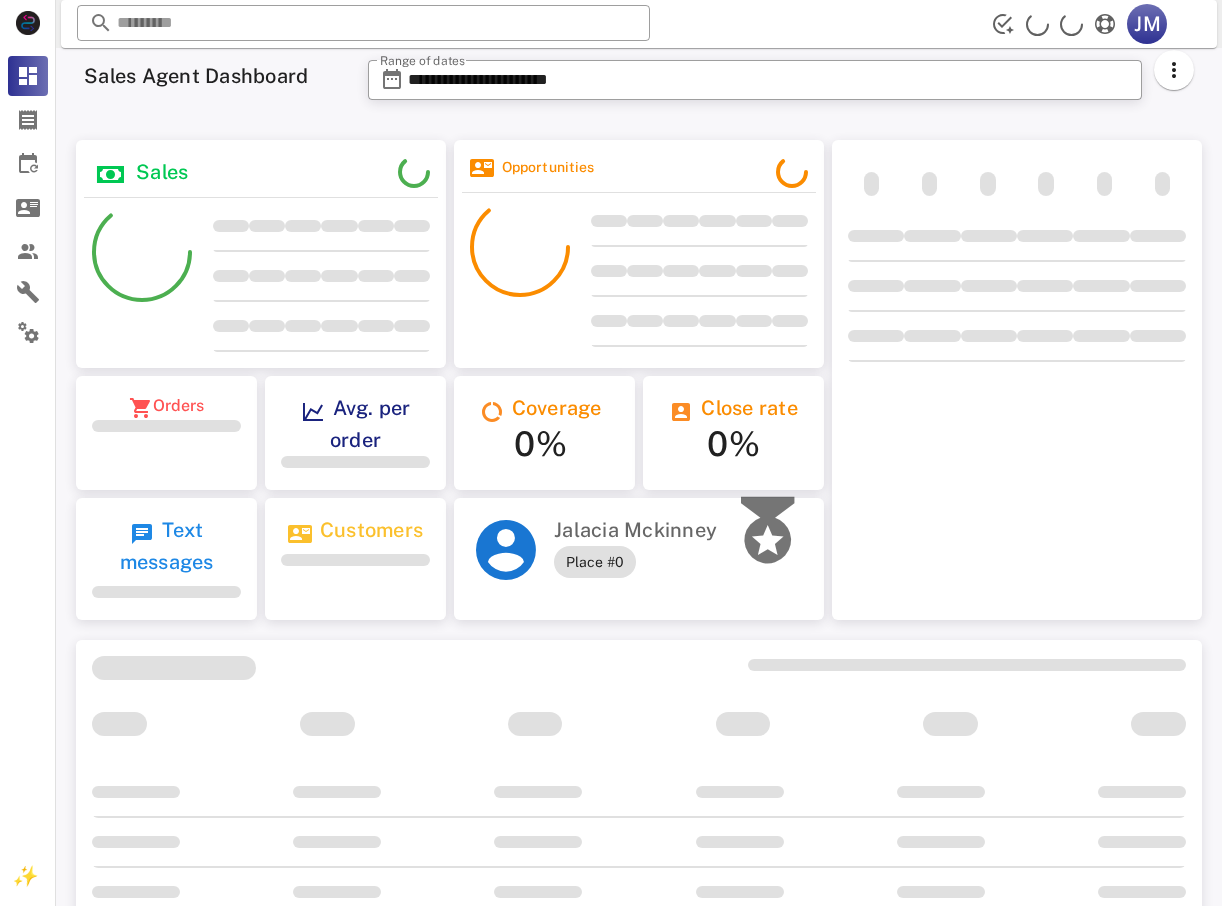 scroll, scrollTop: 0, scrollLeft: 0, axis: both 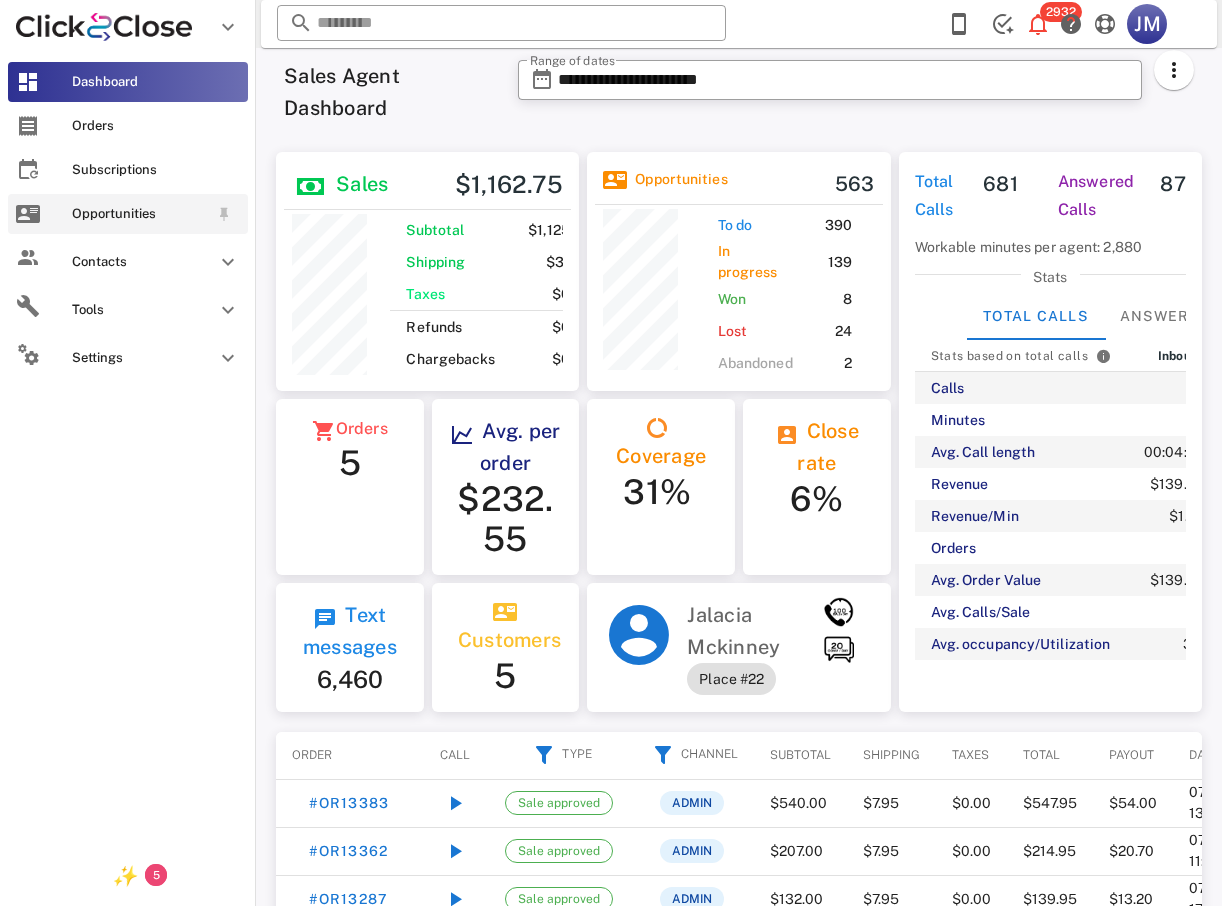 click on "Opportunities" at bounding box center [140, 214] 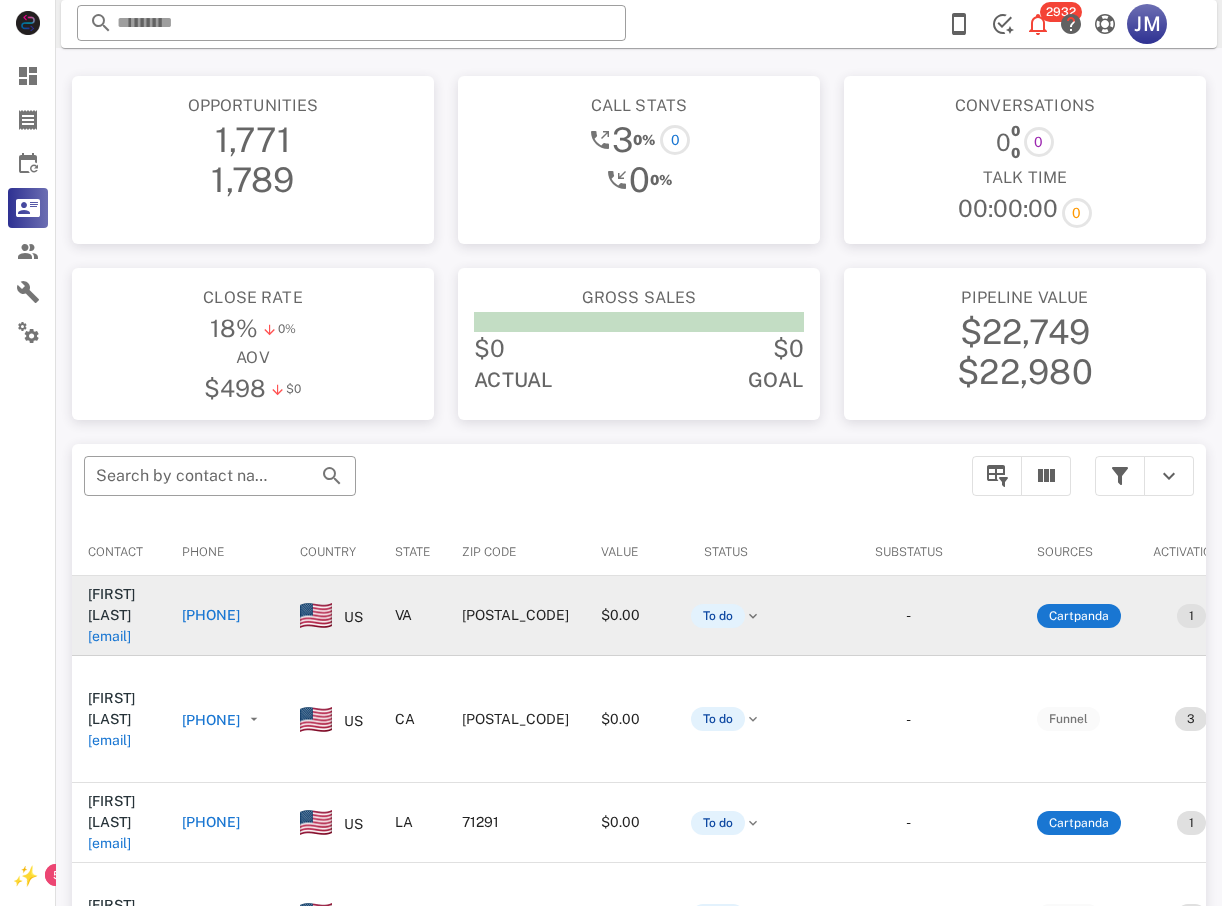 click on "+14347282170" at bounding box center (211, 615) 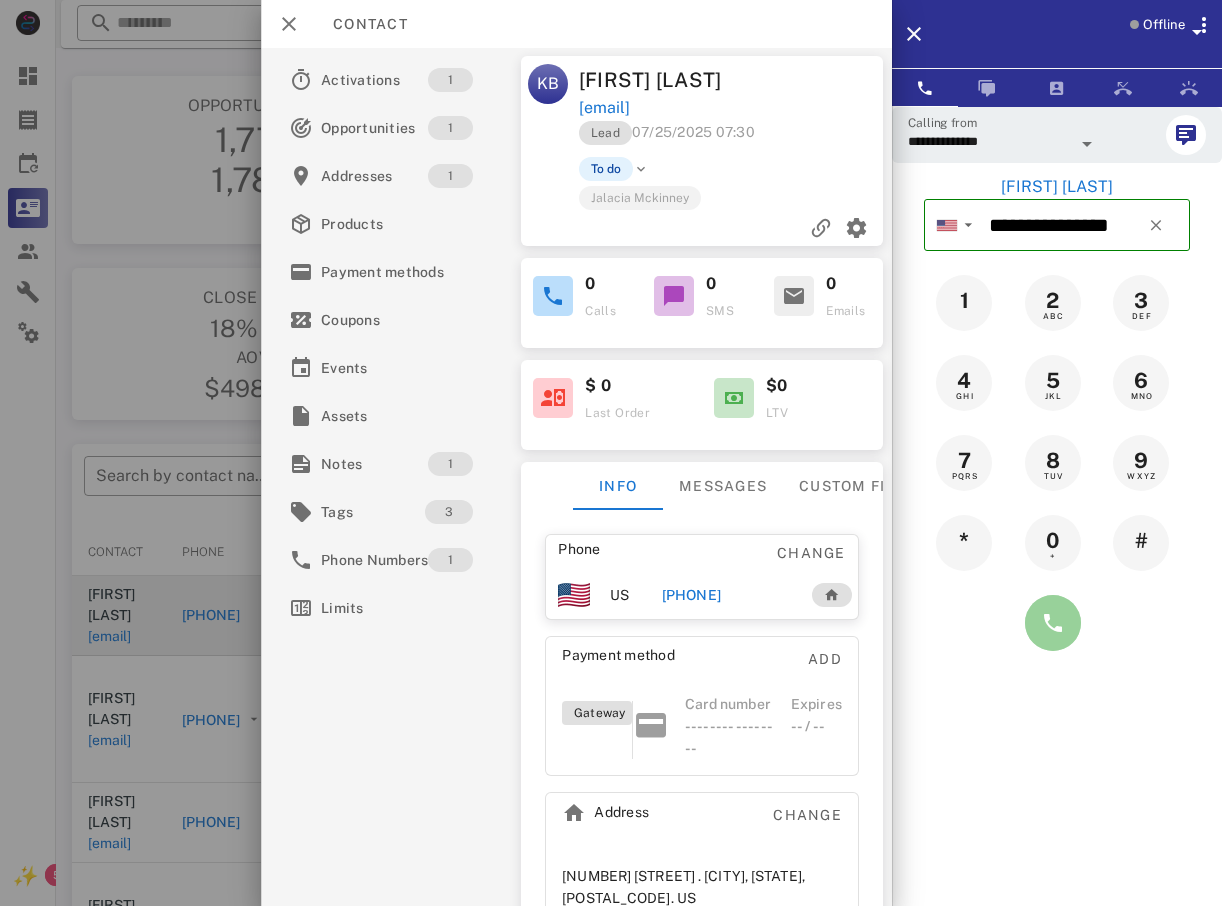 click at bounding box center [1053, 623] 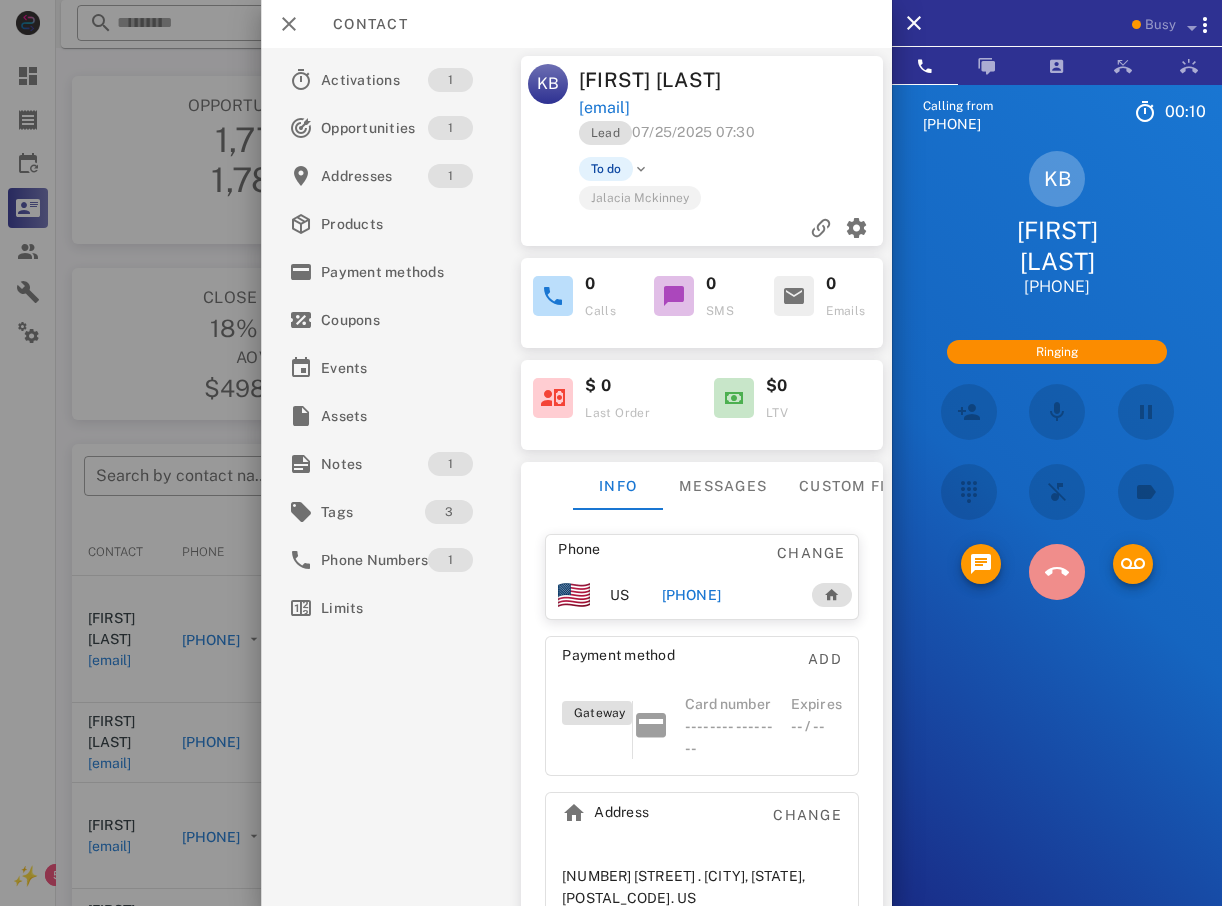 click at bounding box center (1057, 572) 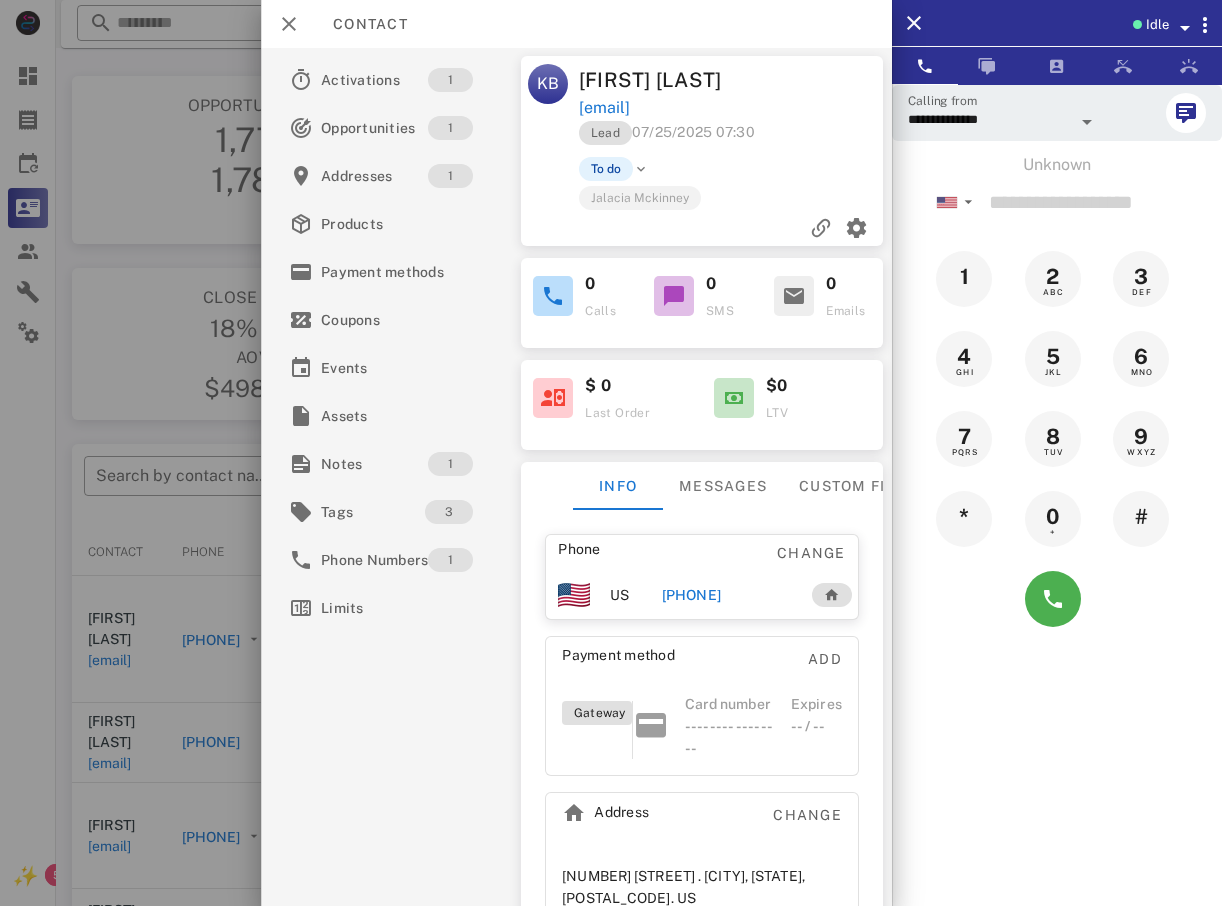 click at bounding box center [611, 453] 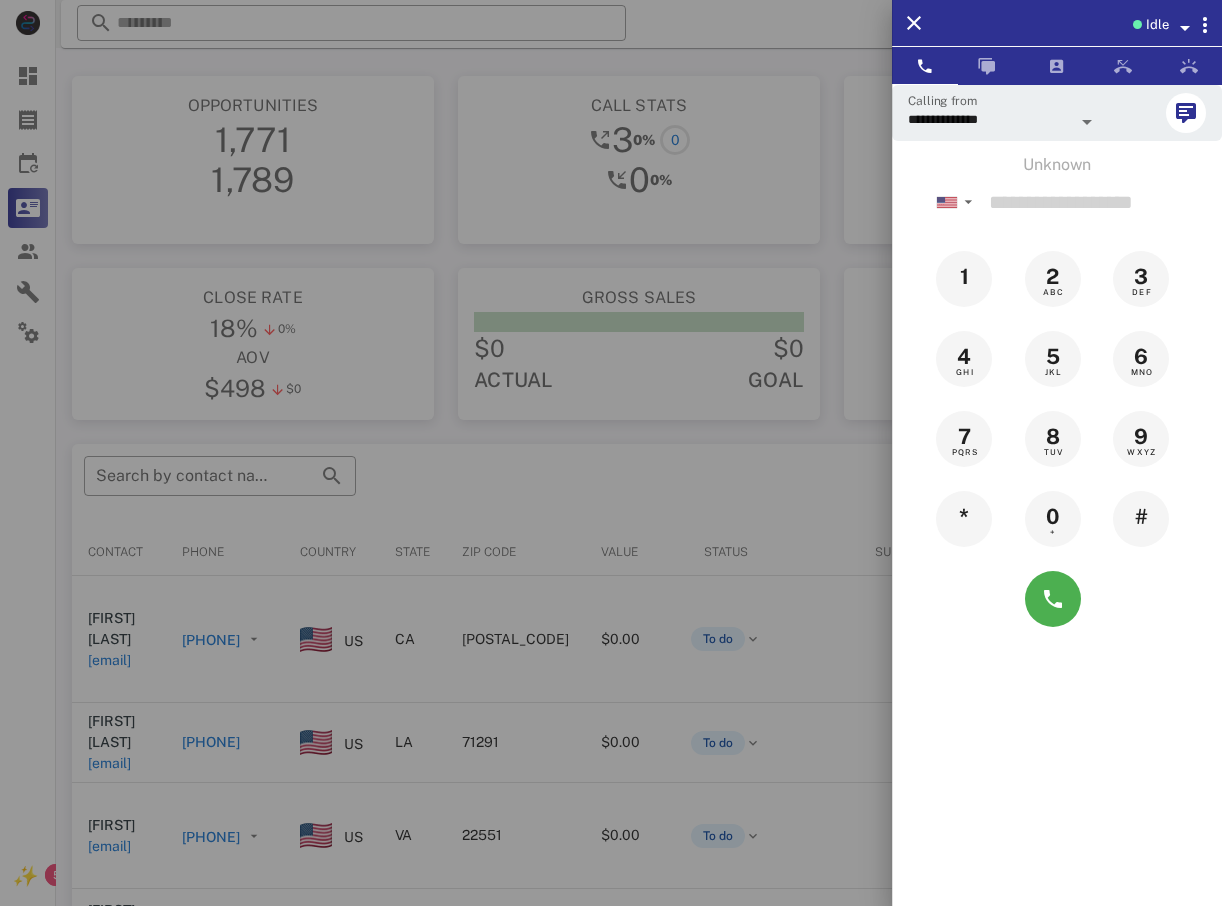 click at bounding box center [611, 453] 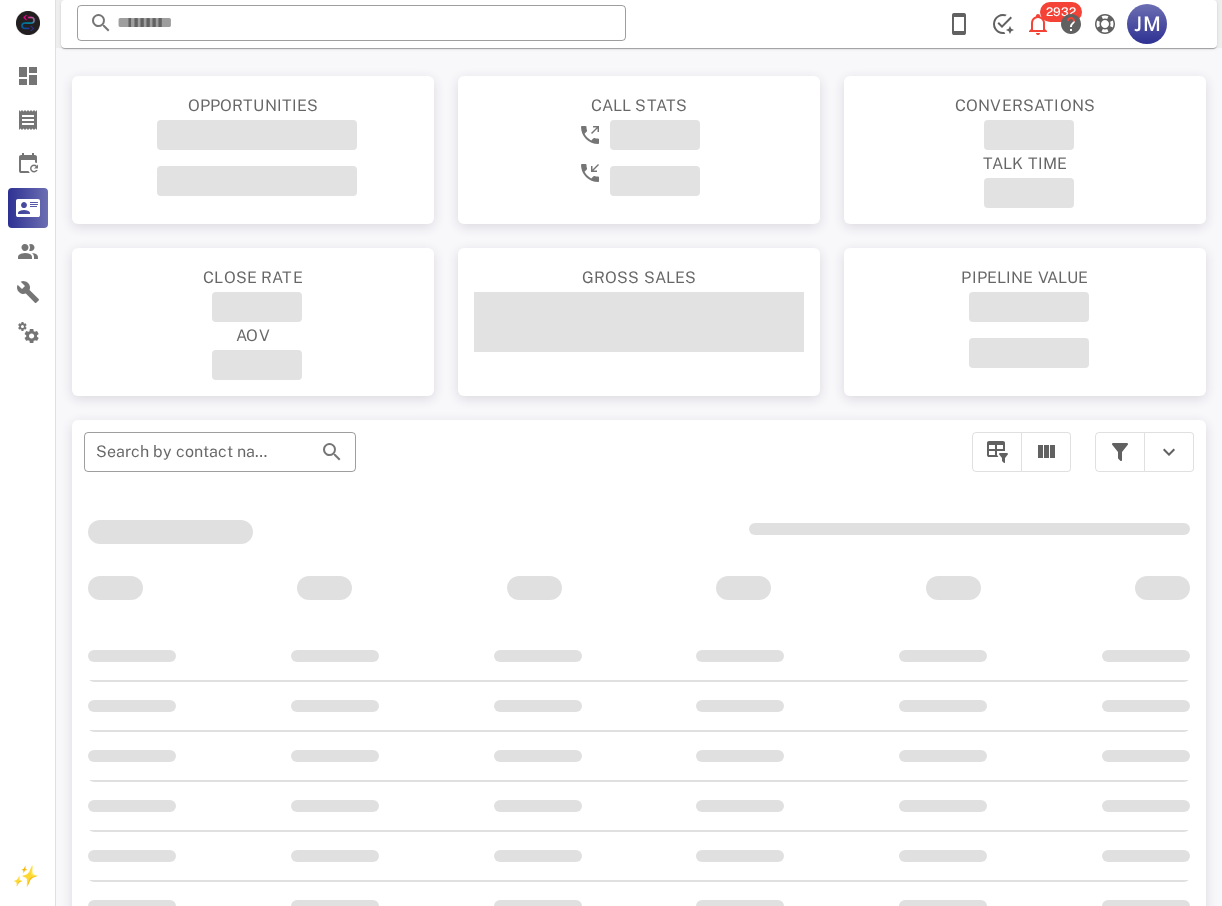 scroll, scrollTop: 0, scrollLeft: 0, axis: both 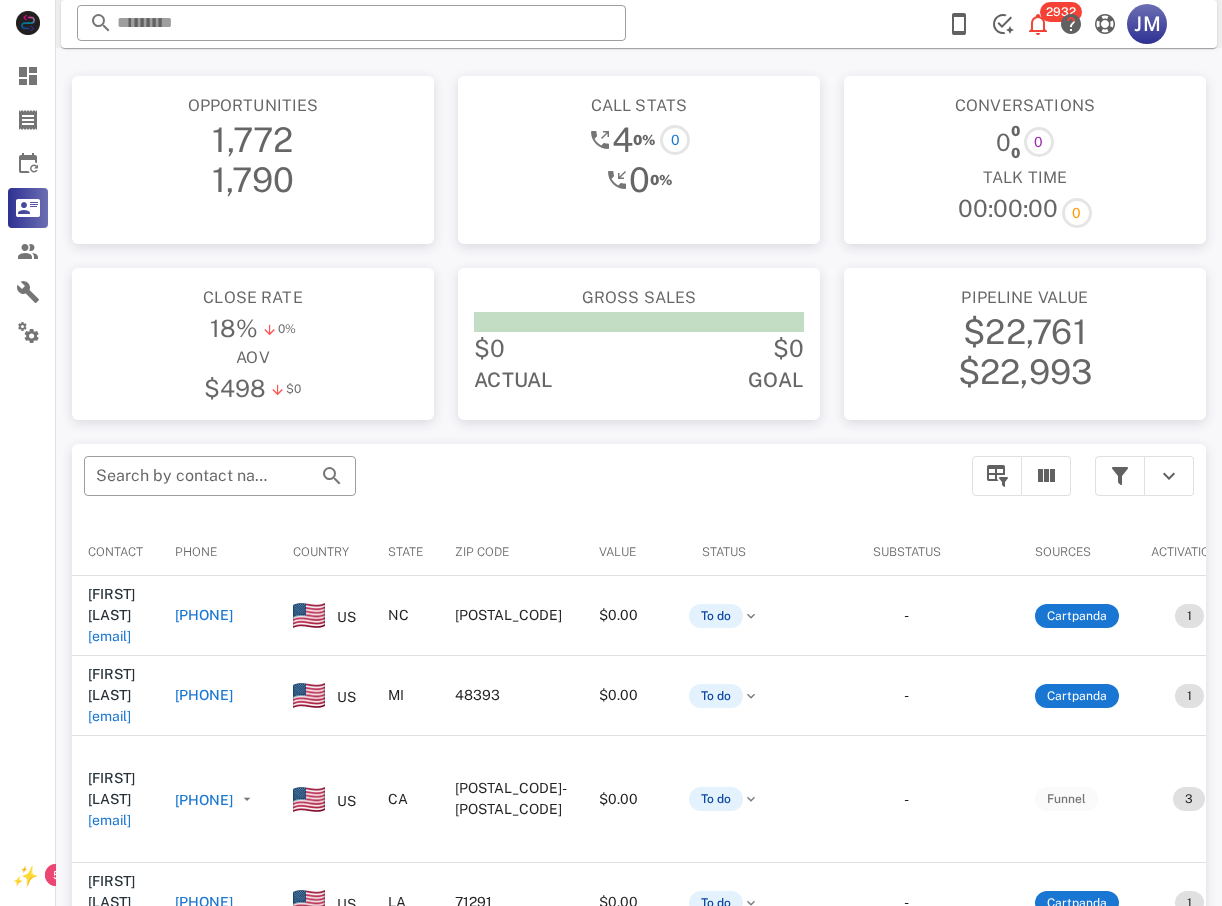 click on "+19198468737" at bounding box center (204, 615) 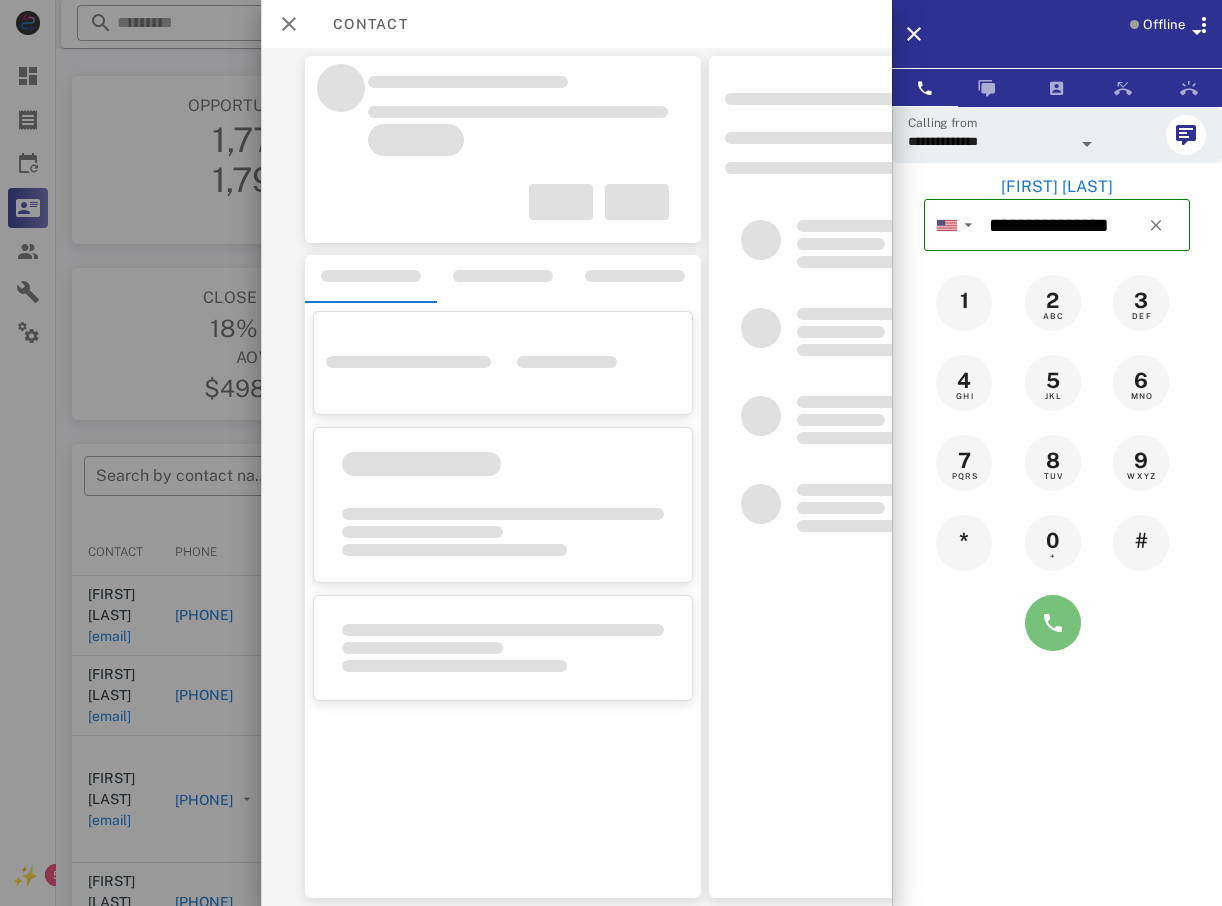 click at bounding box center [1053, 623] 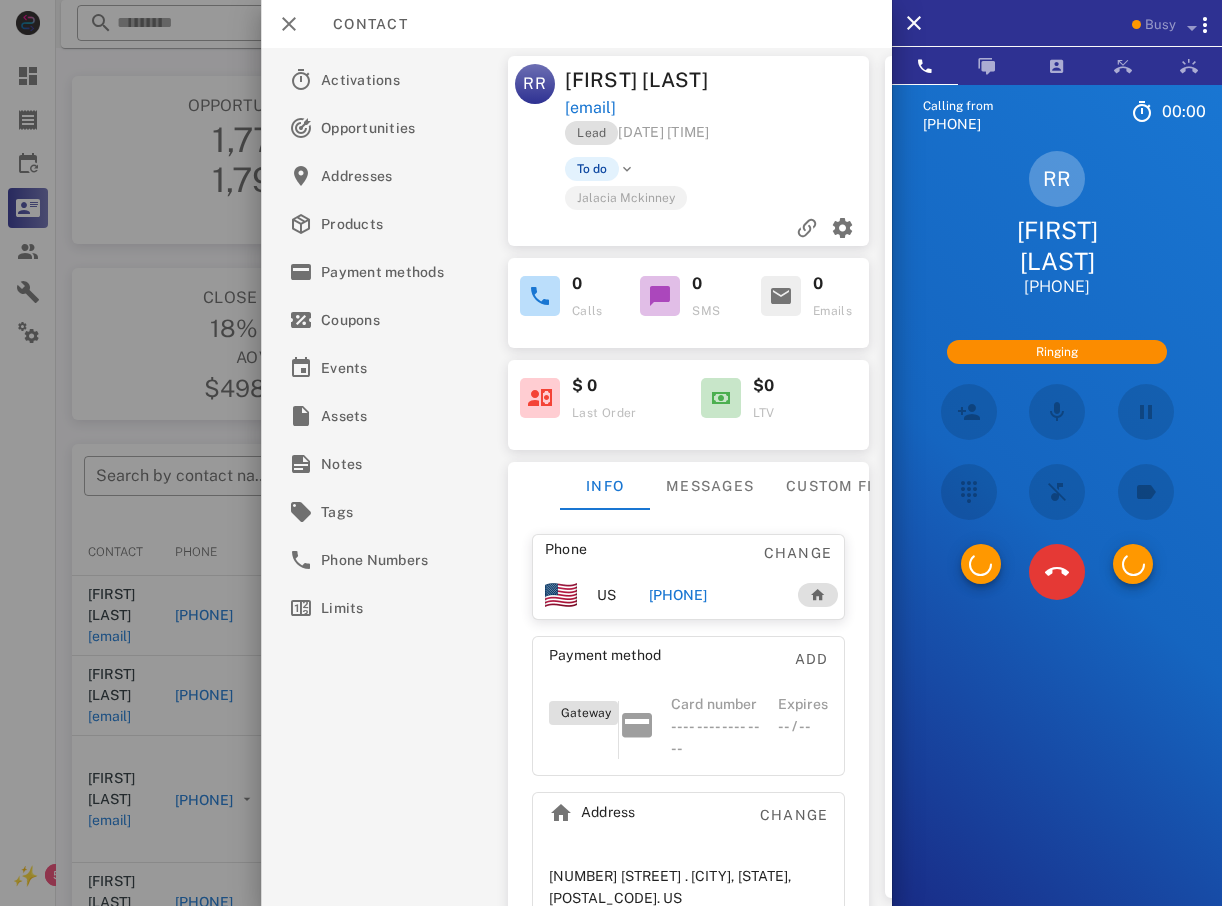 click on "Unknown      ▼     Australia
+61
Canada
+1
Guam
+1671
Mexico (México)
+52
New Zealand
+64
United Kingdom
+44
United States
+1
1 2 ABC 3 DEF 4 GHI 5 JKL 6 MNO 7 PQRS 8 TUV 9 WXYZ * 0 + #  RR   Rachel Remez  +19198468737  Ringing  Directory ​  DT  Daniela Tanevski  Idle   AD  Accounting Dept  Offline   A1  Agent 112  Offline   A1  agent 114  Offline   A1  Agent 119  Offline   A1  agent 123  Offline   A1  Agent 125  Offline   A1  agent 126  Offline   A1  Agent 129  Offline   A1  Agent 130  Offline   AR  Alexa Romo  Offline   AL  Alexander Lodi  Offline   AB  Alexis Bustamante  Offline   AK  Alina Kirakosian  Offline   AM  Andre Morador  Offline   AB  Andrea Barraza  Offline   AB  Anthony Beller  Offline   AH  Antonette Haswell  Offline   AG  April Griffey  Offline   AR  Ashley Rodriguez  Offline   AS  Ashley Sun  Offline   AH  Astrid Hurtado" at bounding box center [1057, 381] 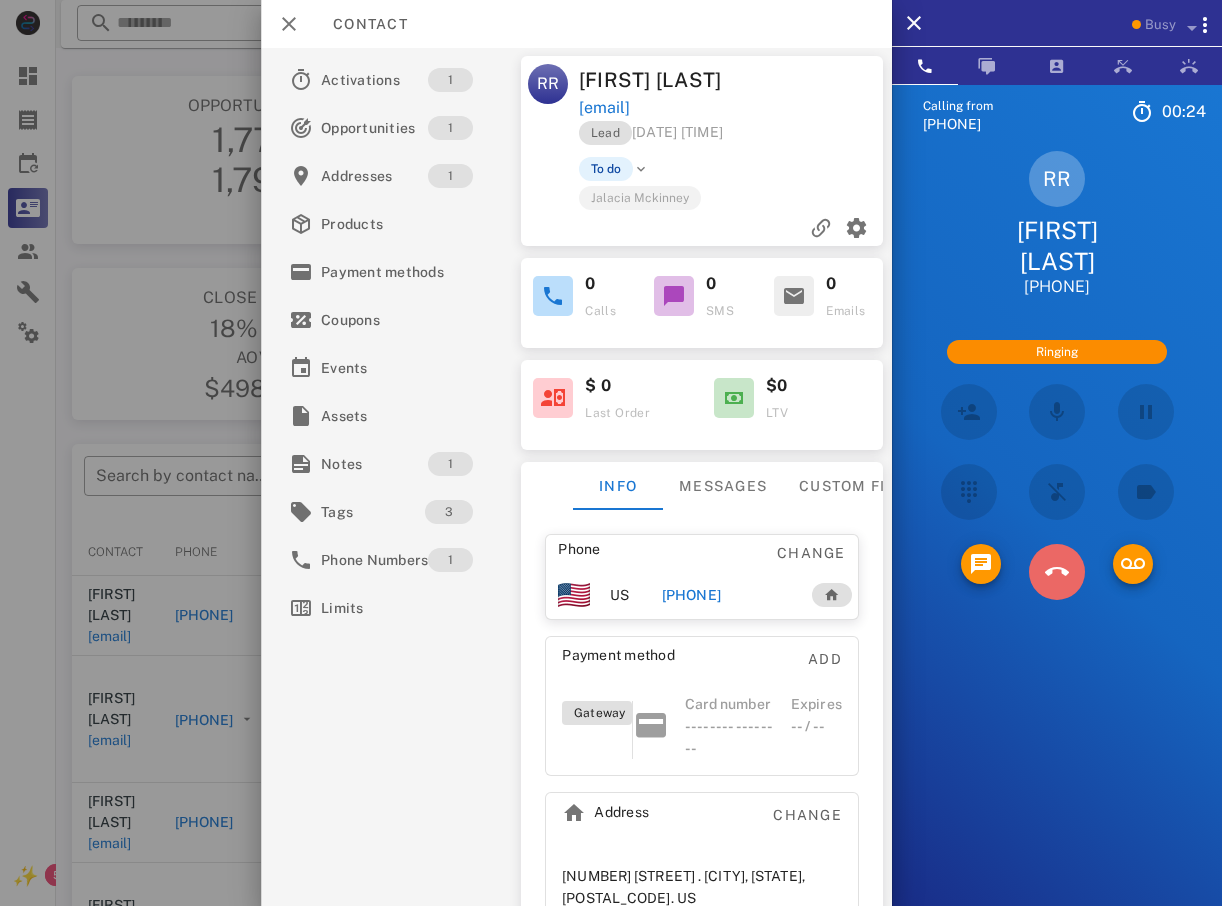 click at bounding box center (1057, 572) 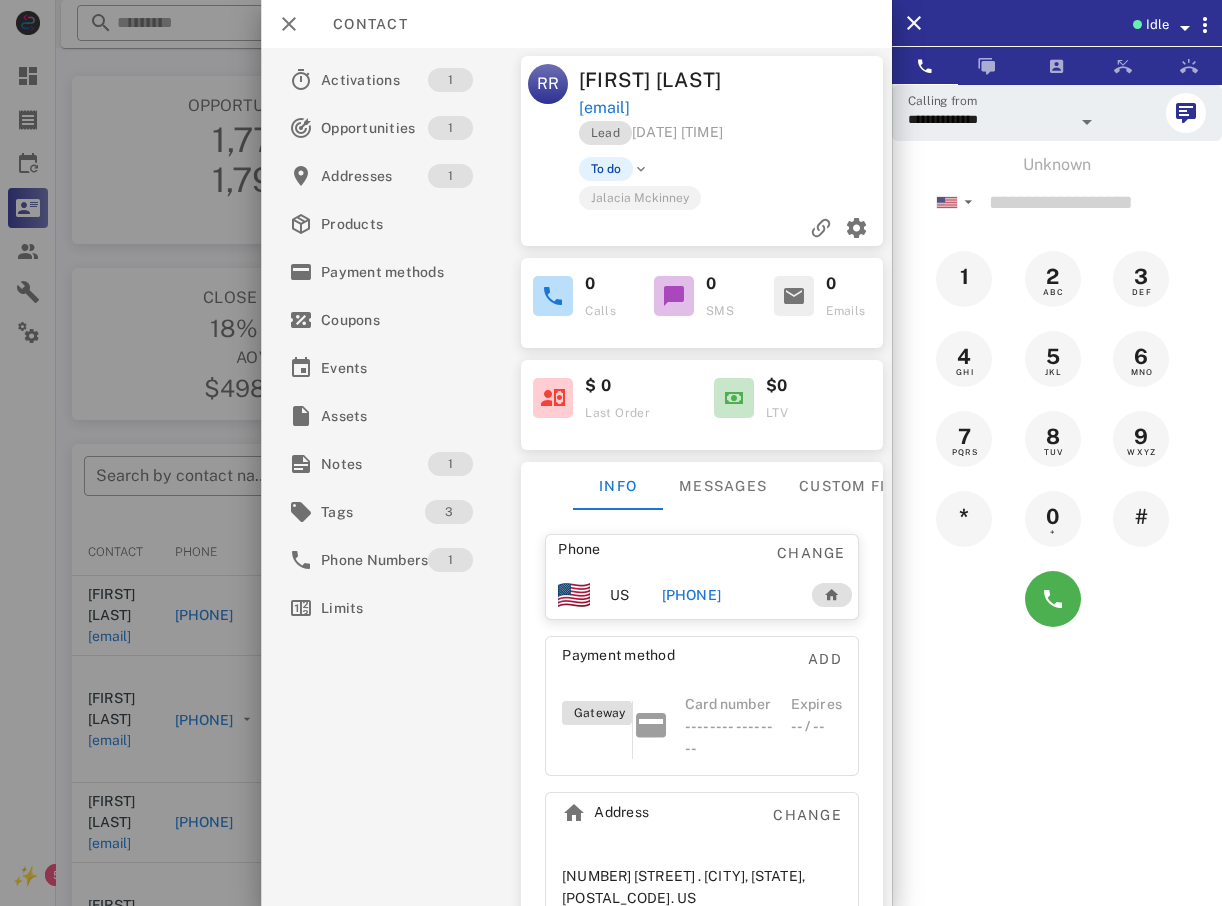 click at bounding box center (611, 453) 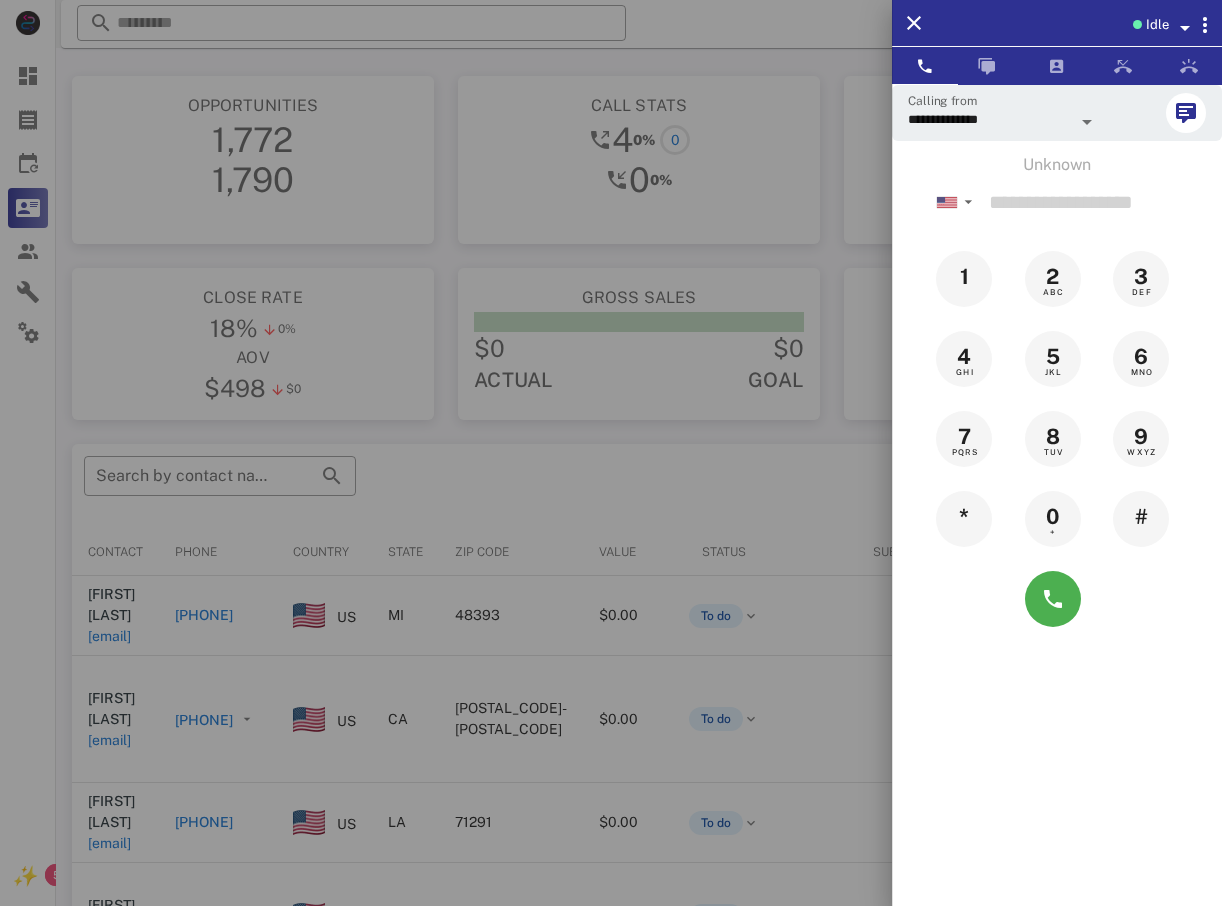click at bounding box center (611, 453) 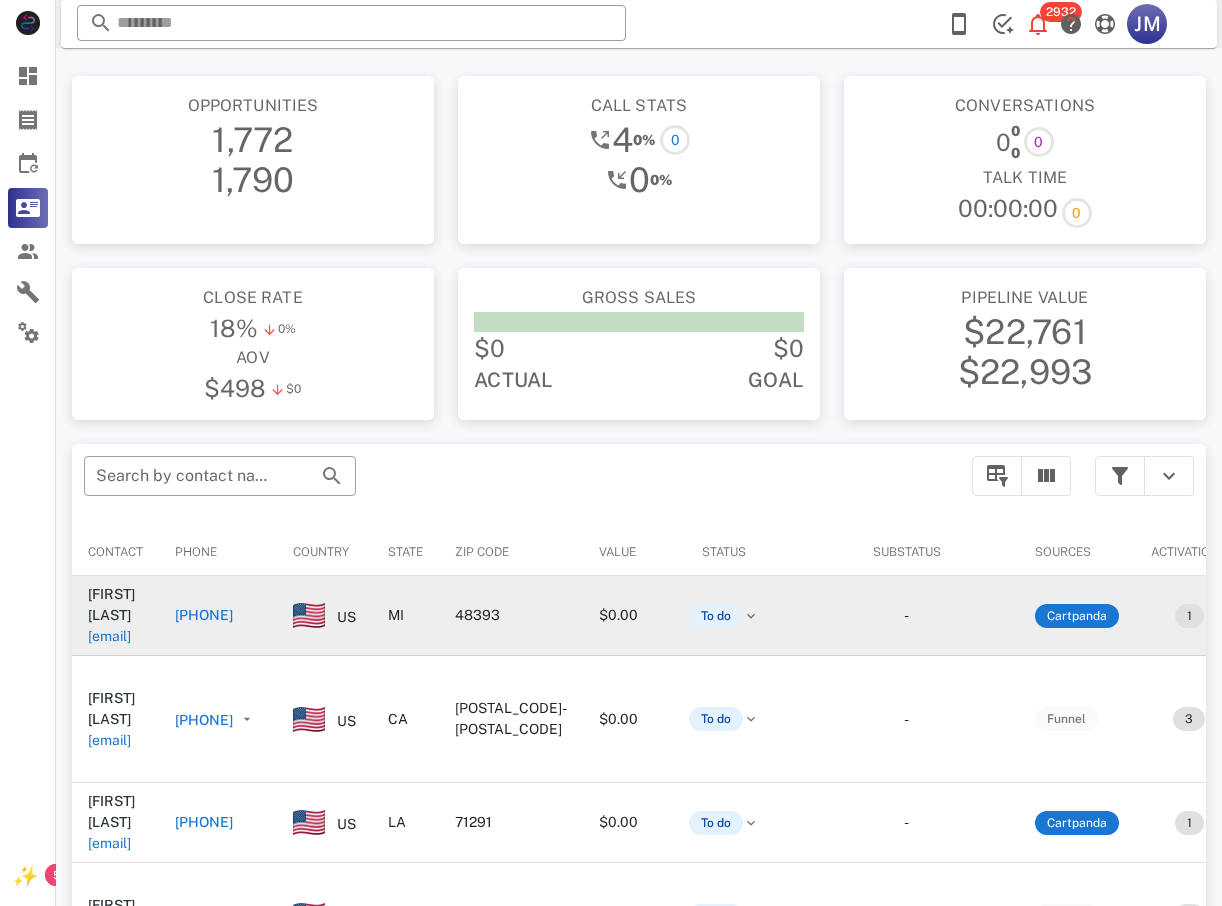 click on "[PHONE]" at bounding box center [204, 615] 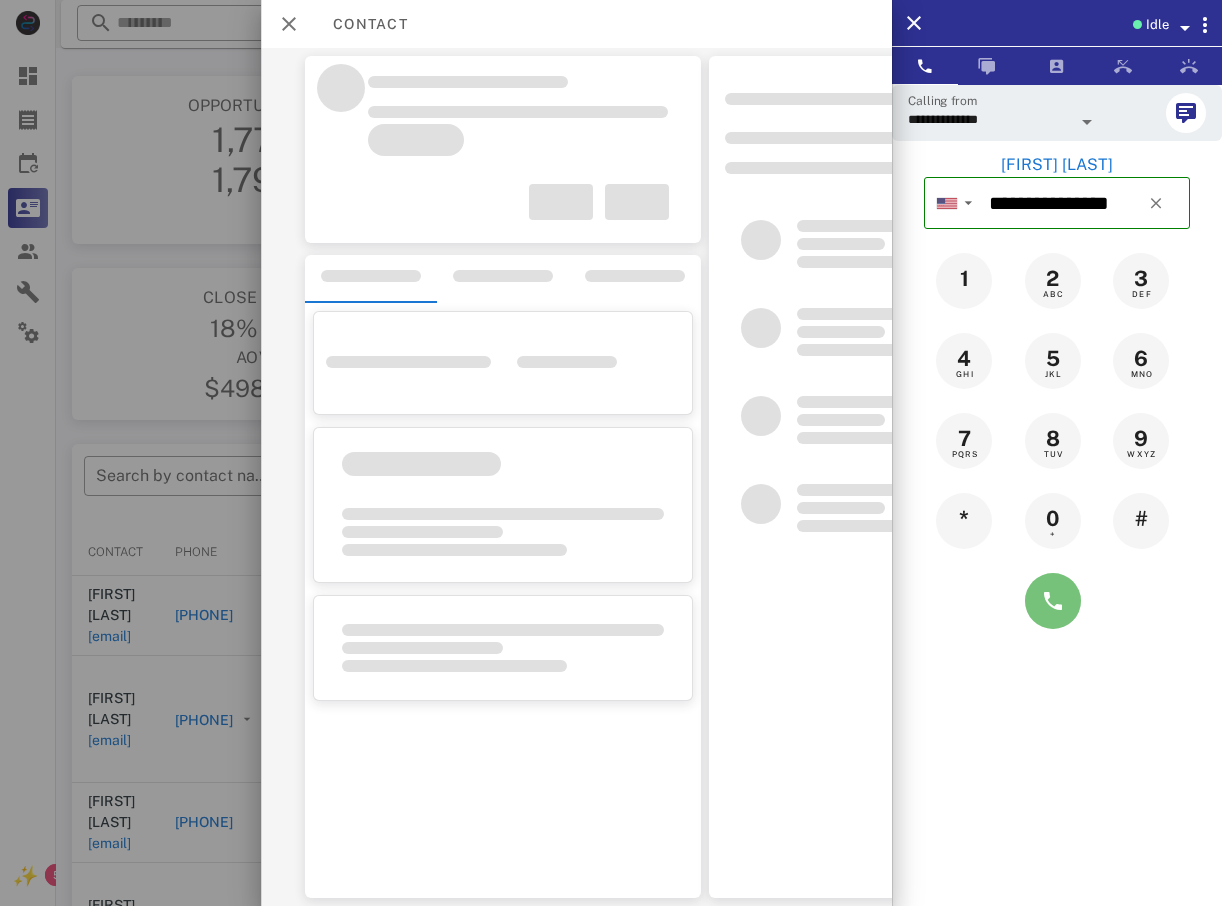 click at bounding box center (1053, 601) 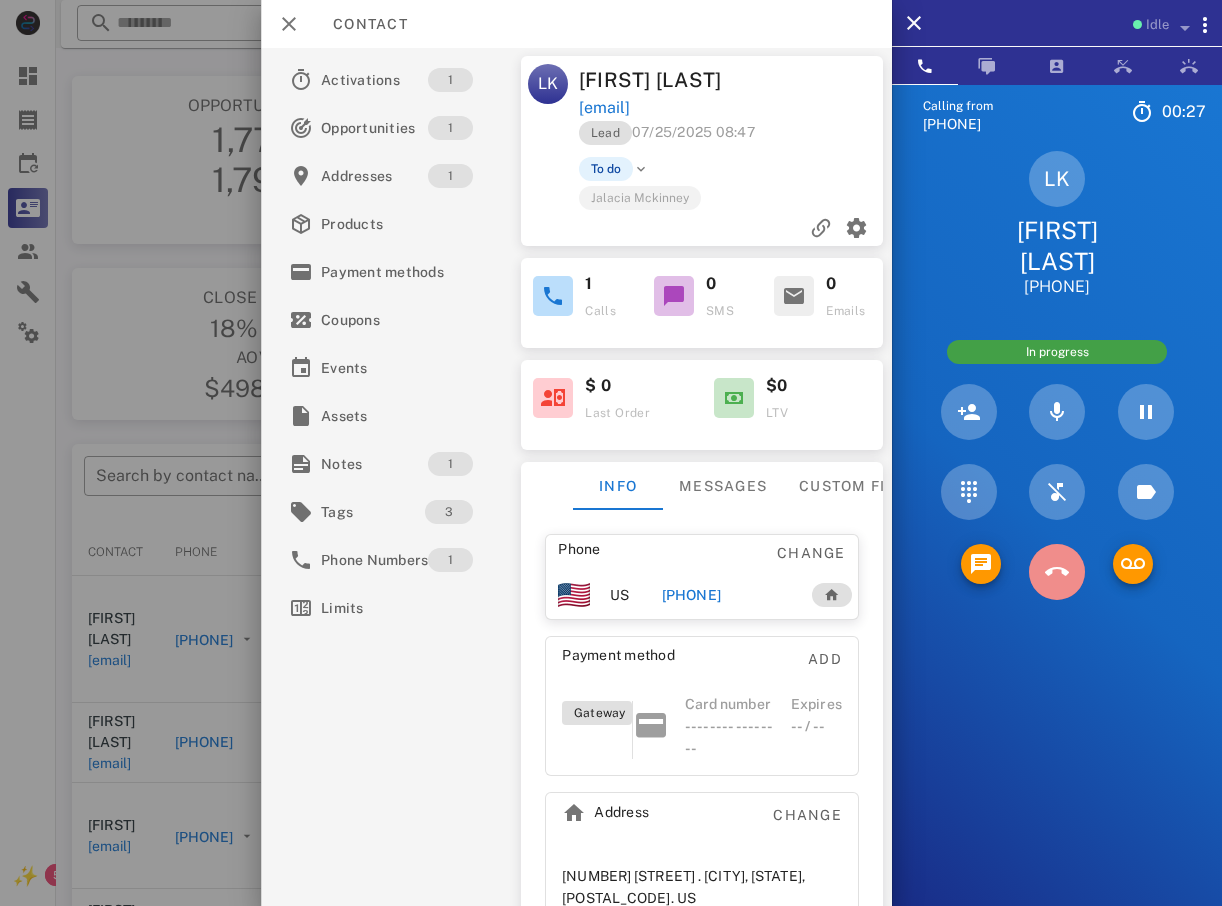 click at bounding box center [1057, 572] 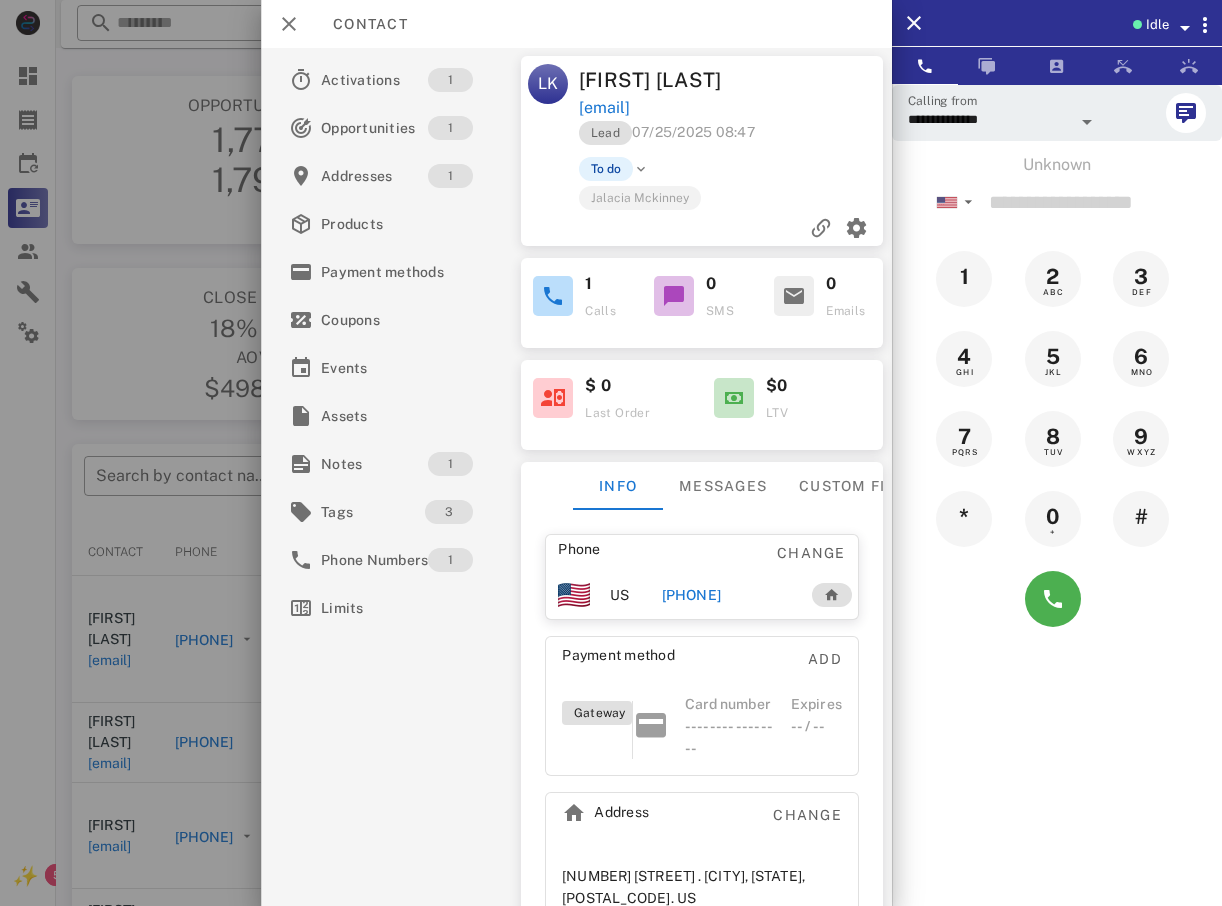 click at bounding box center (611, 453) 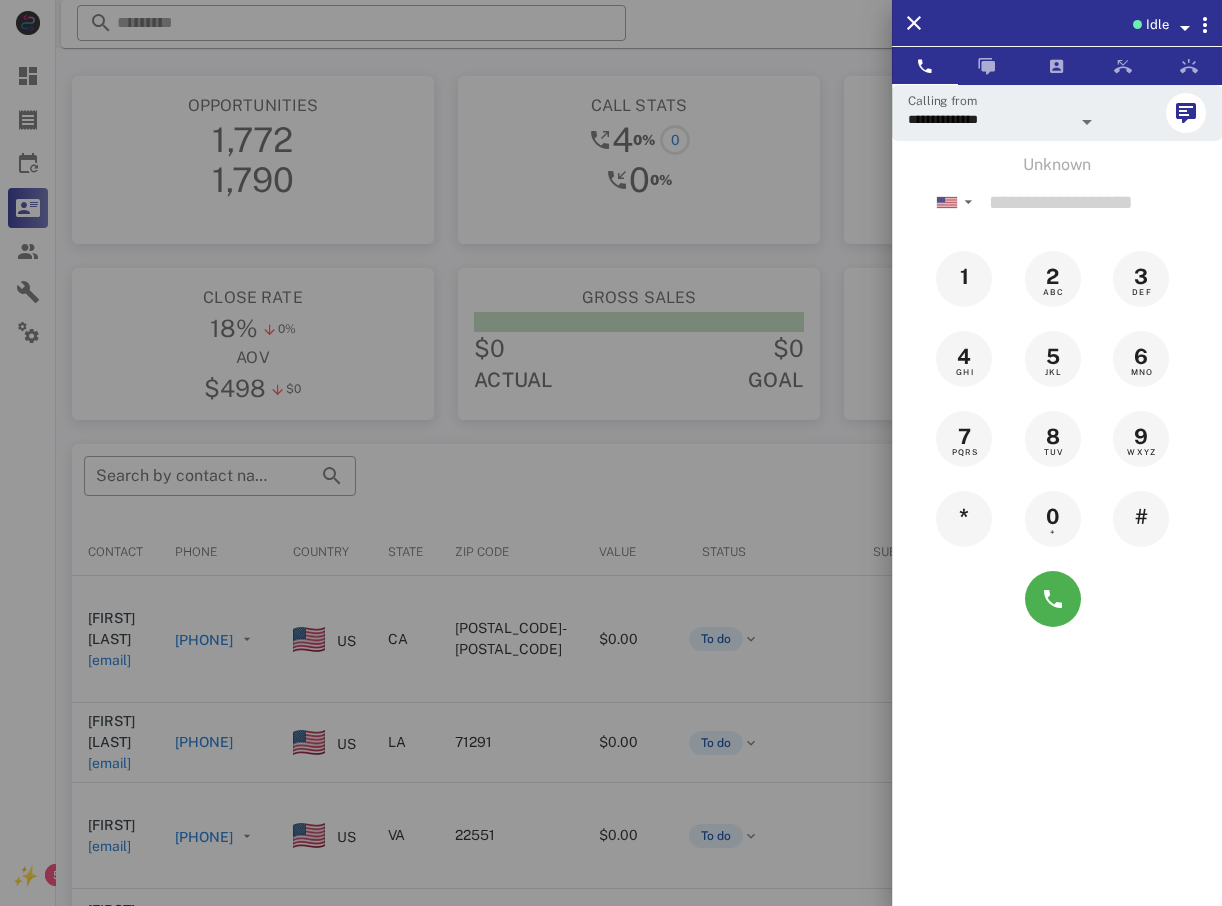 drag, startPoint x: 88, startPoint y: 331, endPoint x: 256, endPoint y: 421, distance: 190.58856 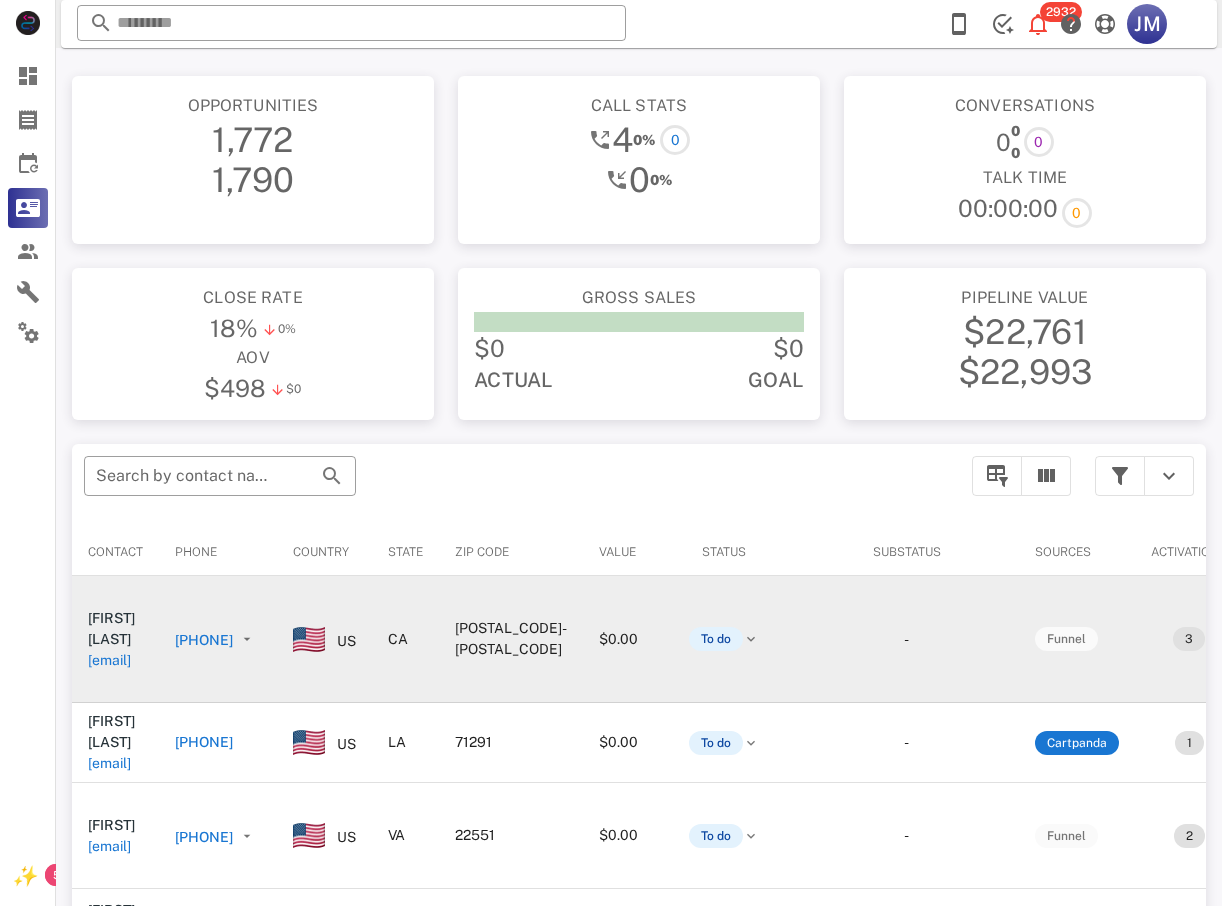 click on "+17149700689" at bounding box center (204, 640) 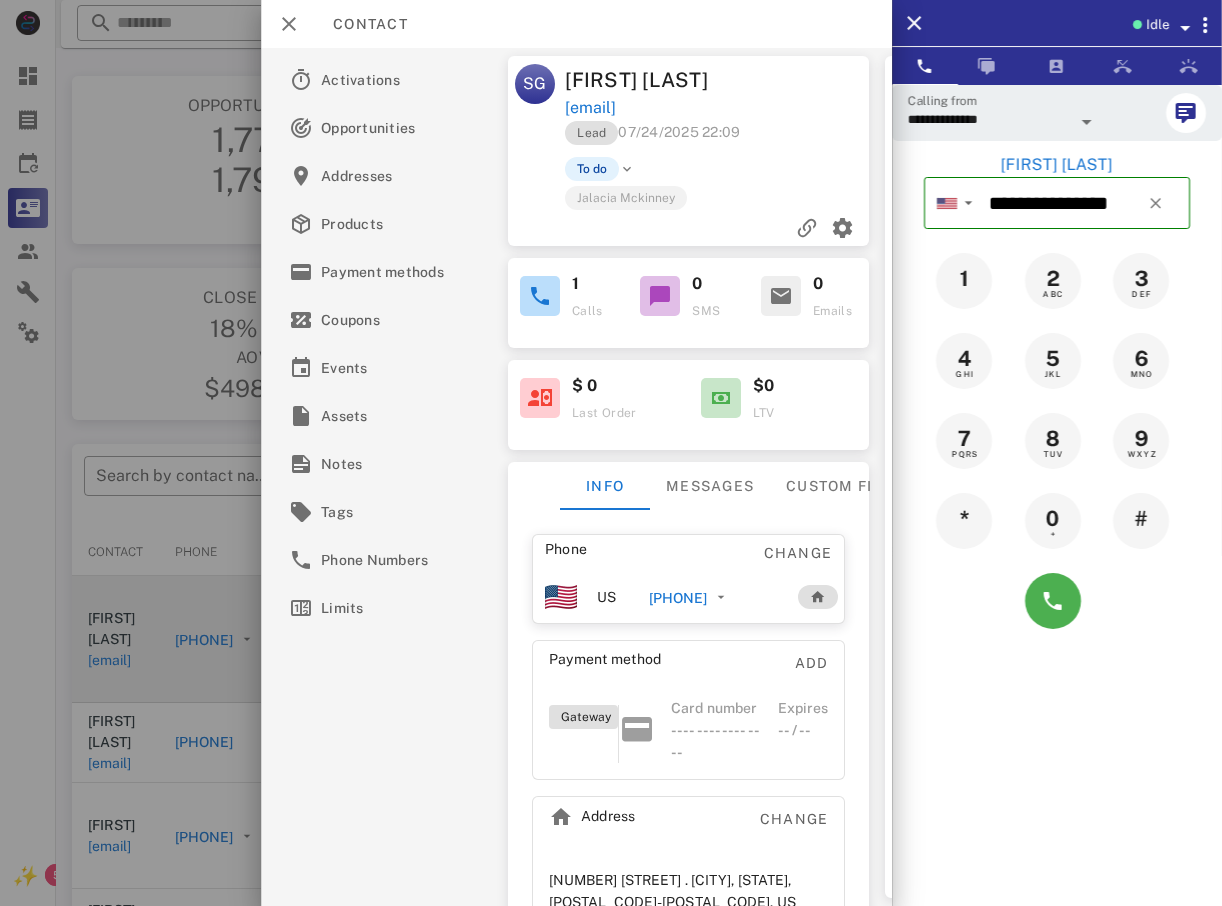 click at bounding box center (1057, 601) 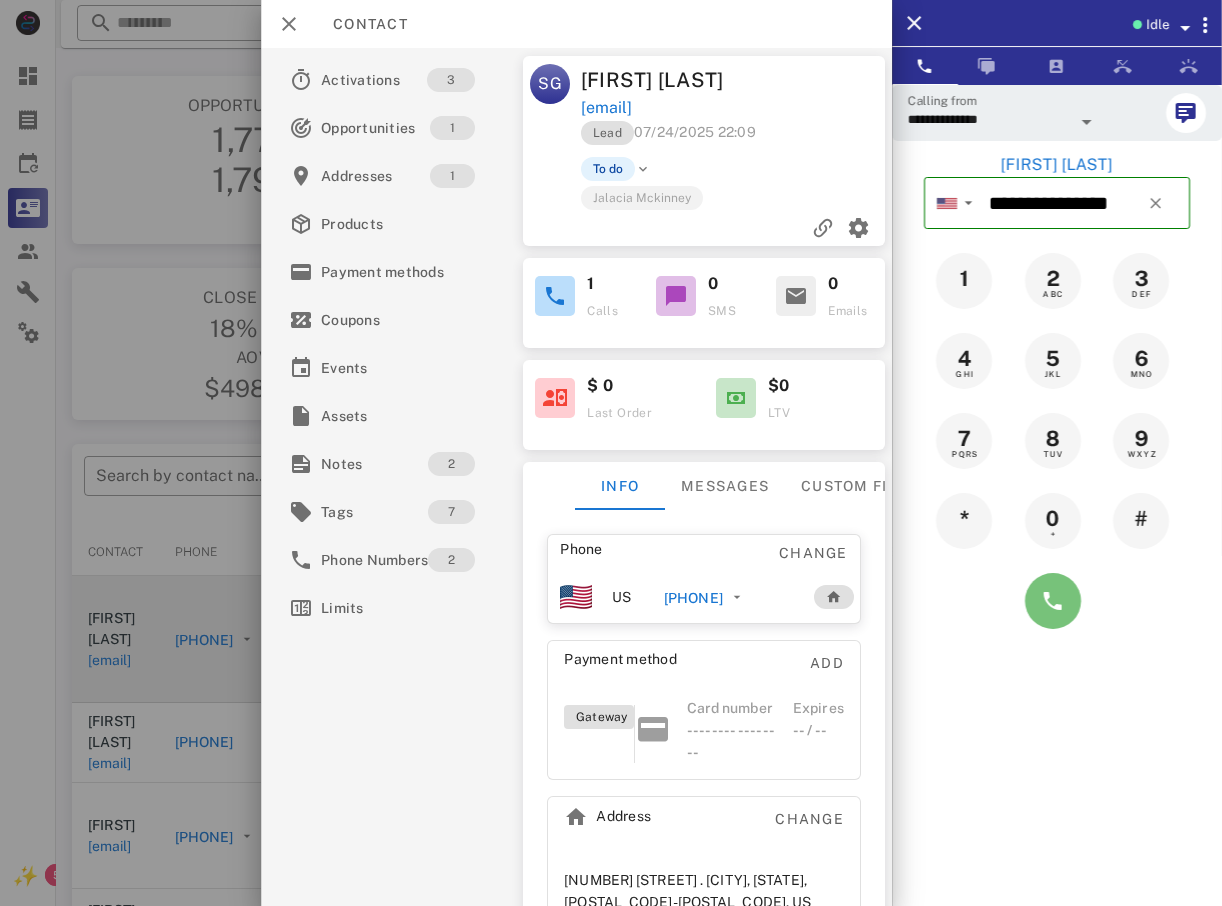 click at bounding box center (1053, 601) 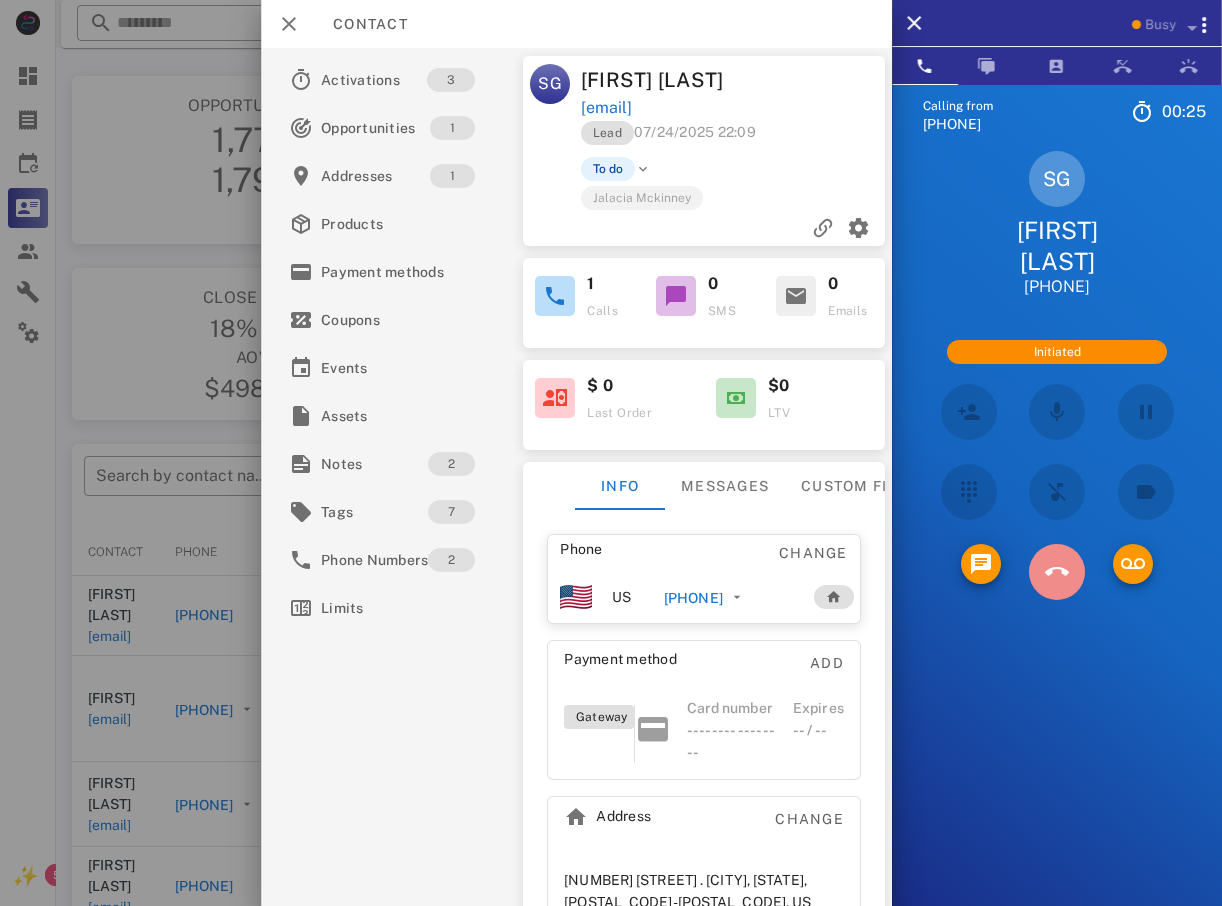 click at bounding box center (1057, 572) 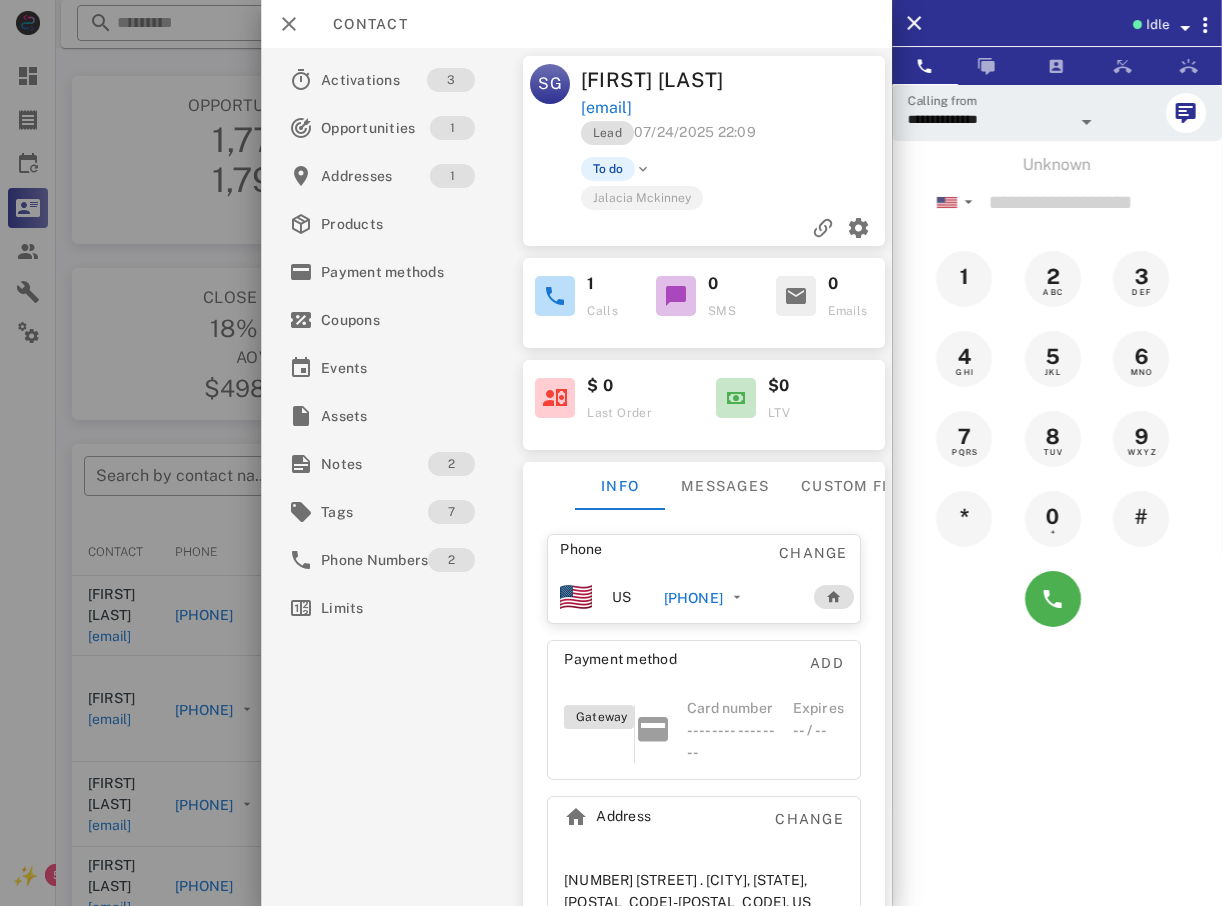 click at bounding box center [611, 453] 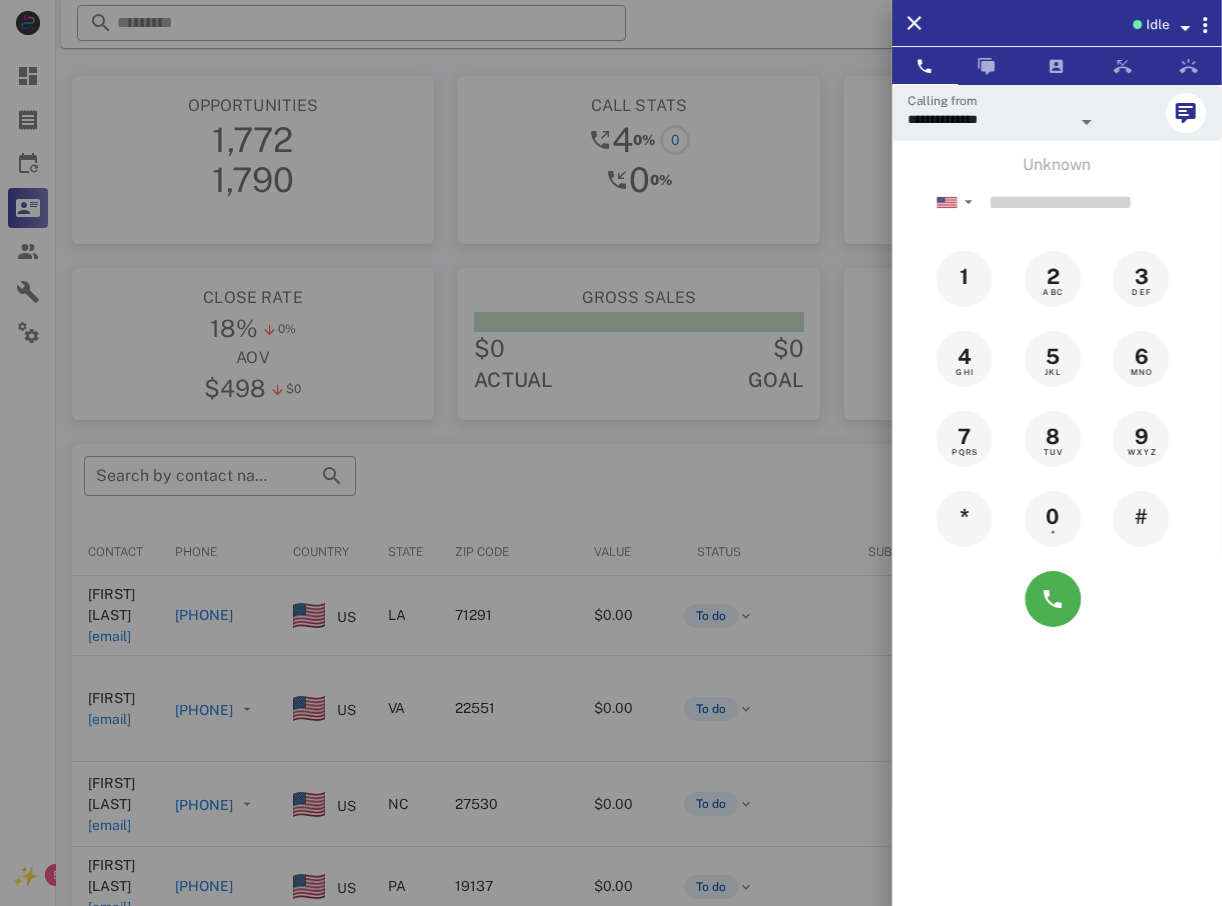 click at bounding box center [611, 453] 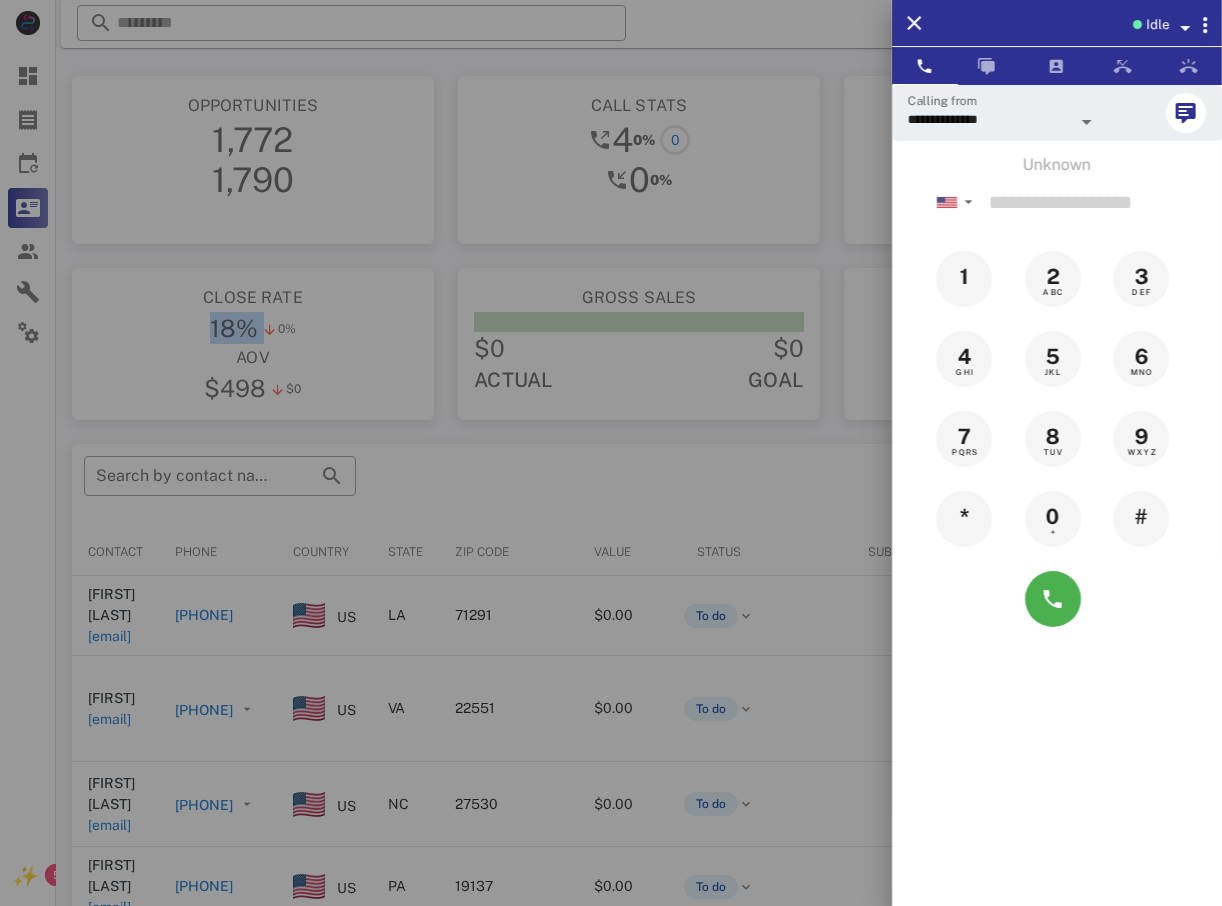 click on "18%  0%" at bounding box center [253, 328] 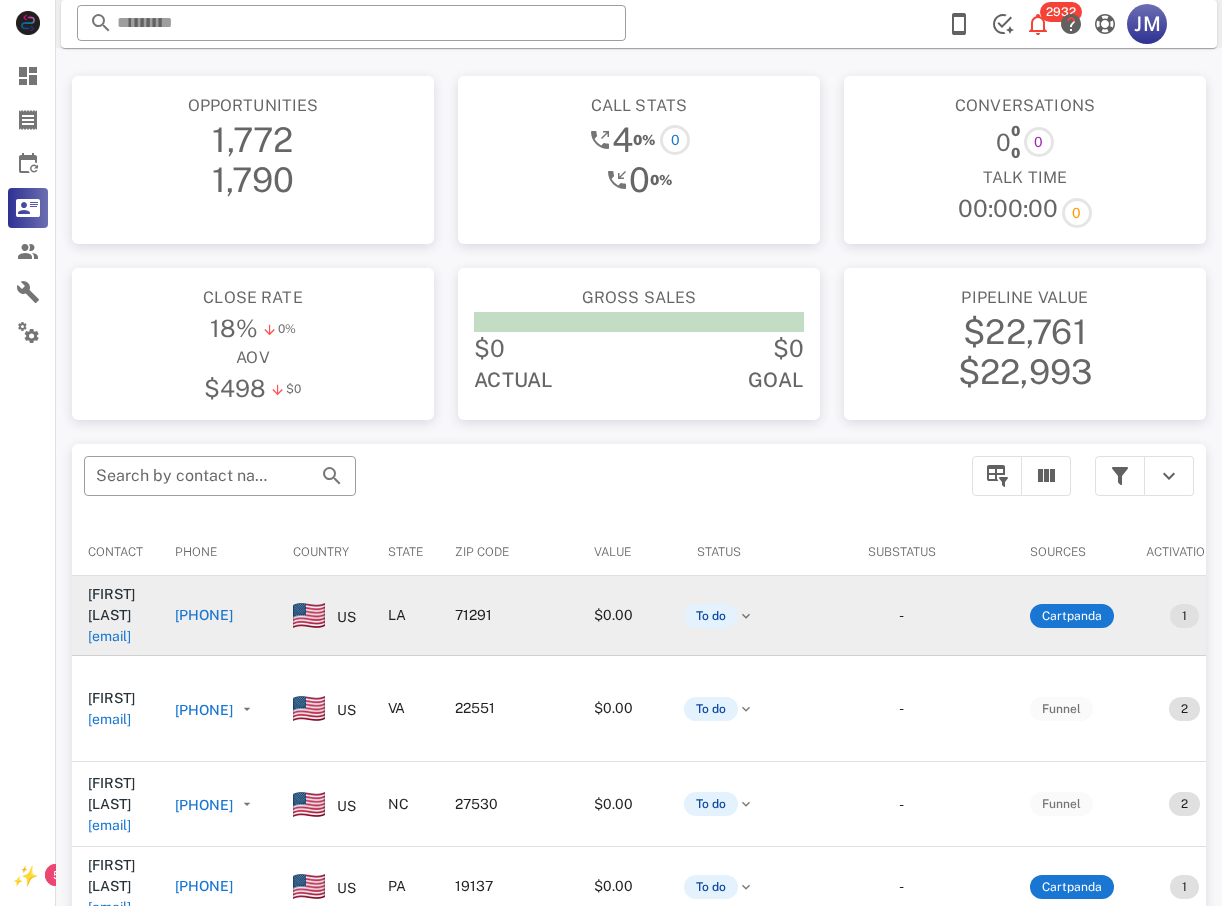 click on "+1[PHONE]" at bounding box center (204, 615) 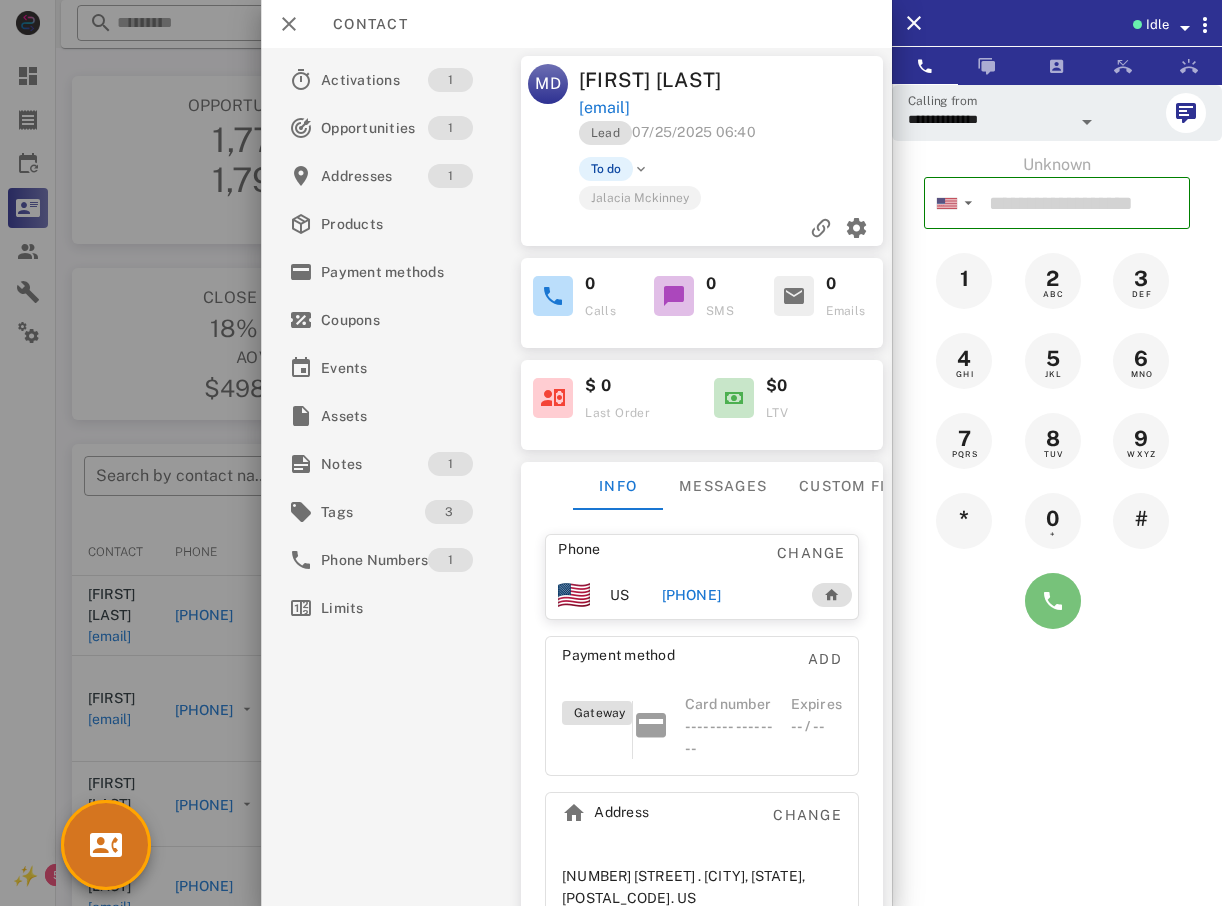 drag, startPoint x: 1055, startPoint y: 619, endPoint x: 138, endPoint y: 835, distance: 942.09607 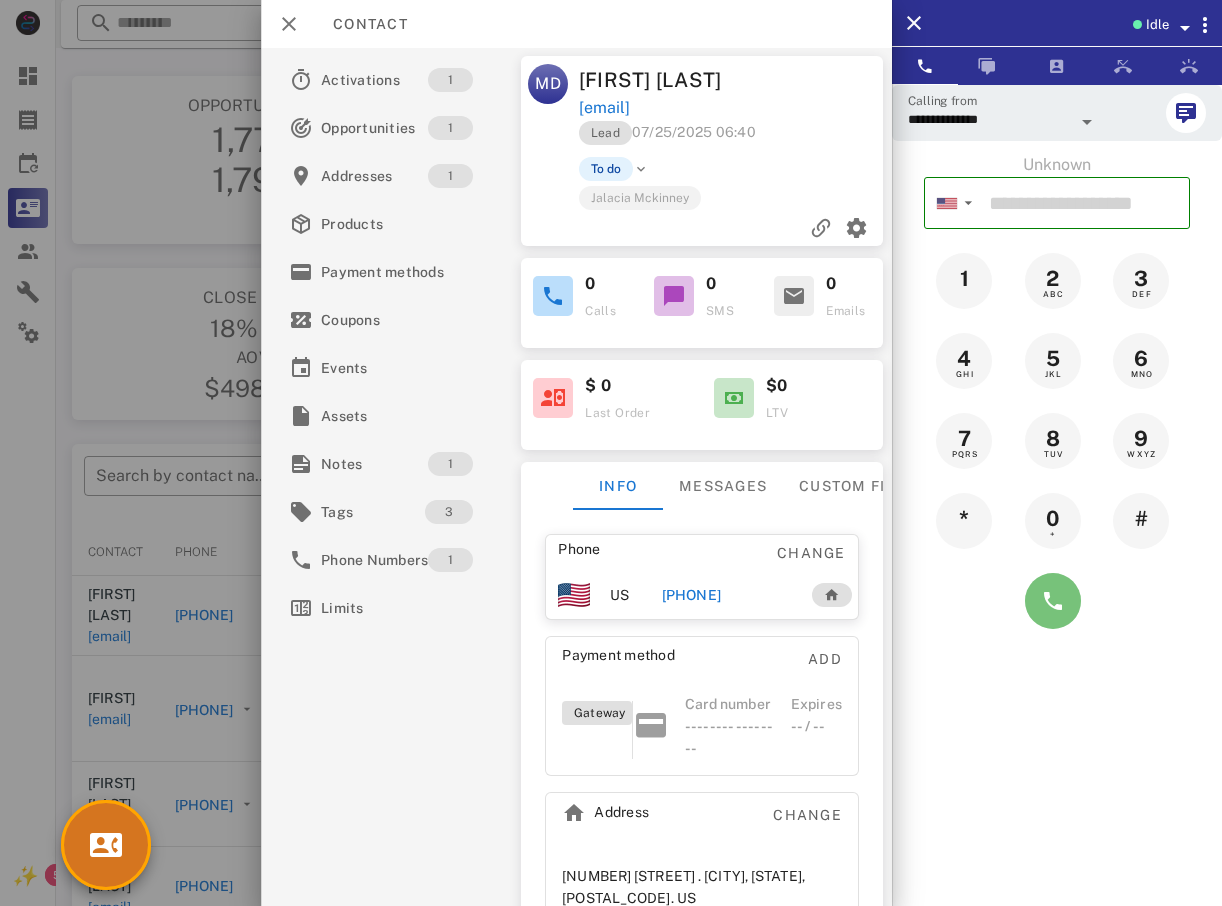 click at bounding box center (1053, 601) 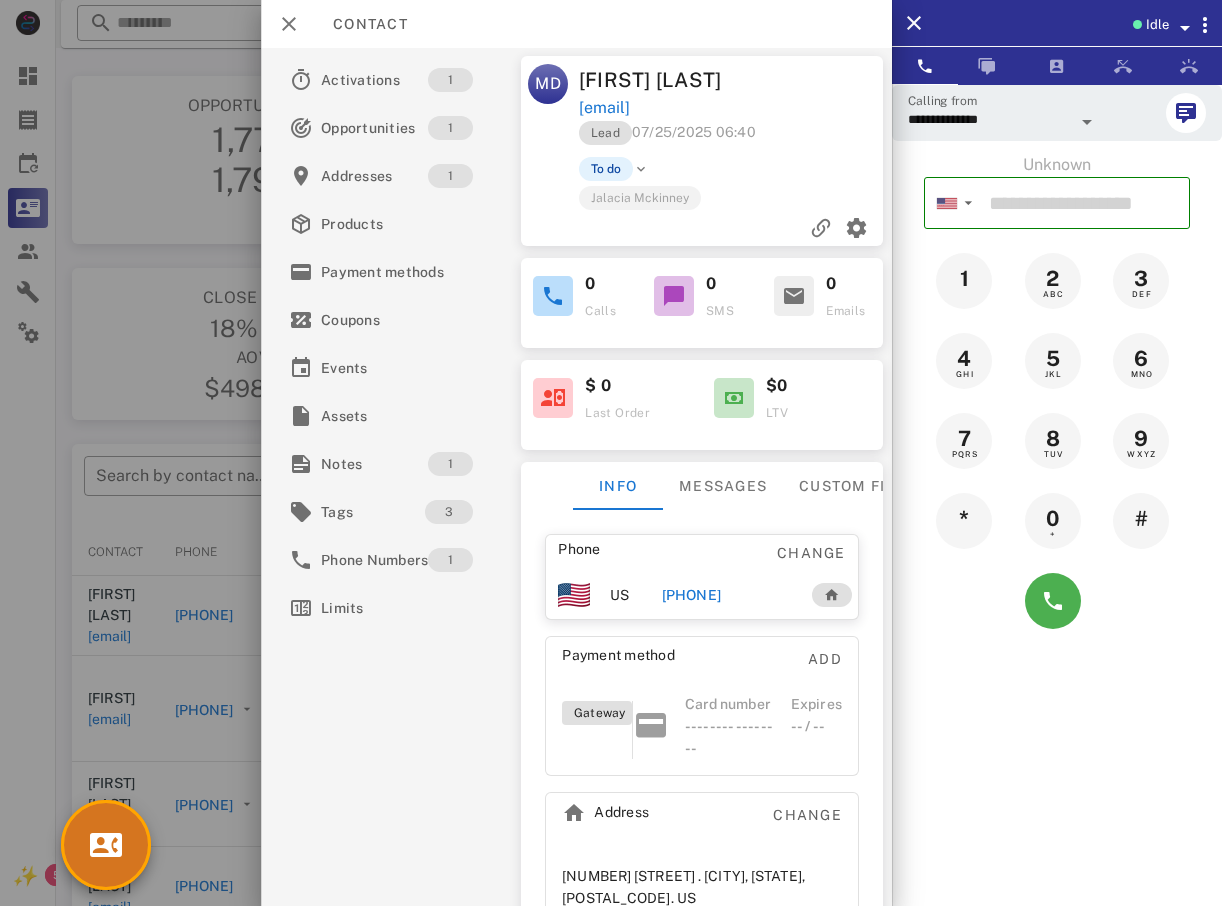 click at bounding box center (611, 453) 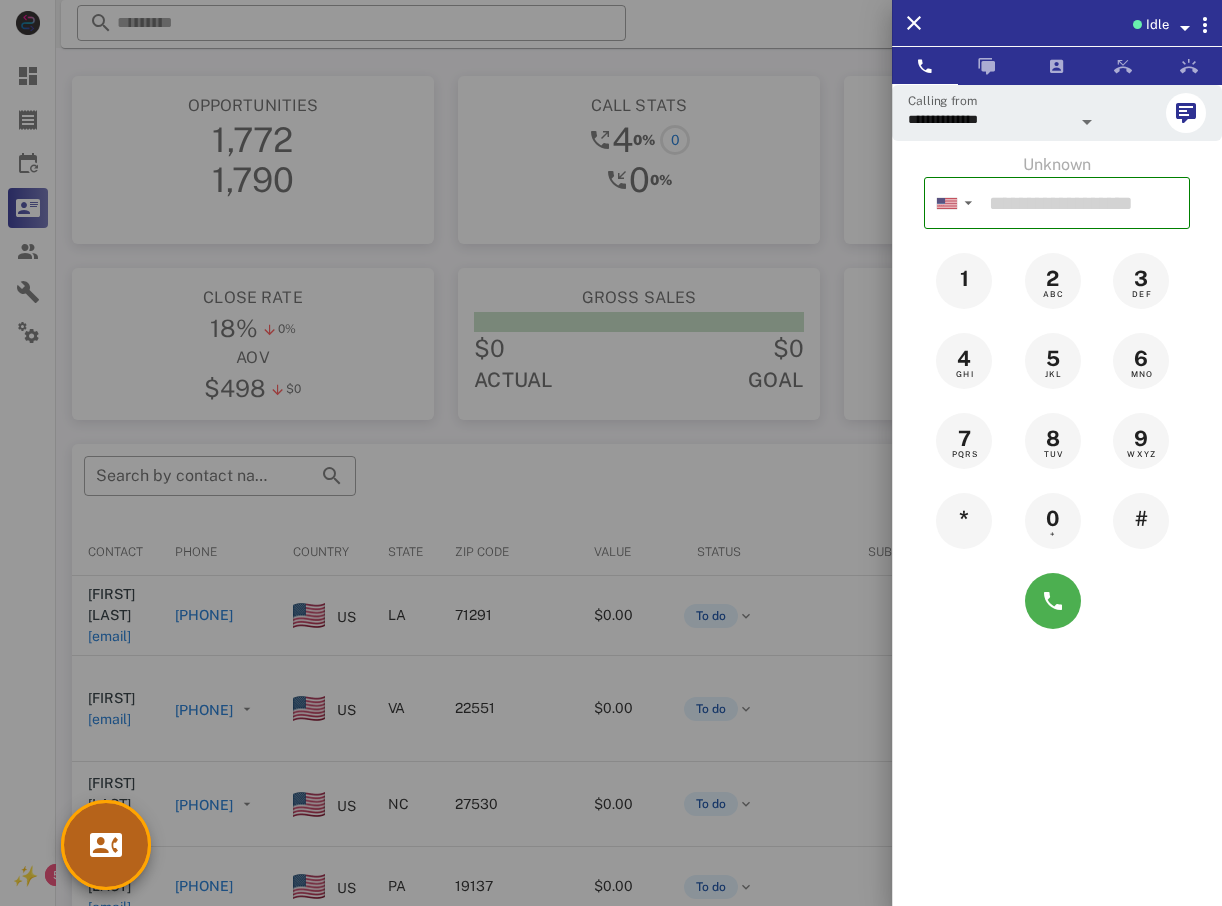 click at bounding box center (106, 845) 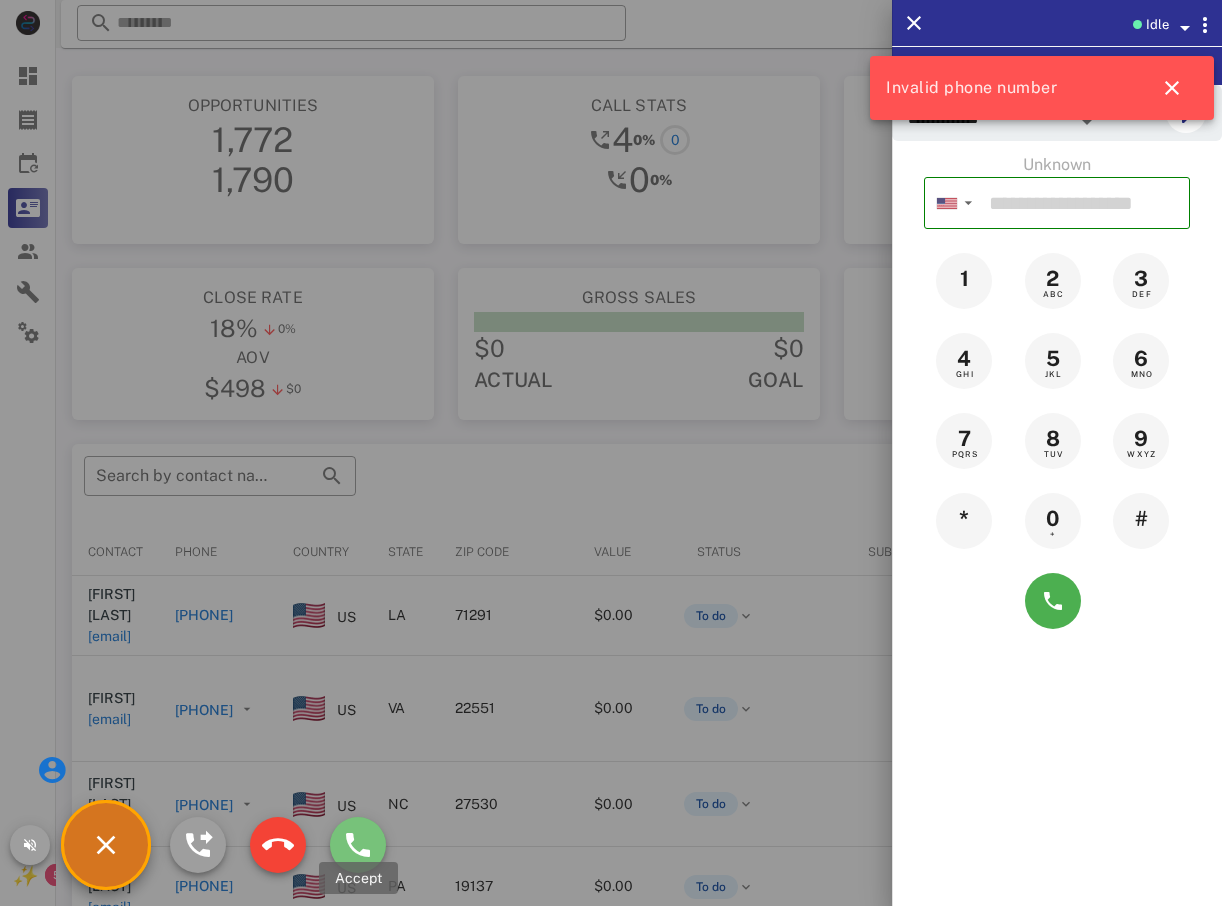 click at bounding box center (358, 845) 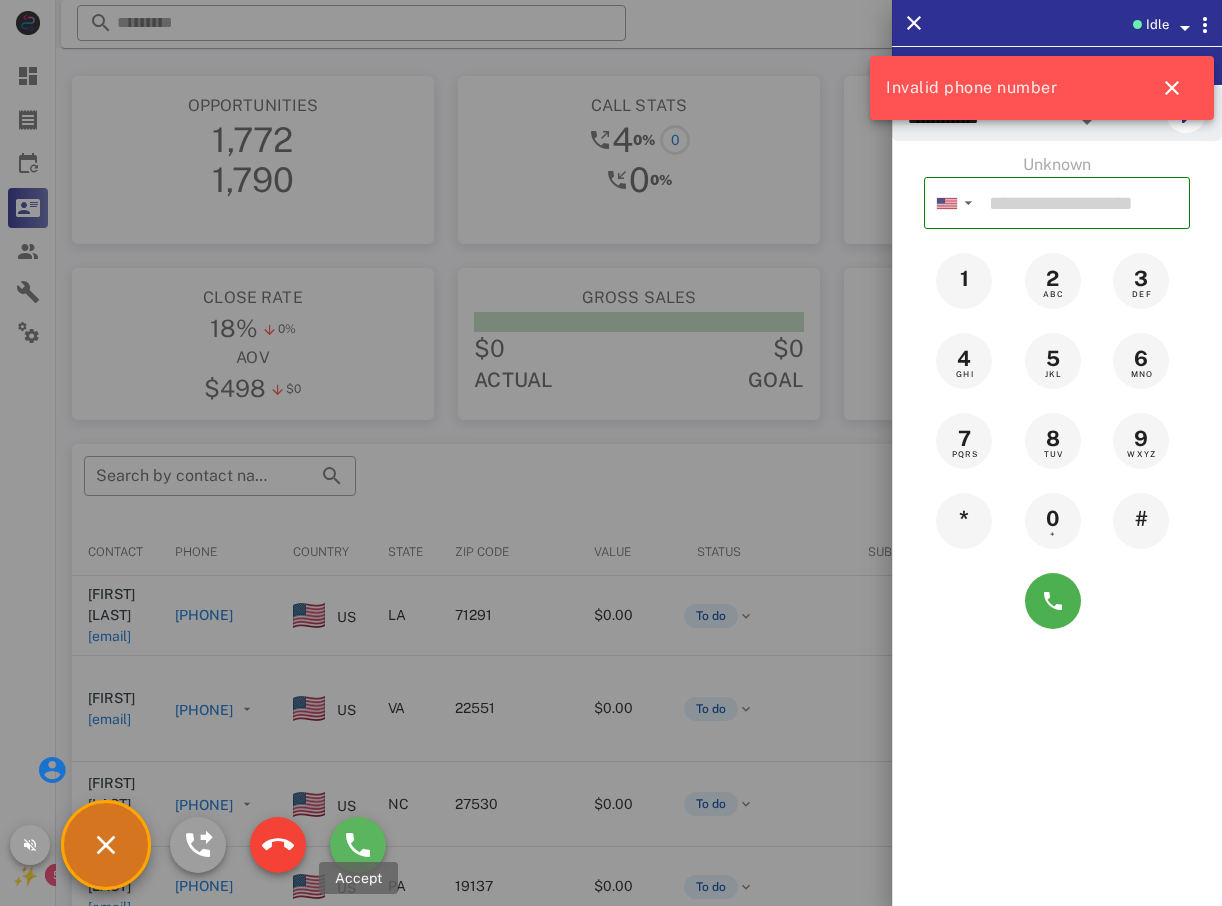 type on "**********" 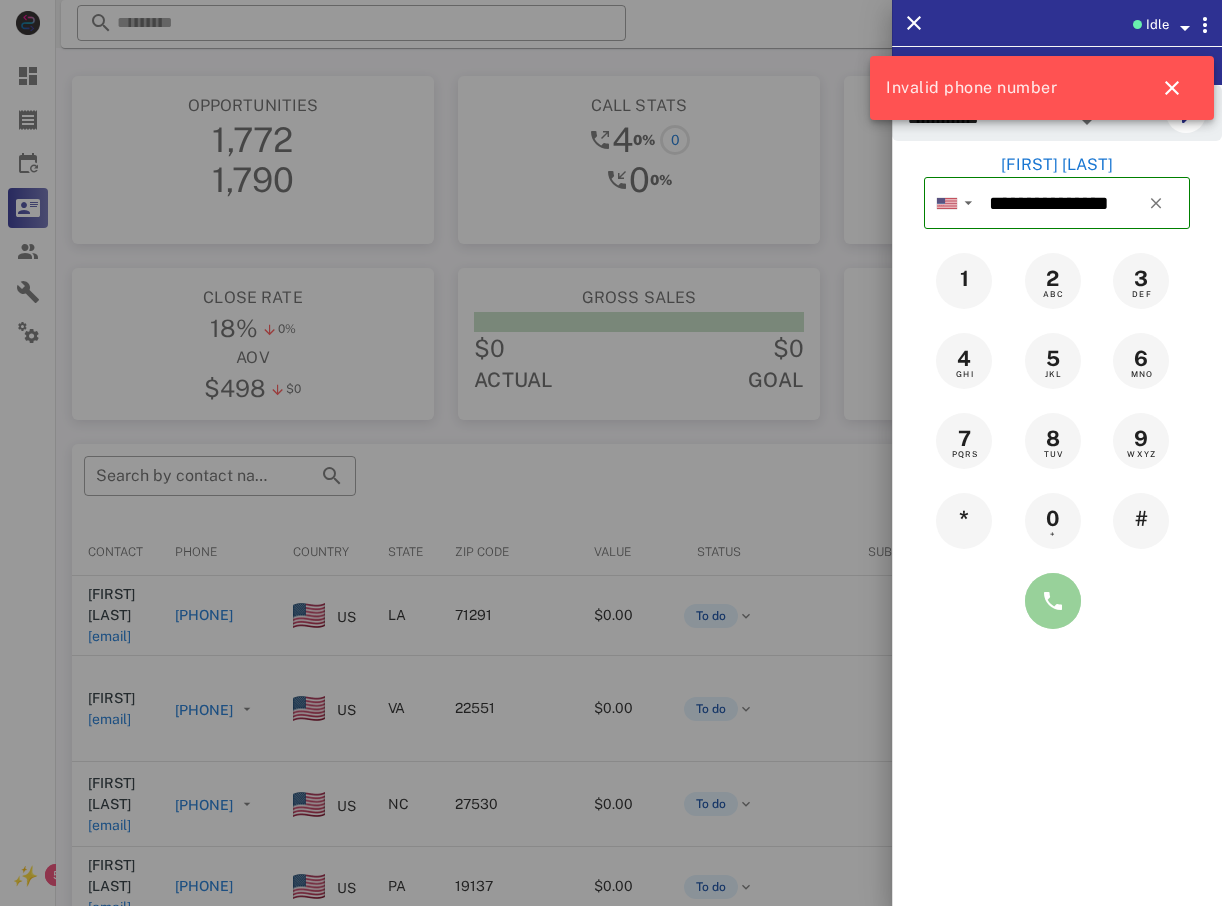 click at bounding box center (1053, 601) 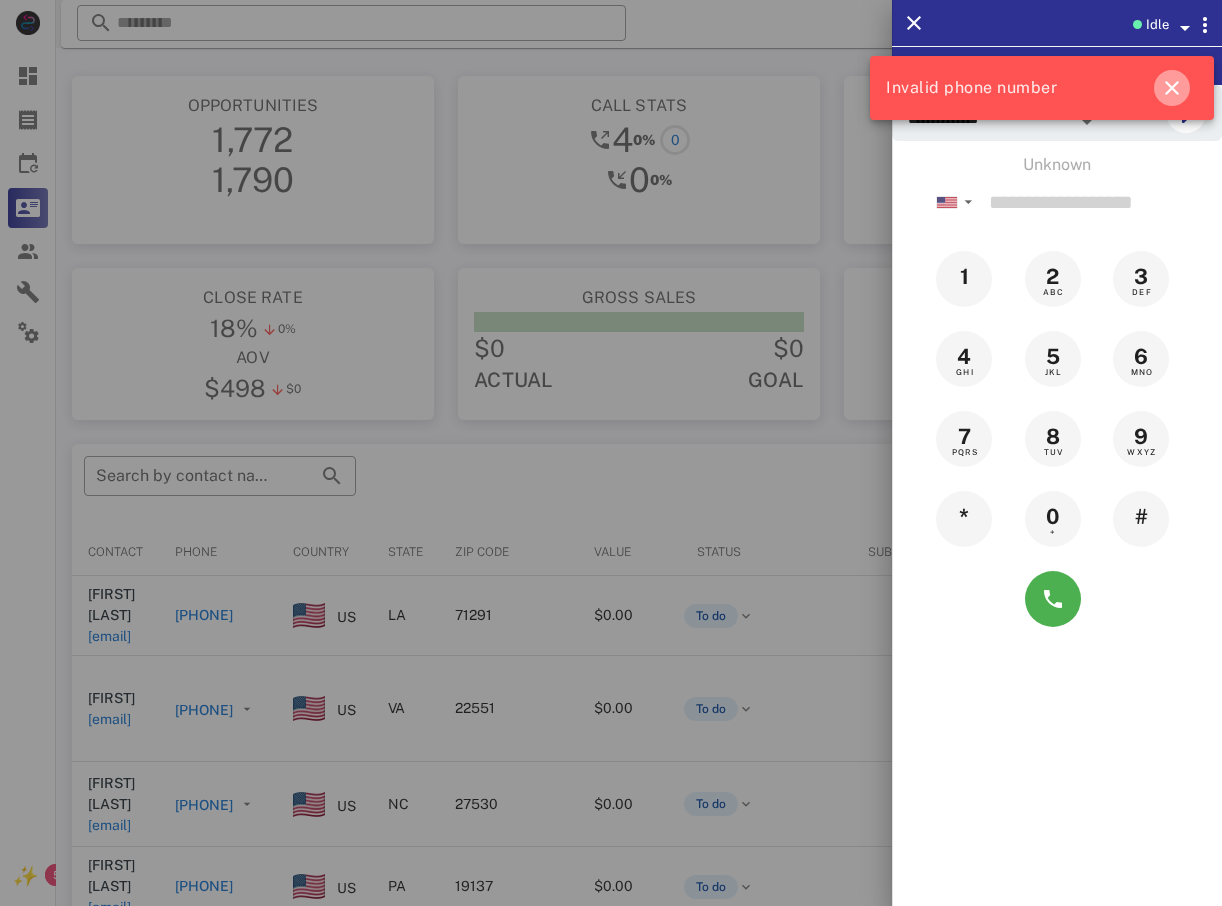 click at bounding box center (1172, 88) 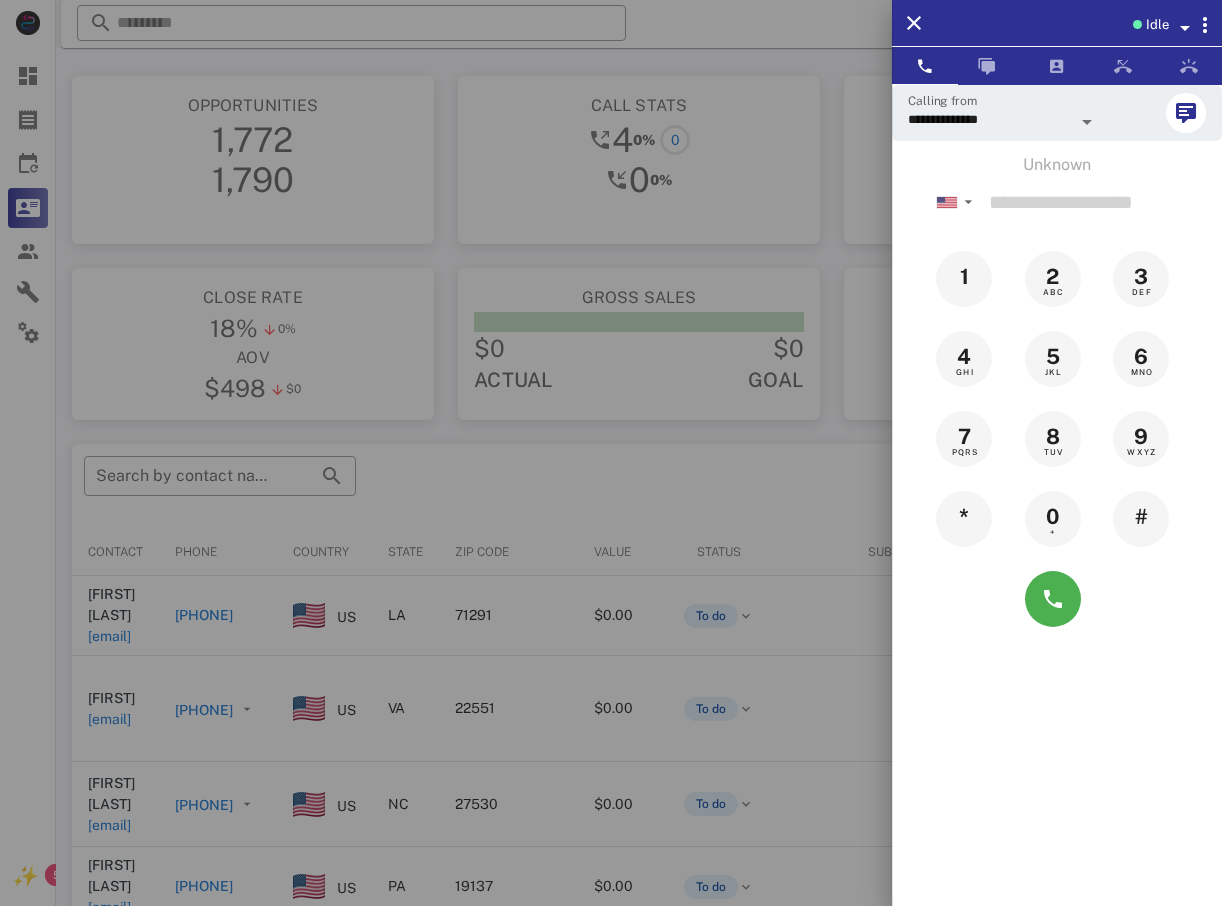 click at bounding box center (611, 453) 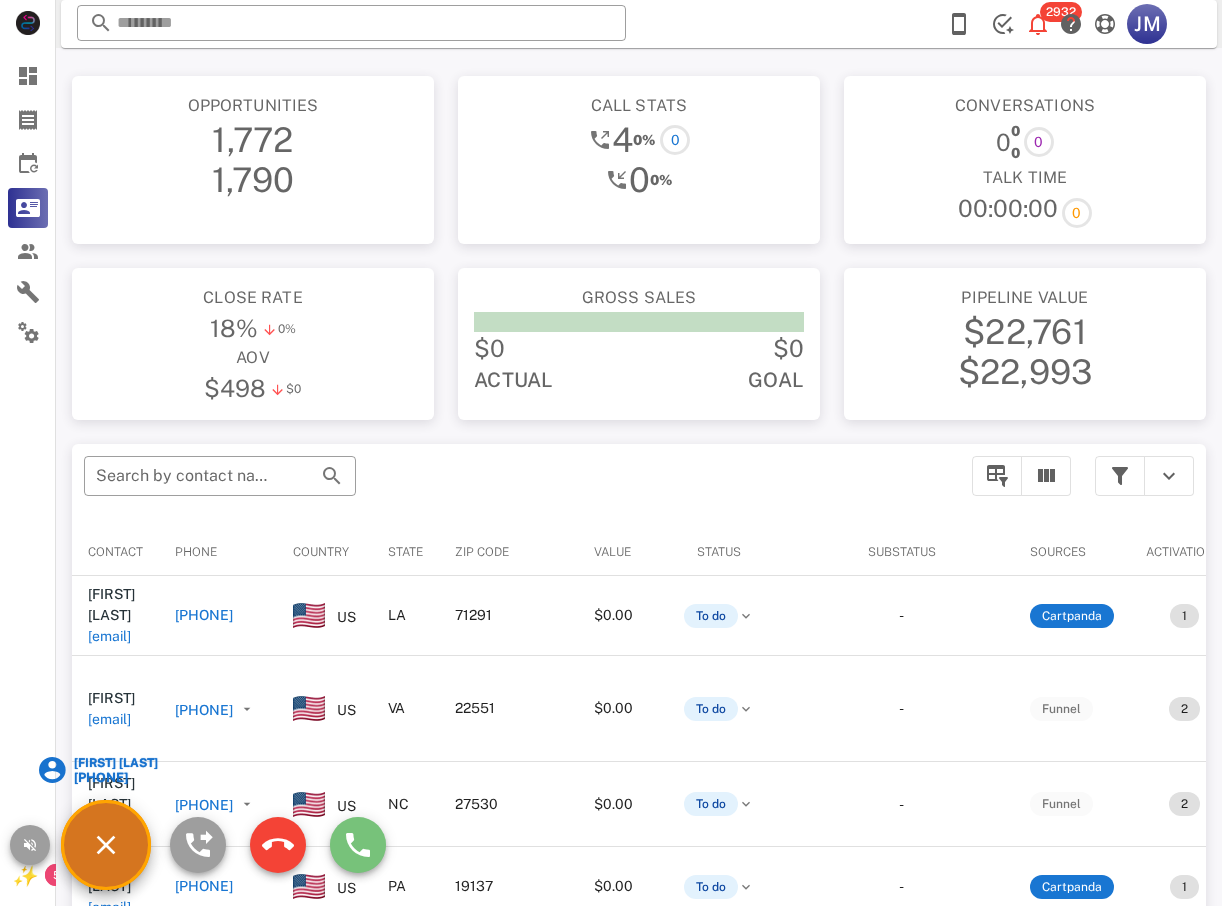 click at bounding box center [358, 845] 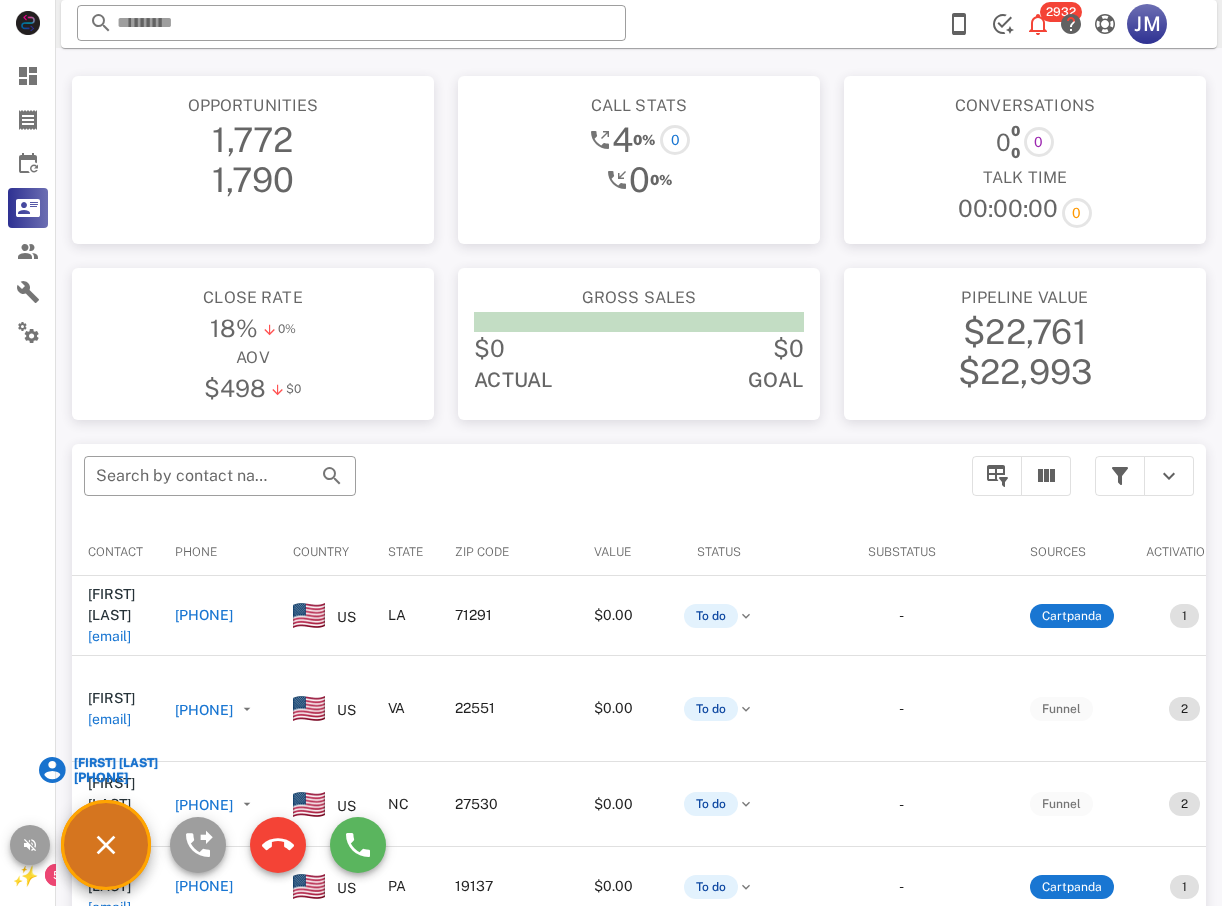type on "**********" 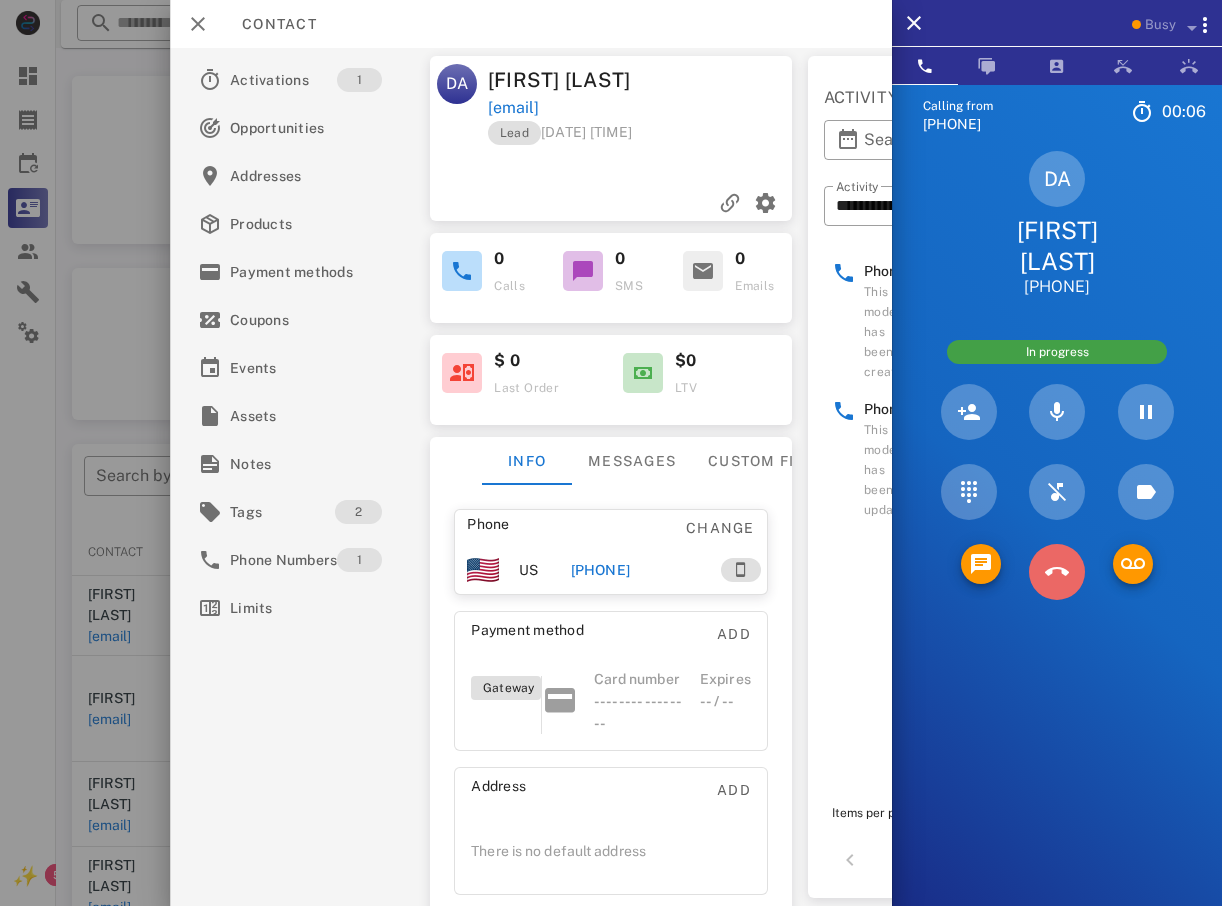 click at bounding box center [1057, 572] 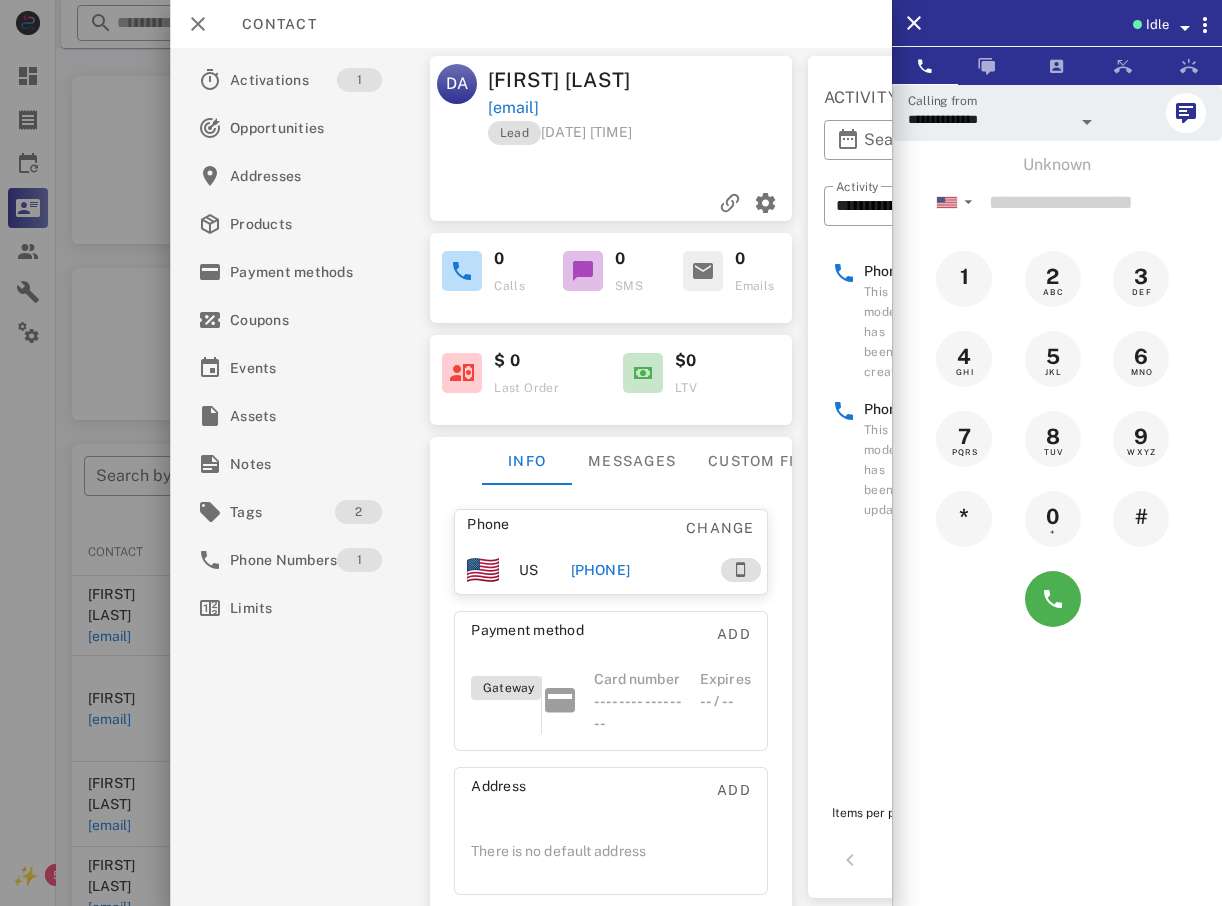 click on "**********" at bounding box center [611, 643] 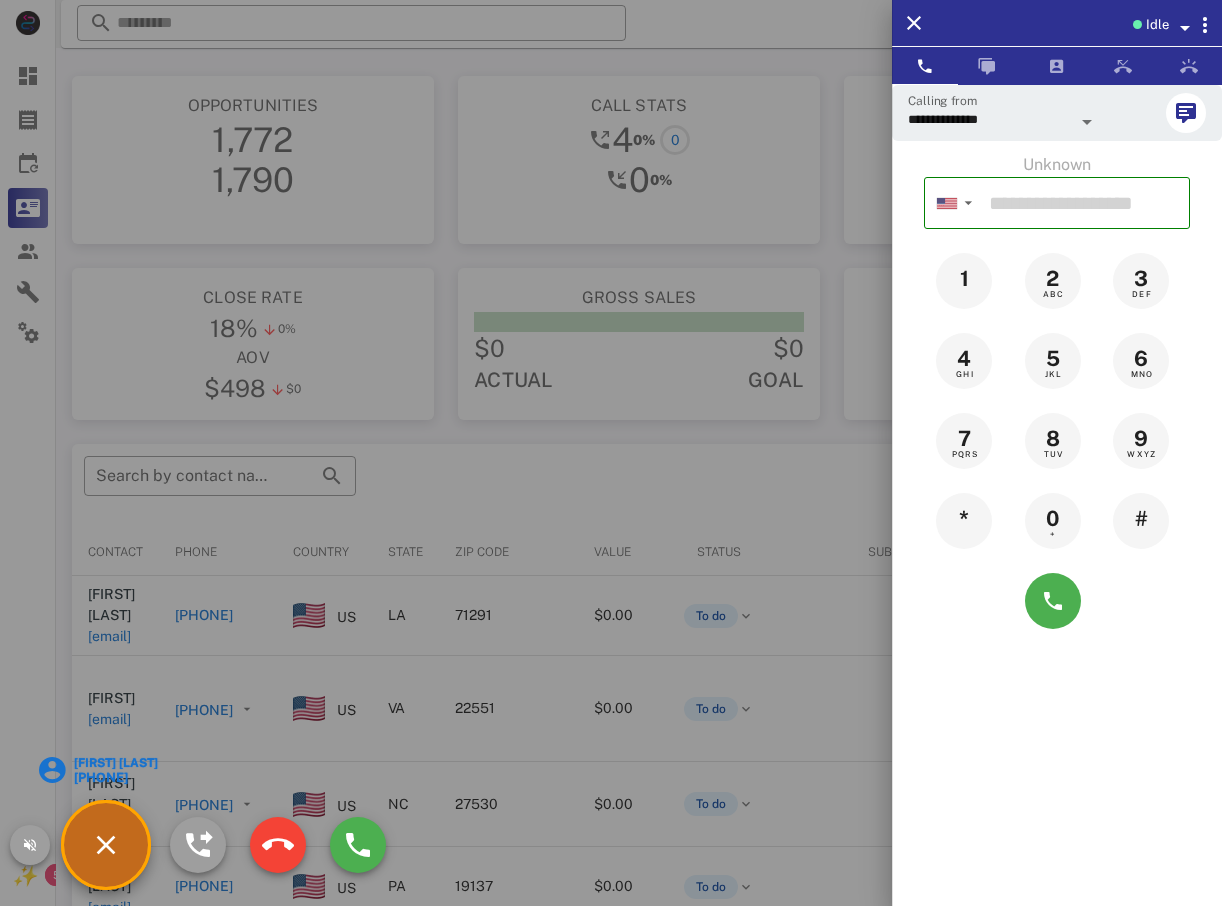click at bounding box center (611, 453) 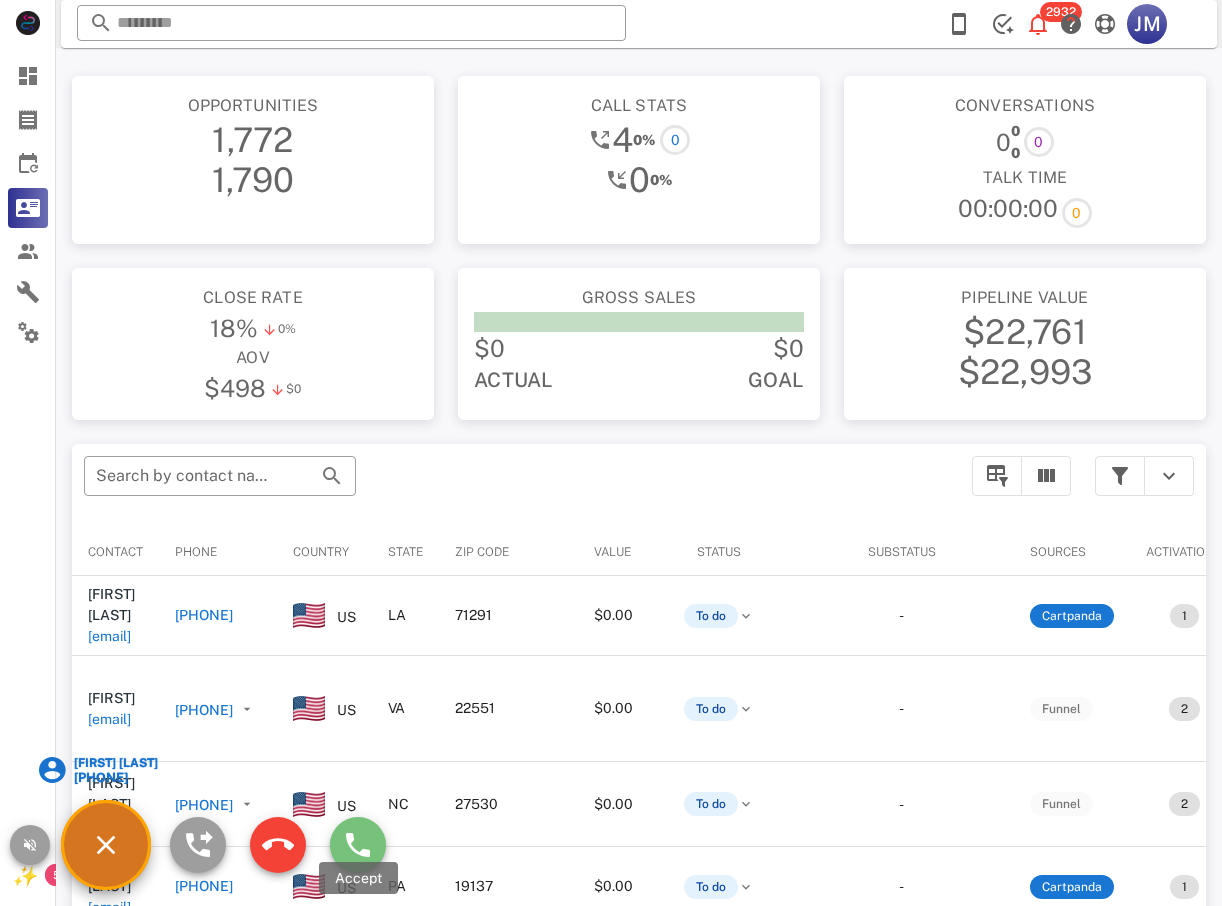 click at bounding box center [358, 845] 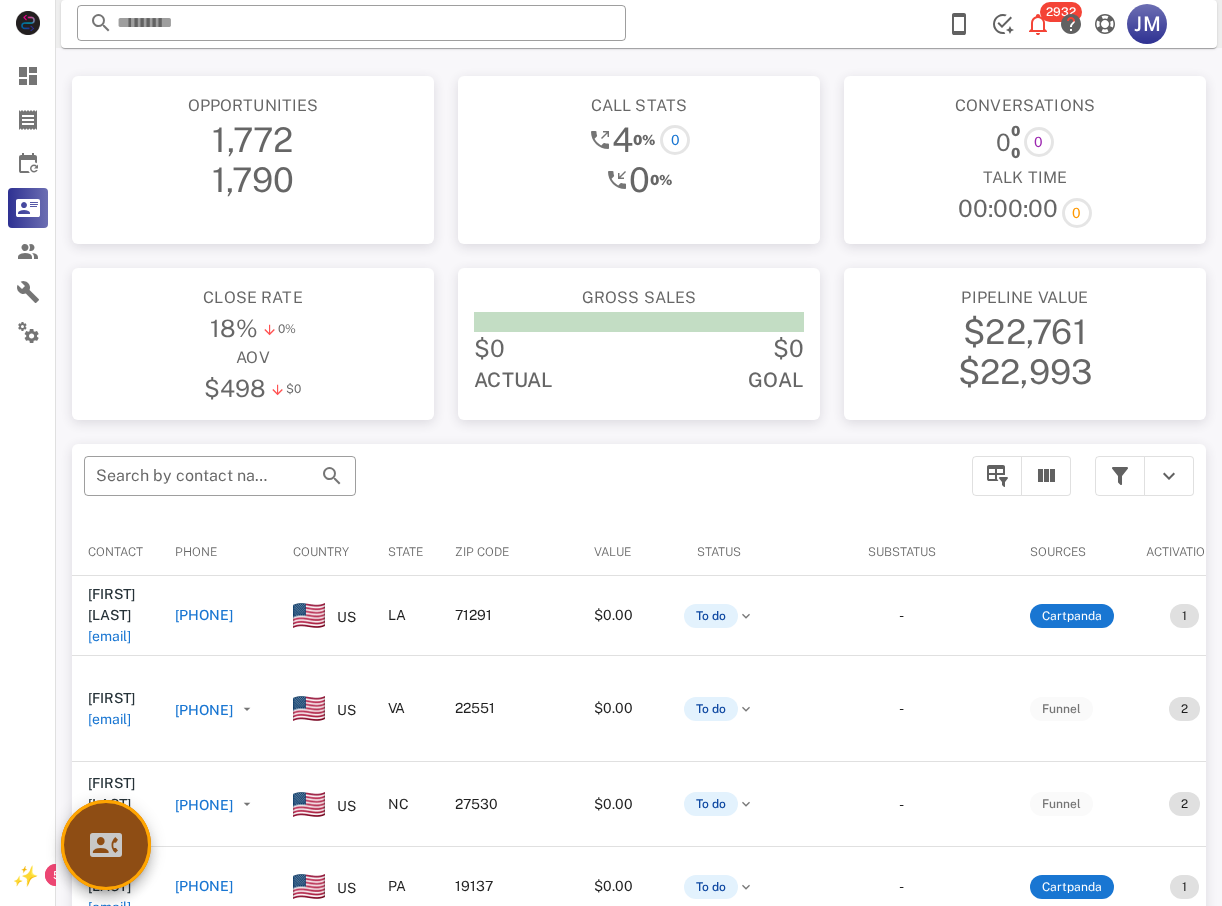click at bounding box center (106, 845) 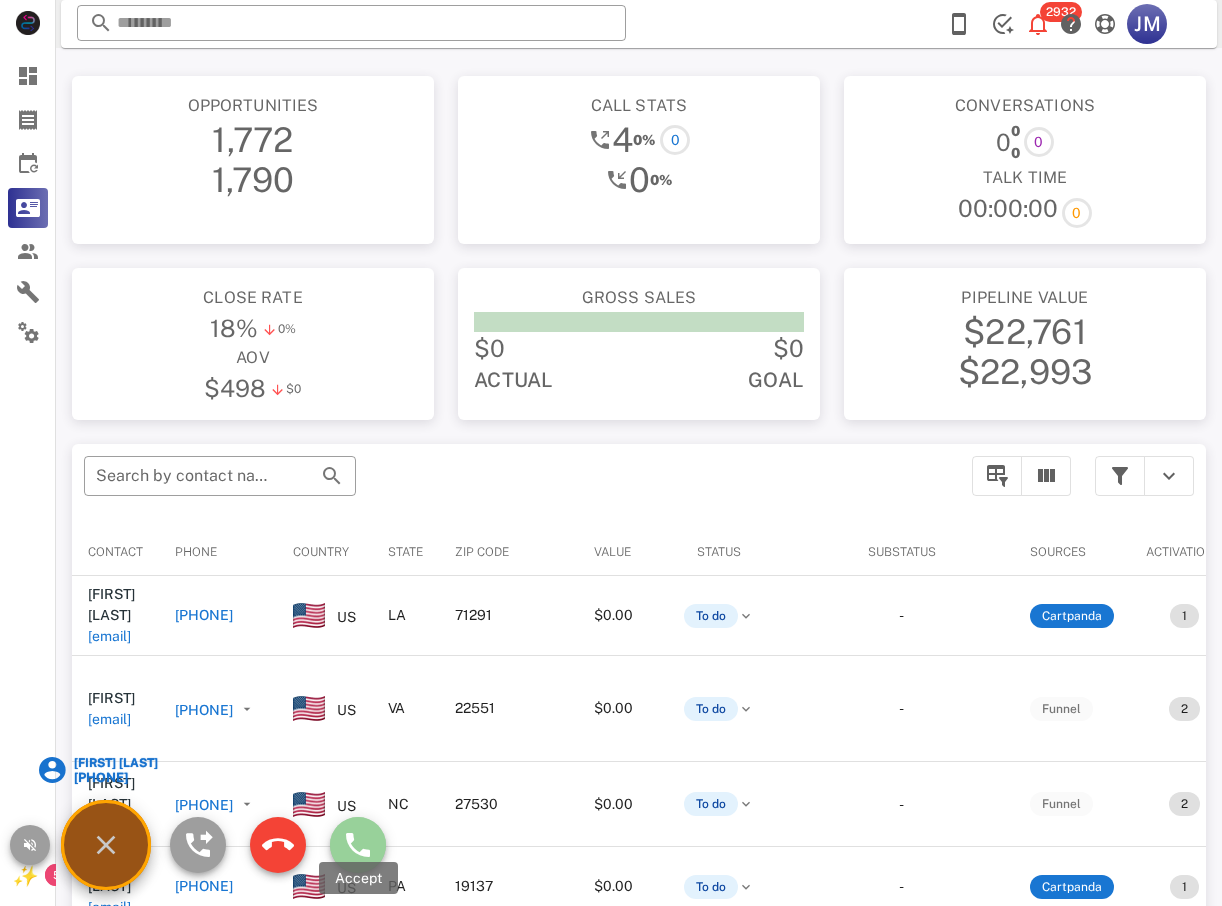 click at bounding box center (358, 845) 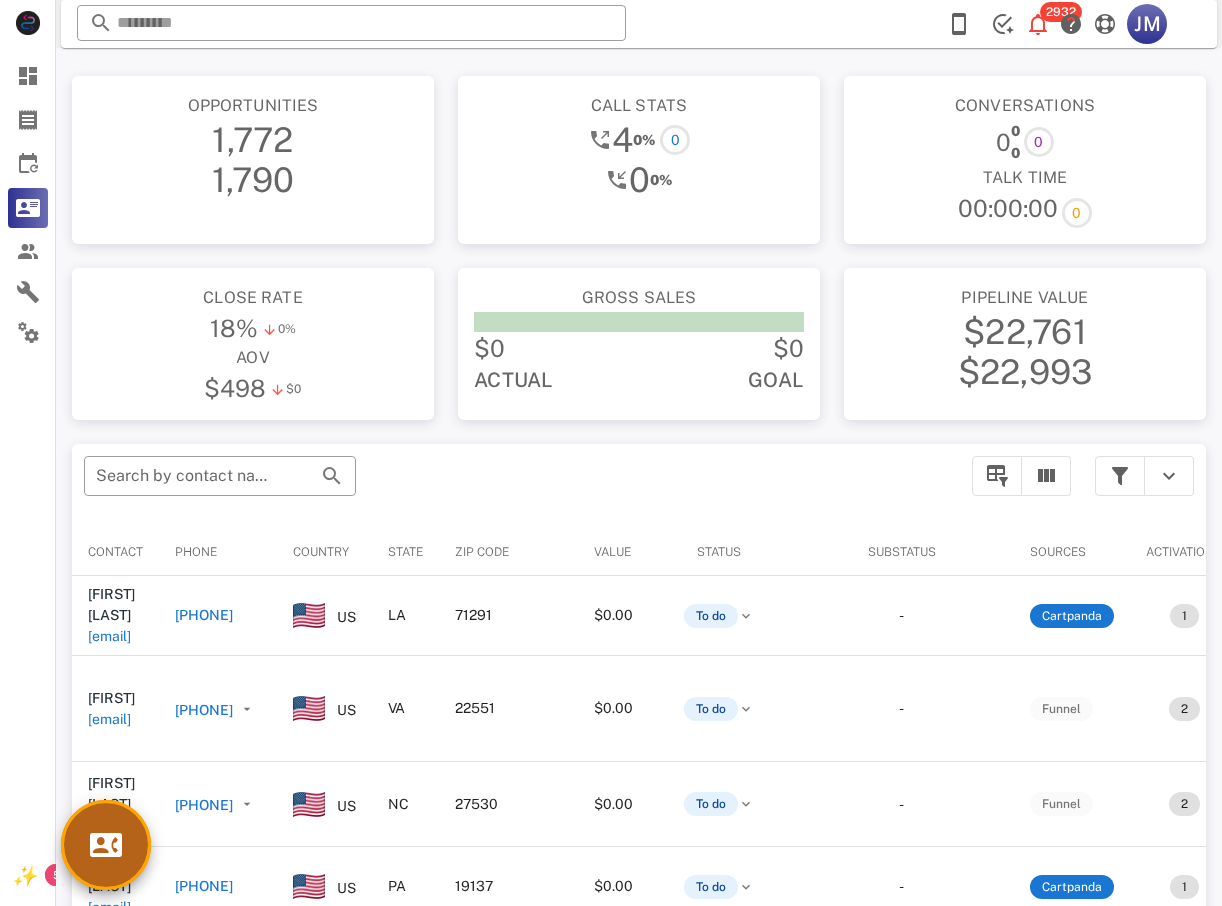 click at bounding box center [106, 845] 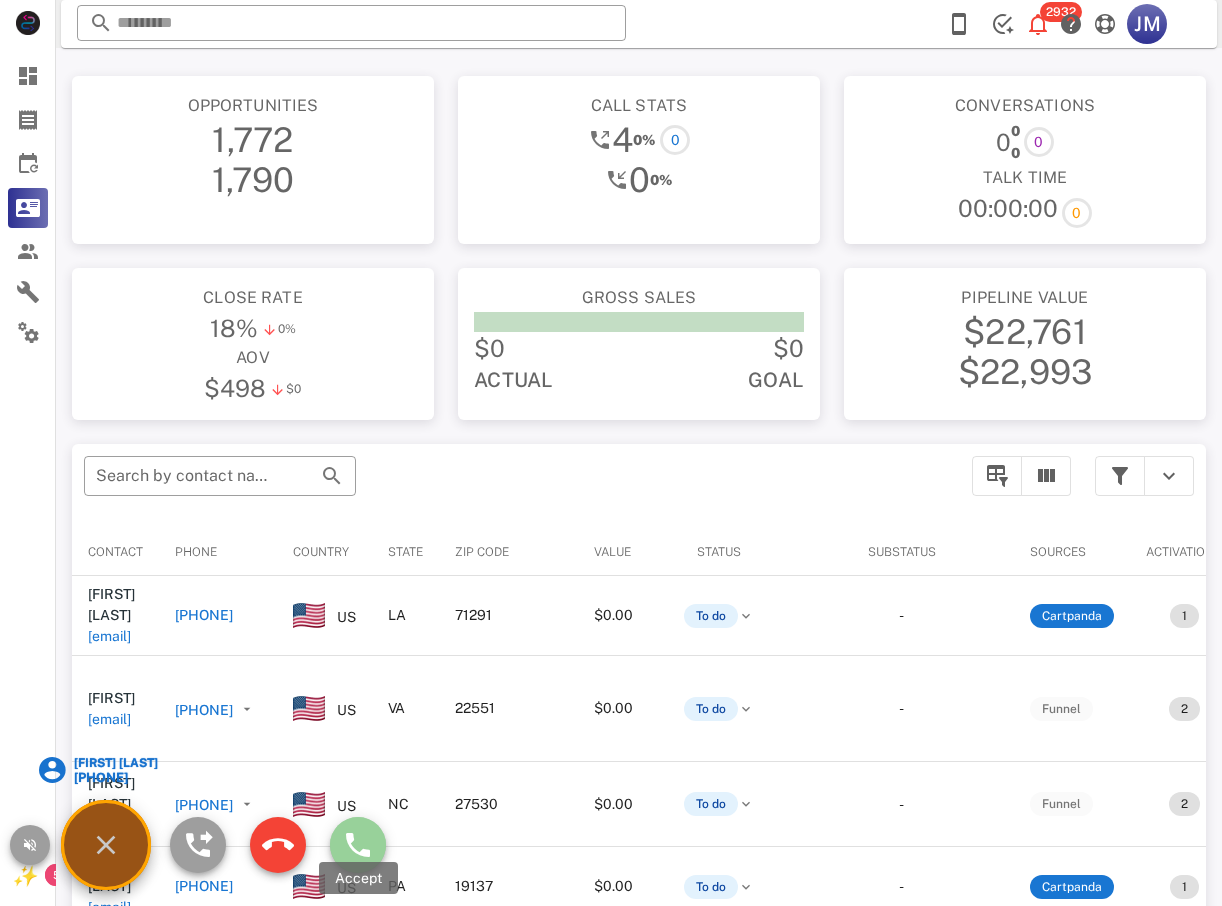 click at bounding box center [358, 845] 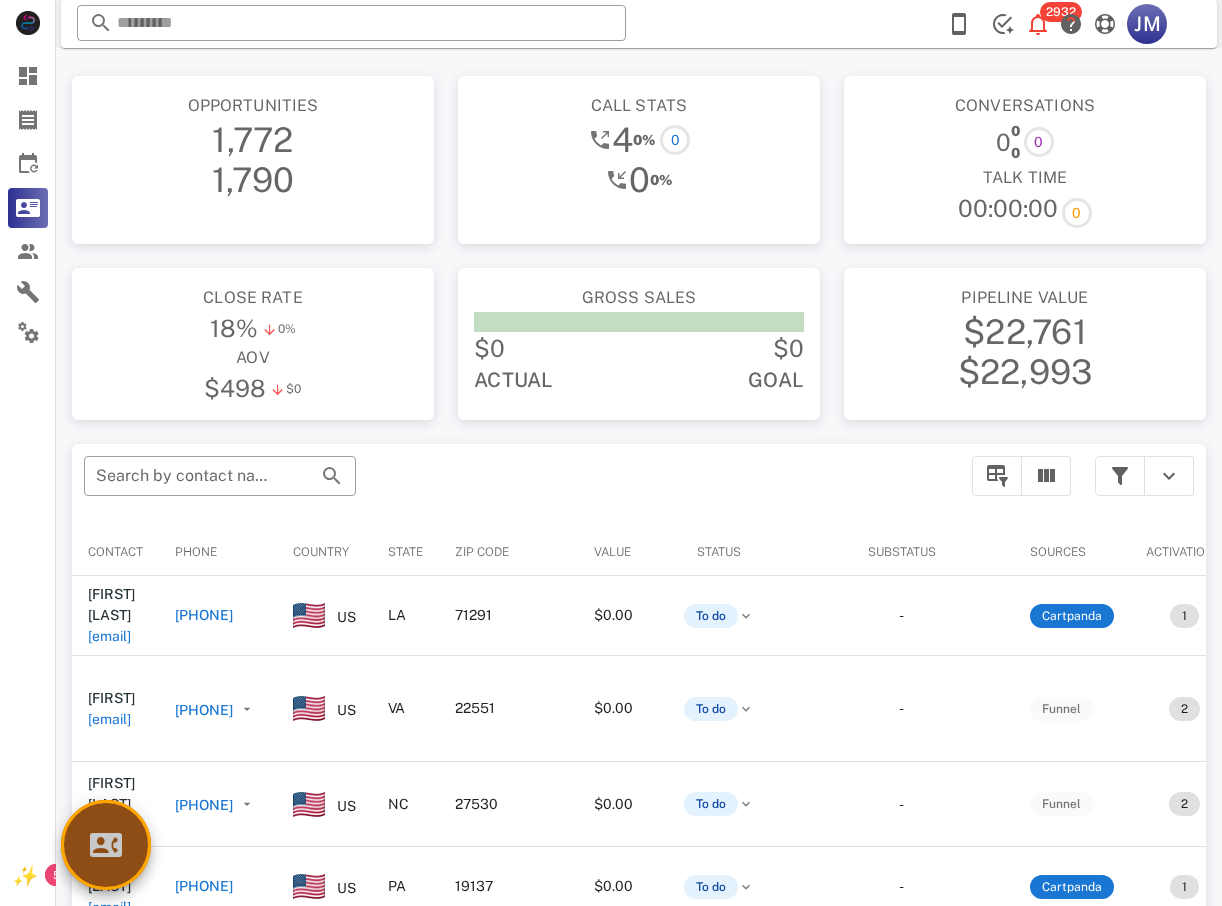 click at bounding box center (106, 845) 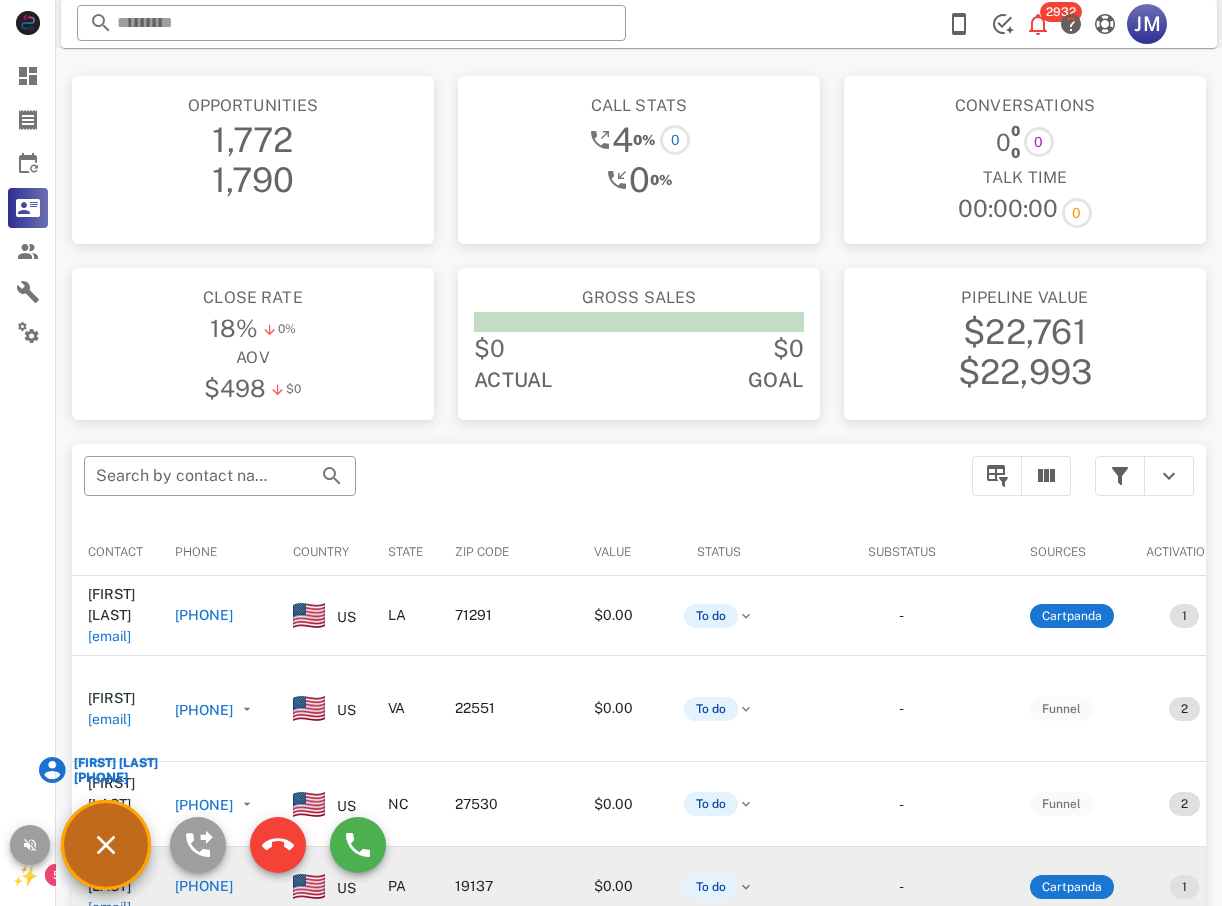 click on "cathyo427@yahoo.com" at bounding box center (109, 907) 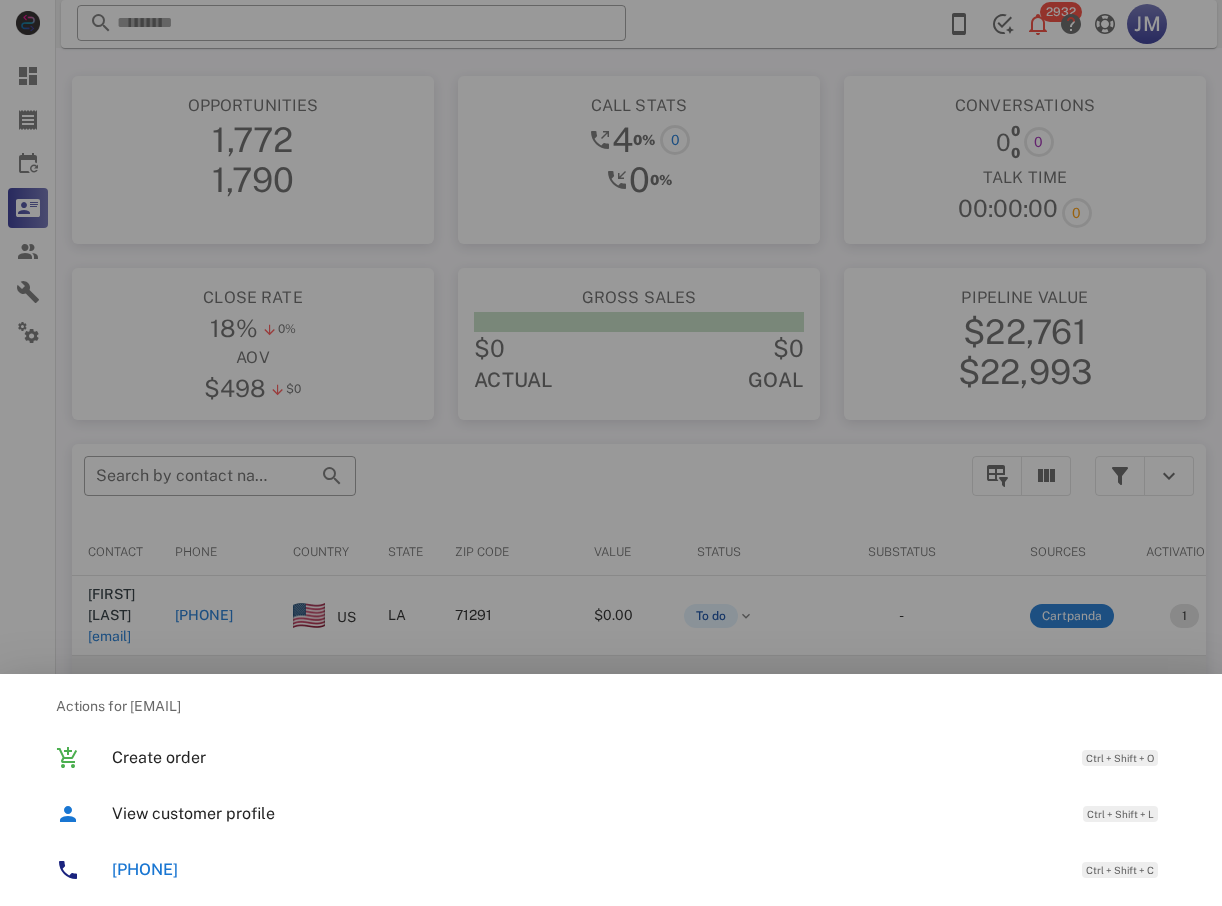 drag, startPoint x: 361, startPoint y: 574, endPoint x: 292, endPoint y: 659, distance: 109.48059 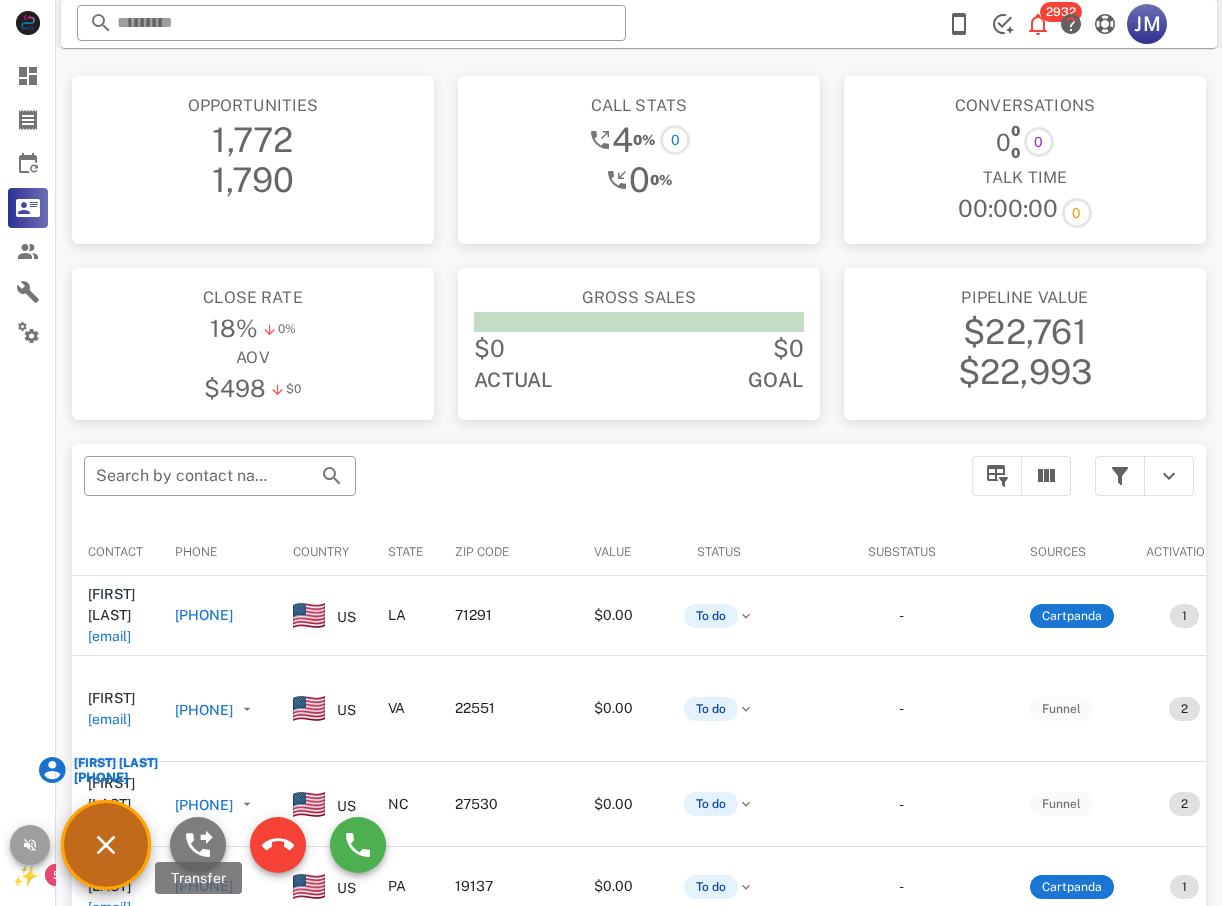 click at bounding box center [198, 845] 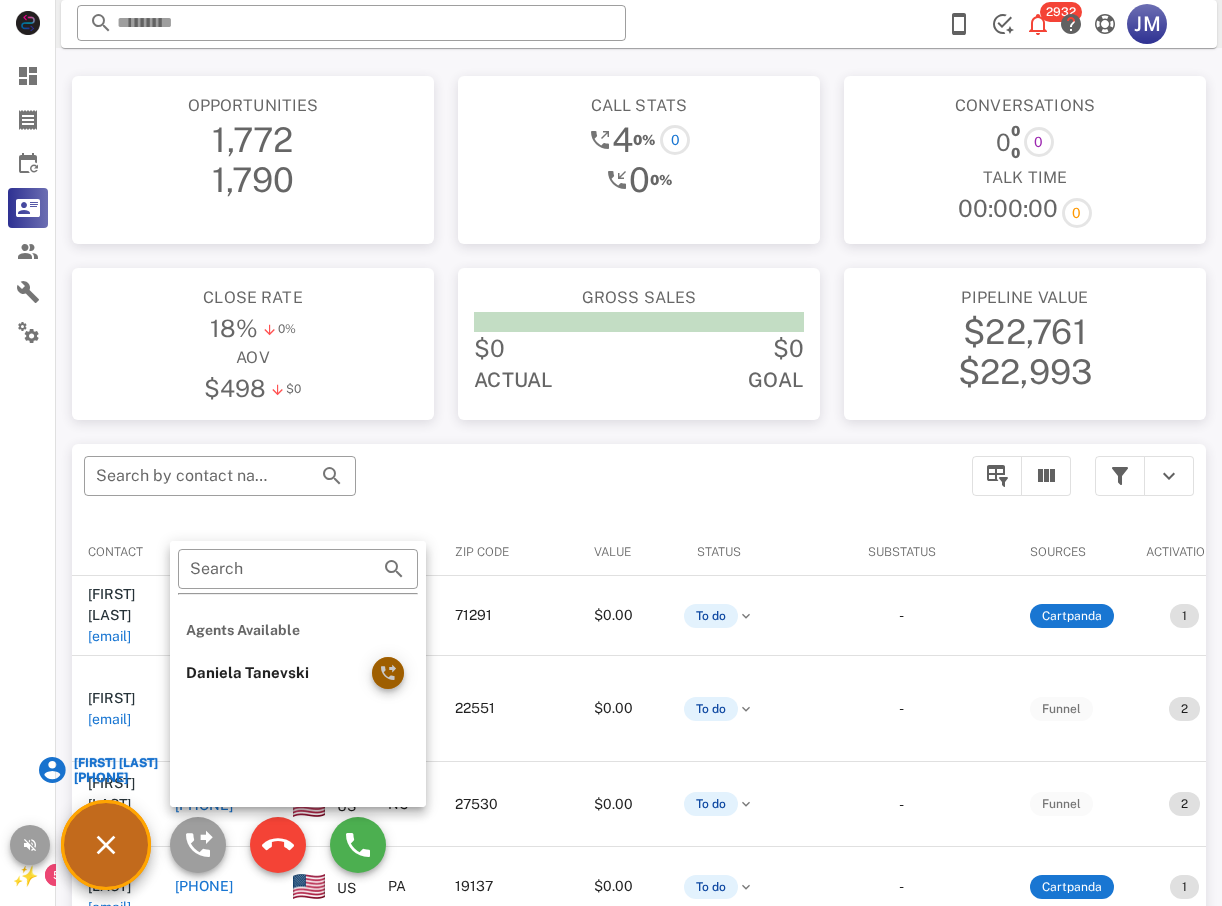 click at bounding box center (388, 673) 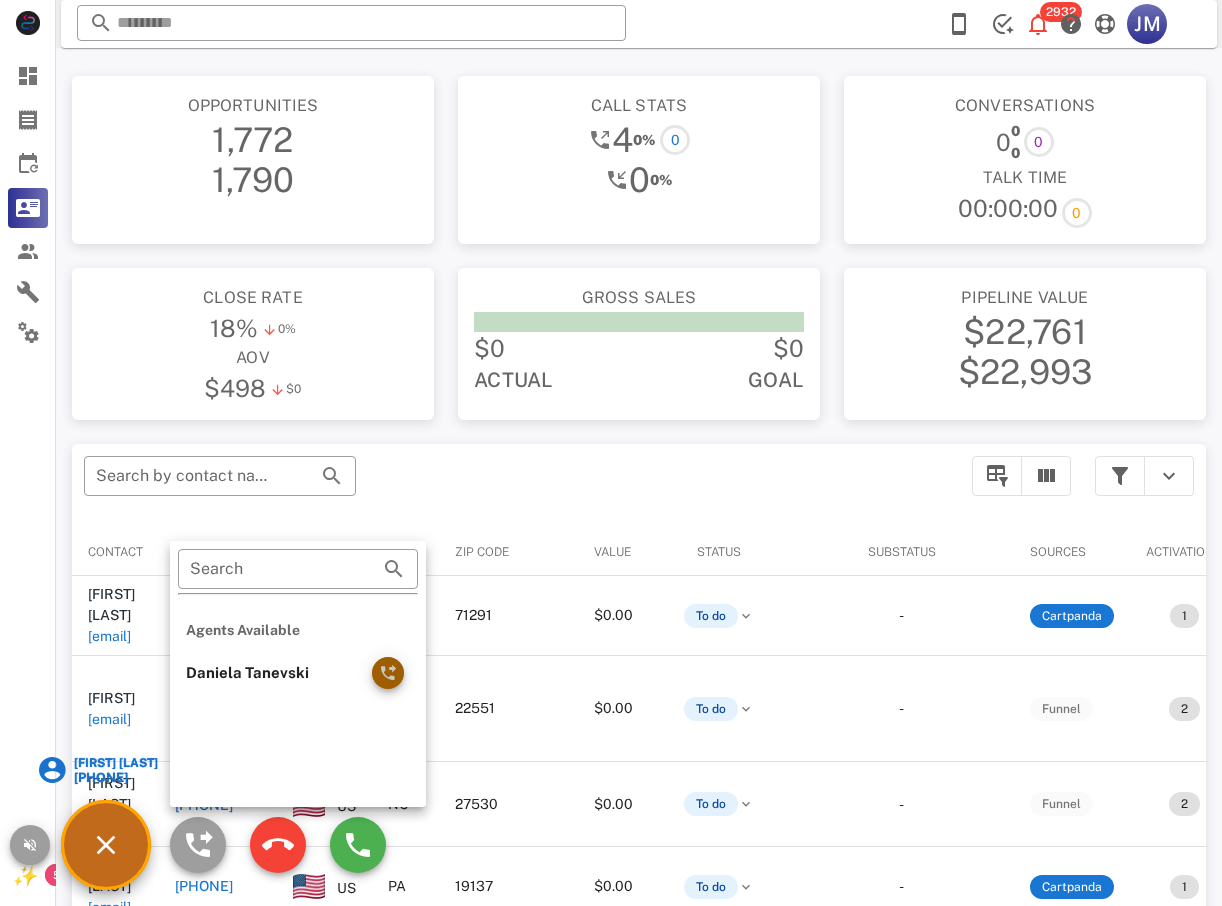 click at bounding box center [388, 673] 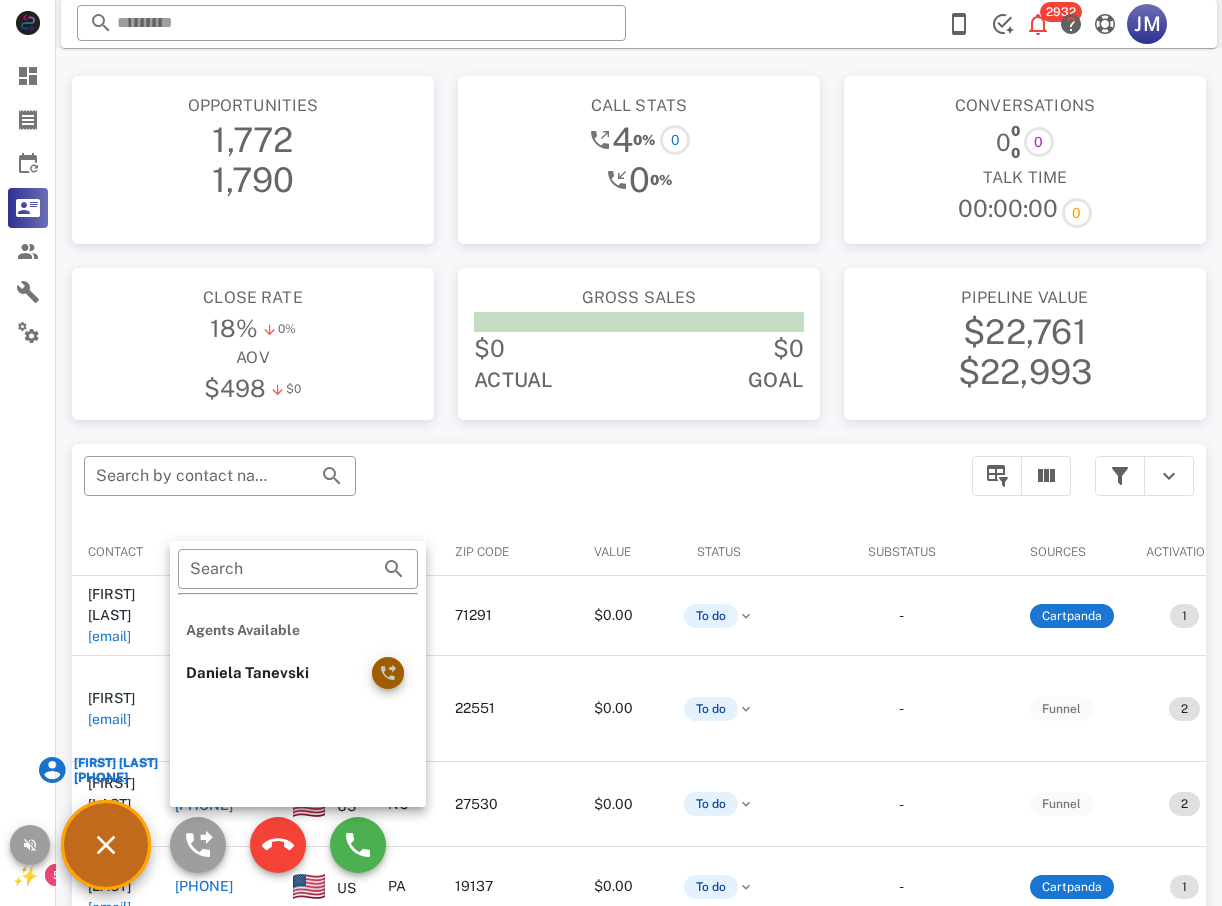 click at bounding box center [388, 673] 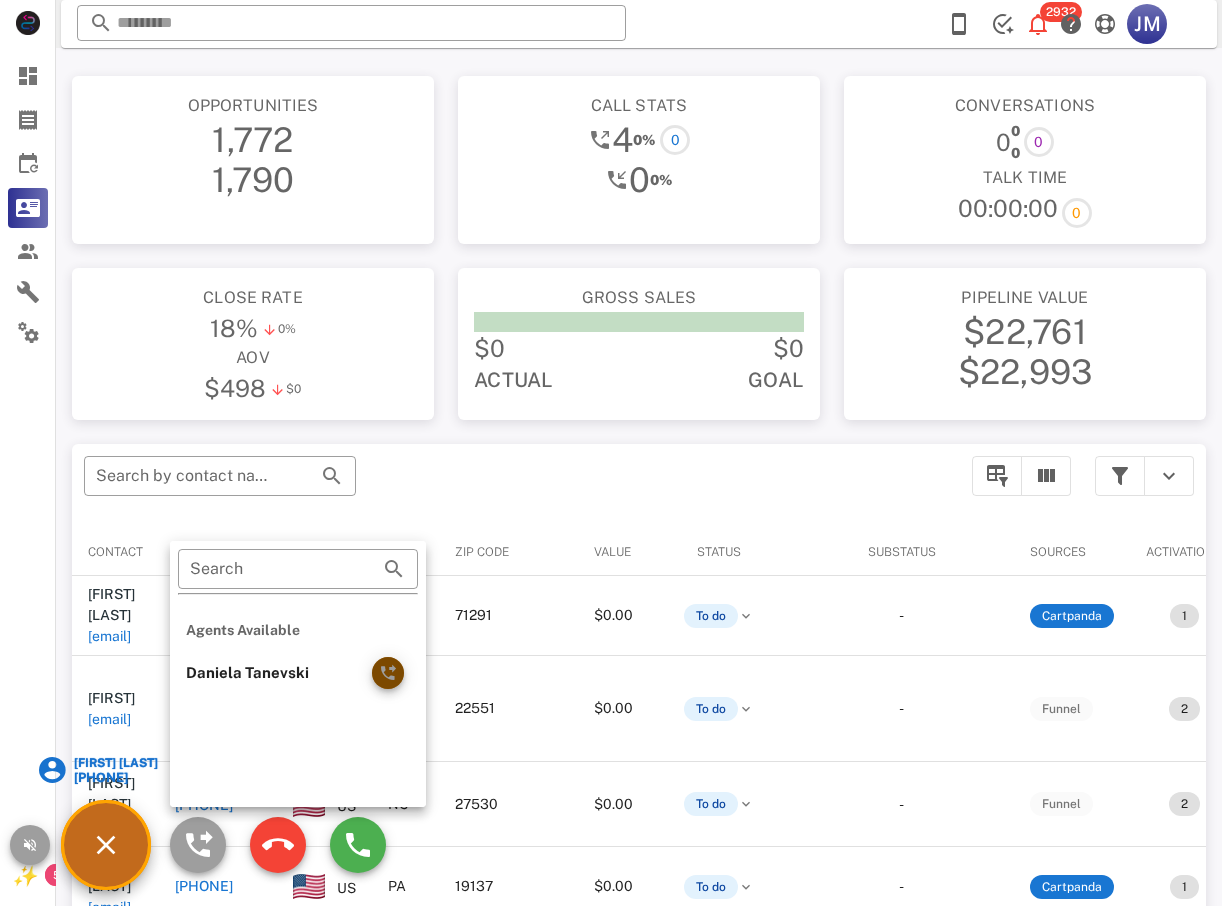 click at bounding box center (388, 673) 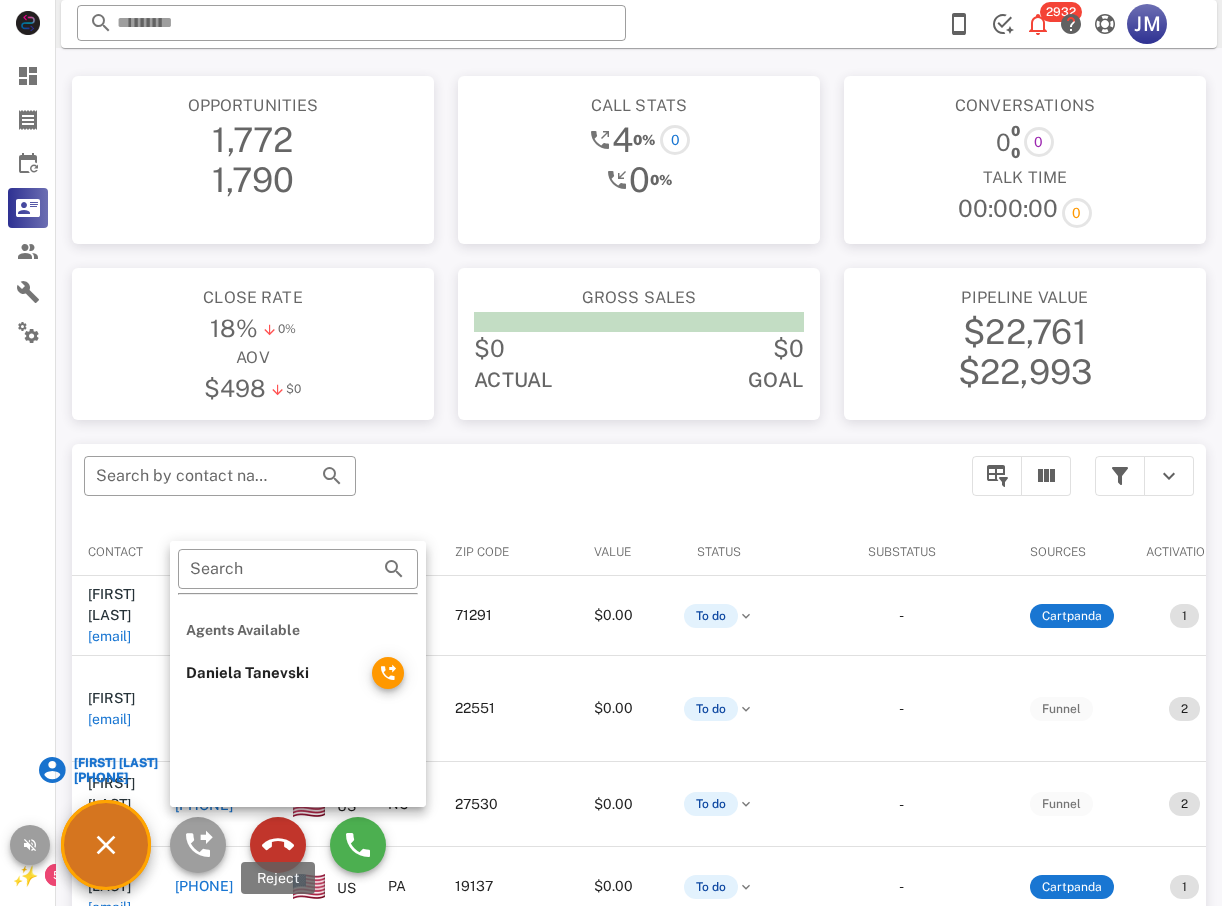 click at bounding box center (278, 845) 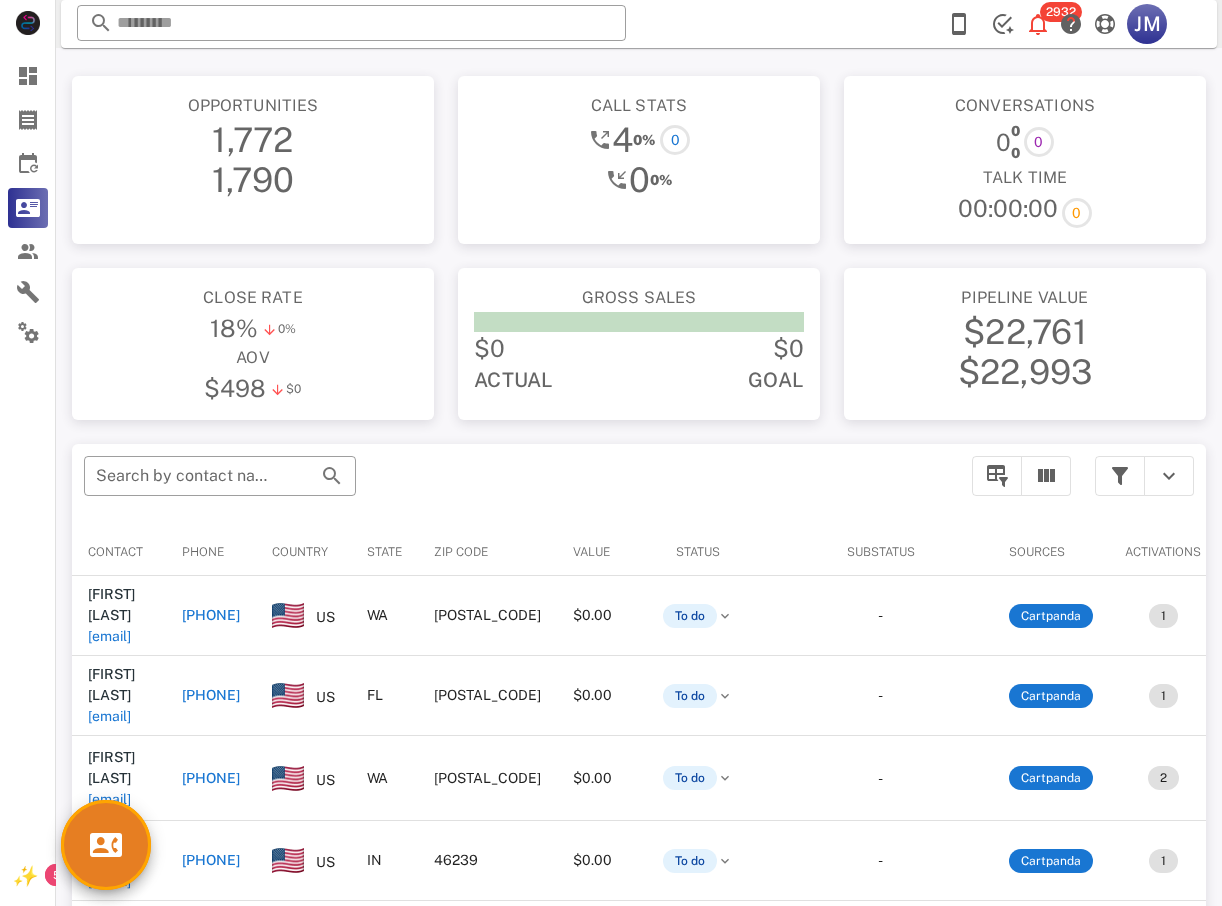 scroll, scrollTop: 0, scrollLeft: 0, axis: both 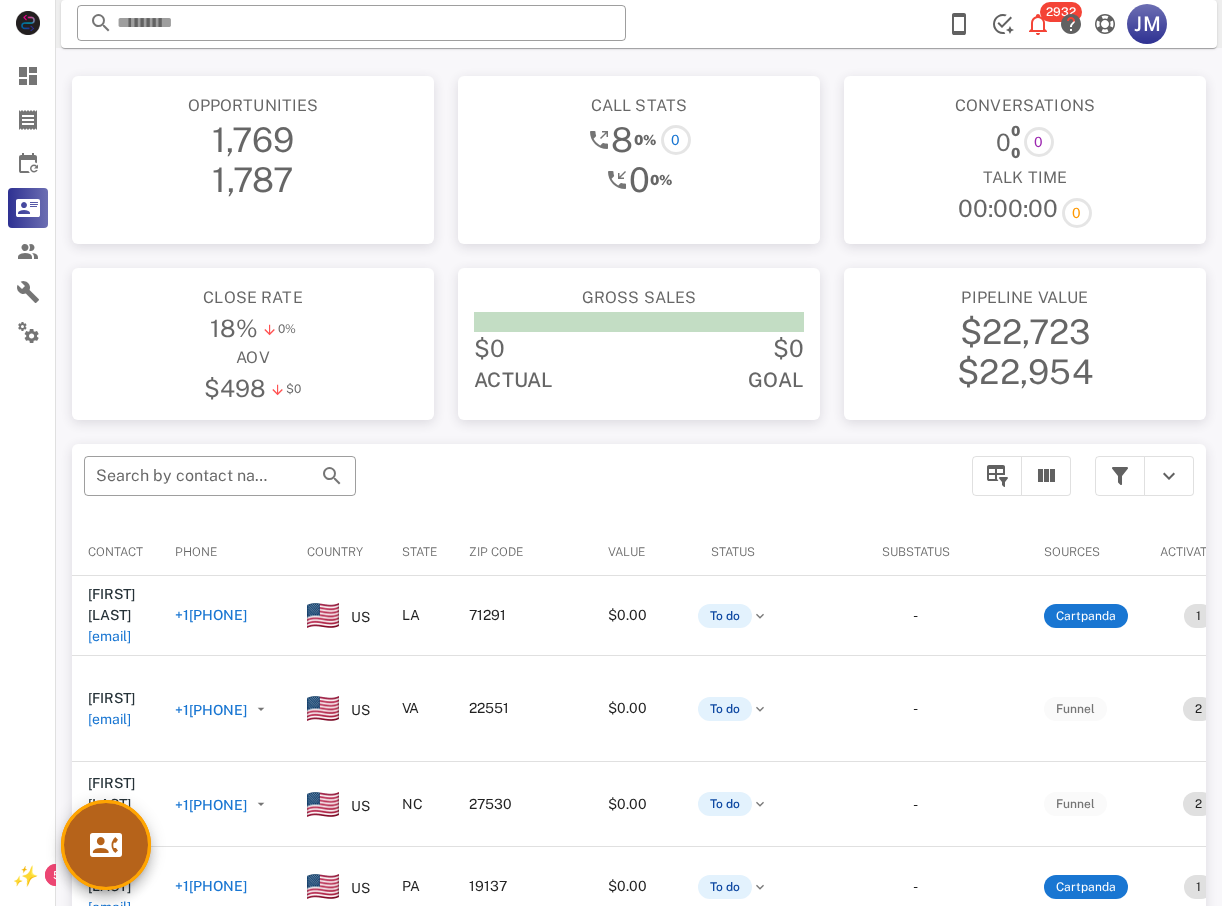 click at bounding box center (106, 845) 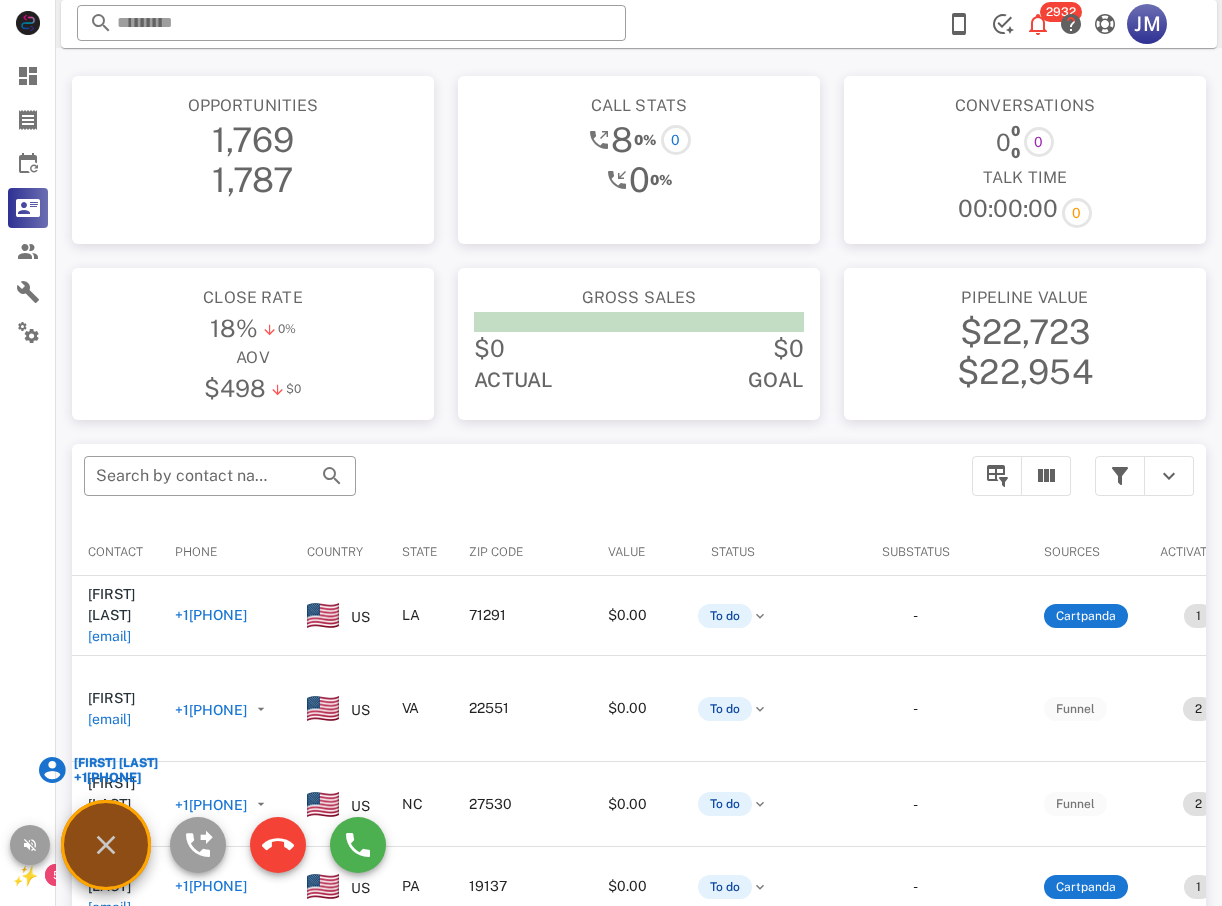 click on "[FIRST] [LAST] +1[PHONE]" at bounding box center [106, 845] 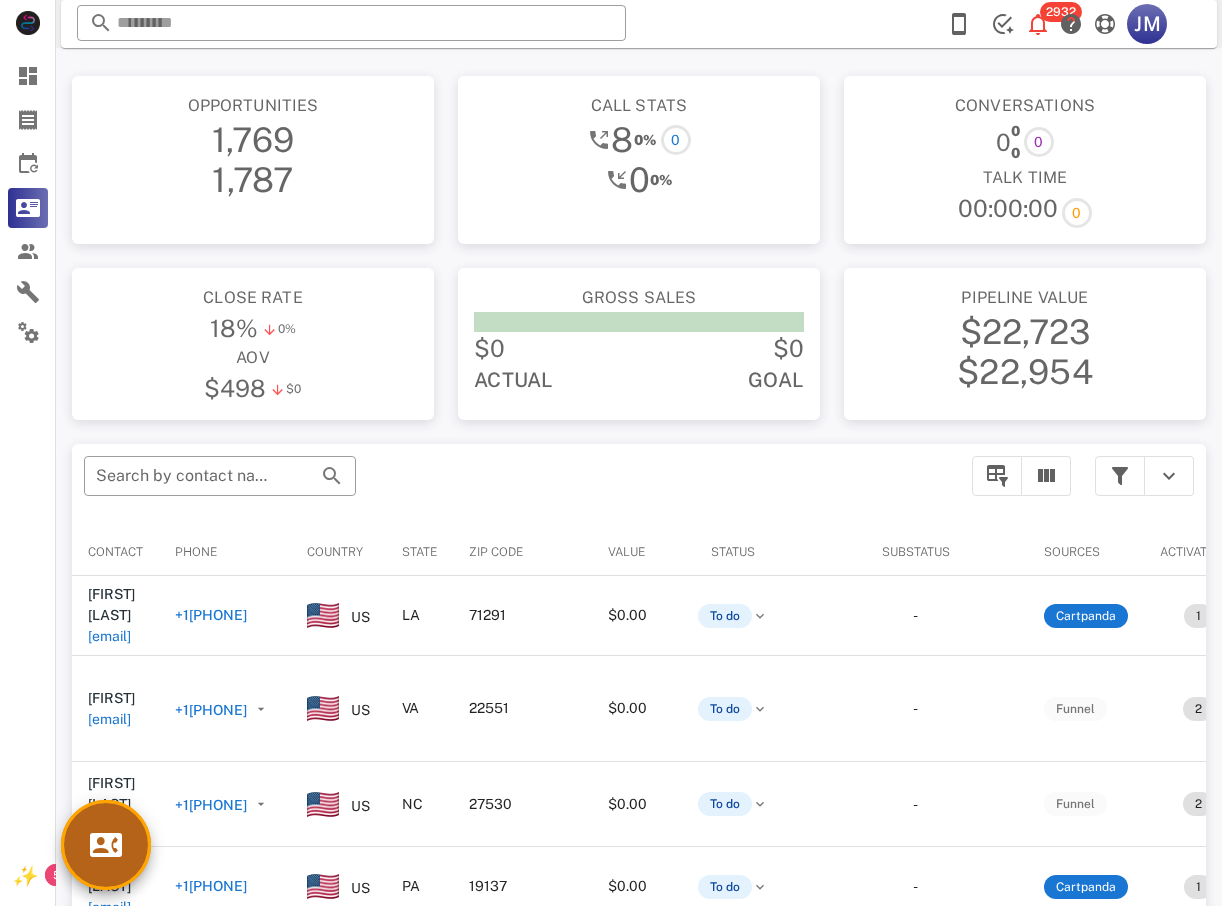 click at bounding box center (106, 845) 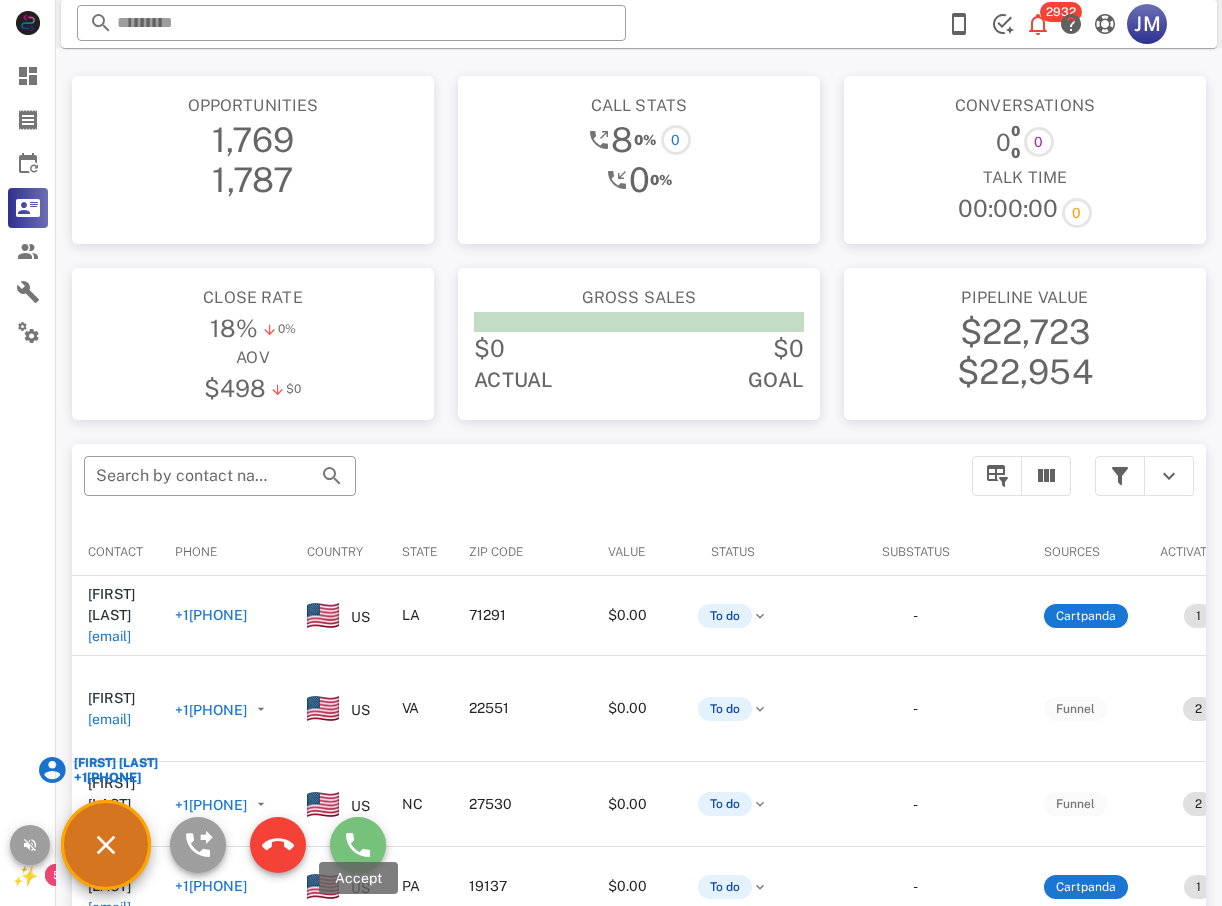 click at bounding box center (358, 845) 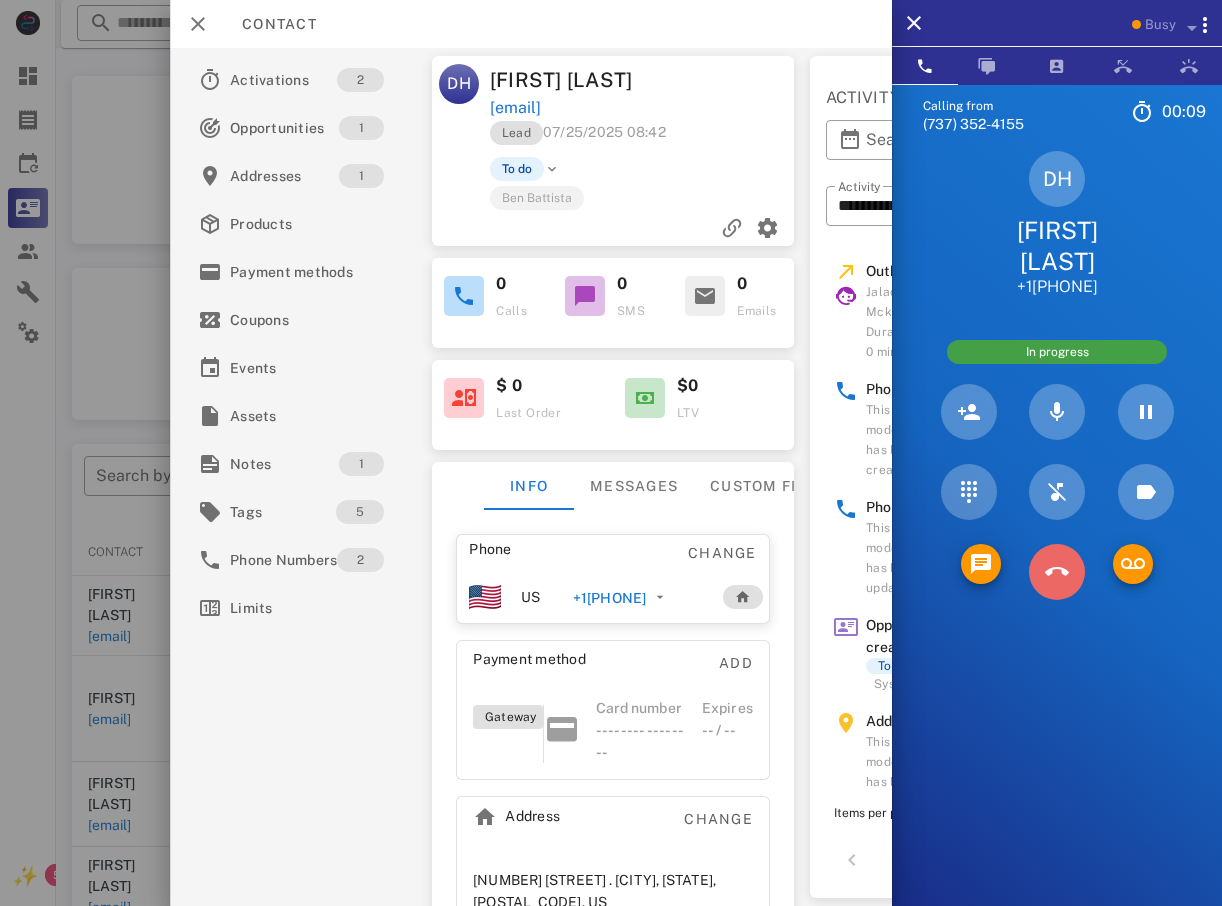 click at bounding box center (1057, 572) 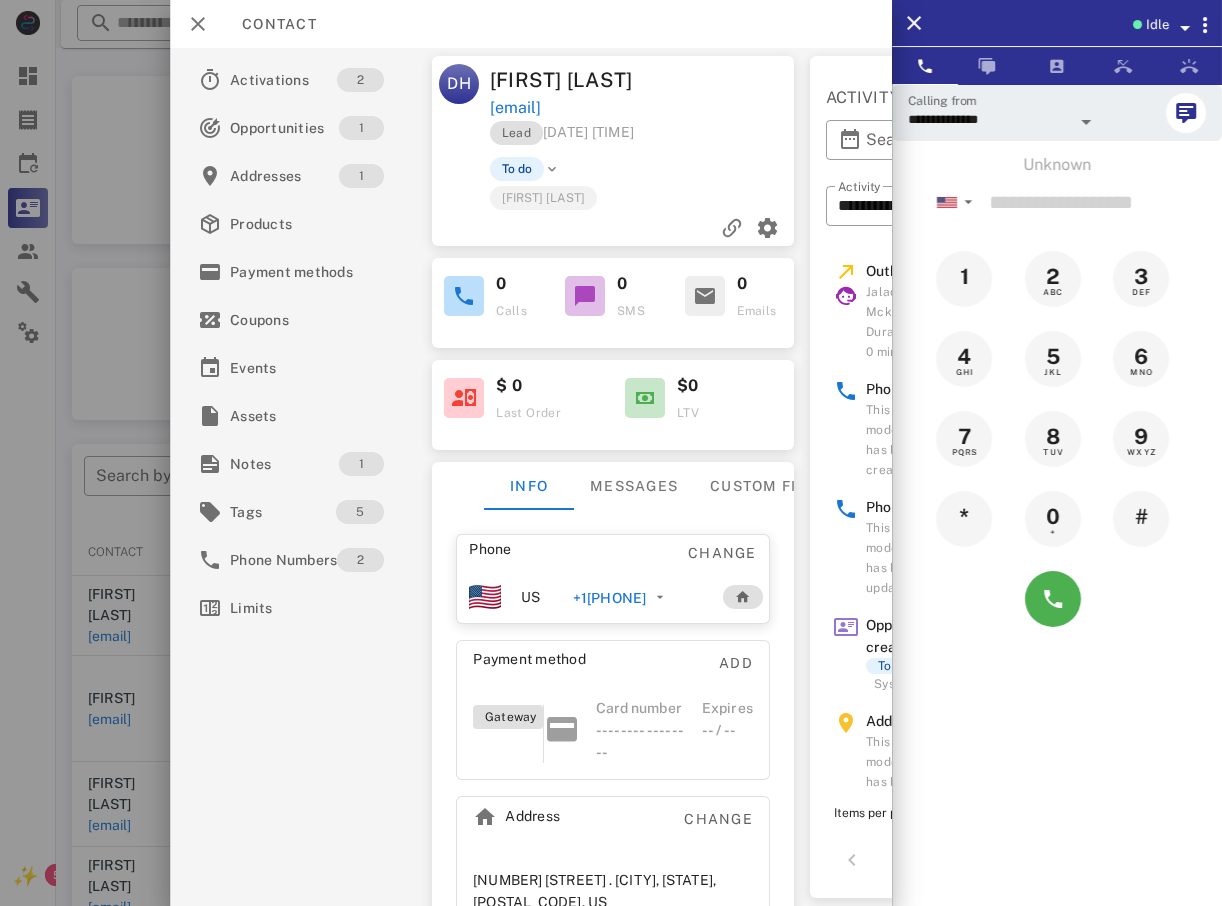 click at bounding box center (611, 453) 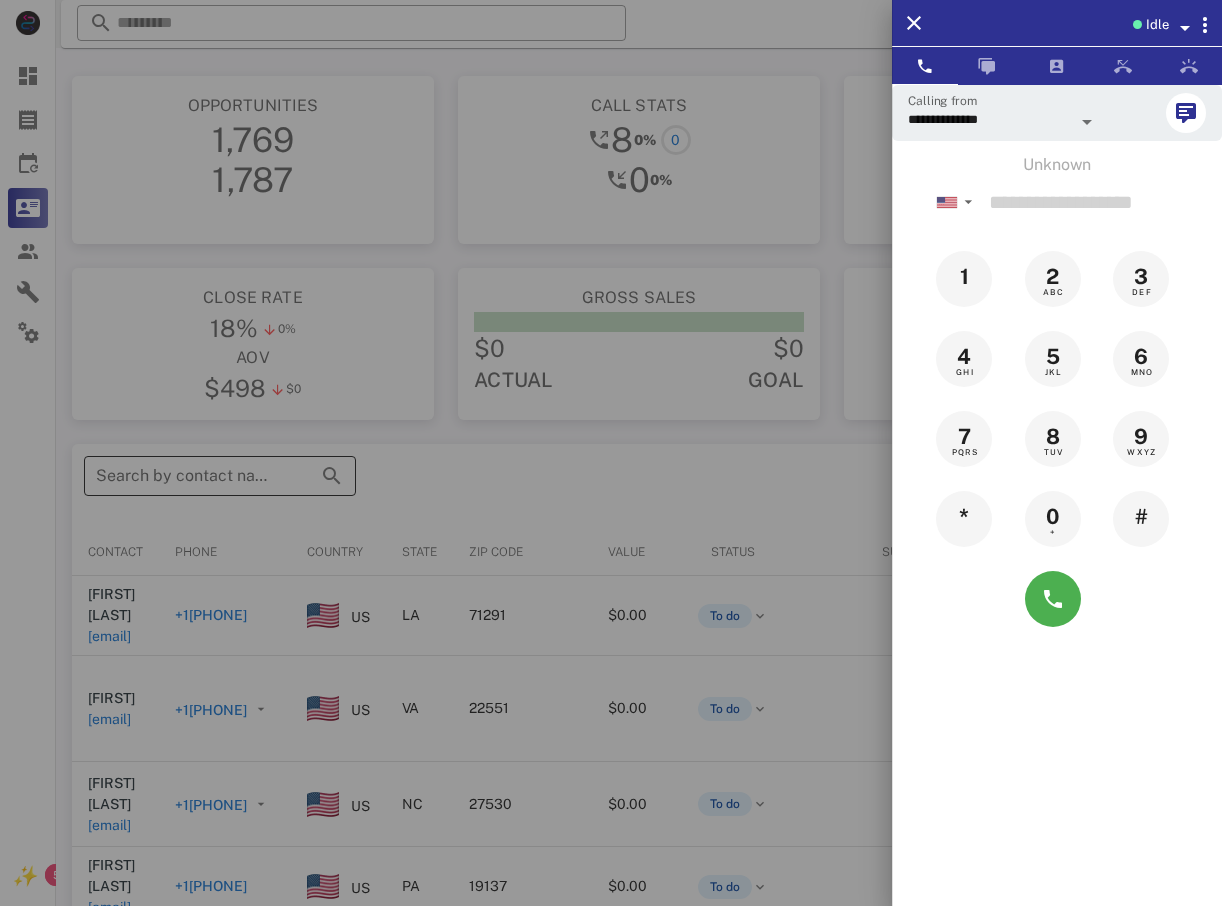 drag, startPoint x: 97, startPoint y: 376, endPoint x: 228, endPoint y: 467, distance: 159.5055 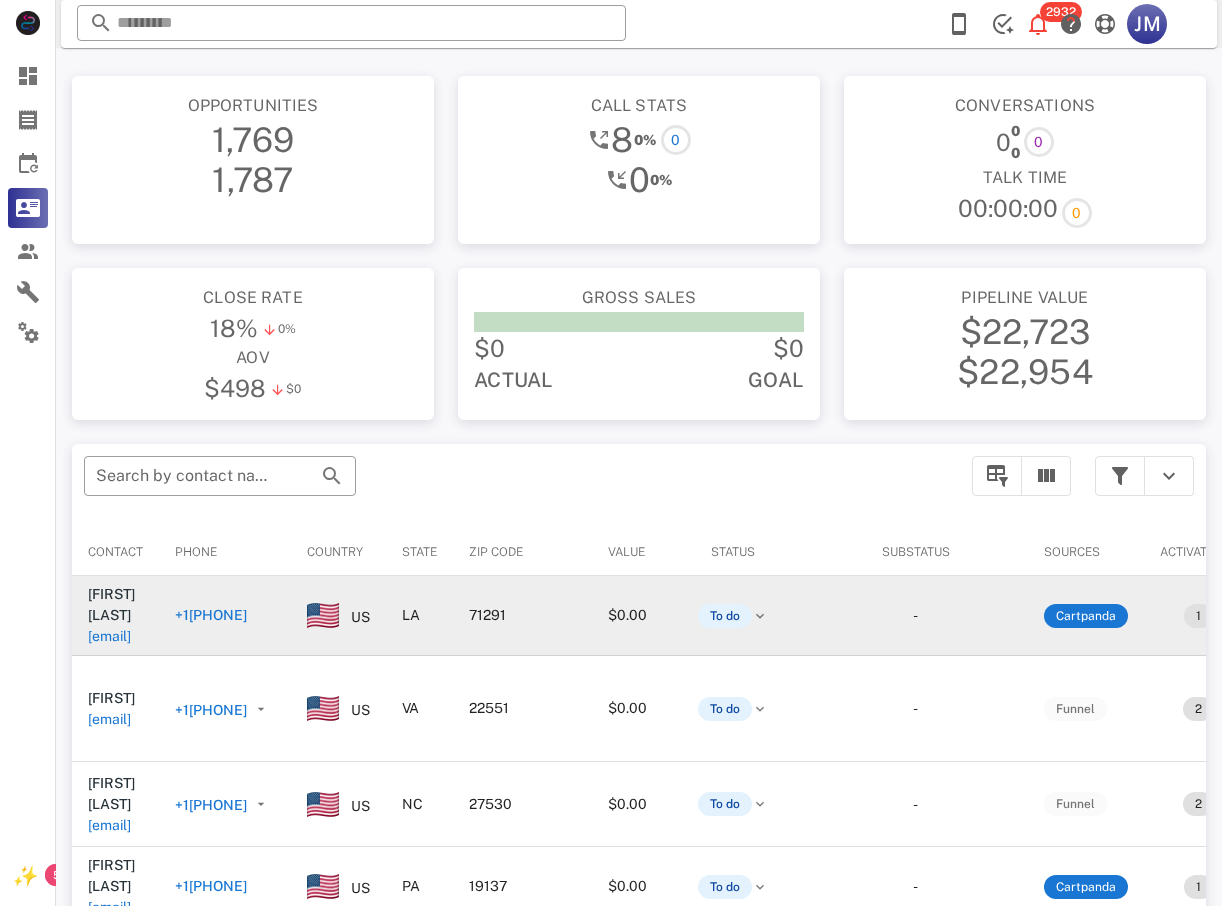 click on "+1[PHONE]" at bounding box center (211, 615) 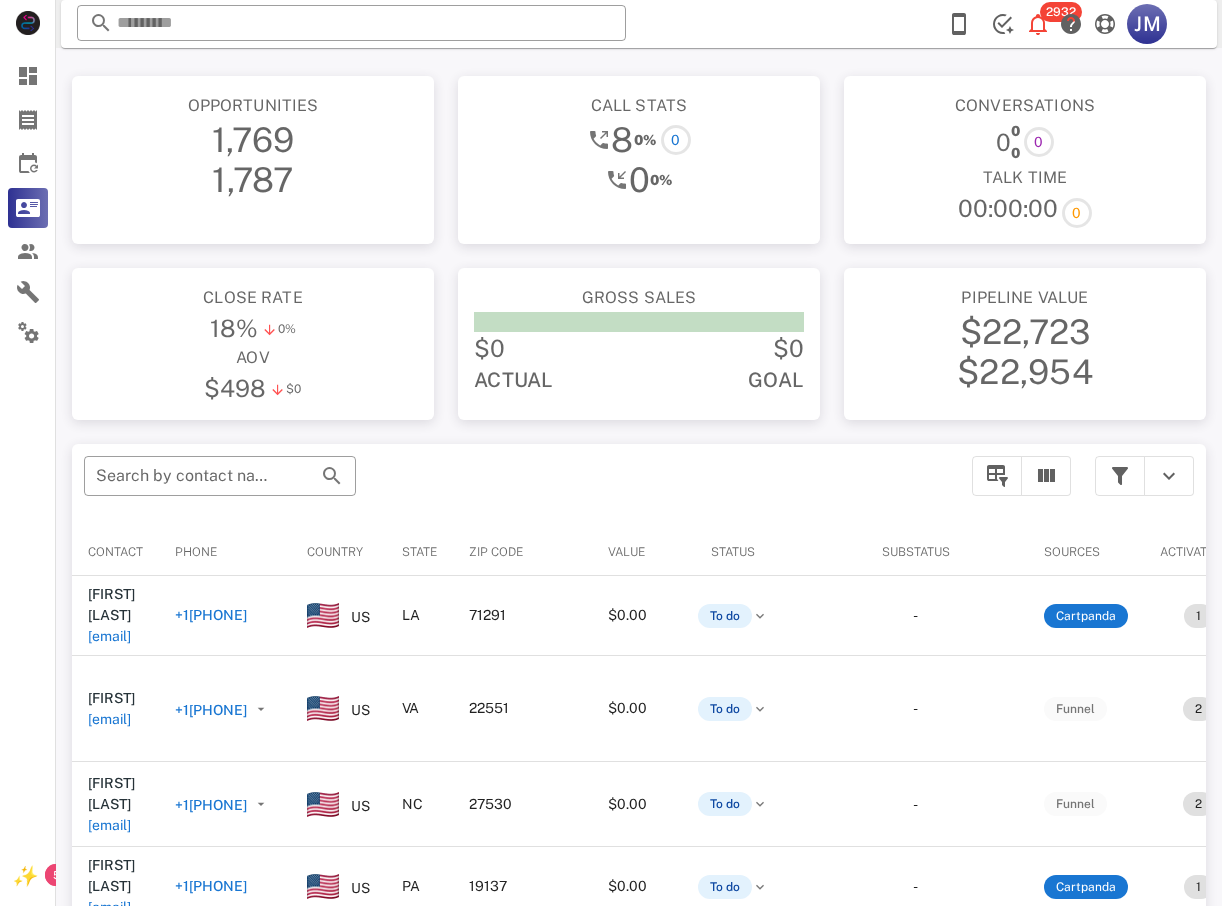 type on "**********" 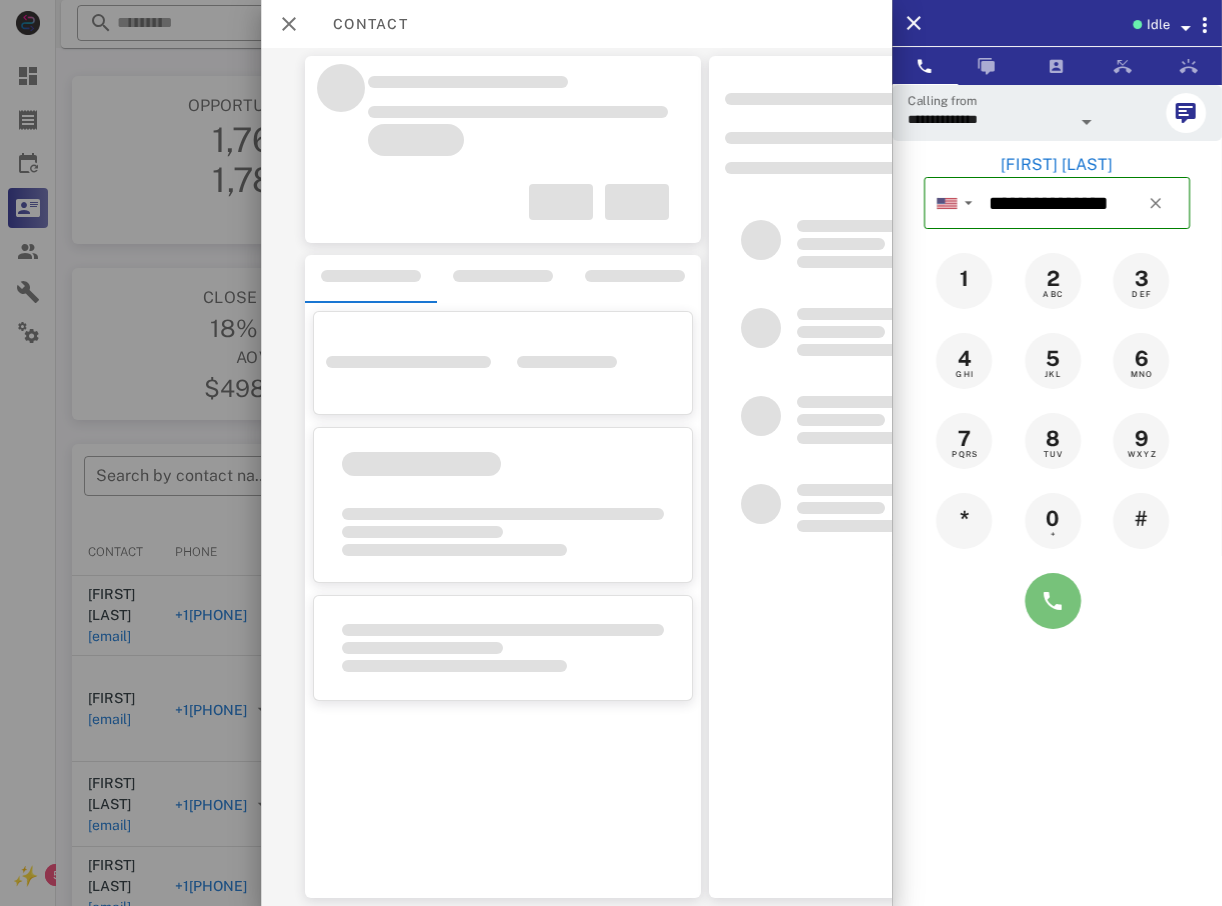 click at bounding box center [1053, 601] 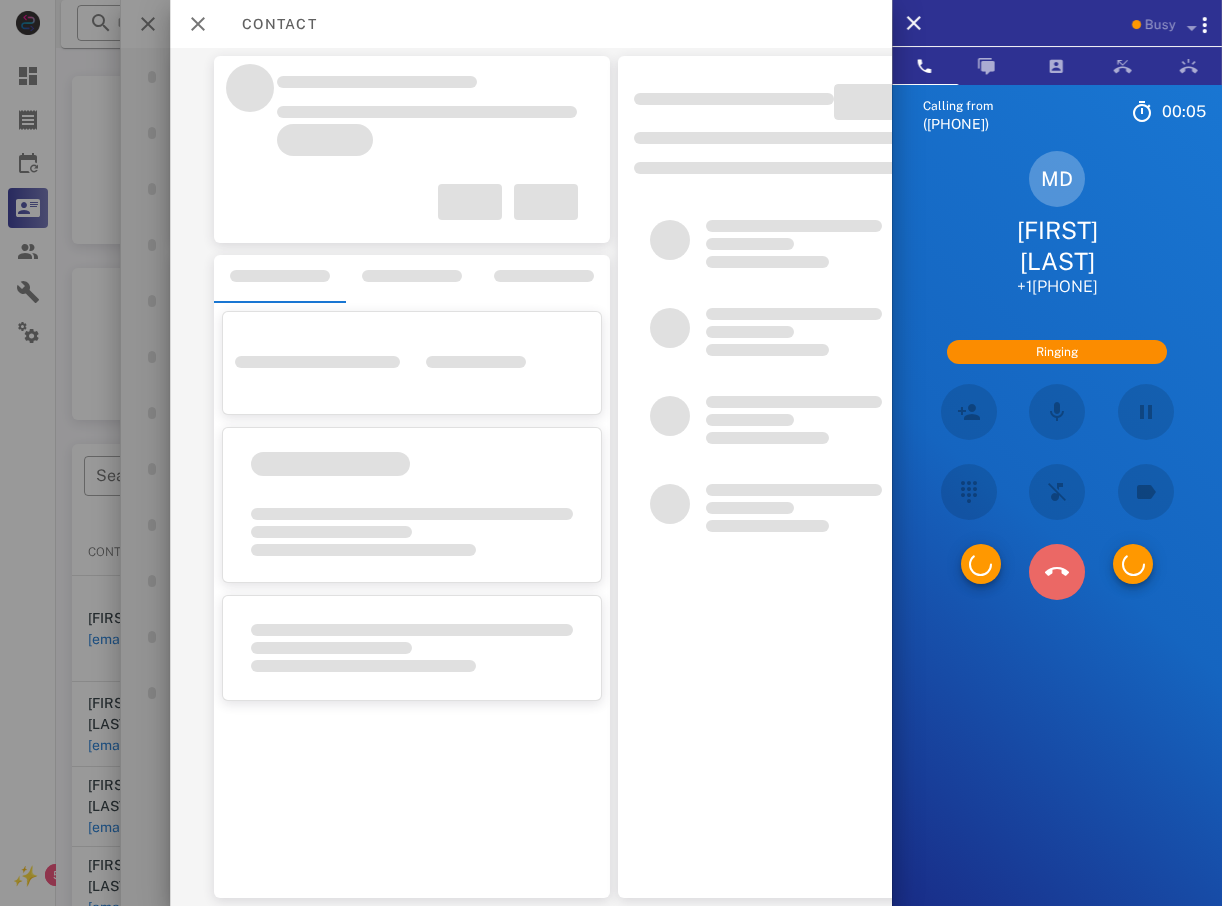 click at bounding box center [1057, 572] 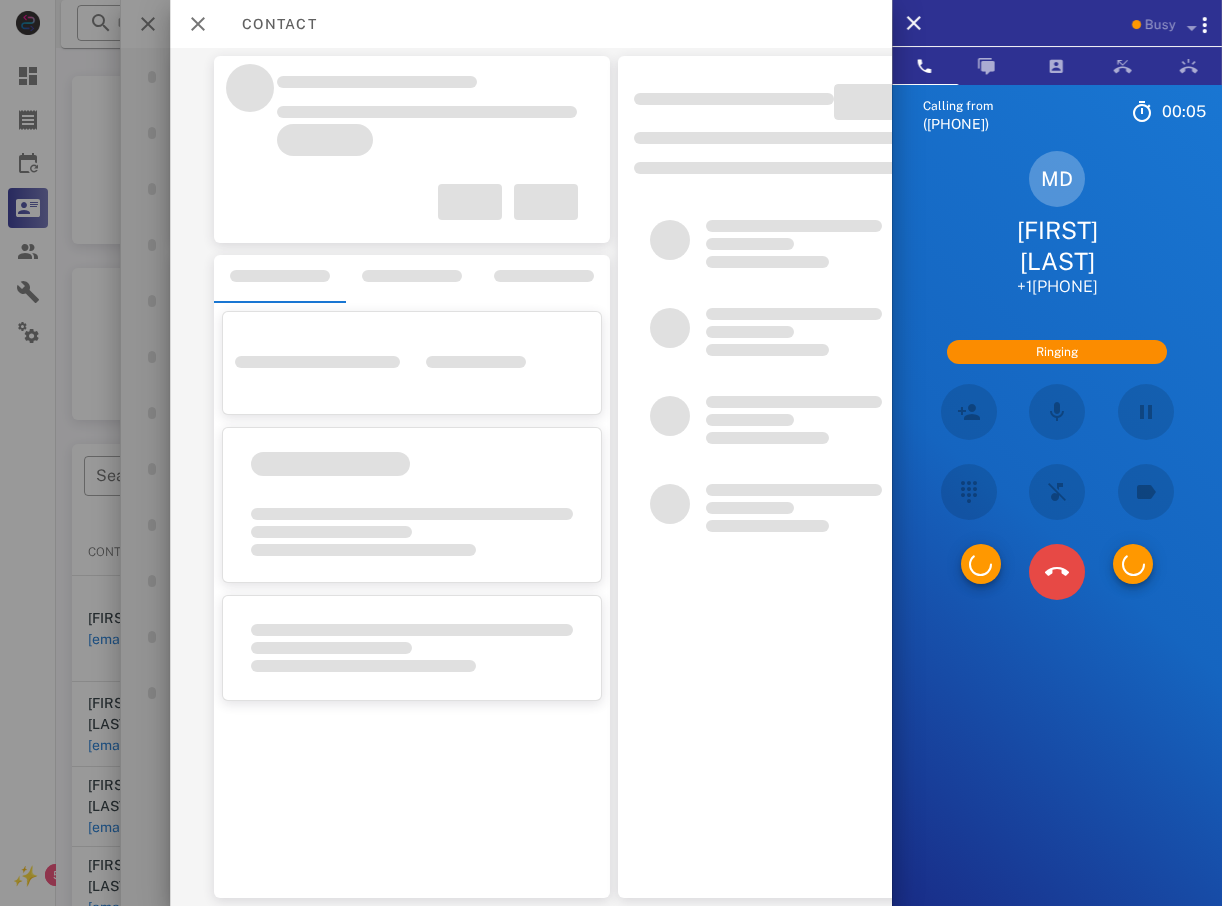 click on "5" at bounding box center [0, 0] 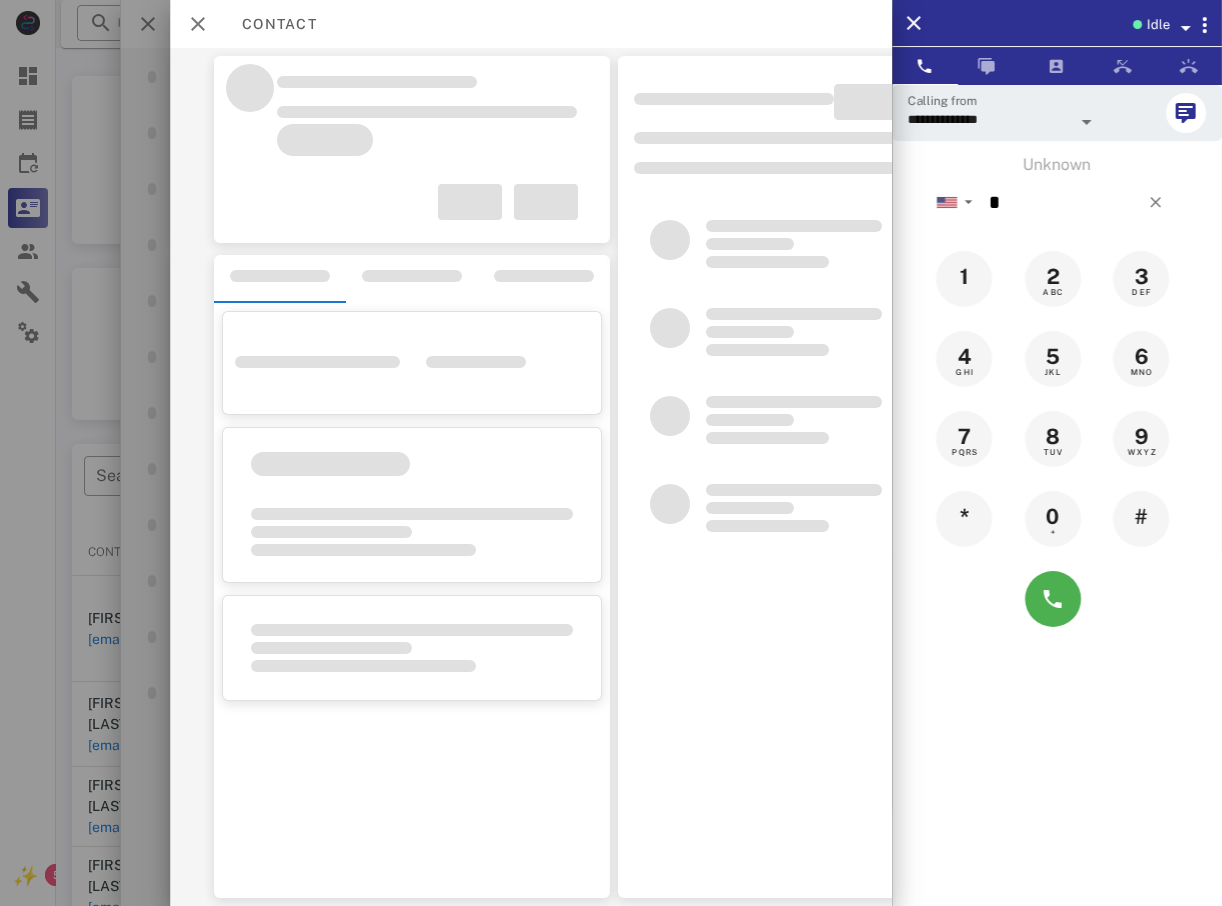 click at bounding box center [611, 453] 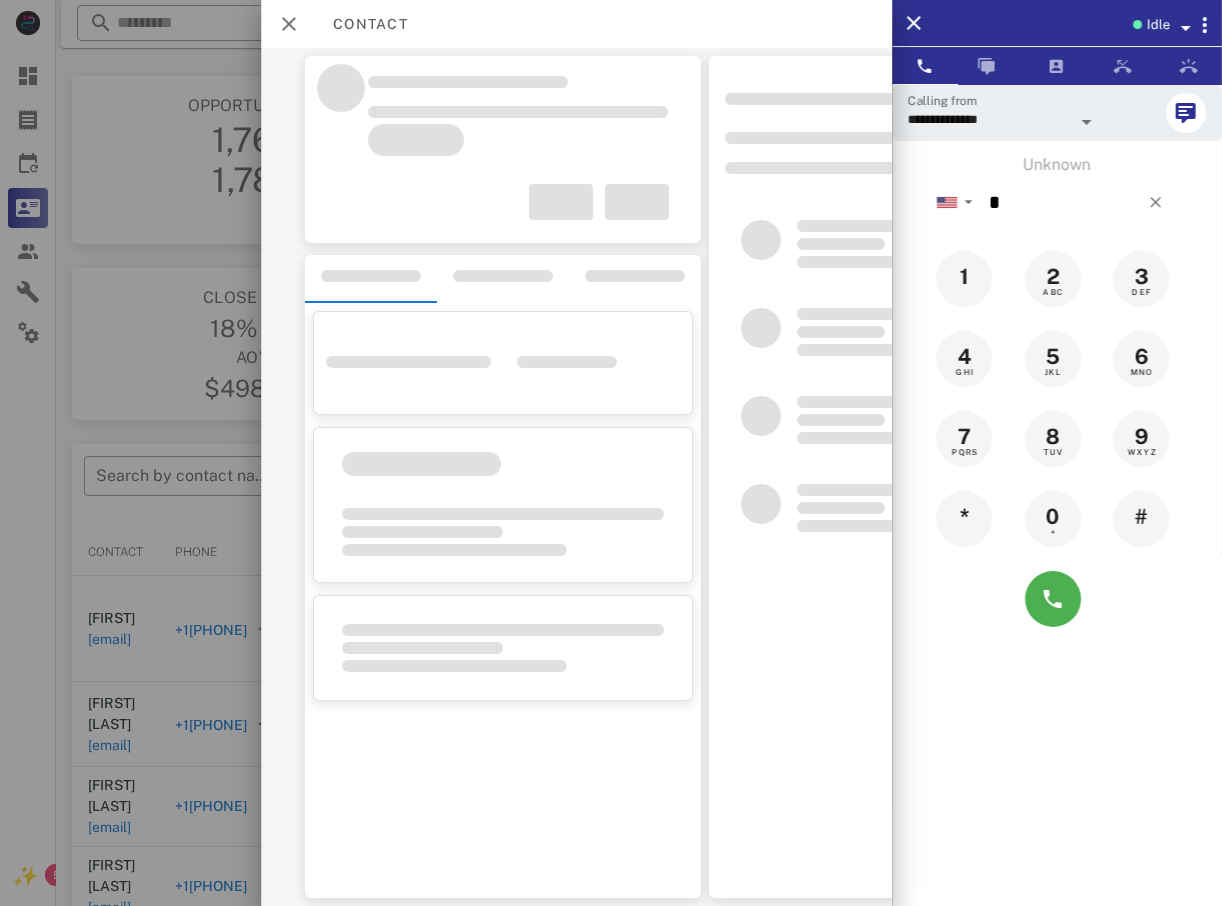 click at bounding box center [611, 453] 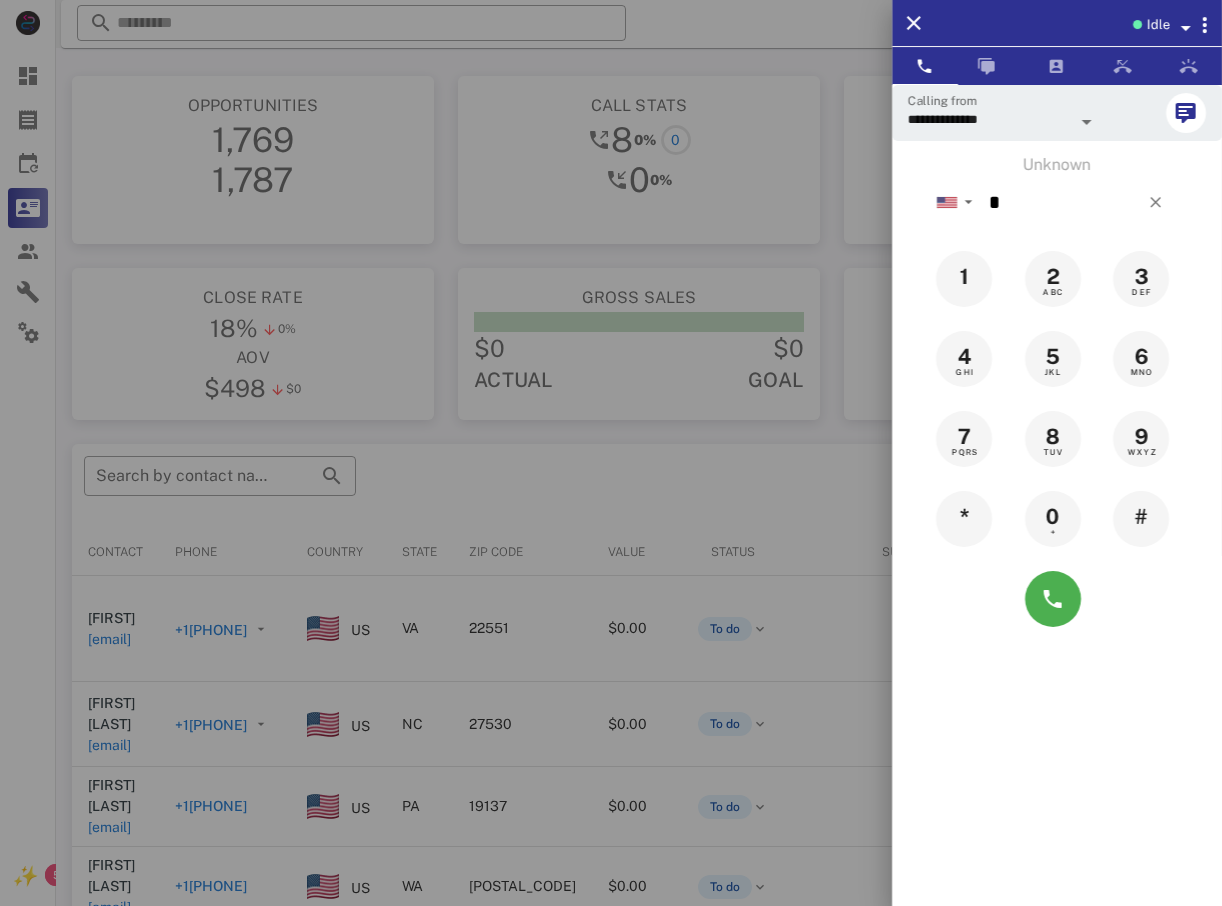 click at bounding box center [611, 453] 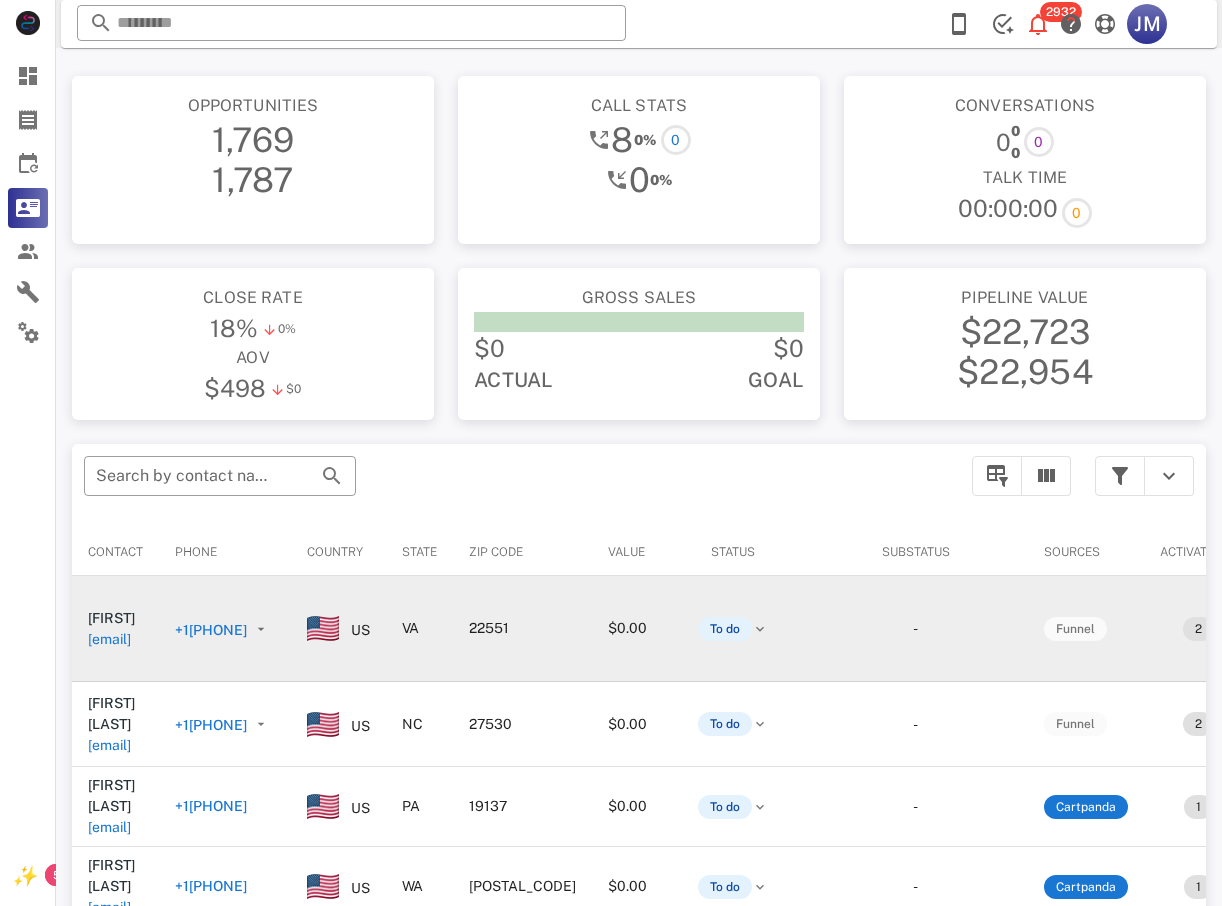click on "+1[PHONE]" at bounding box center [211, 630] 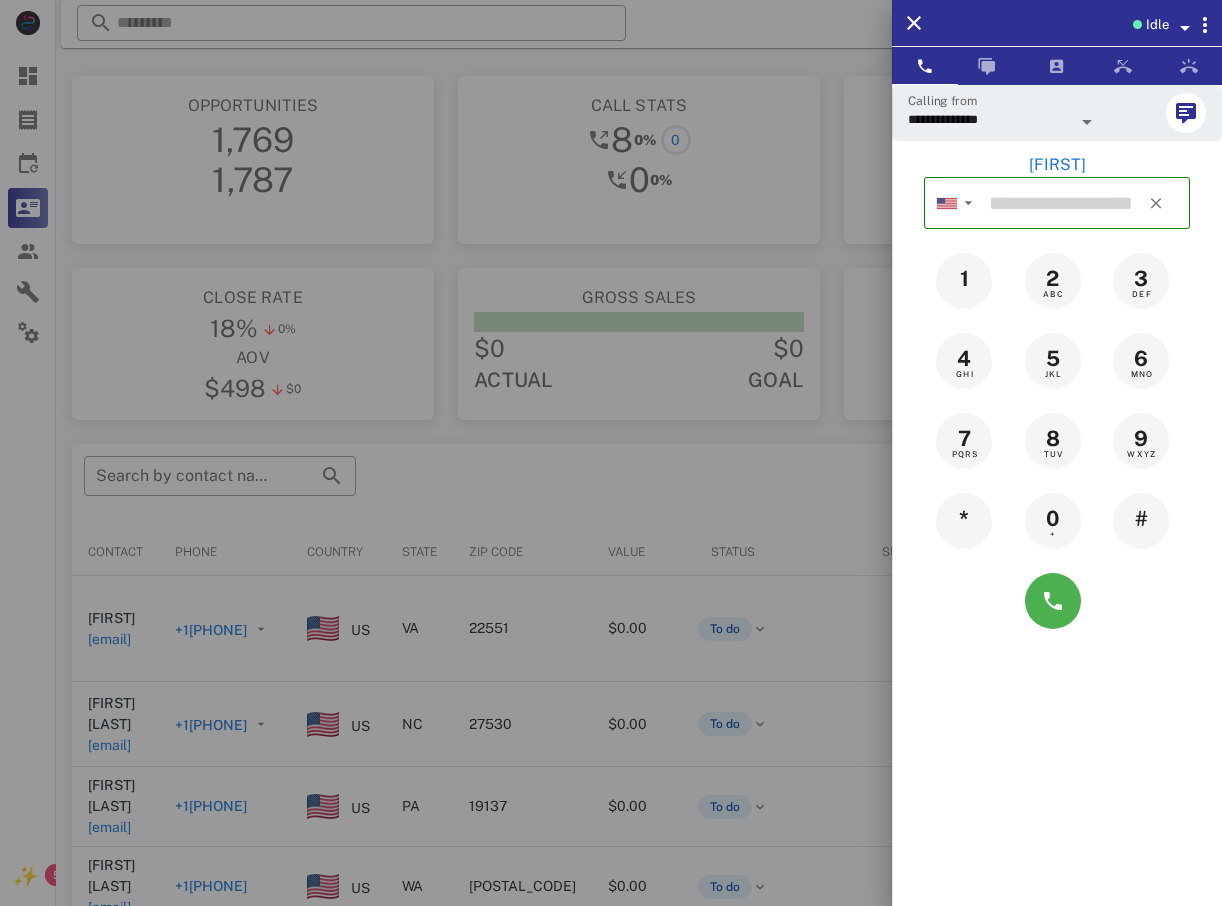 type on "**********" 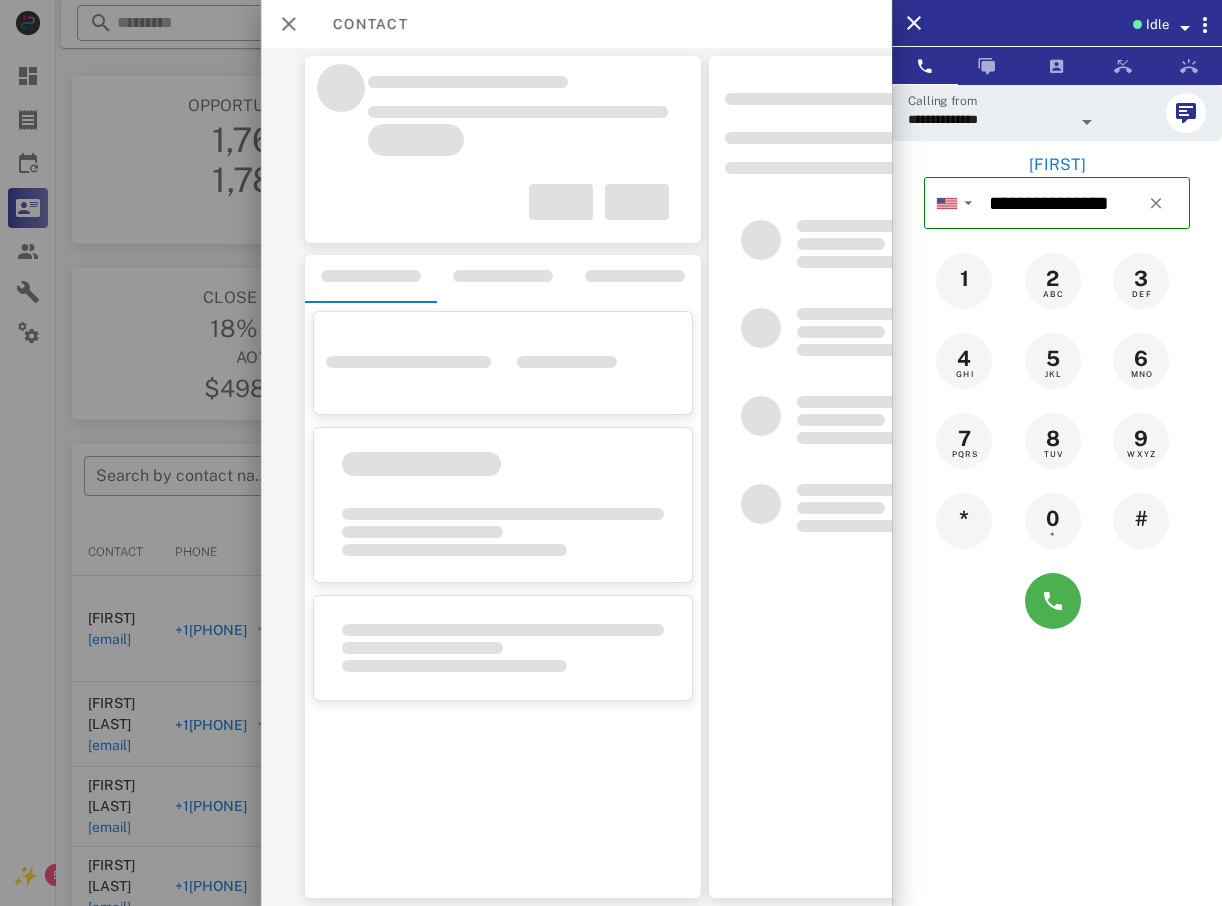 click on "**********" at bounding box center [639, 48] 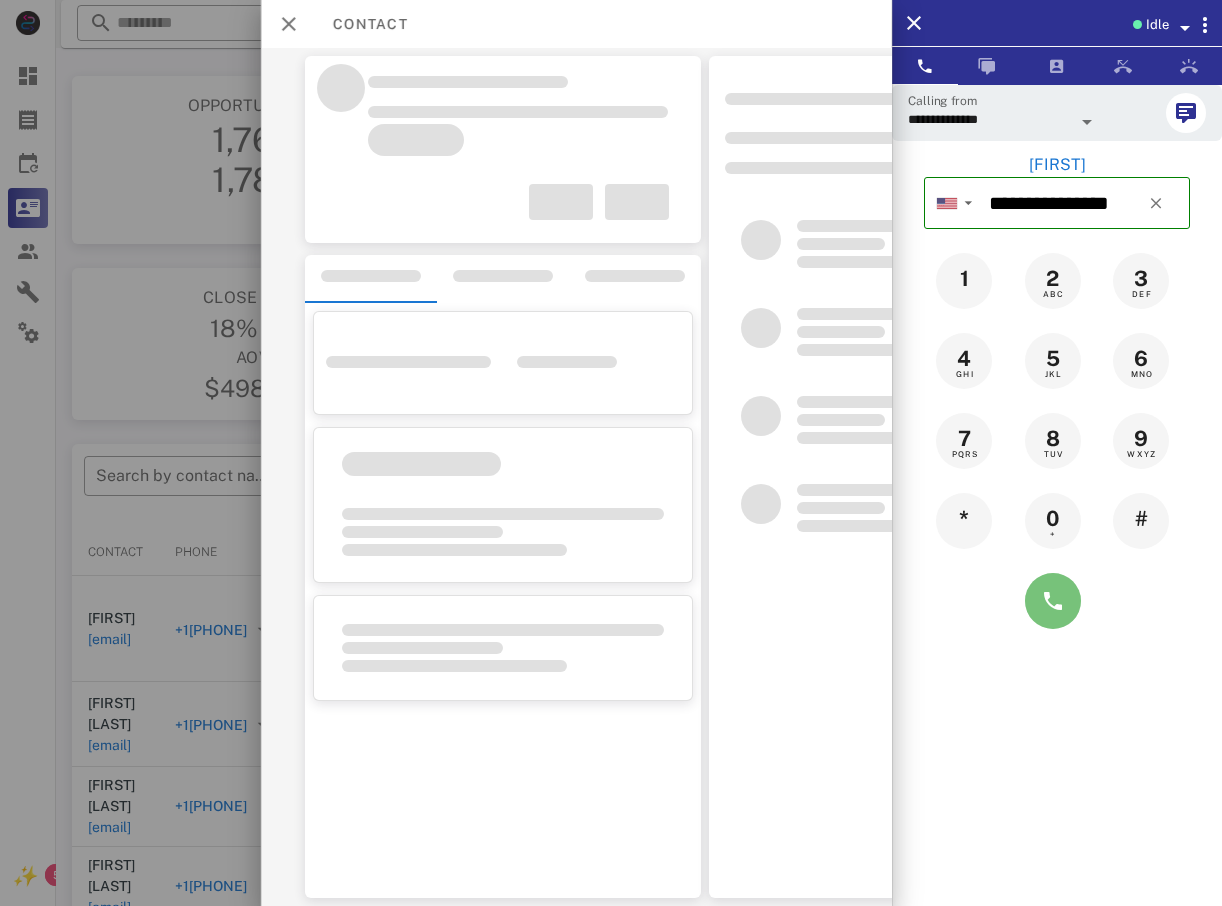 click at bounding box center (1053, 601) 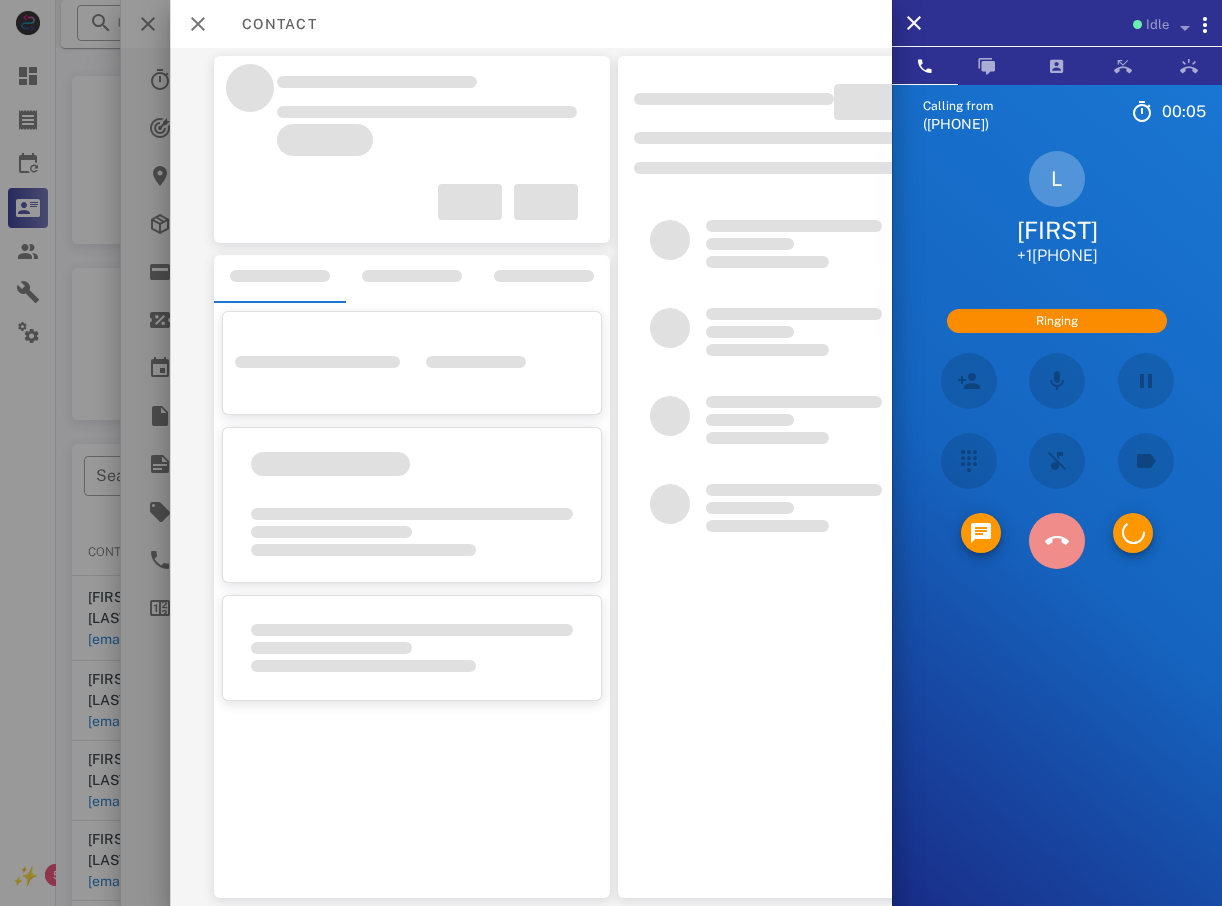 click at bounding box center (1057, 541) 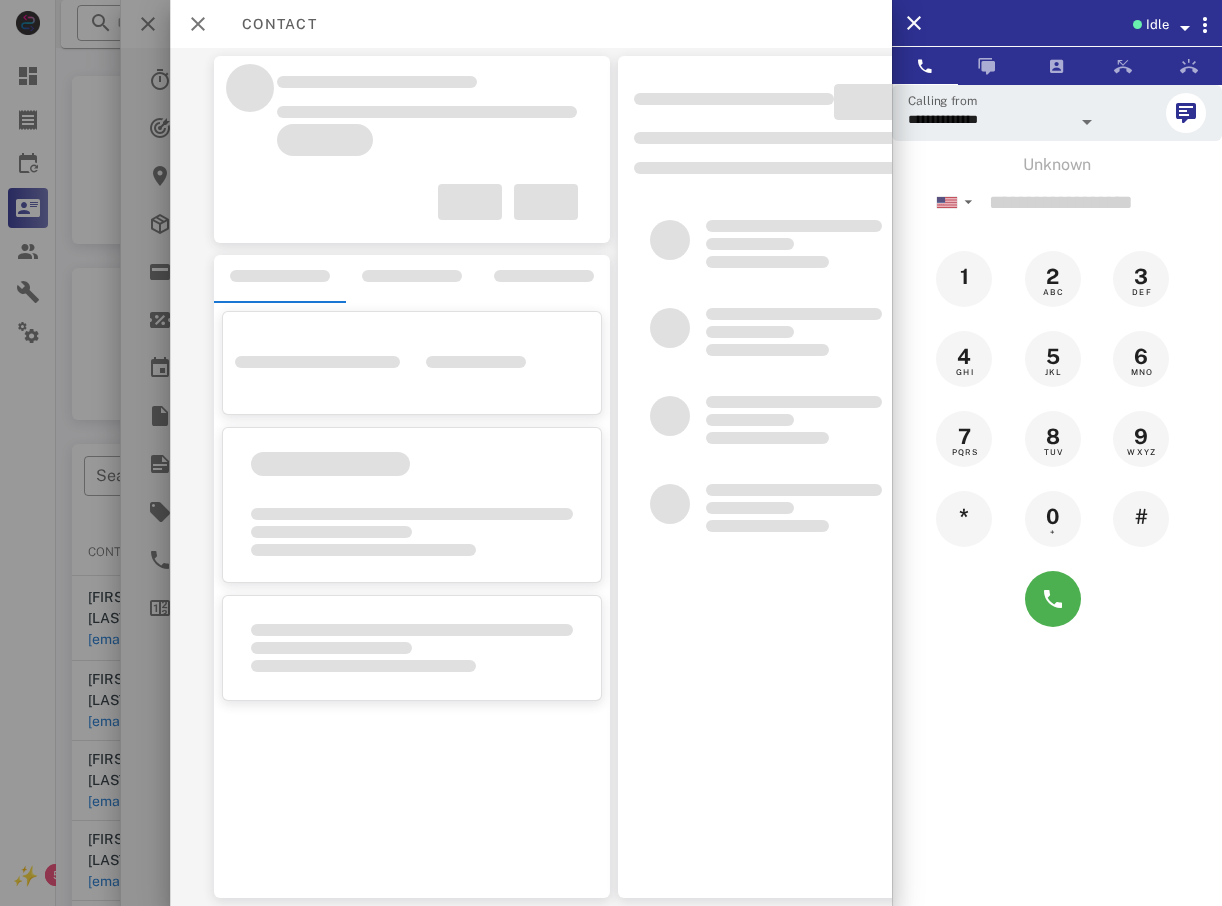 click at bounding box center [611, 453] 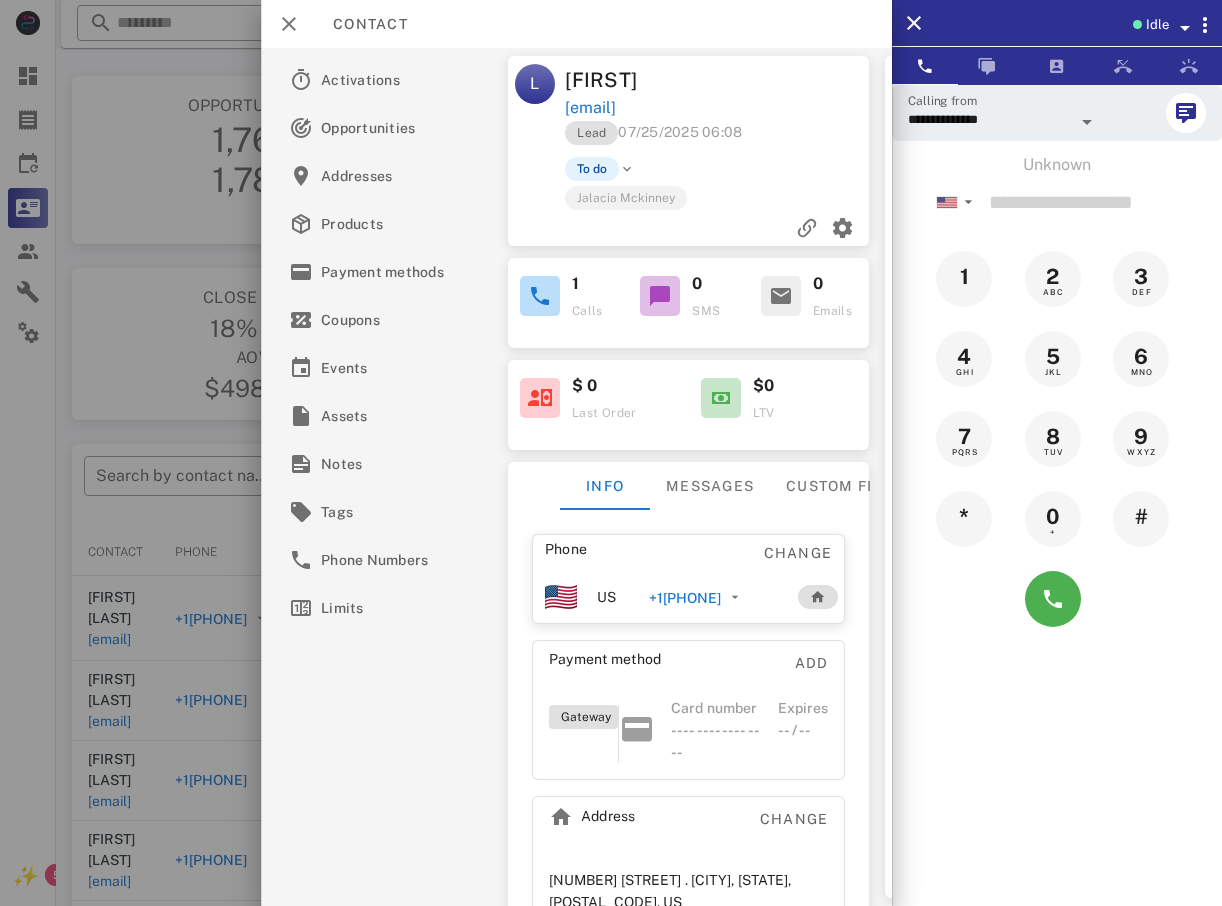click at bounding box center [611, 453] 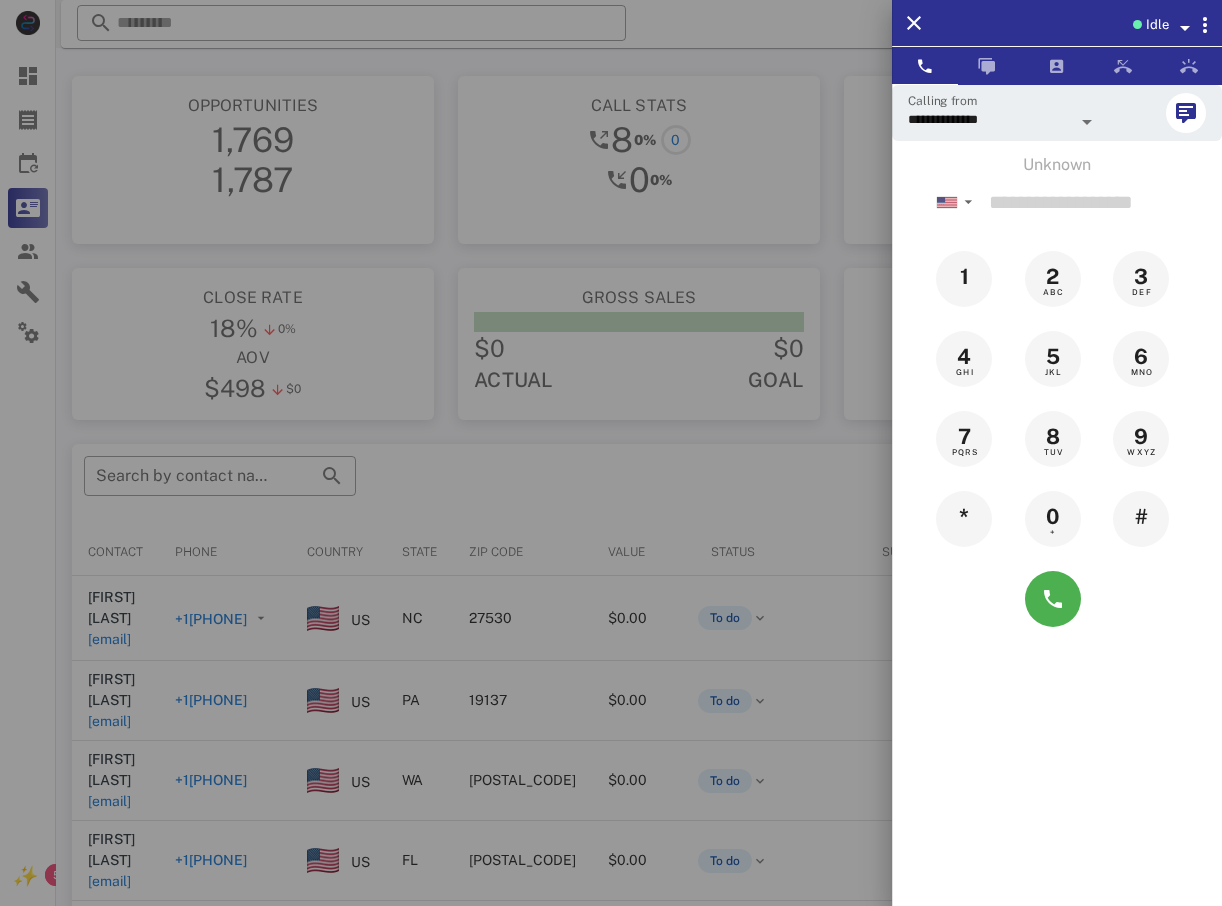 click at bounding box center (611, 453) 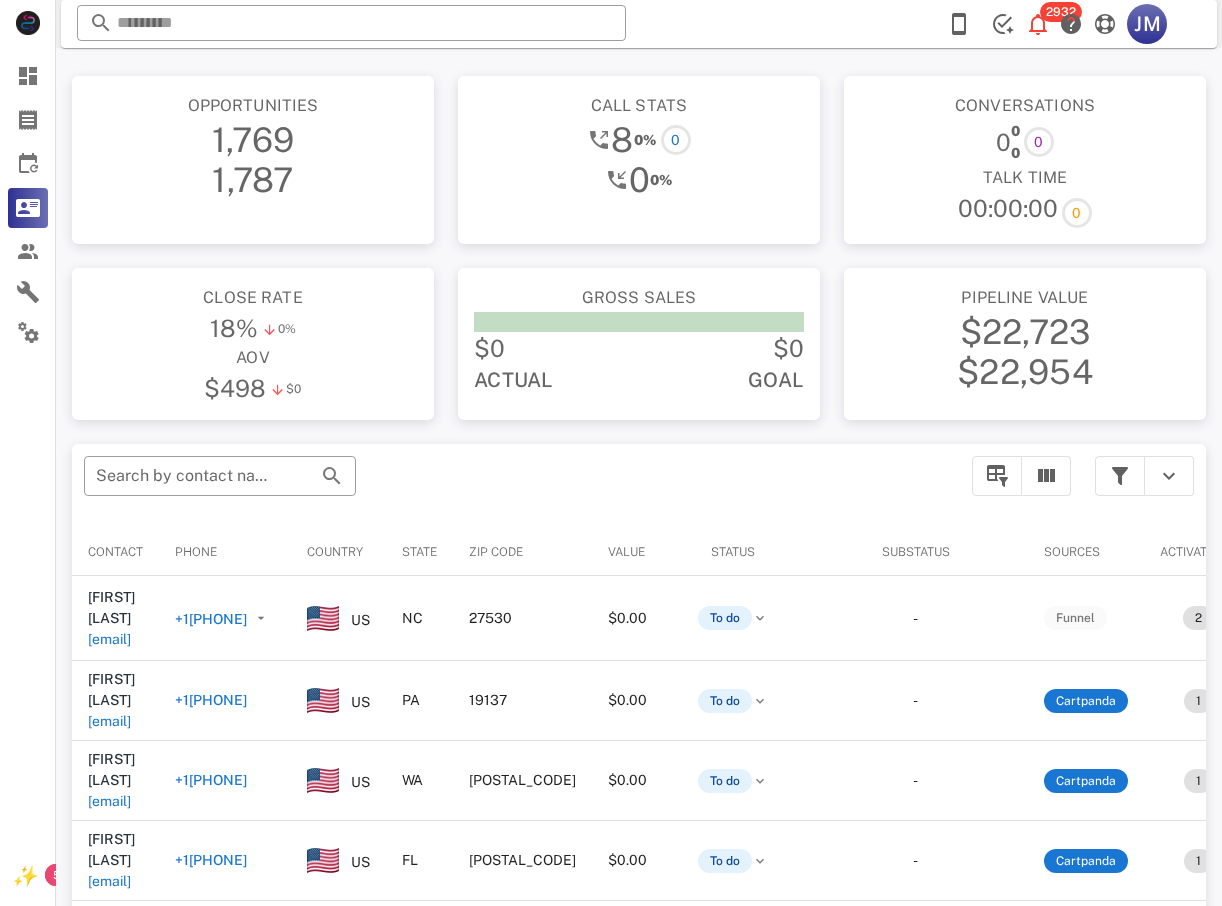 drag, startPoint x: 393, startPoint y: 629, endPoint x: 386, endPoint y: 615, distance: 15.652476 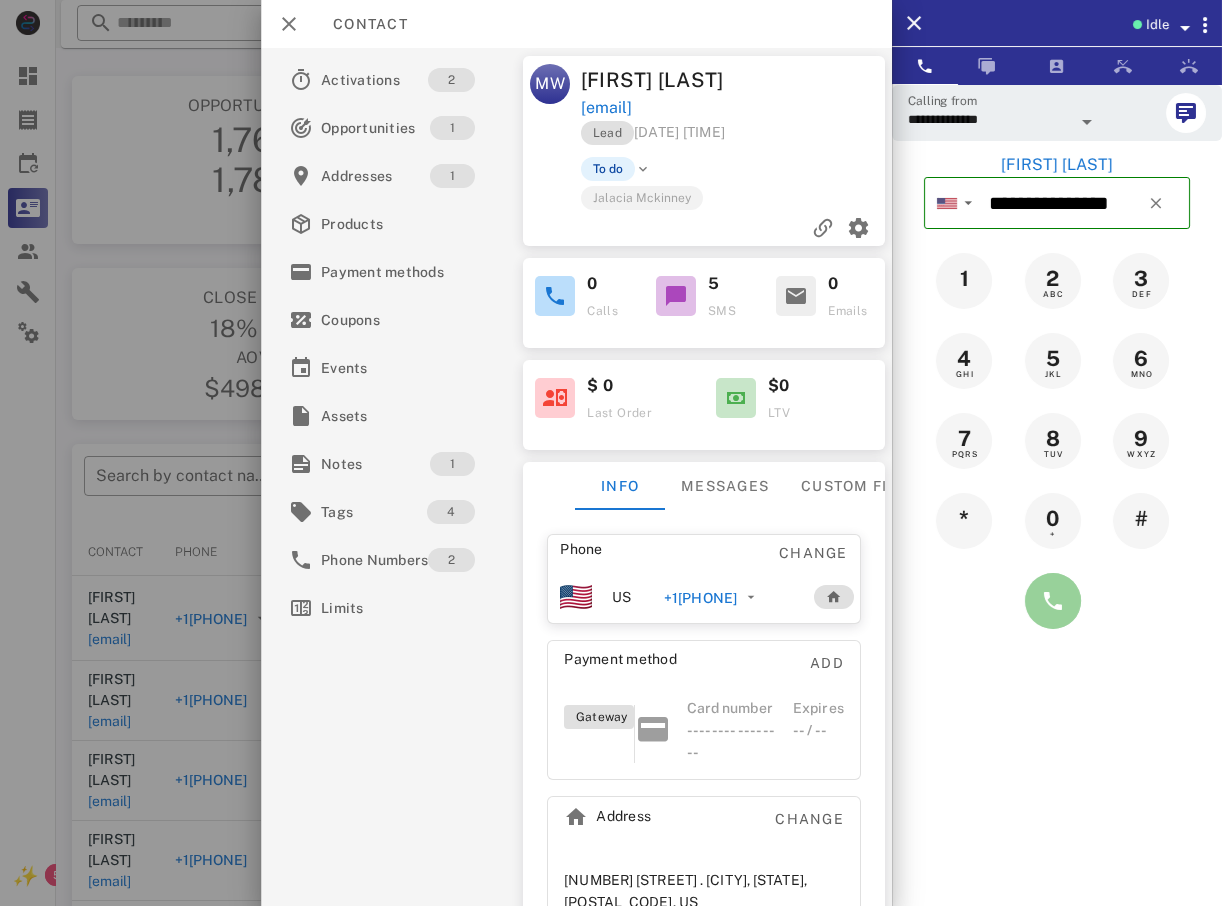 click at bounding box center [1053, 601] 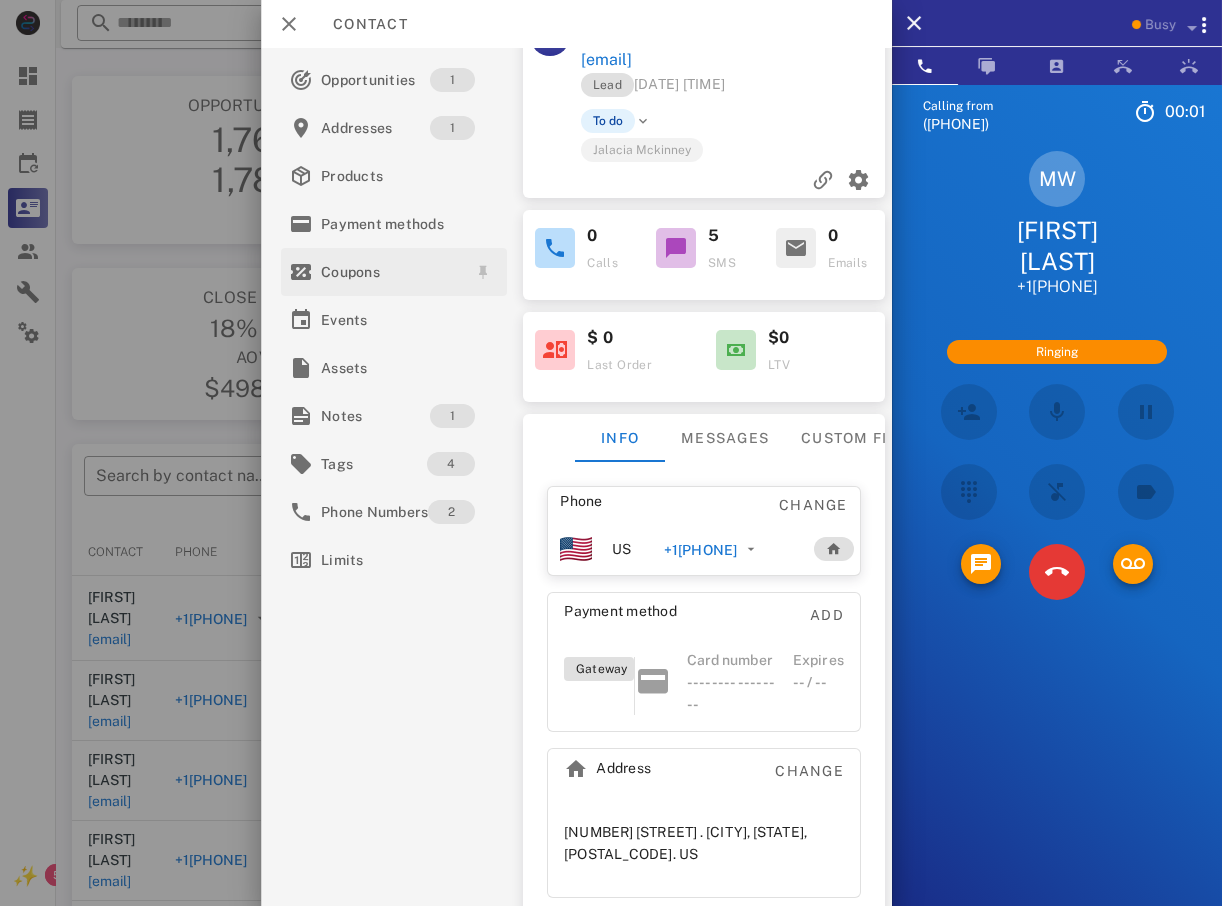 scroll, scrollTop: 74, scrollLeft: 0, axis: vertical 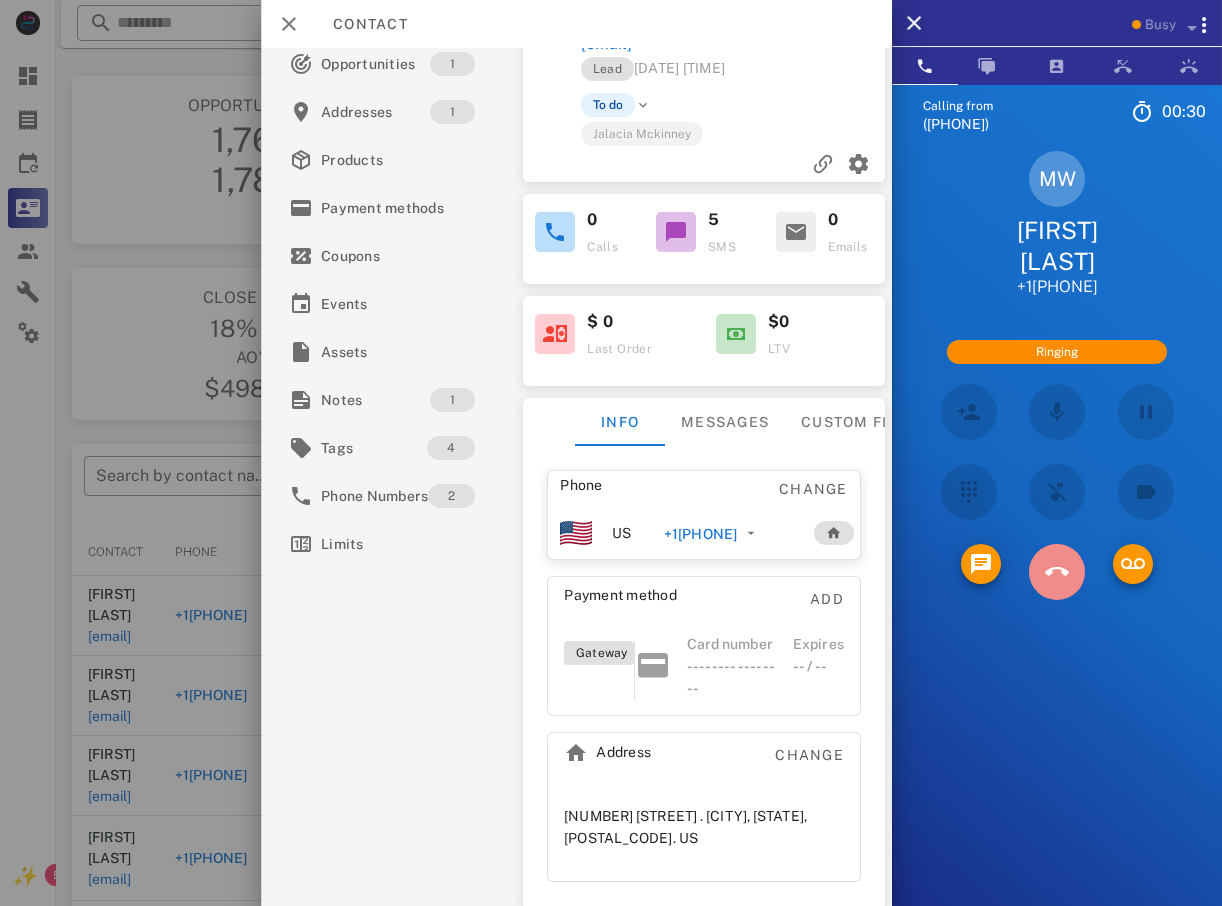 click at bounding box center (1057, 572) 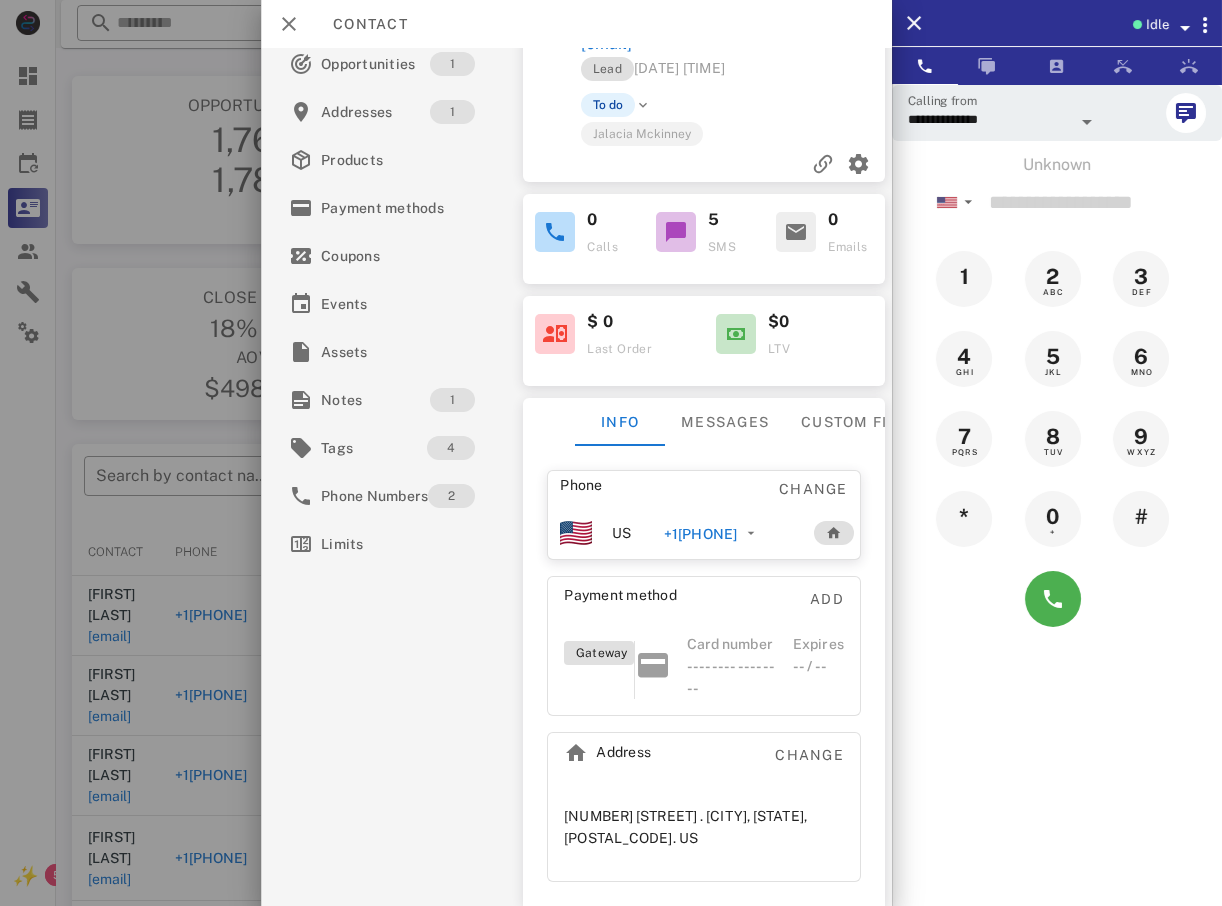 drag, startPoint x: 112, startPoint y: 583, endPoint x: 127, endPoint y: 579, distance: 15.524175 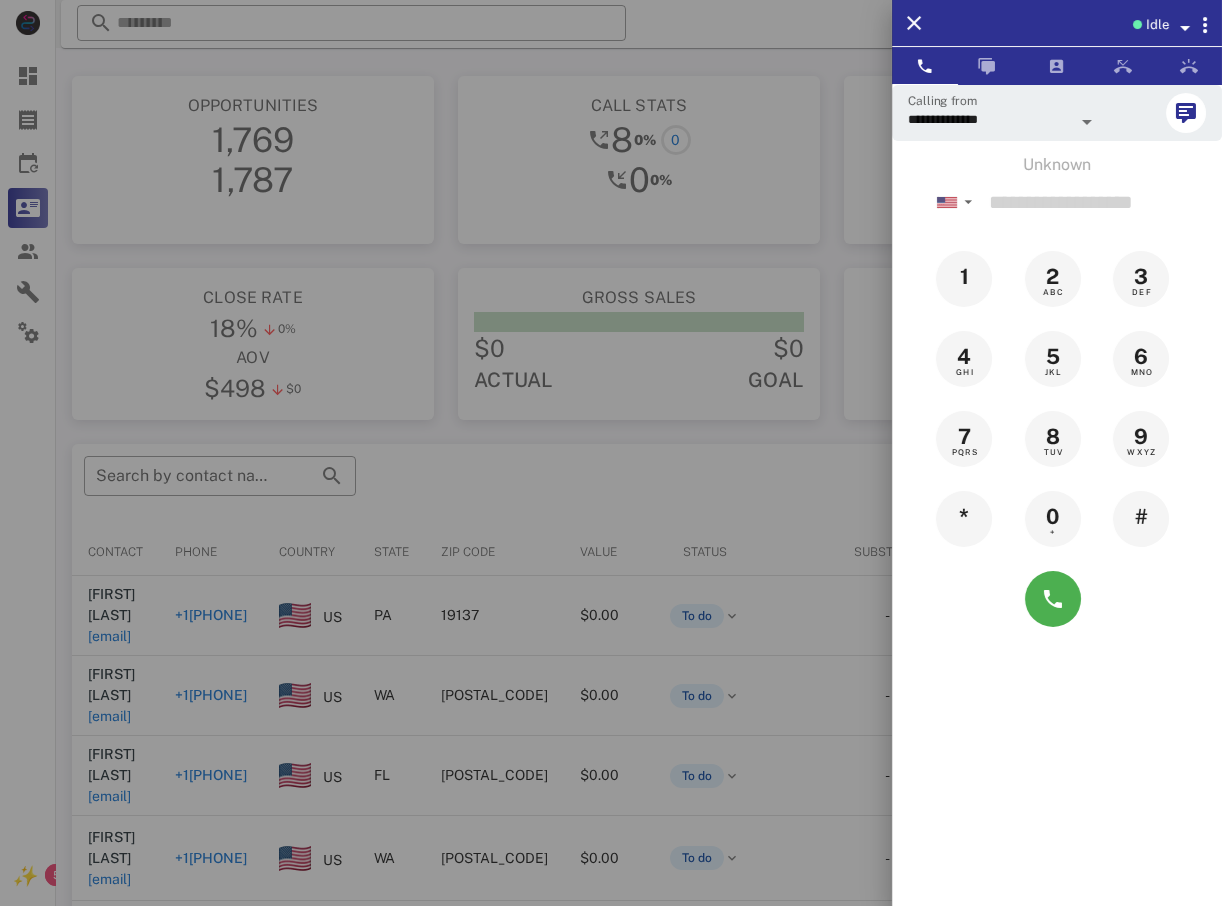 drag, startPoint x: 164, startPoint y: 581, endPoint x: 216, endPoint y: 555, distance: 58.137768 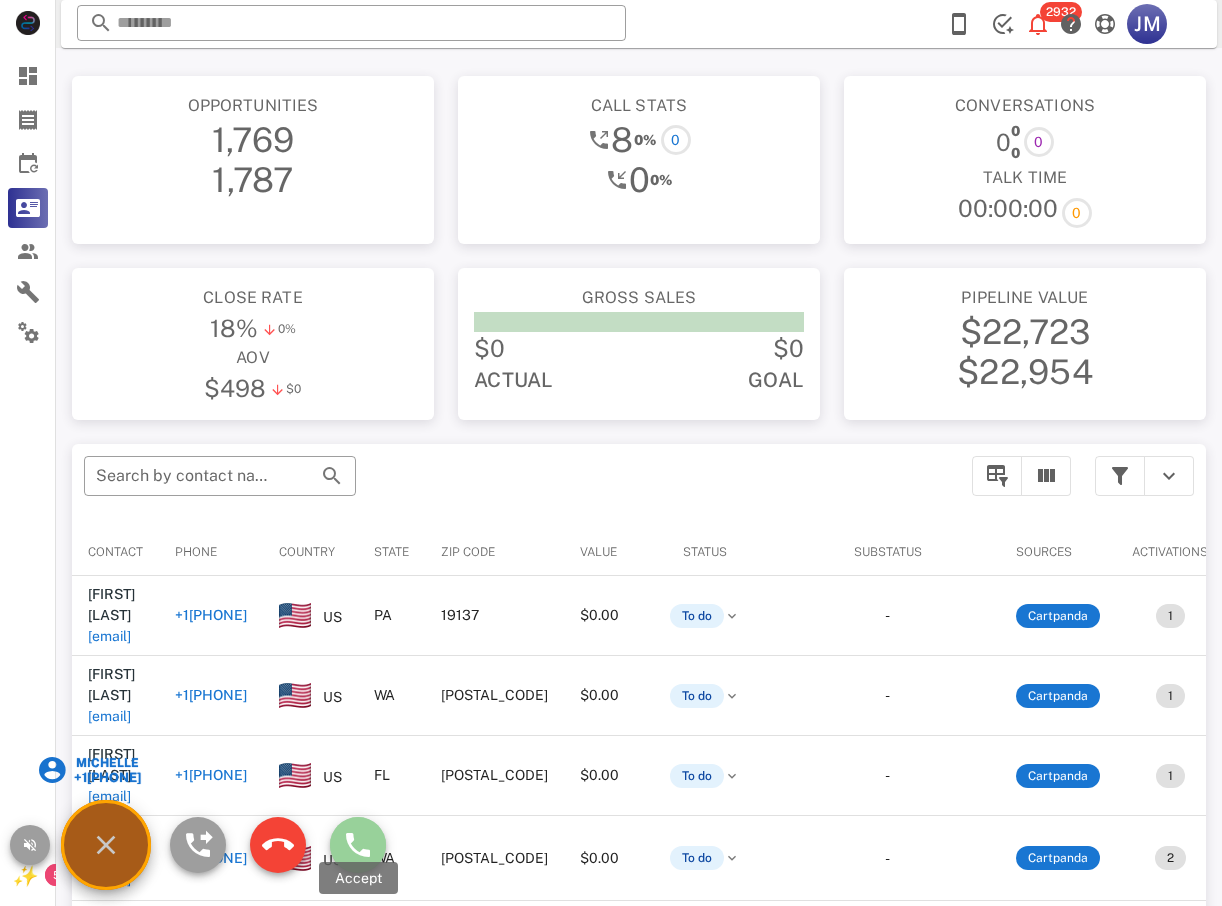 click at bounding box center (358, 845) 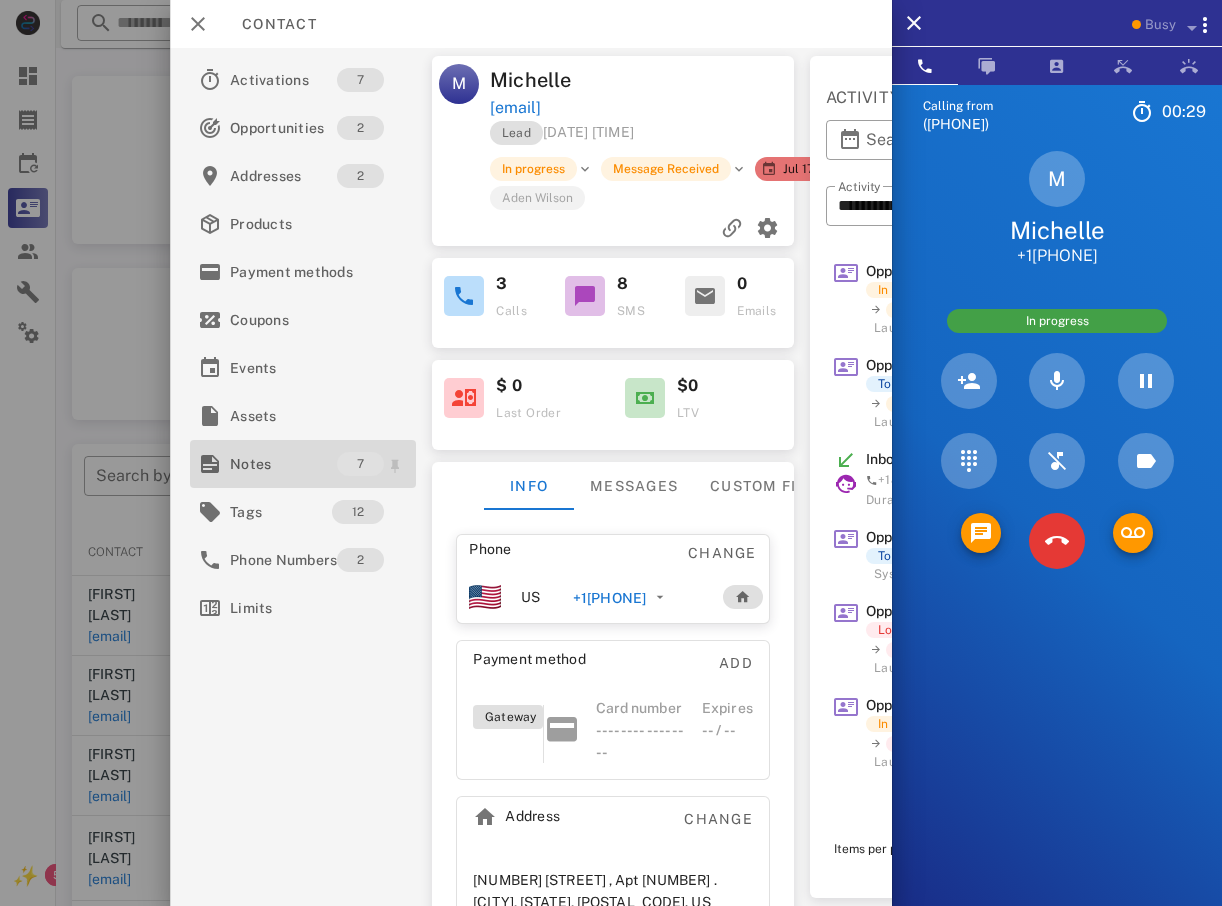 click on "Notes" at bounding box center [283, 464] 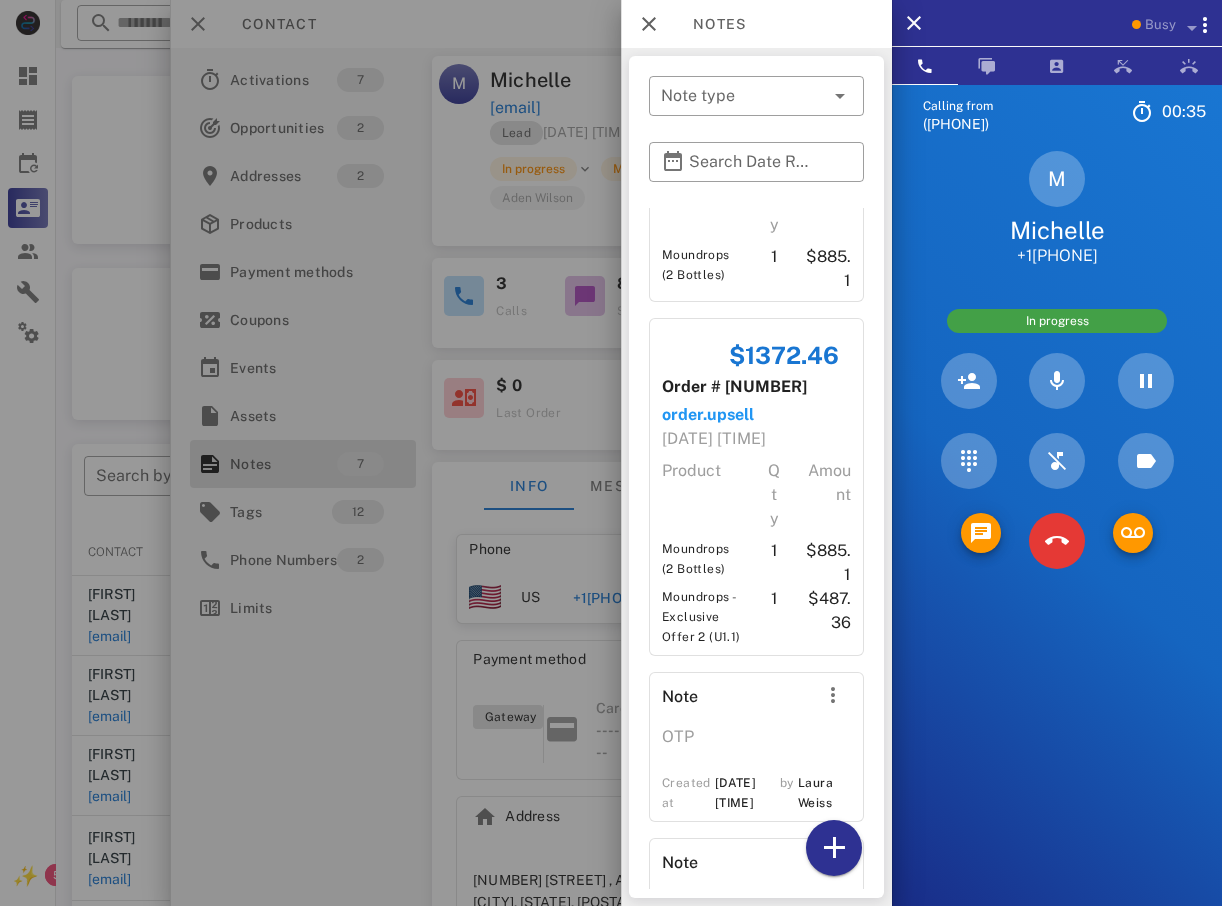 scroll, scrollTop: 0, scrollLeft: 0, axis: both 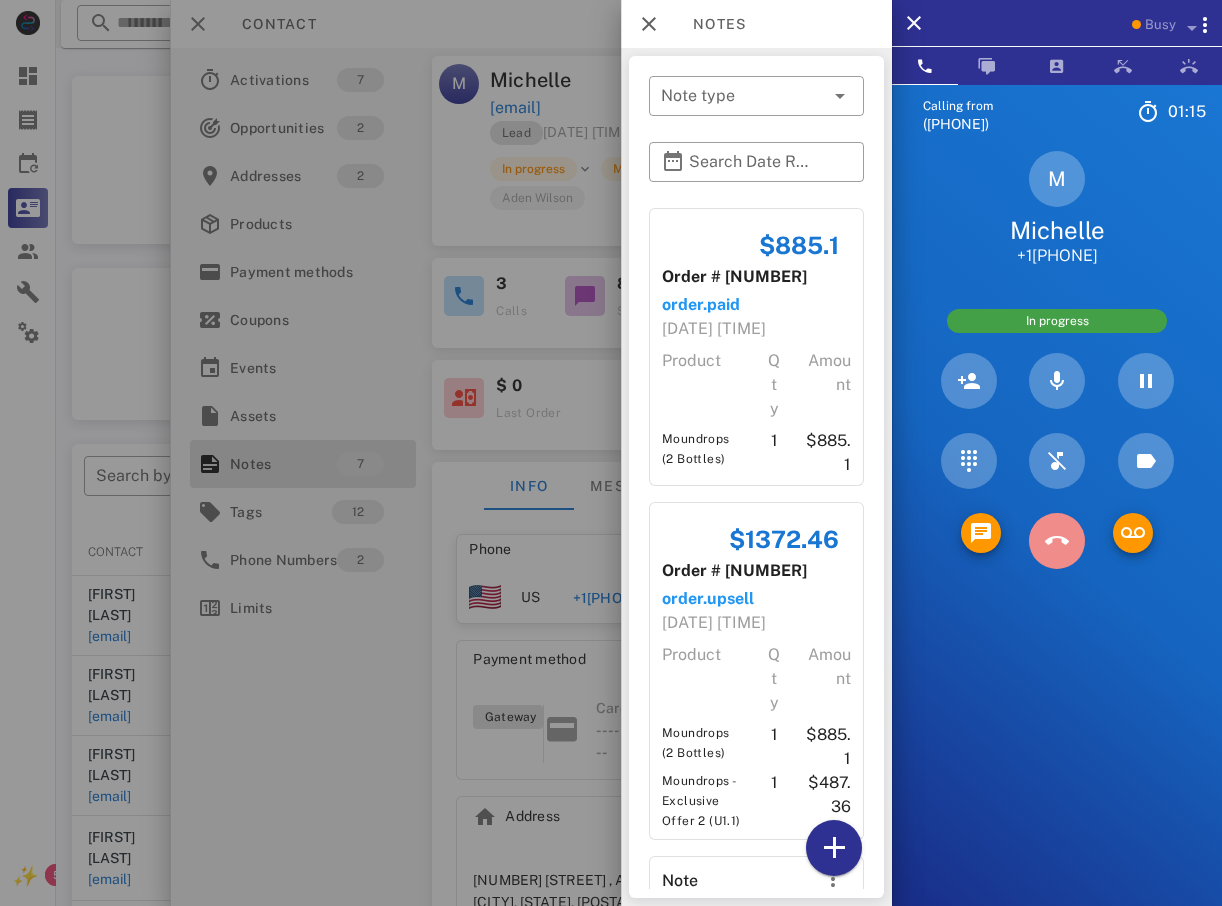 click at bounding box center [1057, 541] 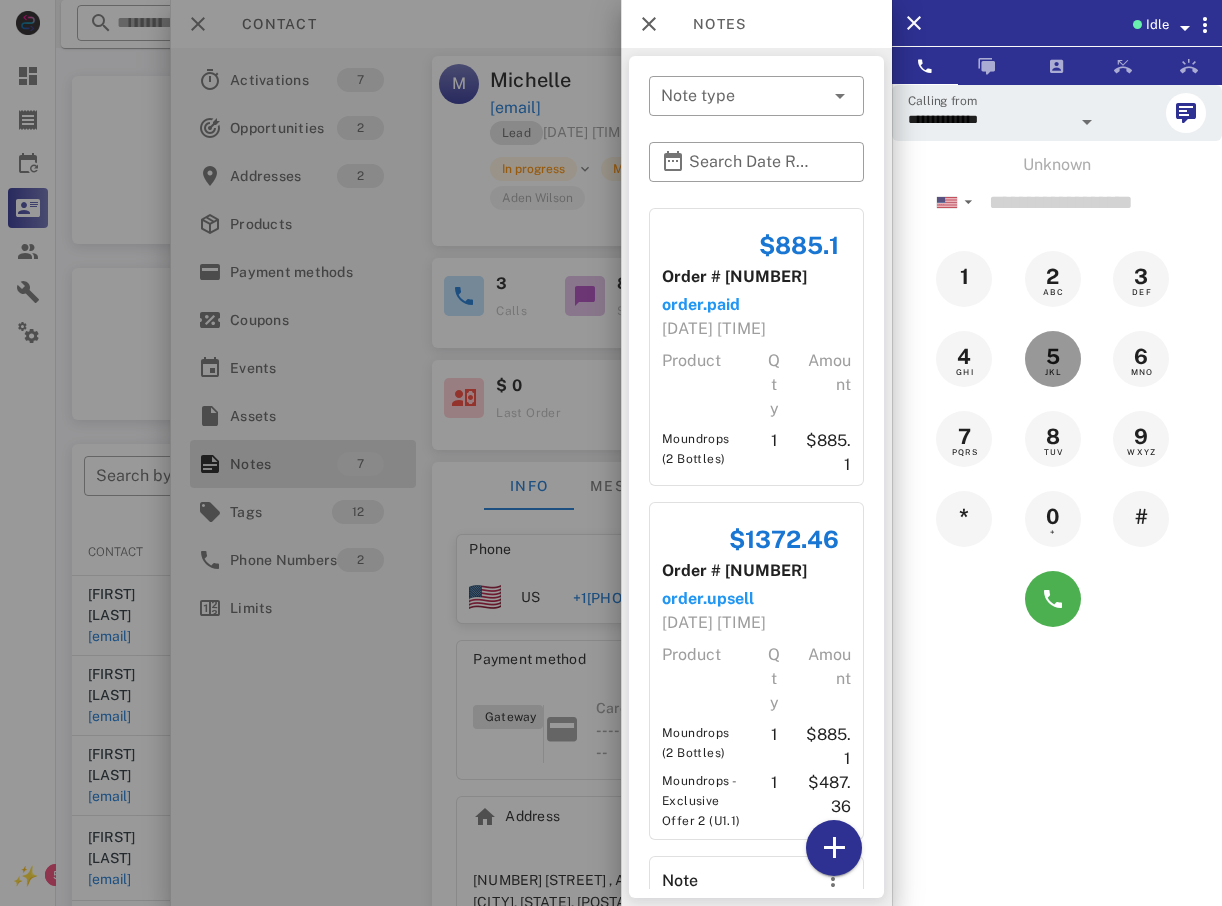 click on "Unknown      ▼     Australia
+61
Canada
+1
Guam
+1671
Mexico (México)
+52
New Zealand
+64
United Kingdom
+44
United States
+1
1 2 ABC 3 DEF 4 GHI 5 JKL 6 MNO 7 PQRS 8 TUV 9 WXYZ * 0 + #" at bounding box center [1057, 396] 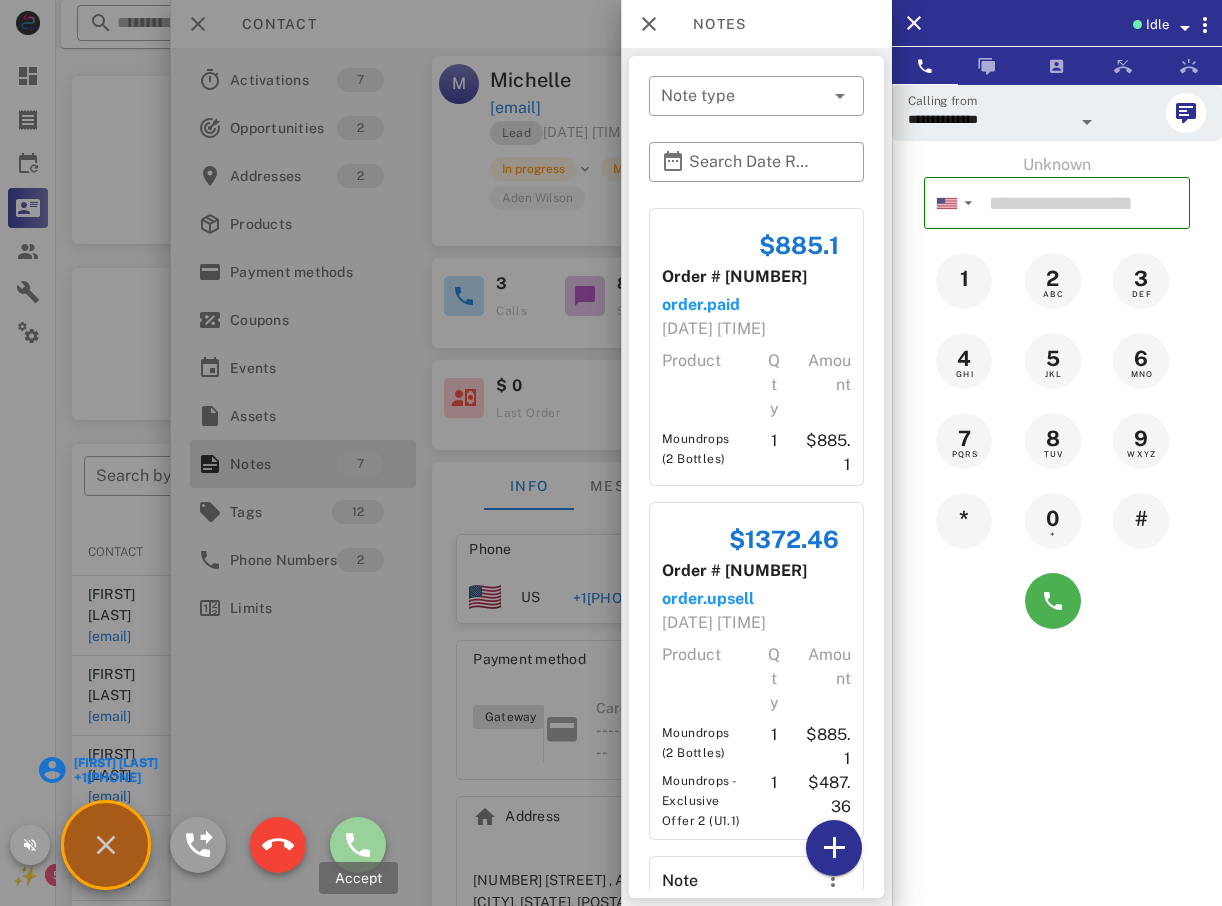 click at bounding box center (358, 845) 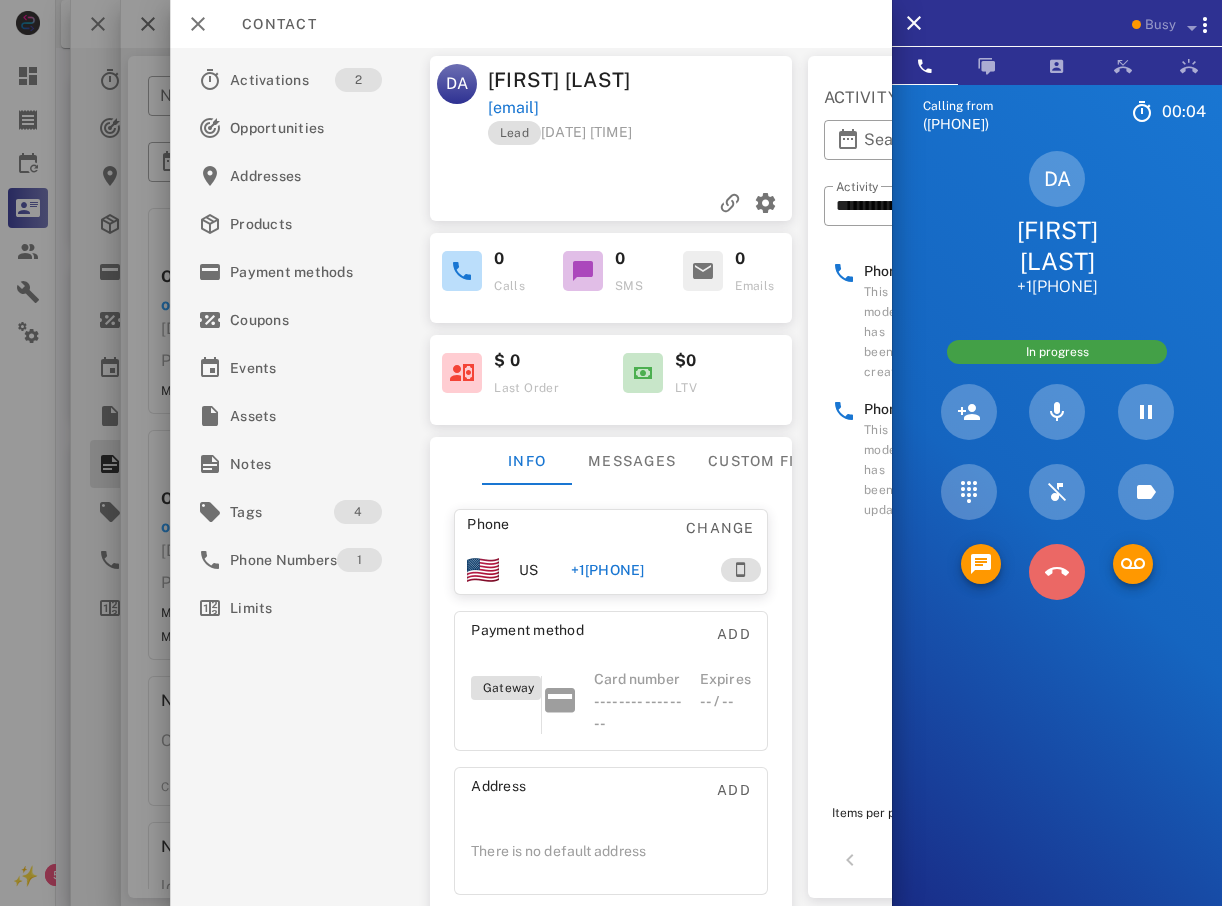 click at bounding box center (1057, 572) 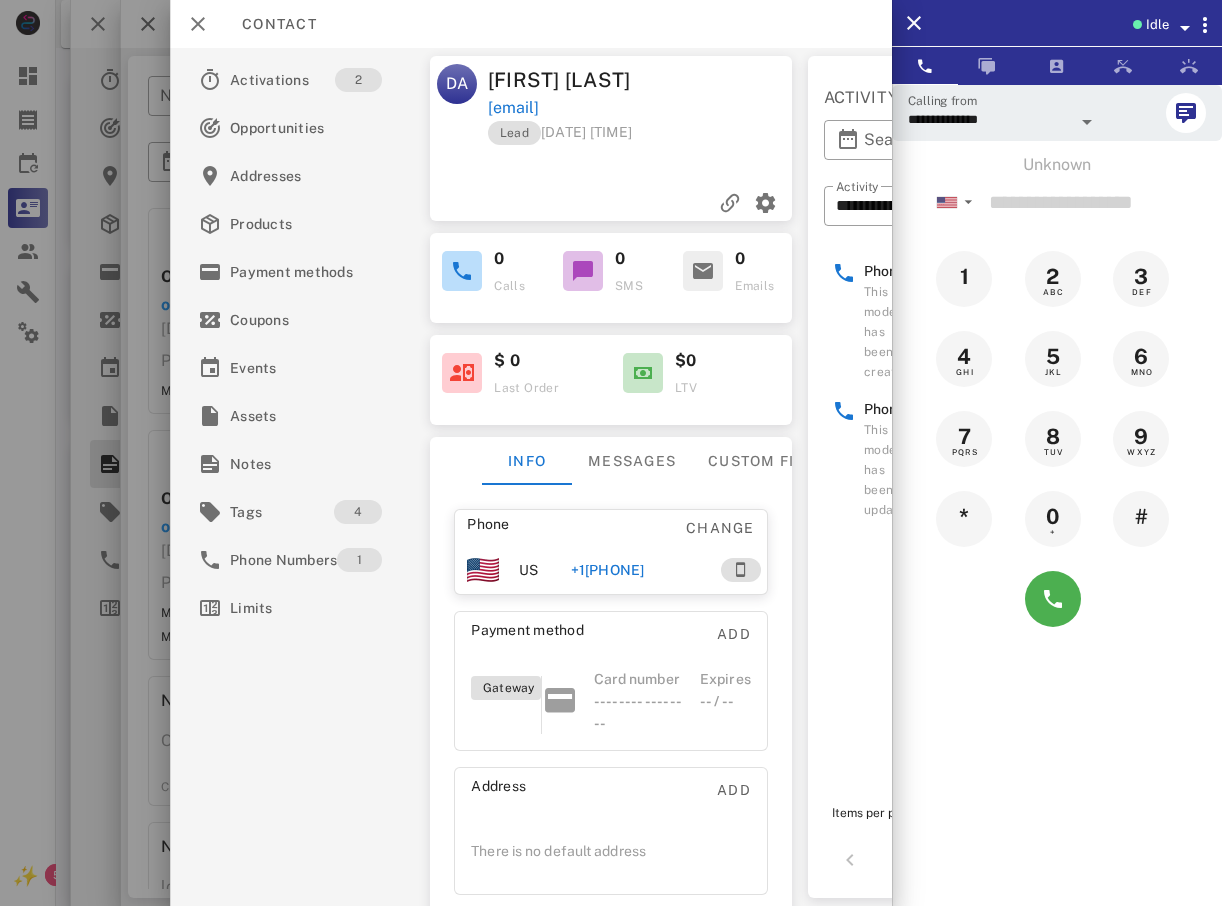 click at bounding box center (611, 453) 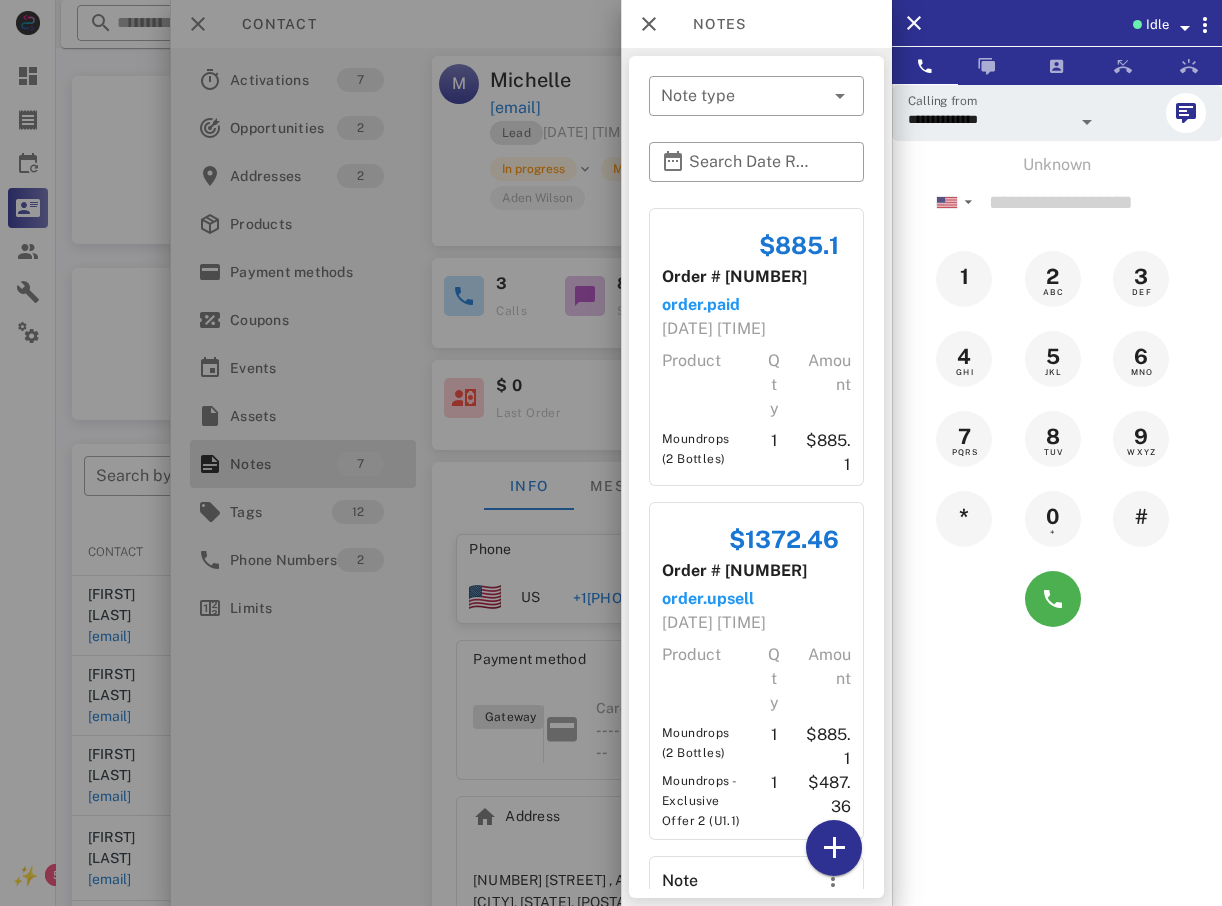 click at bounding box center [611, 453] 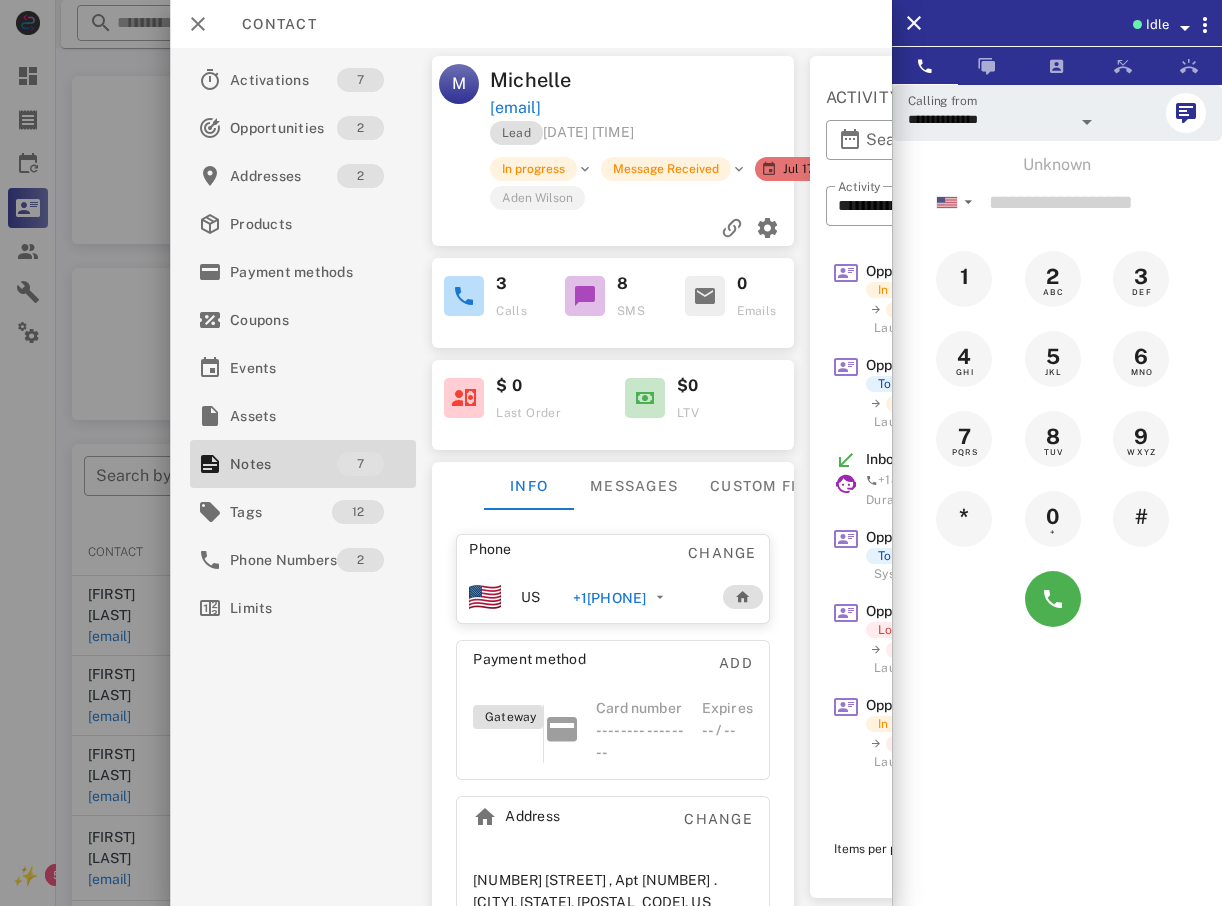 click at bounding box center [611, 453] 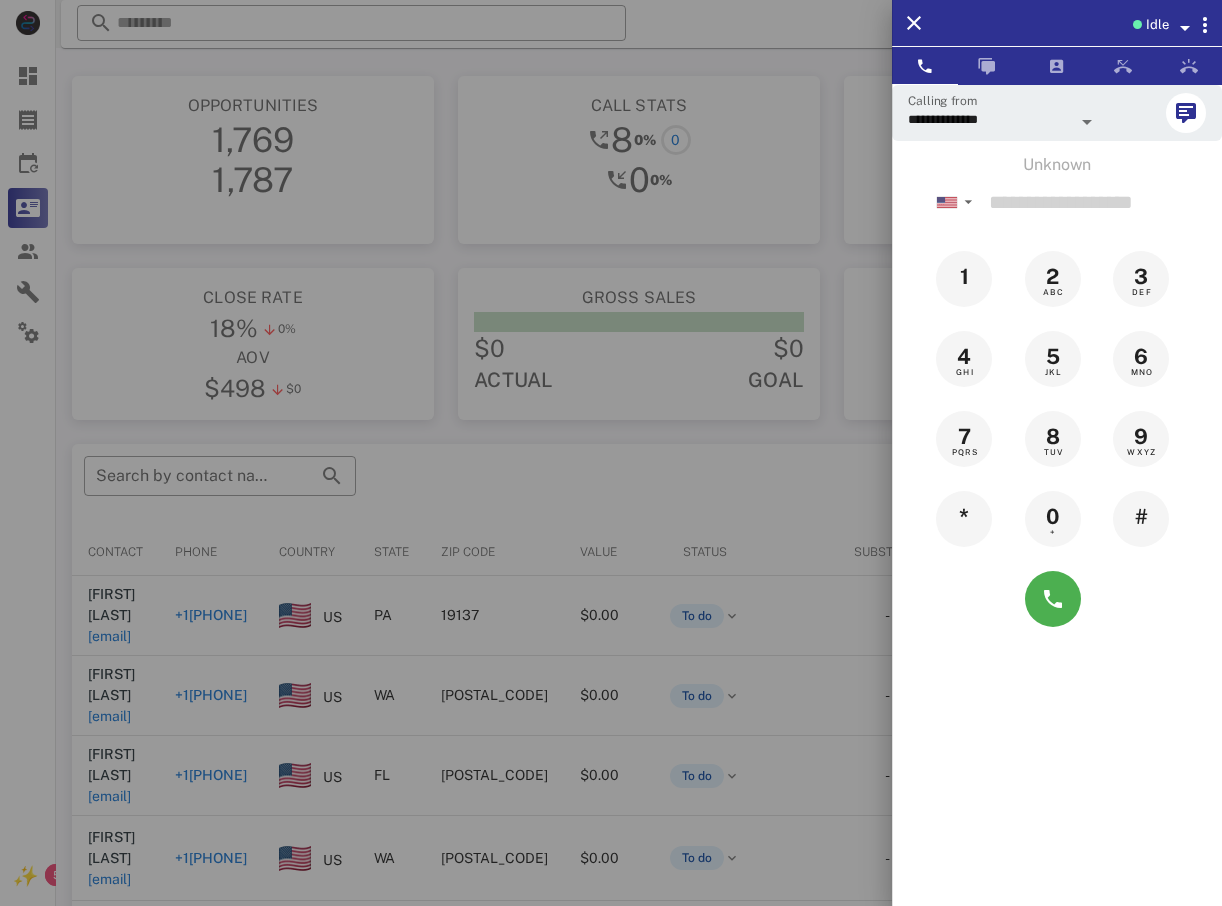 click at bounding box center (611, 453) 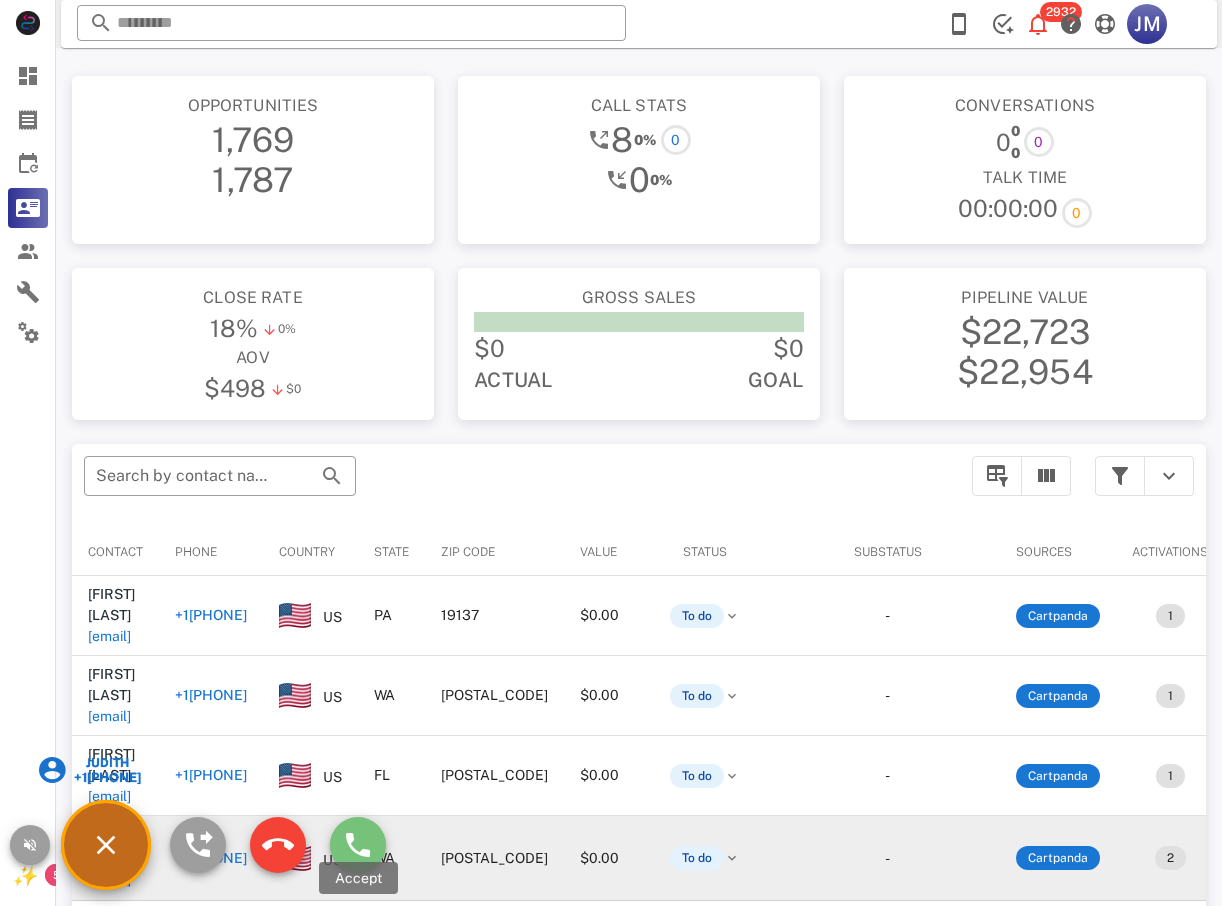 click at bounding box center [358, 845] 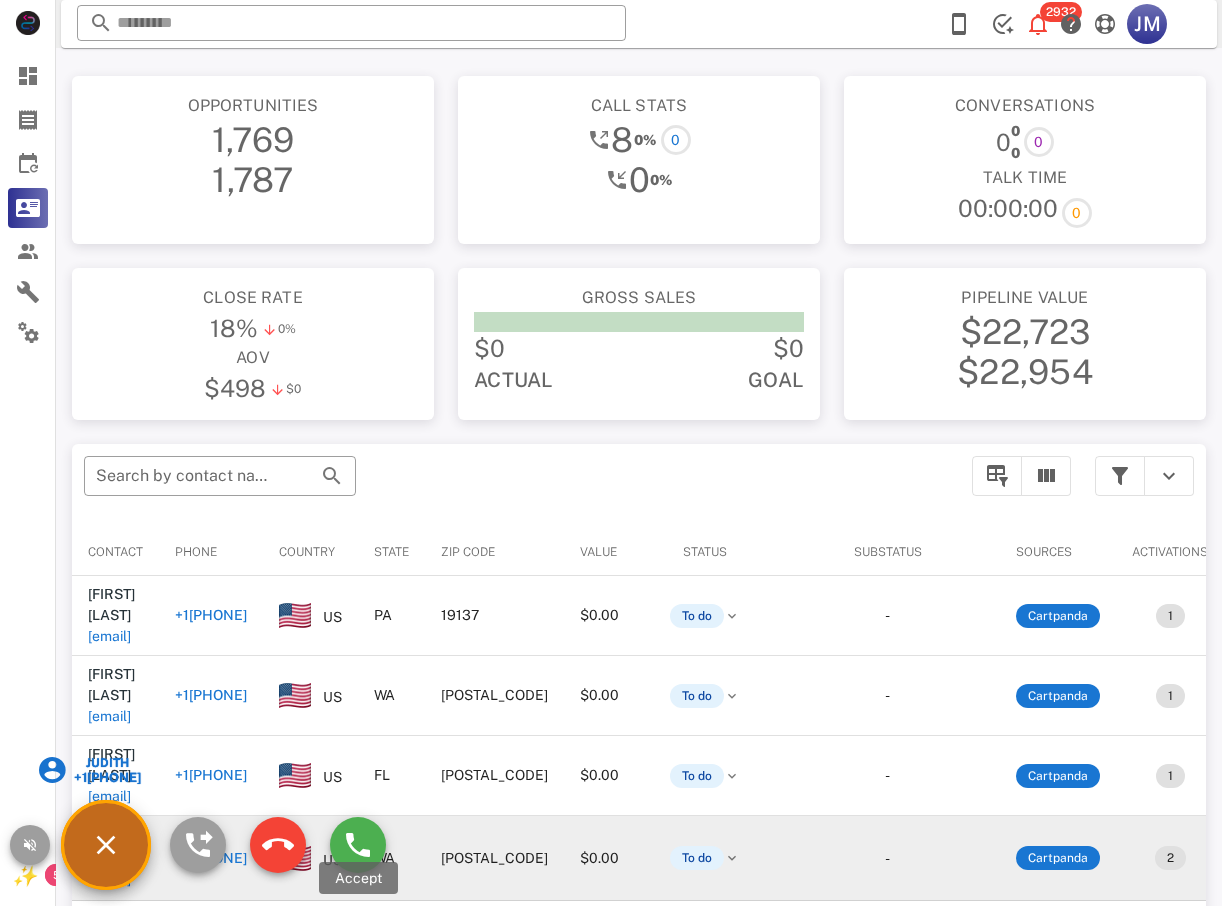 type on "**********" 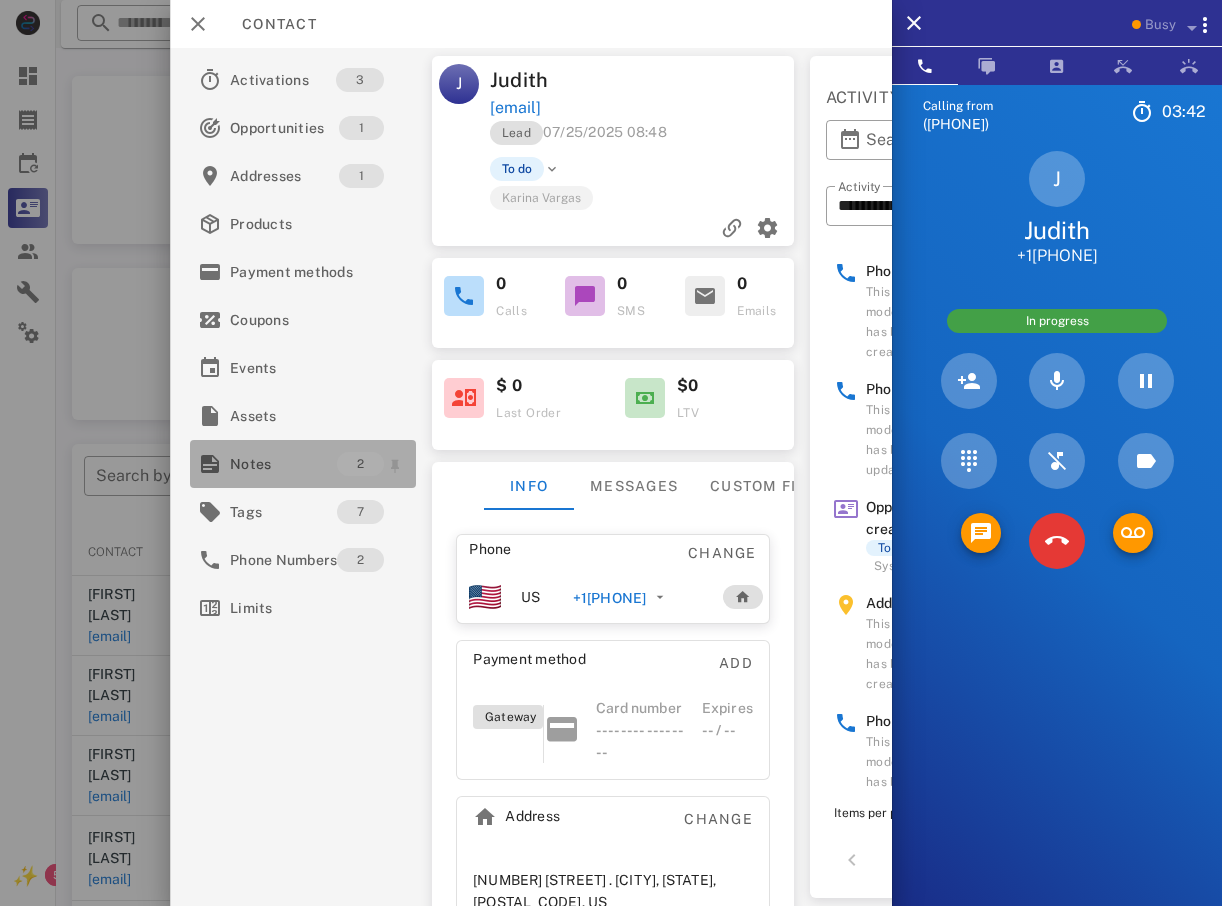 click on "Notes" at bounding box center [283, 464] 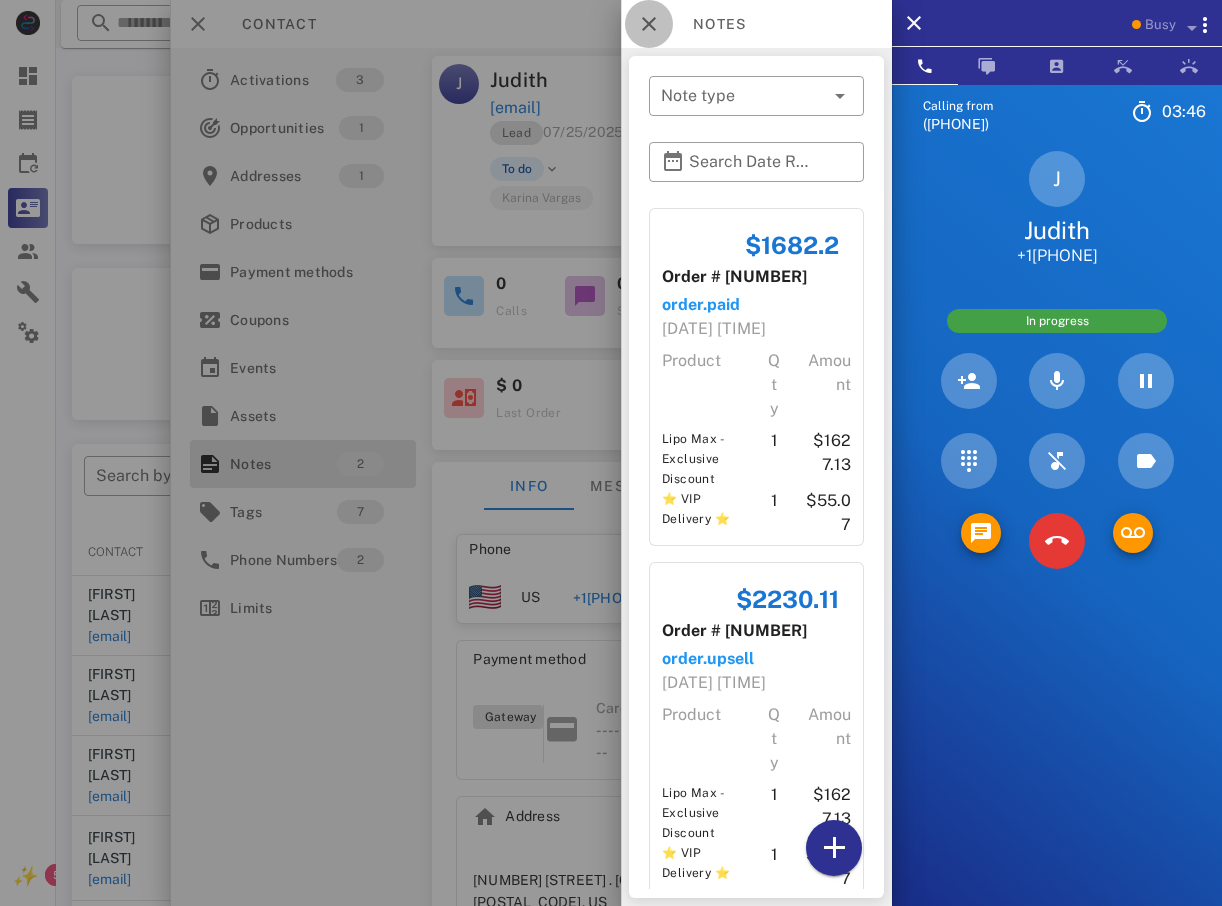 click at bounding box center [649, 24] 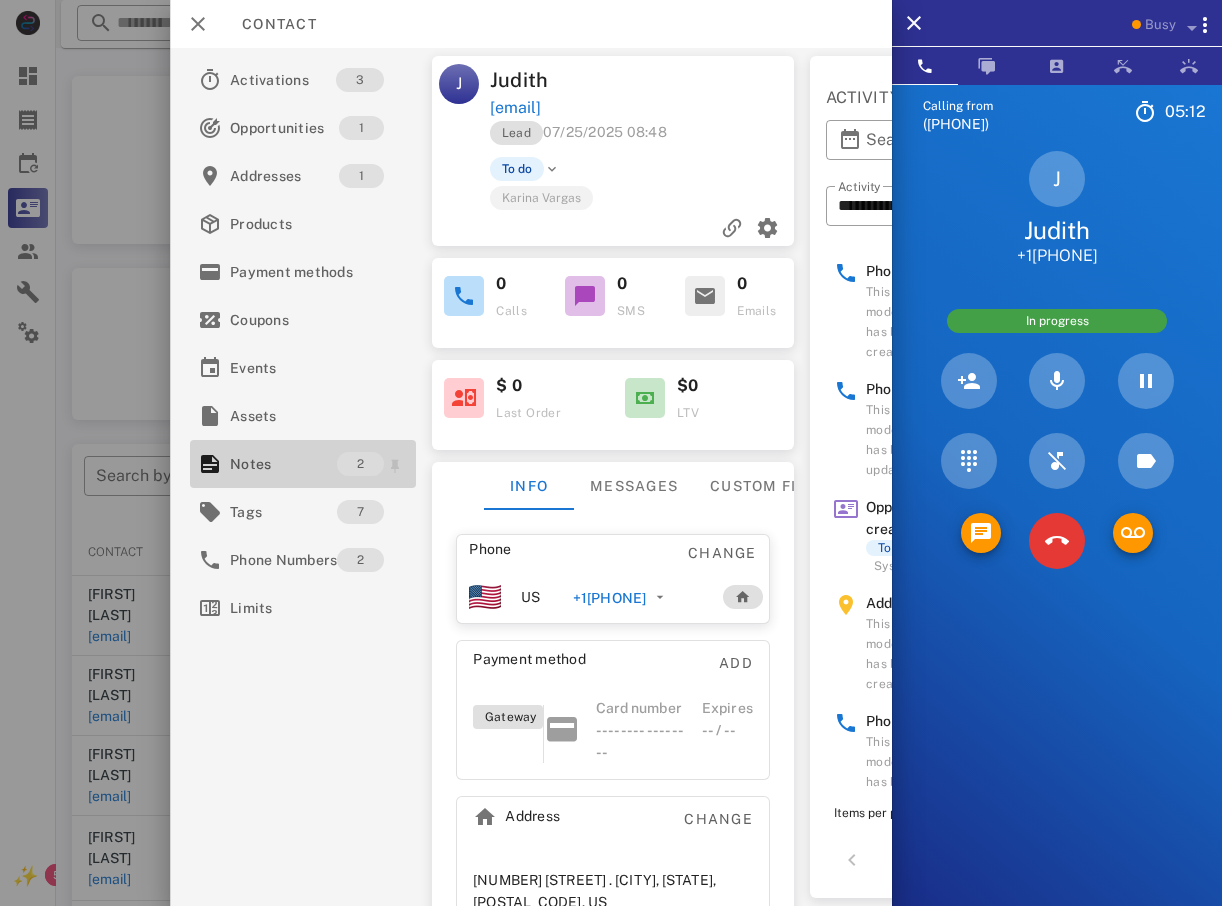 click on "2" at bounding box center [361, 464] 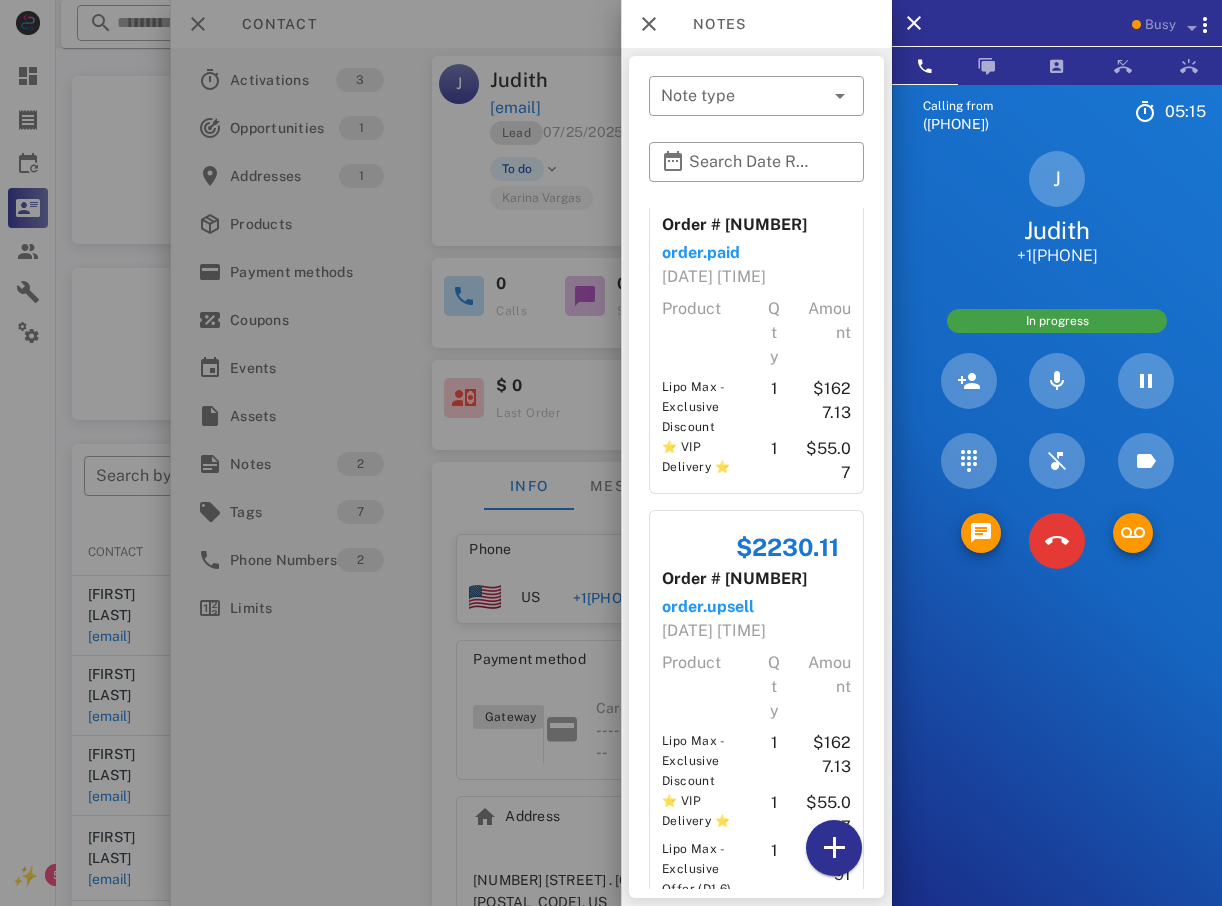 scroll, scrollTop: 99, scrollLeft: 0, axis: vertical 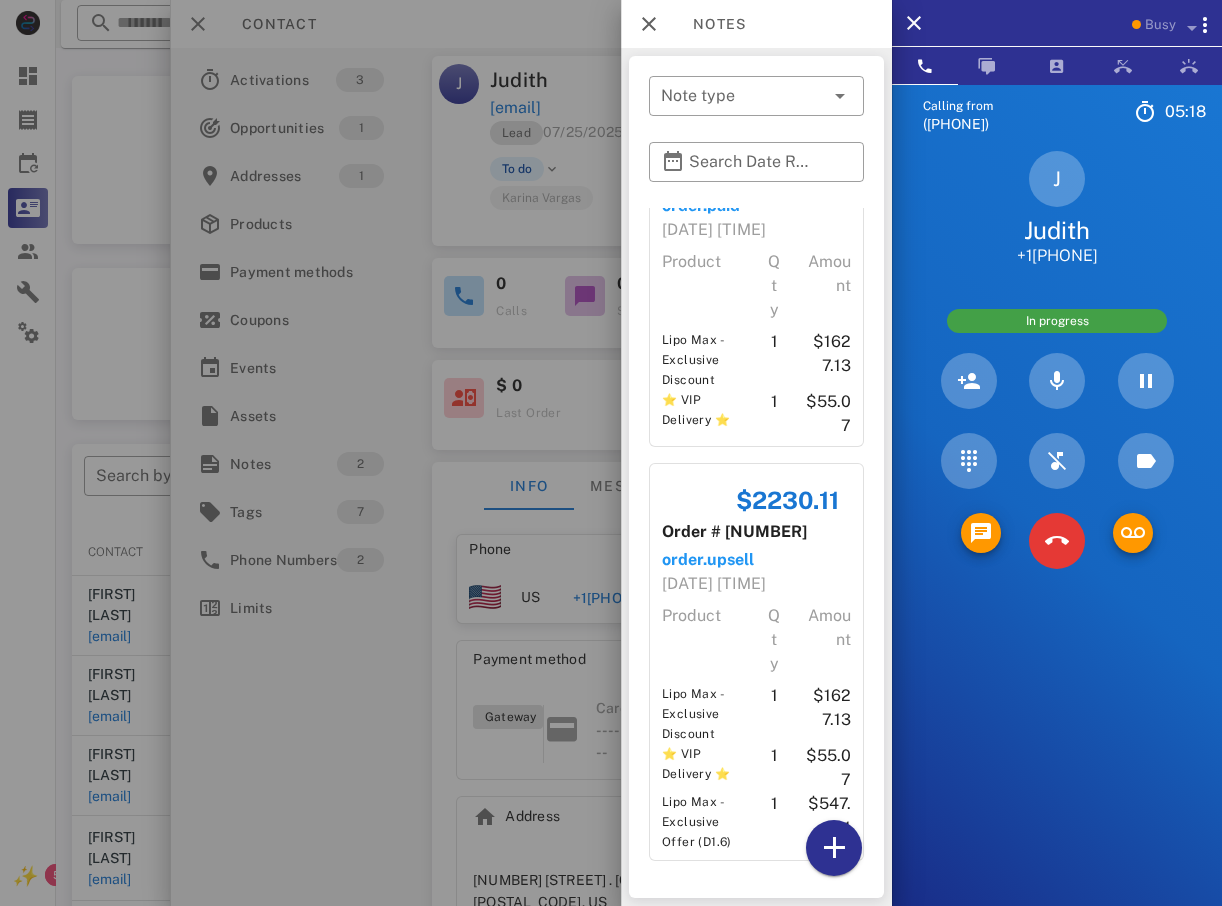 click at bounding box center (611, 453) 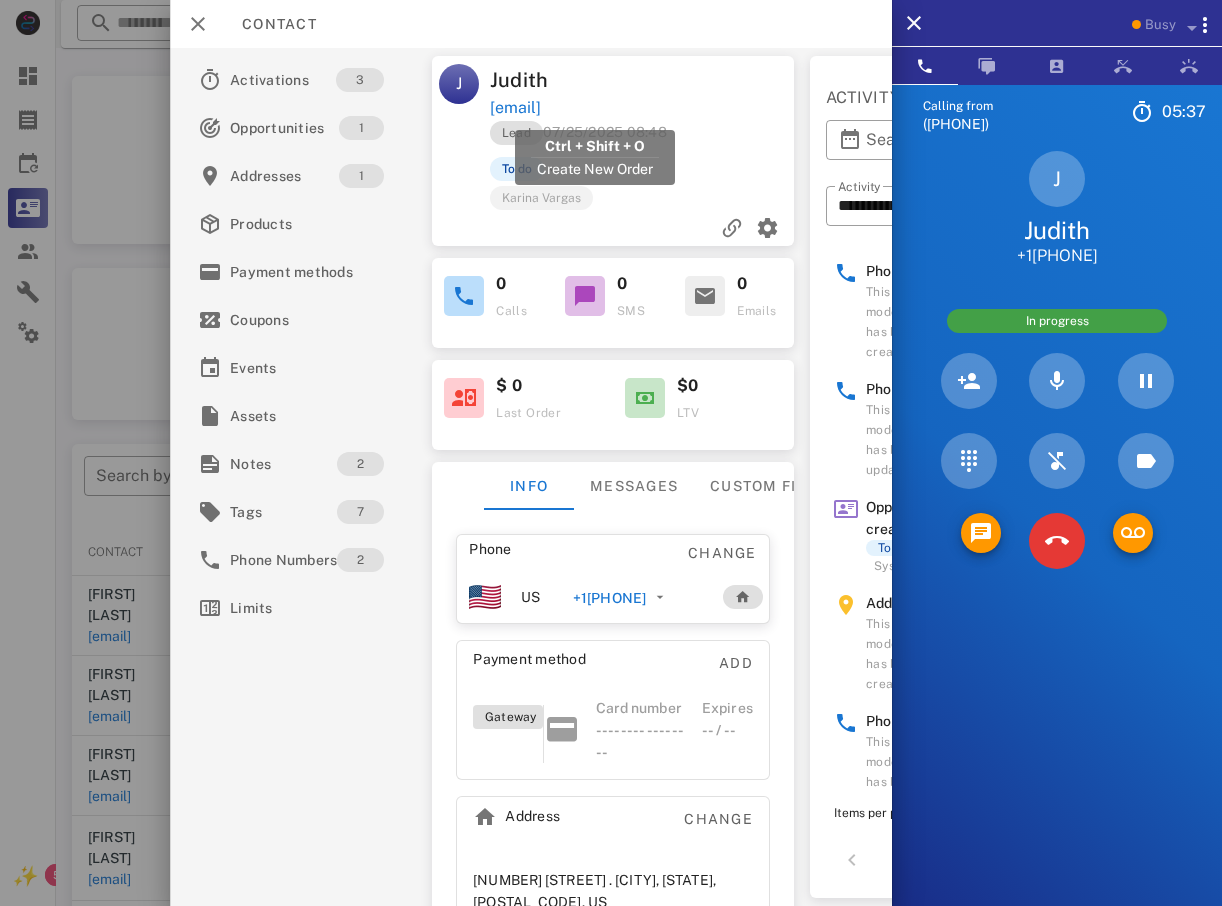 click on "judyblaylock40@yahoo.com" at bounding box center (515, 108) 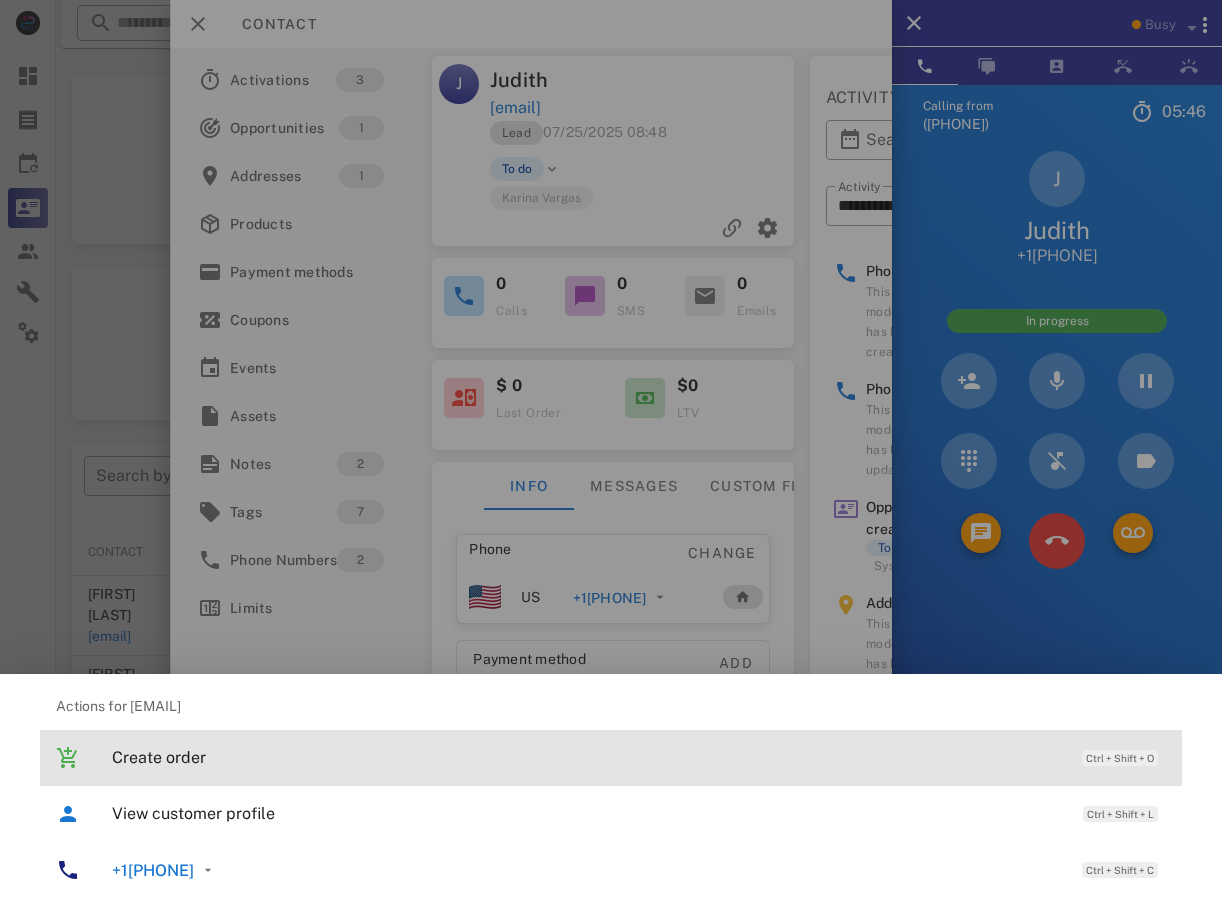 click on "Create order" at bounding box center [587, 757] 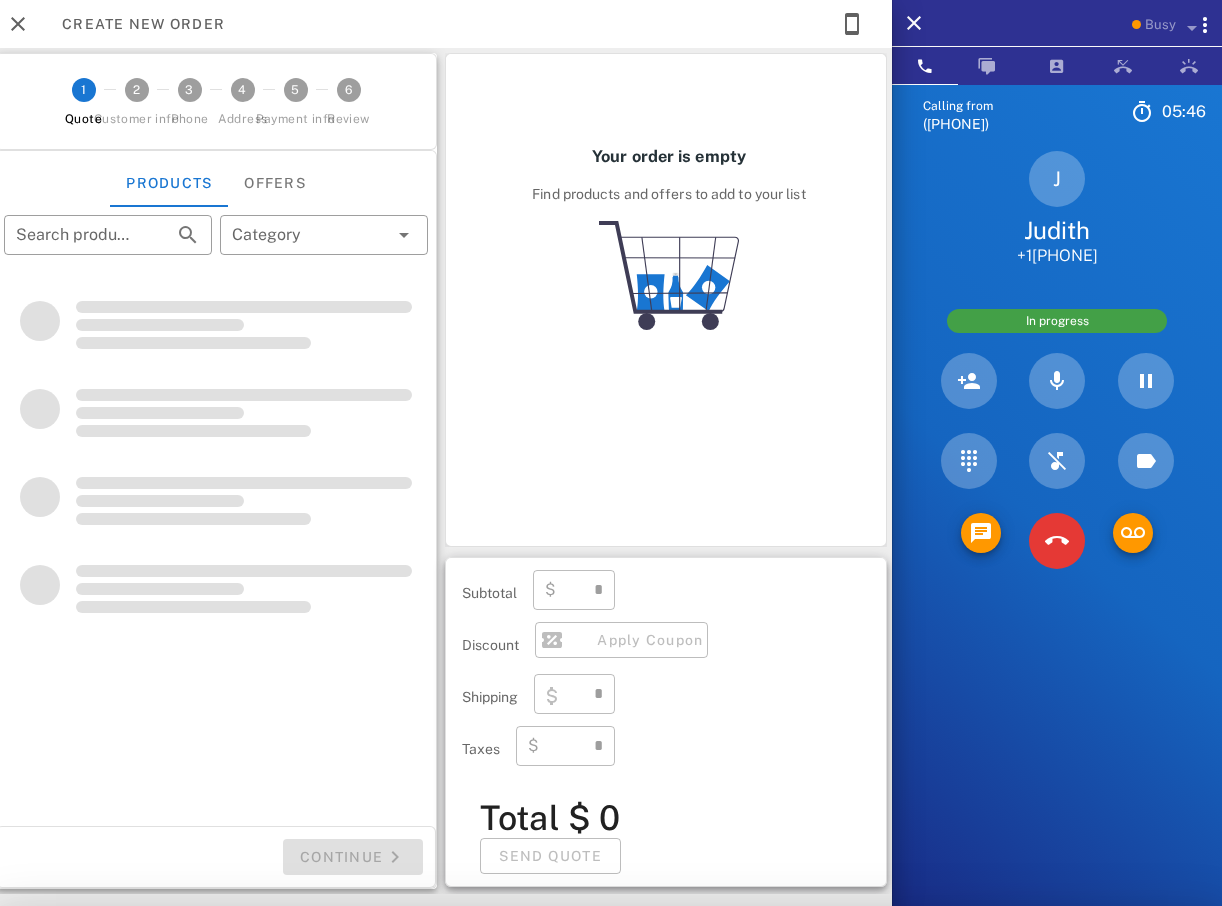 type on "**********" 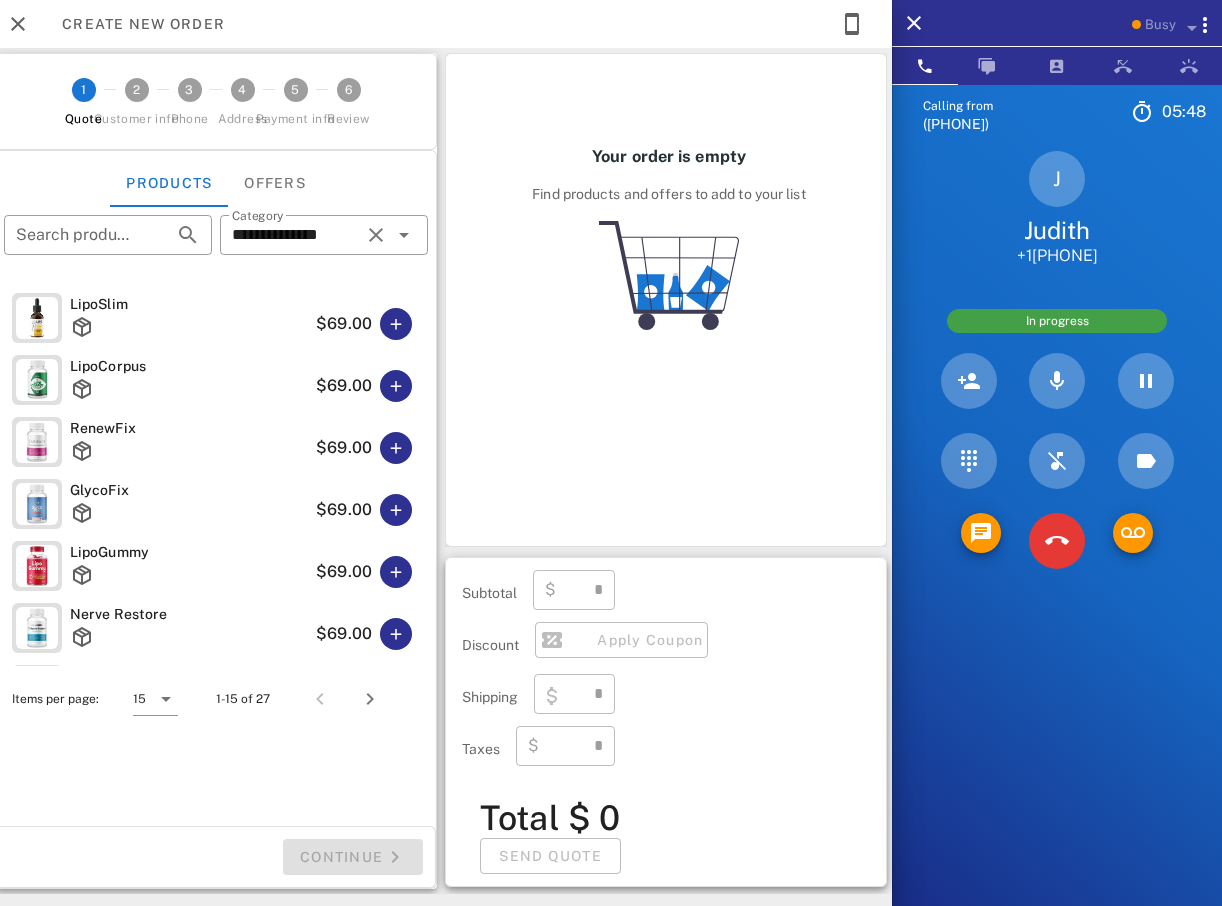 type on "****" 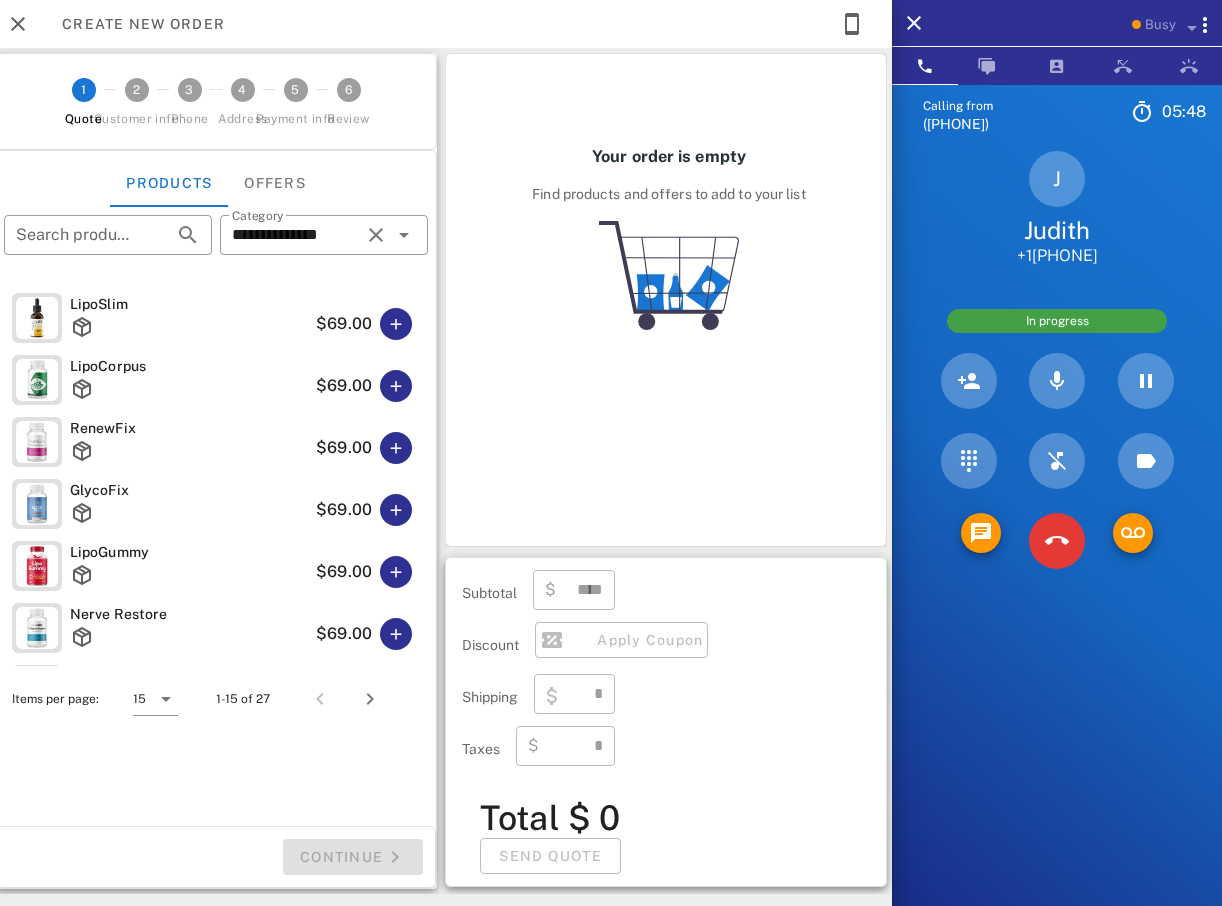 type on "****" 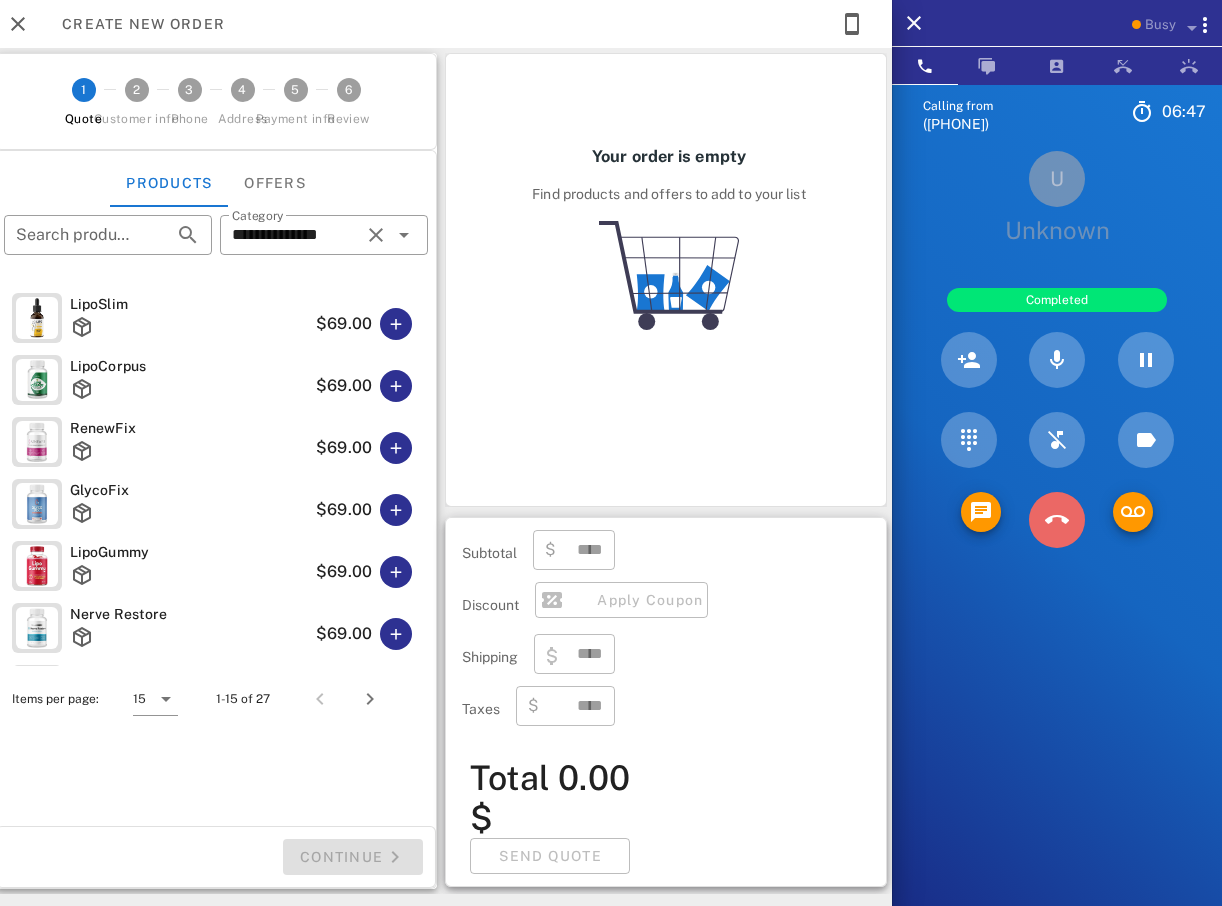 click at bounding box center (1057, 520) 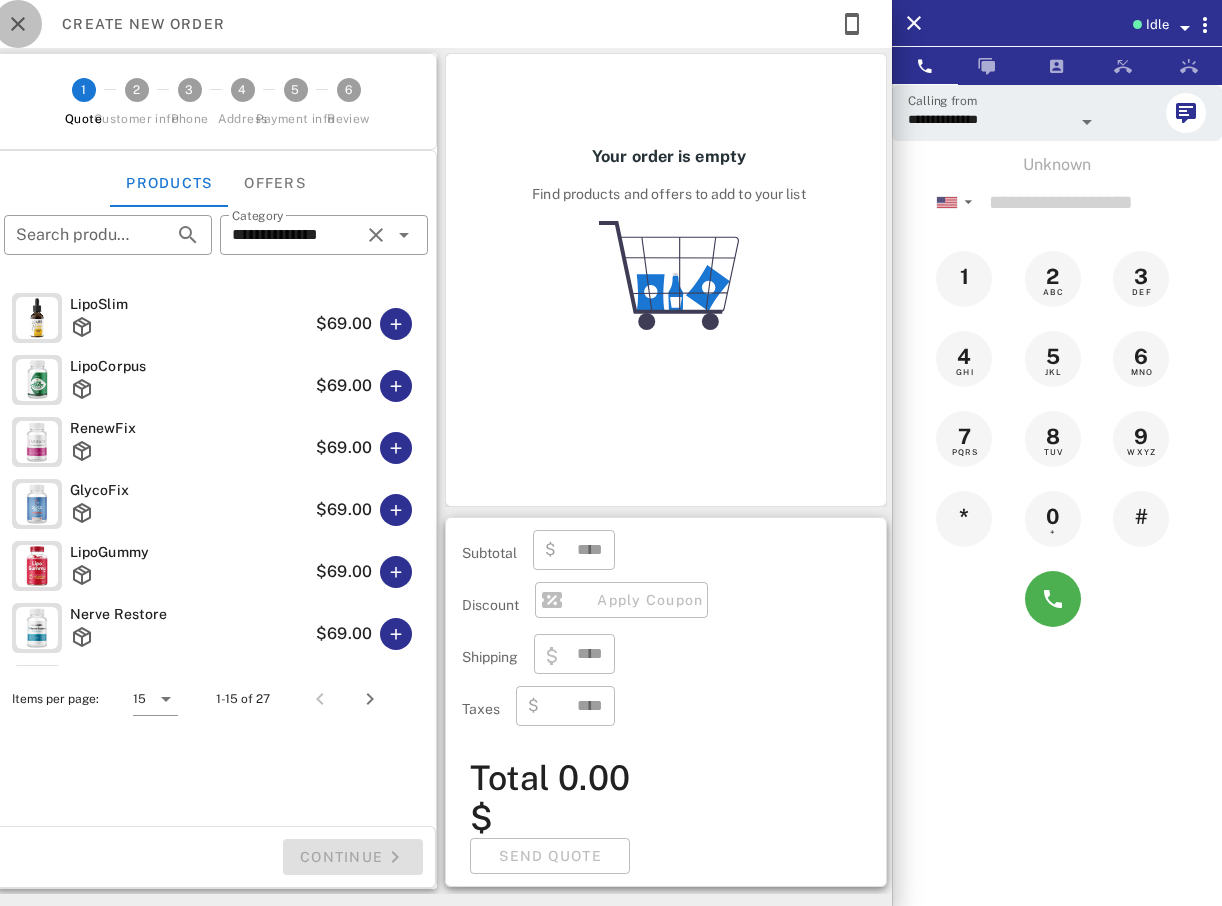 click at bounding box center (18, 24) 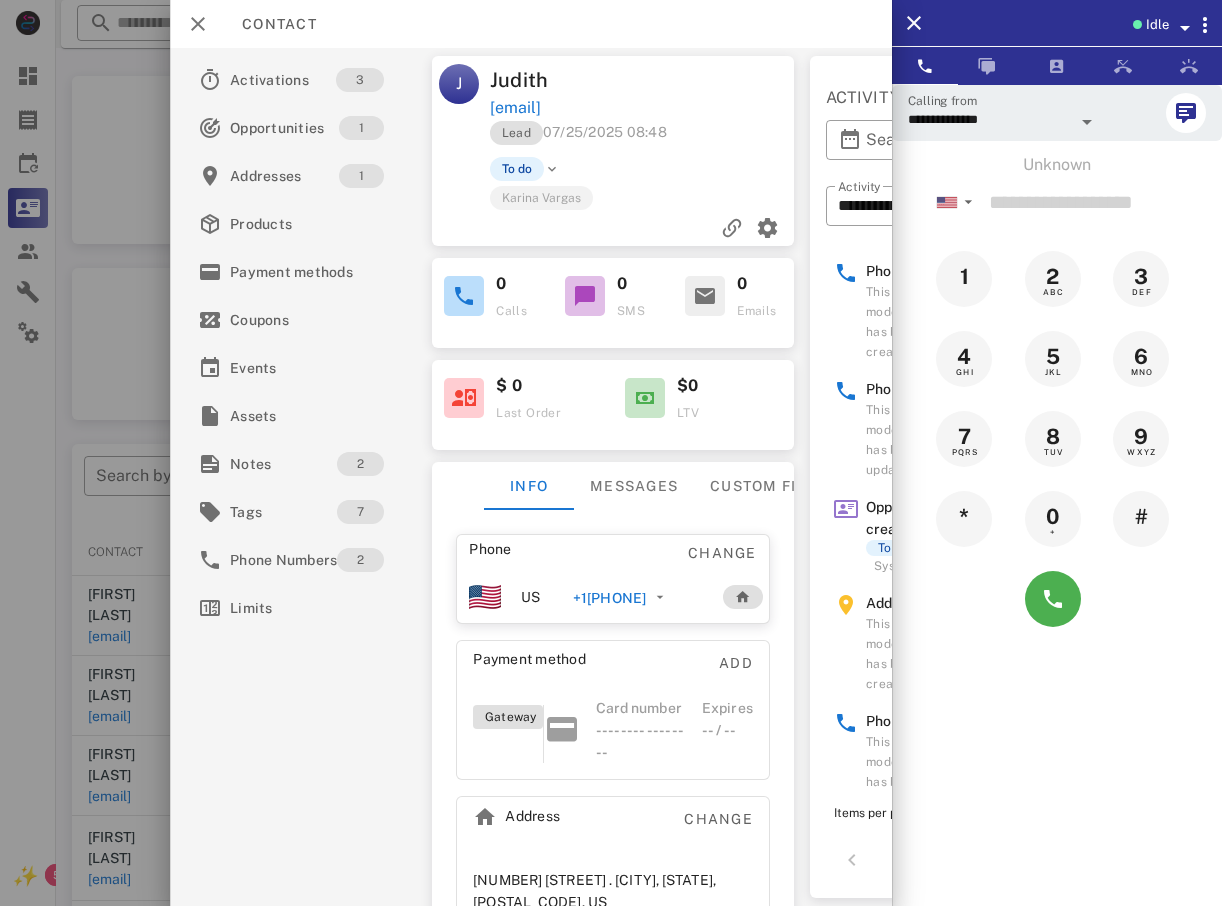 click at bounding box center (611, 453) 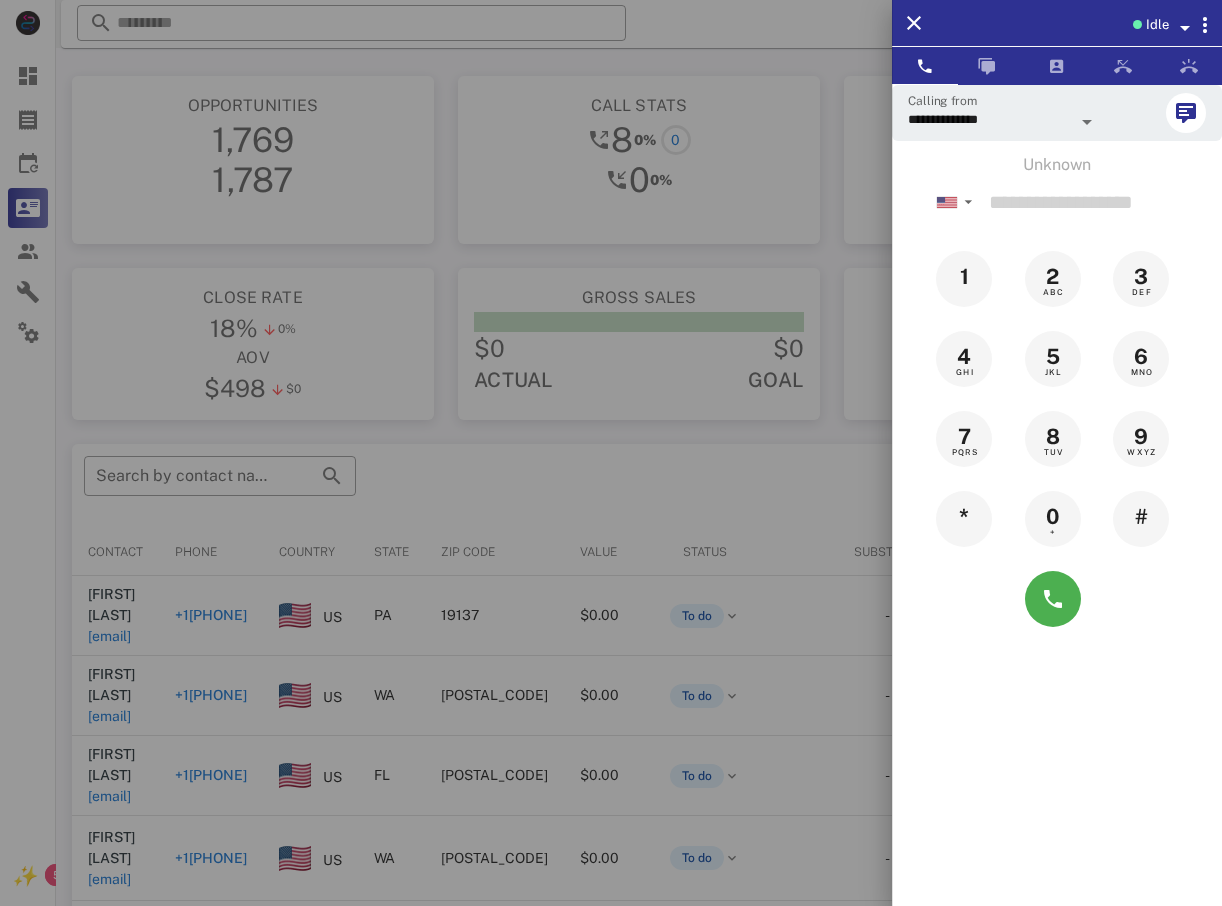 click at bounding box center (611, 453) 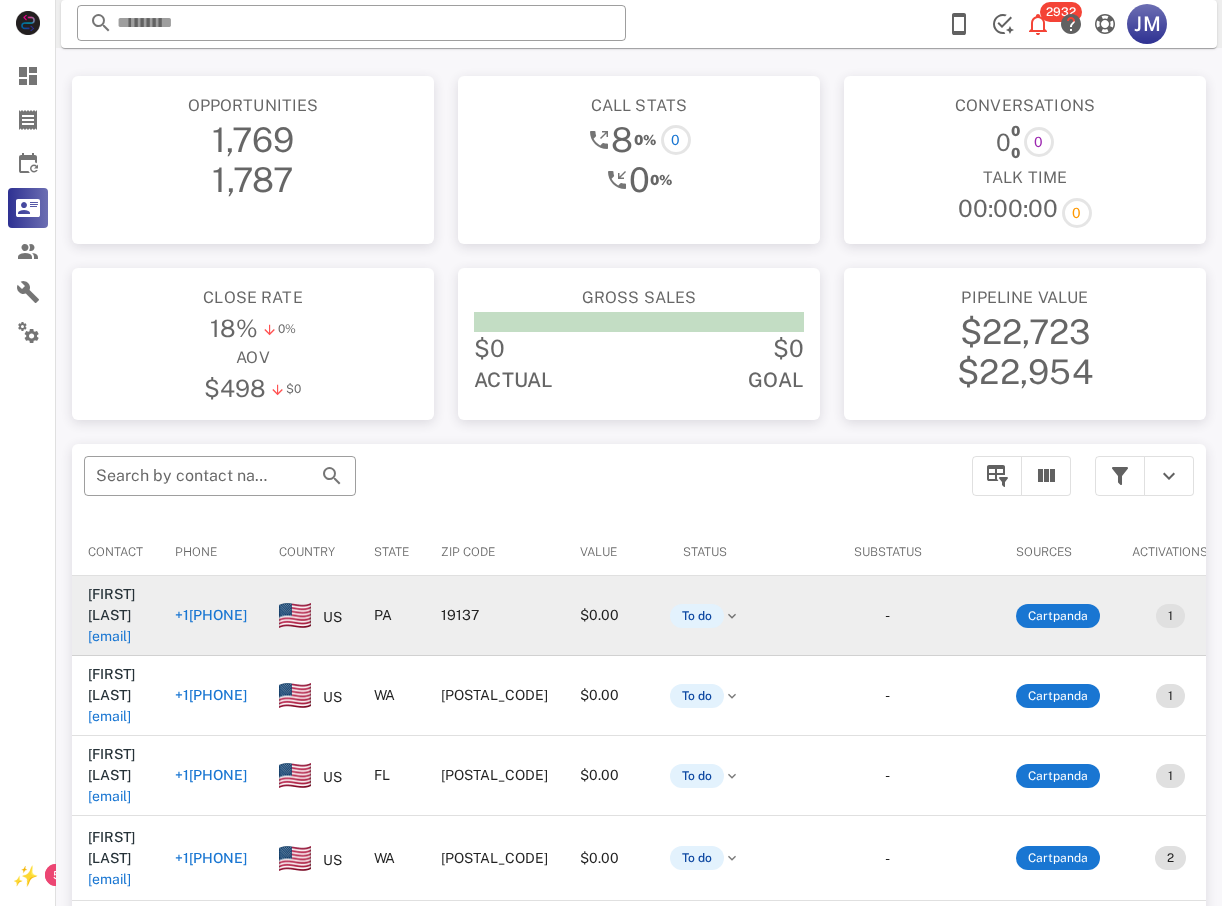 click on "+12678526950" at bounding box center (211, 615) 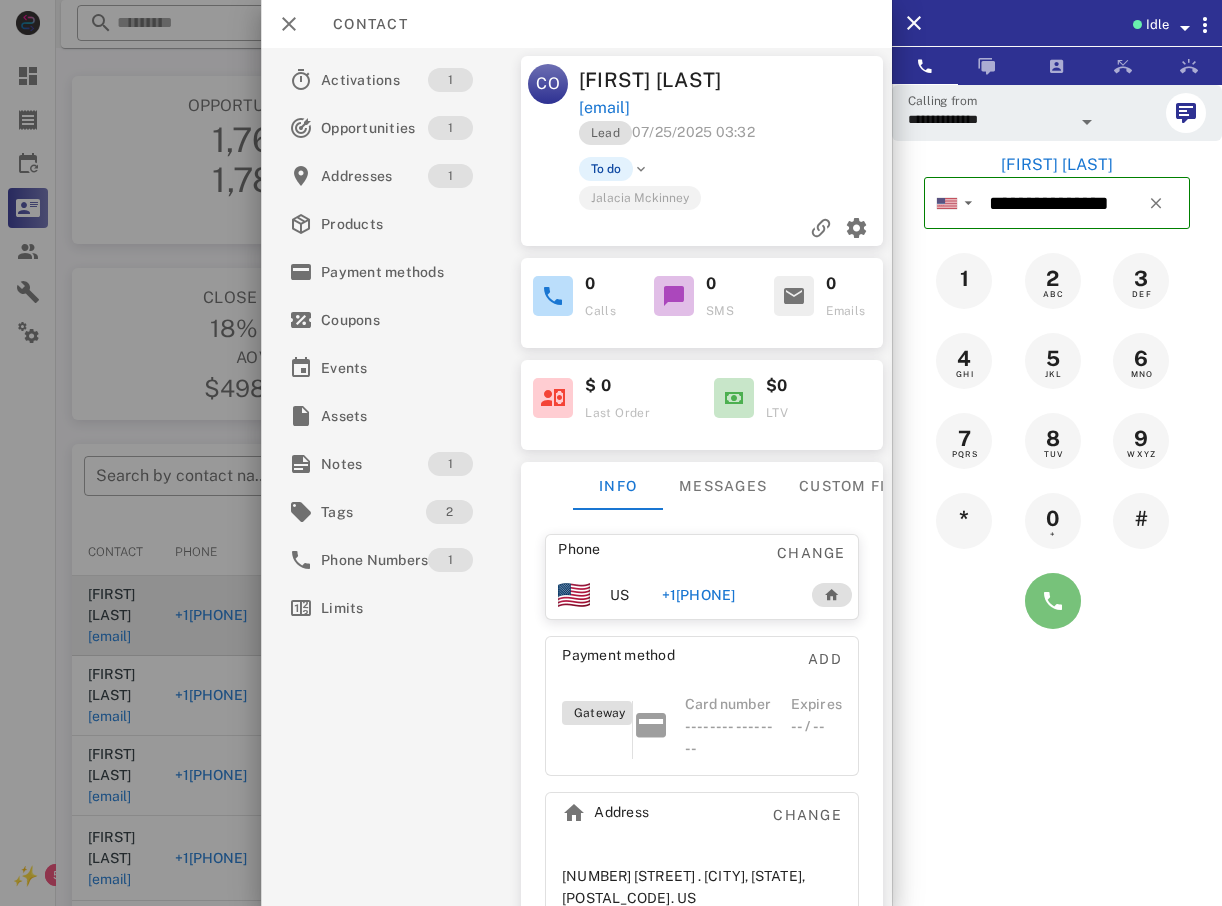 click at bounding box center (1053, 601) 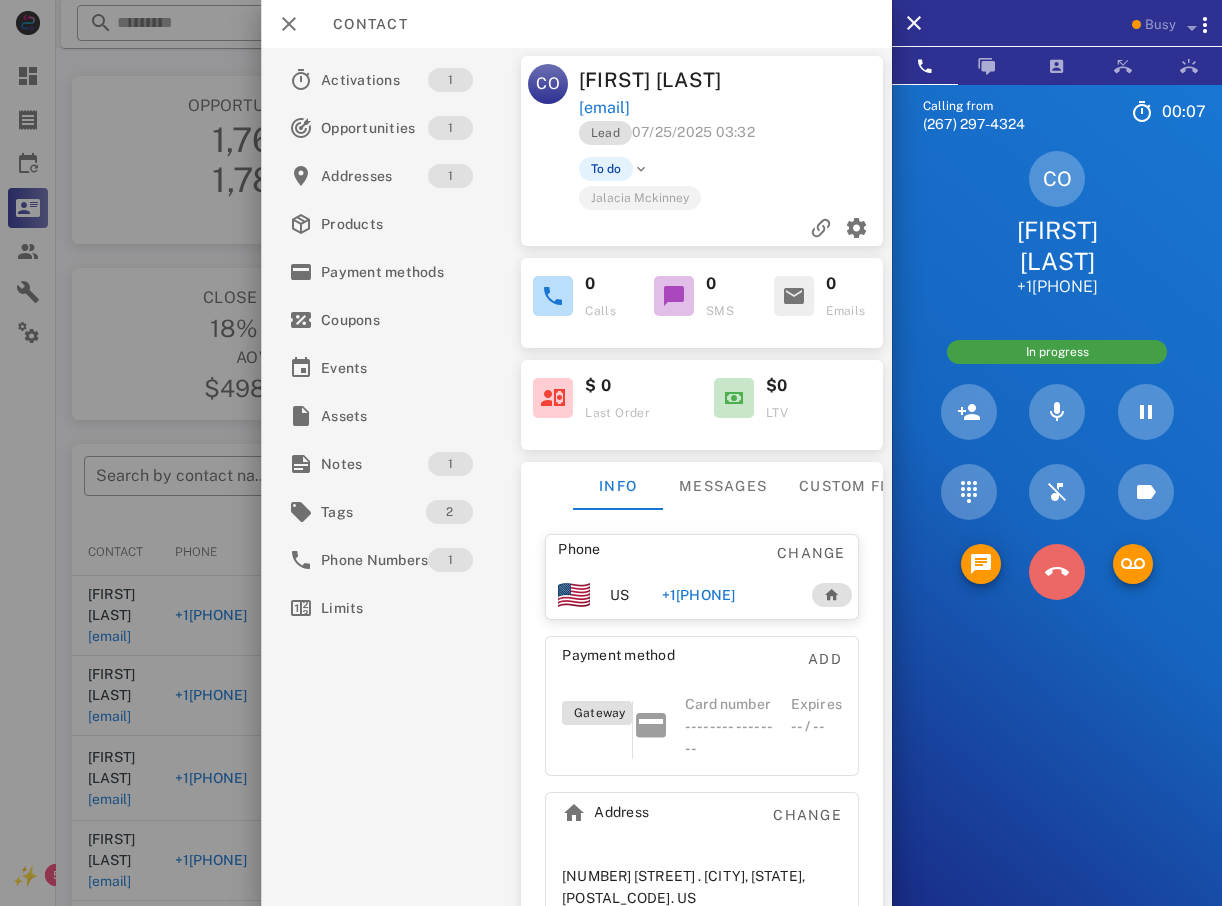 click at bounding box center [1057, 572] 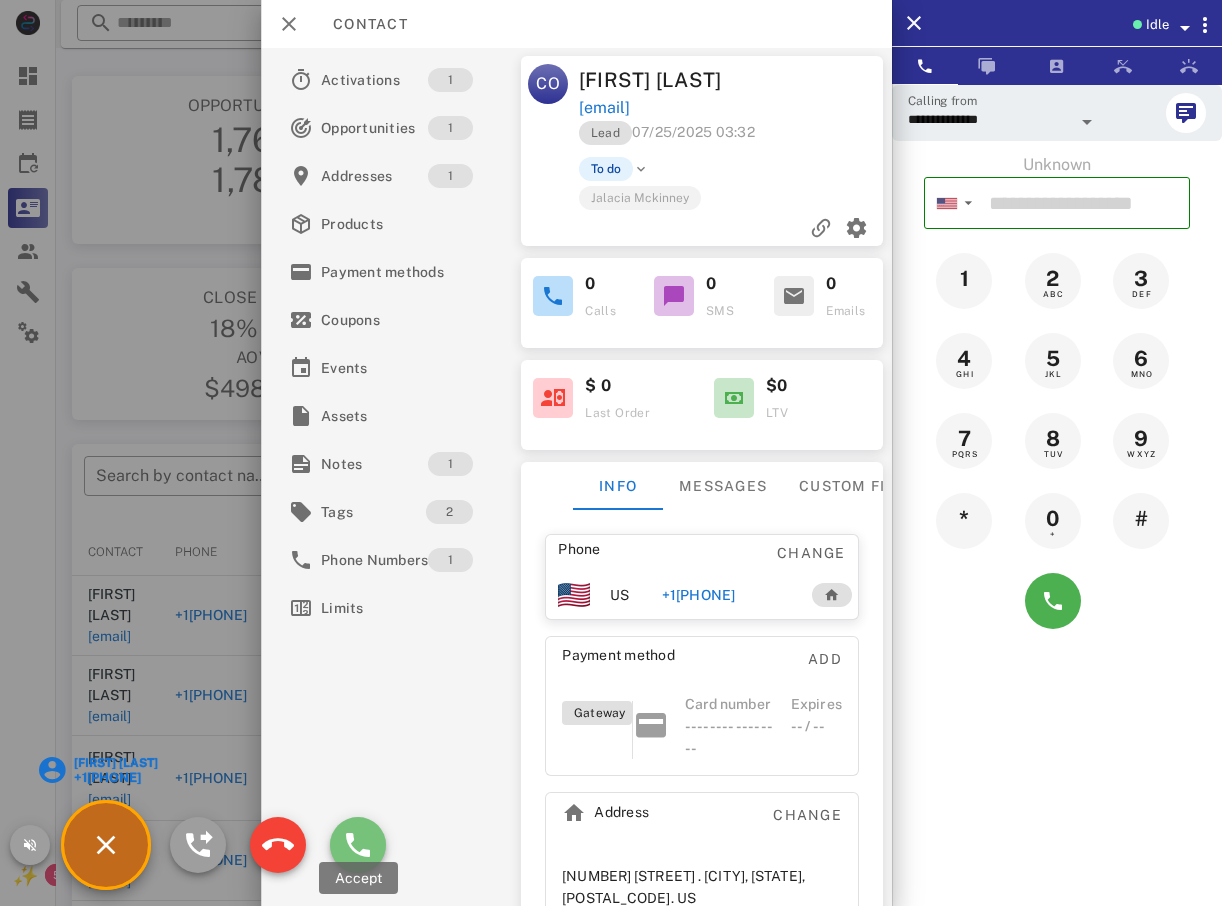 click at bounding box center [358, 845] 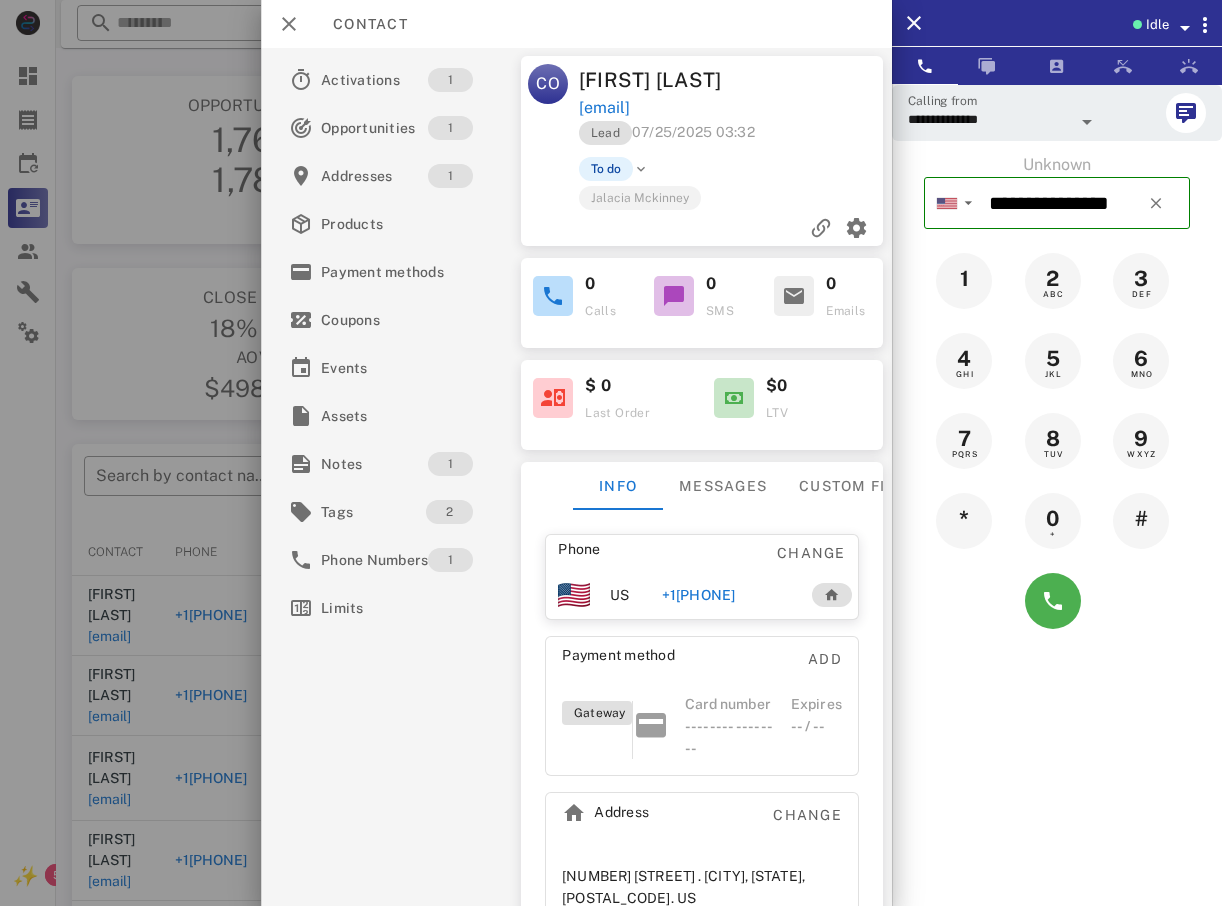 click on "Activations  1  Opportunities  1  Addresses  1  Products Payment methods Coupons Events Assets Notes  1  Tags  2  Phone Numbers  1  Limits" at bounding box center (393, 477) 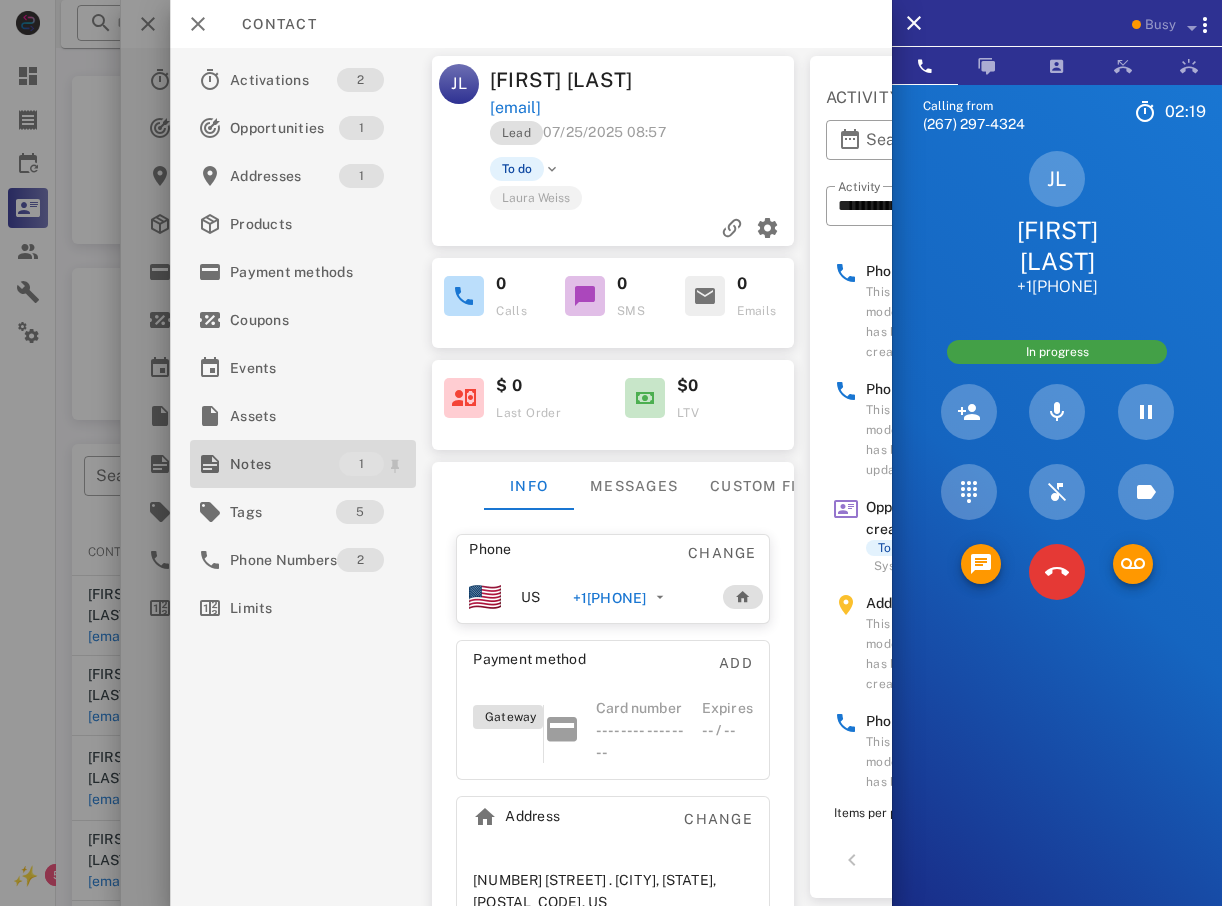 click on "Notes" at bounding box center [284, 464] 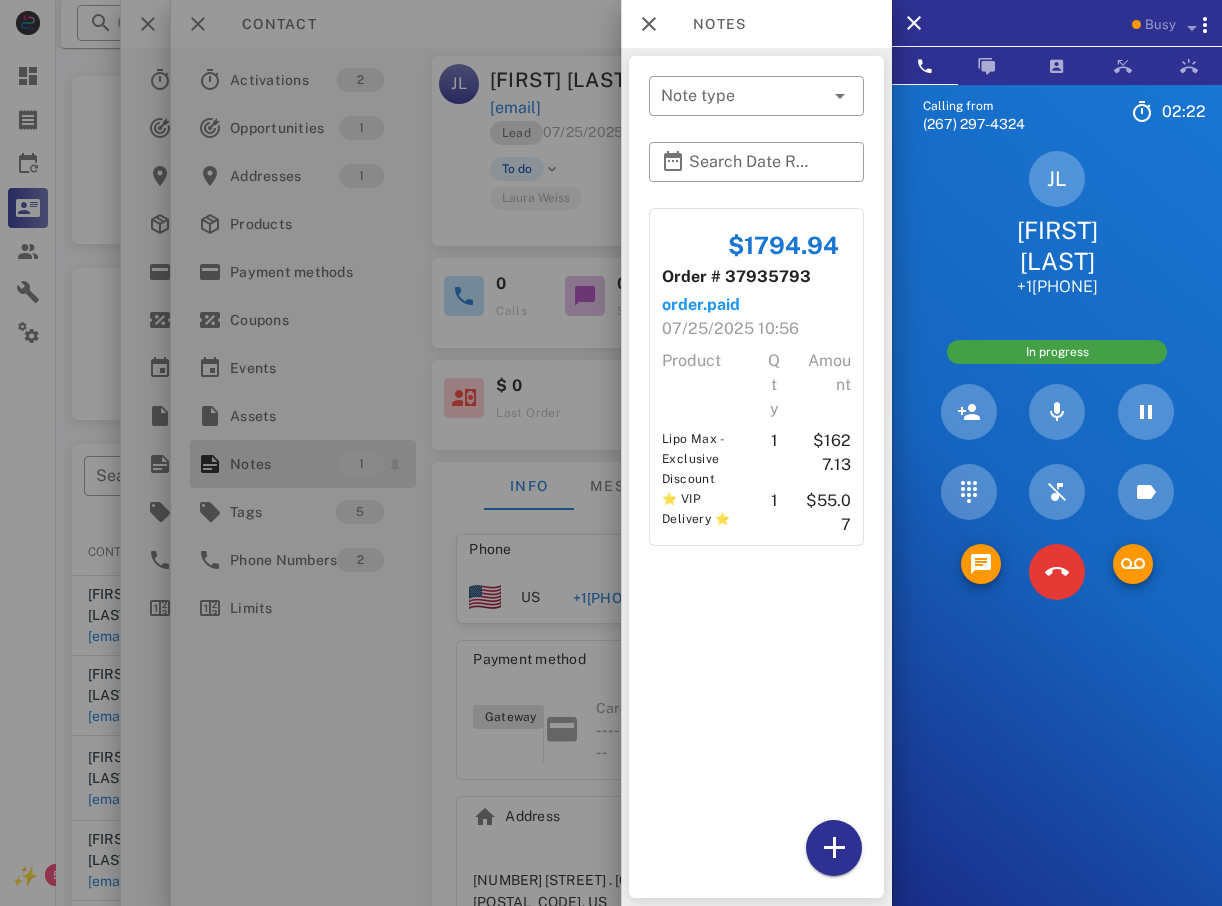 click at bounding box center (611, 453) 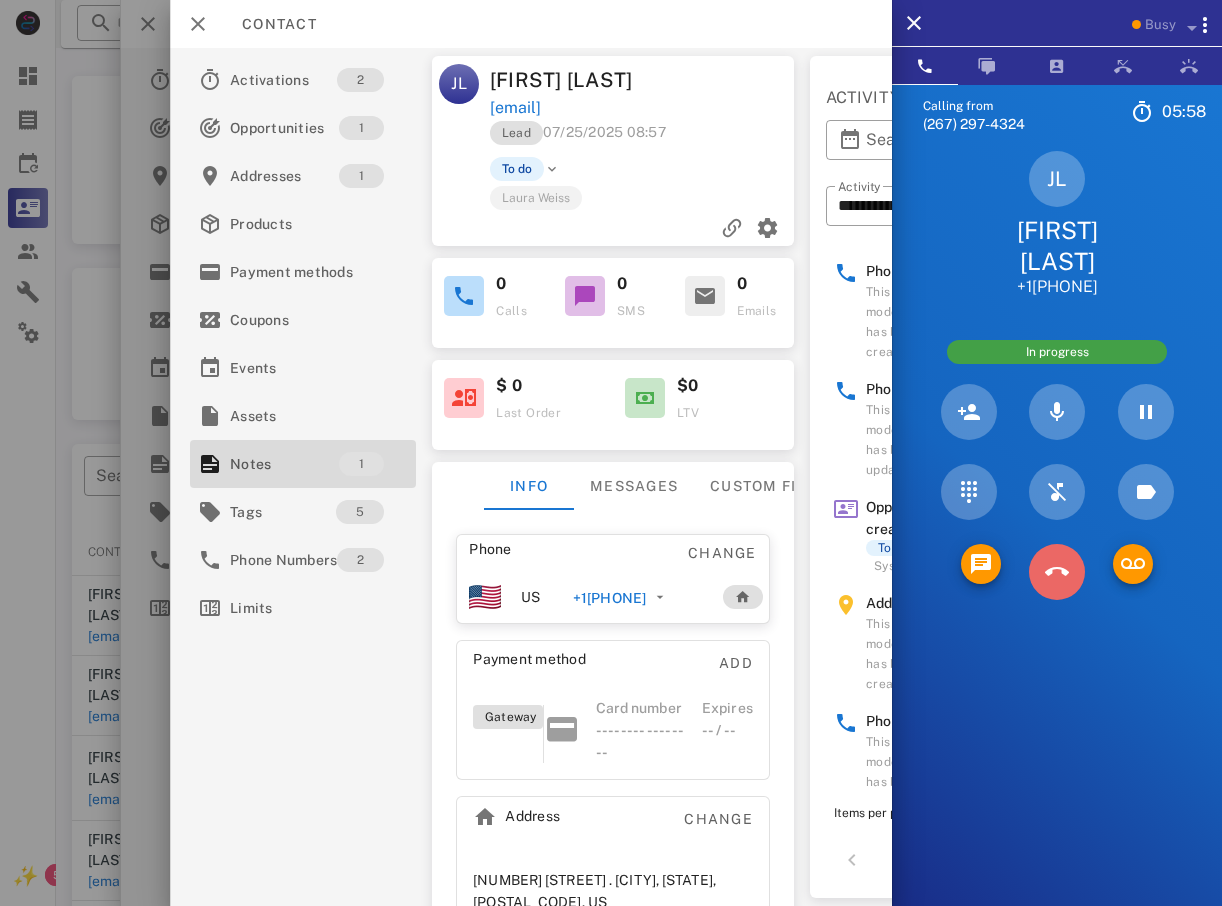 click at bounding box center [1057, 572] 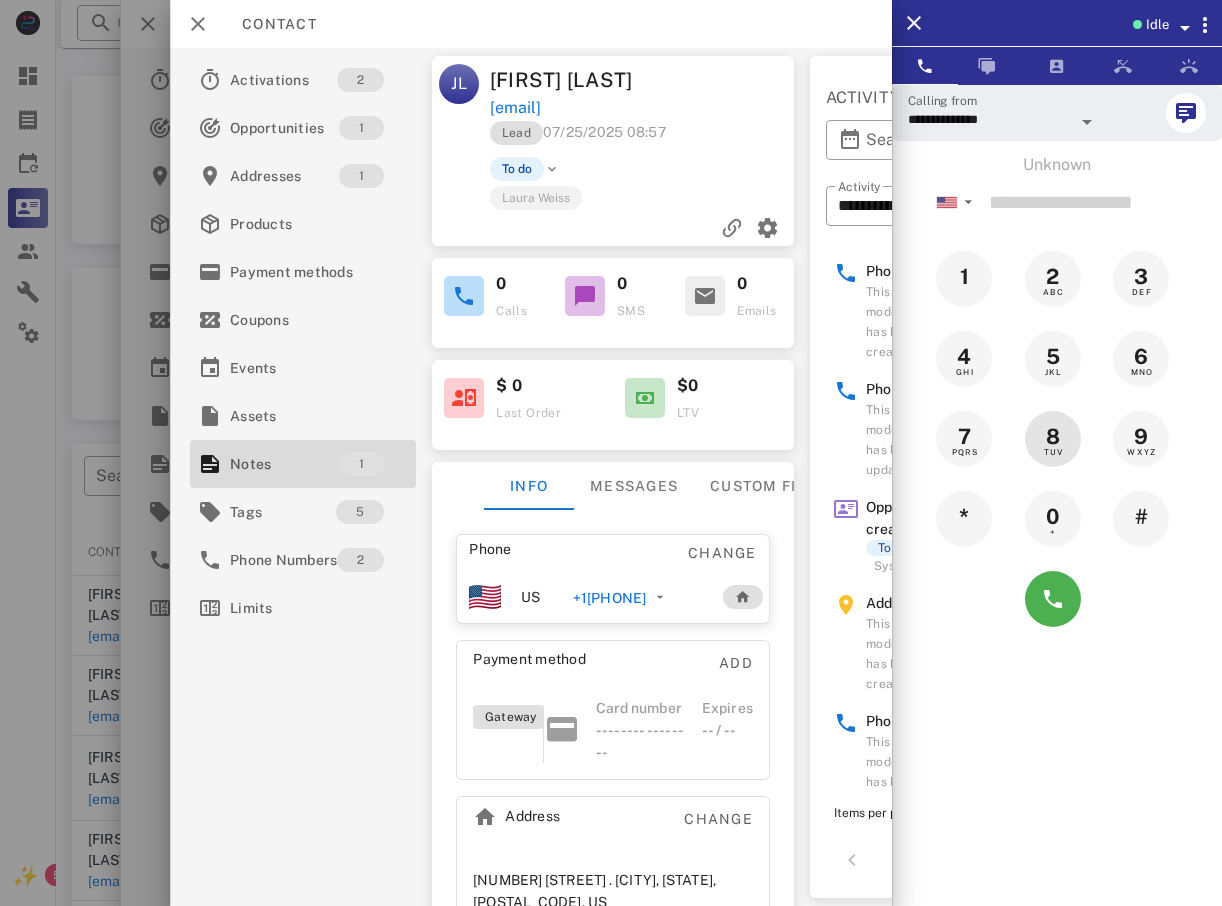 click on "Unknown      ▼     Australia
+61
Canada
+1
Guam
+1671
Mexico (México)
+52
New Zealand
+64
United Kingdom
+44
United States
+1
1 2 ABC 3 DEF 4 GHI 5 JKL 6 MNO 7 PQRS 8 TUV 9 WXYZ * 0 + #" at bounding box center [1057, 396] 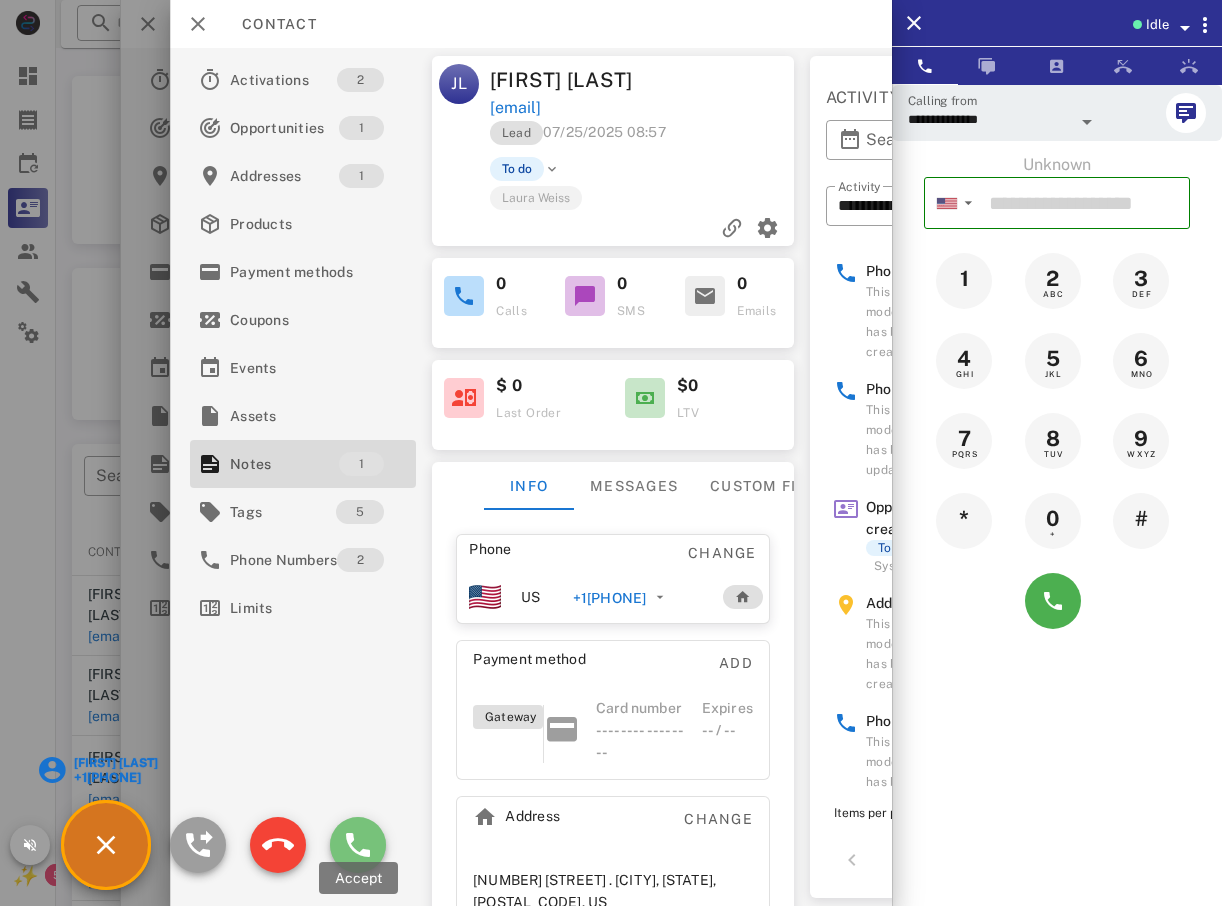 click at bounding box center (358, 845) 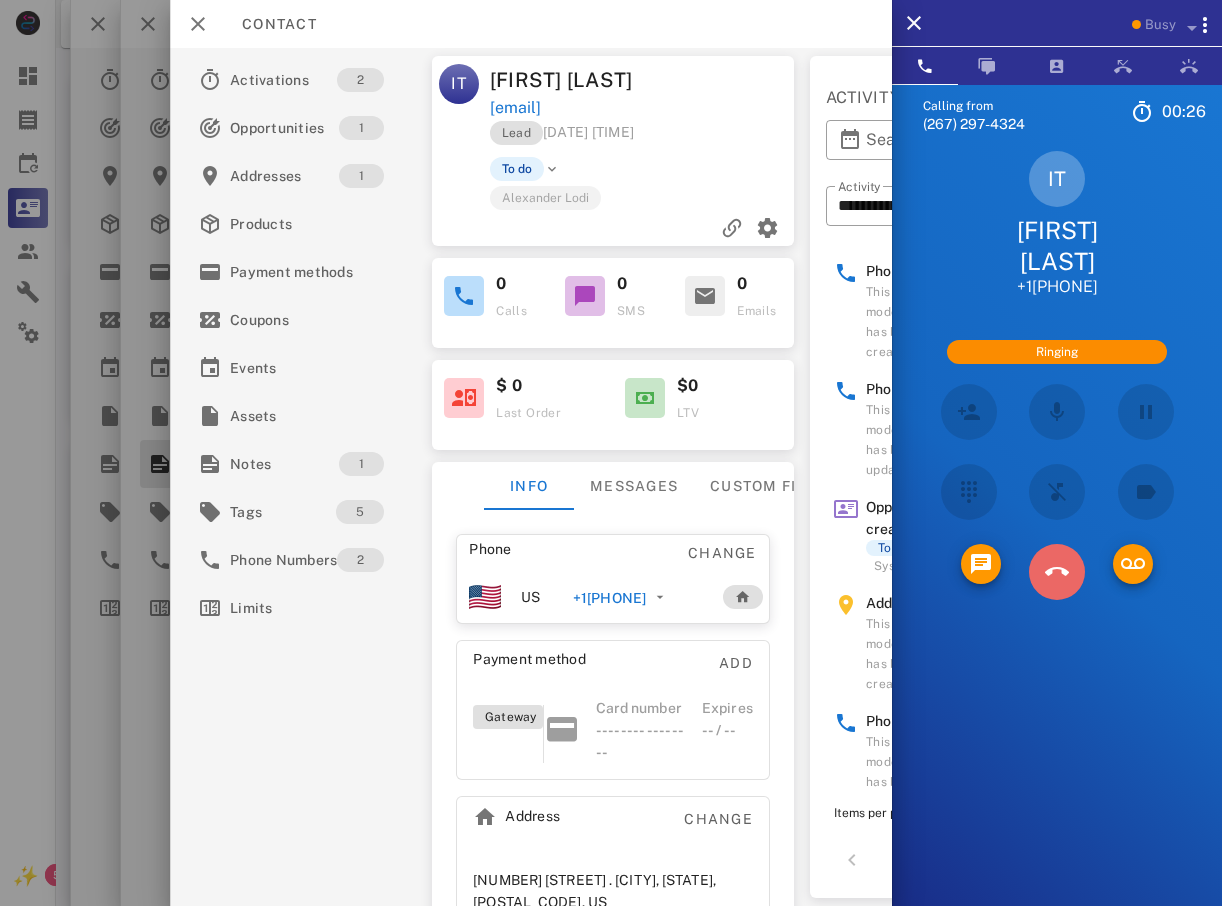 click at bounding box center (1057, 572) 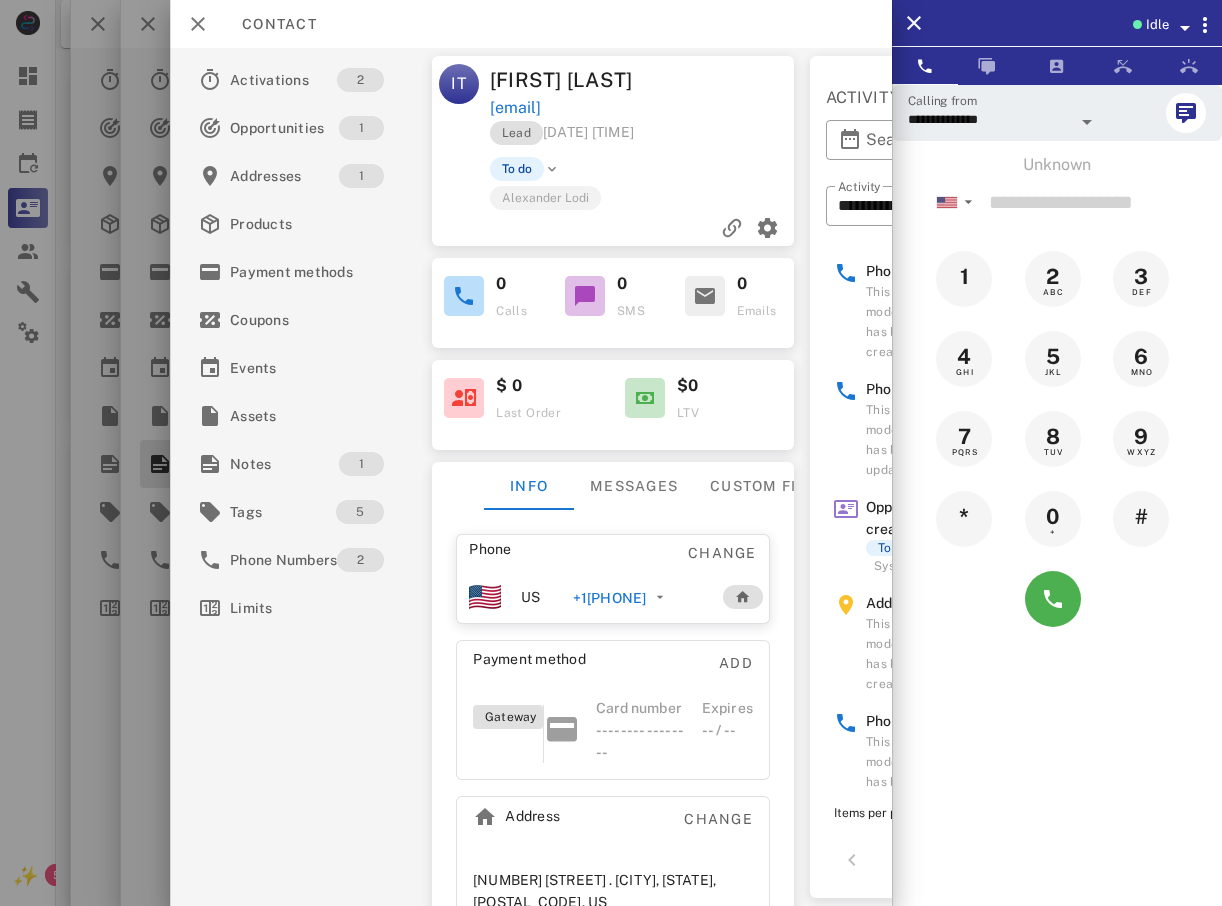 click on "**********" at bounding box center (611, 643) 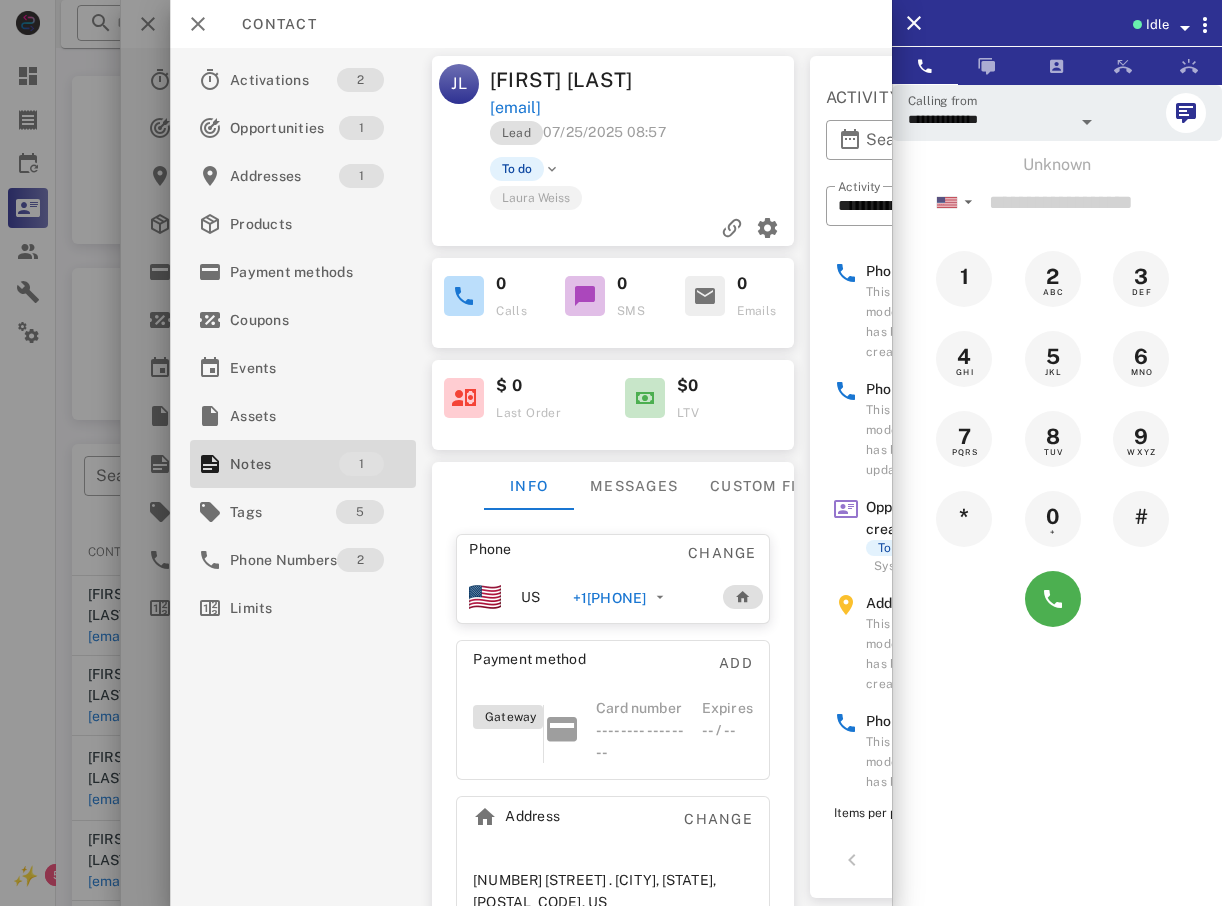 click at bounding box center [611, 453] 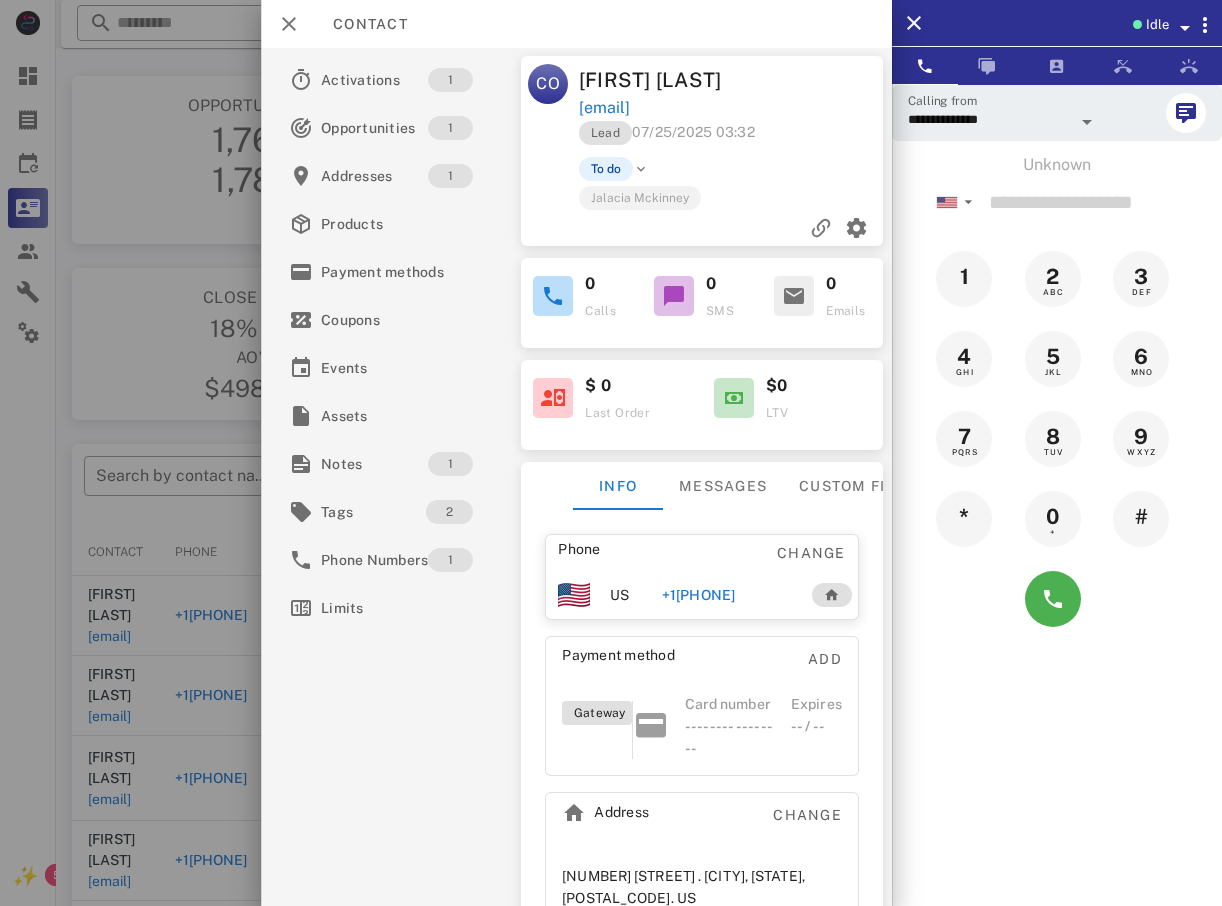 drag, startPoint x: 46, startPoint y: 440, endPoint x: 97, endPoint y: 344, distance: 108.706024 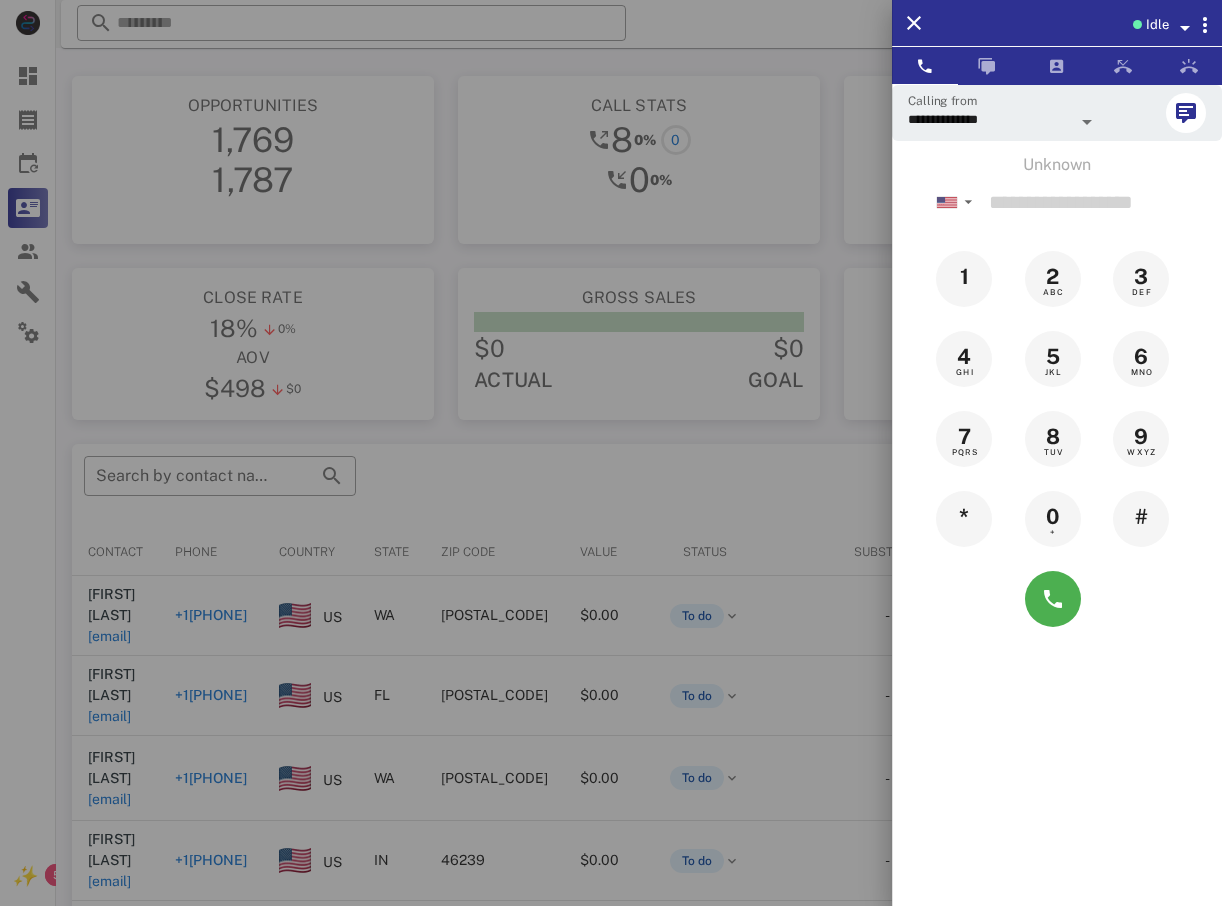 click at bounding box center [611, 453] 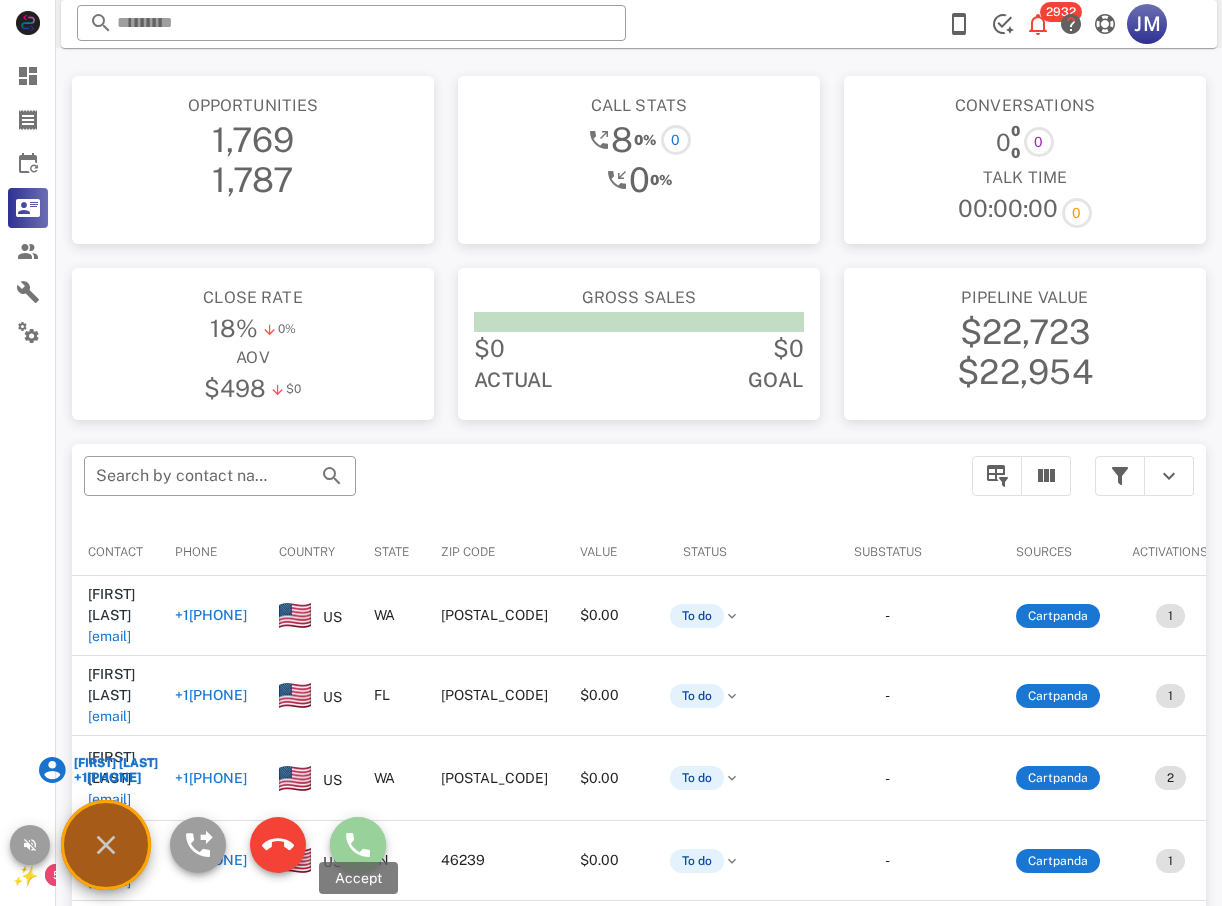 click at bounding box center (358, 845) 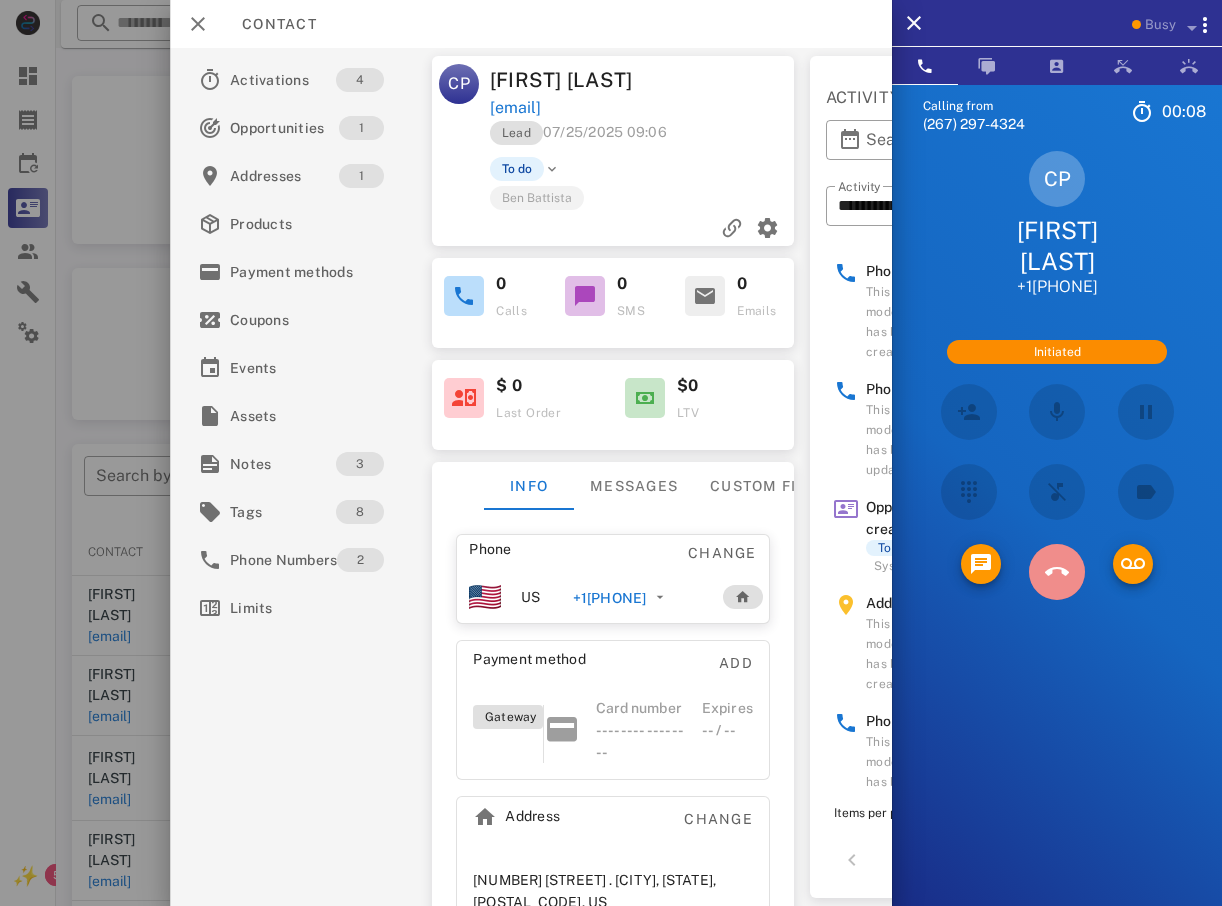 click at bounding box center [1057, 572] 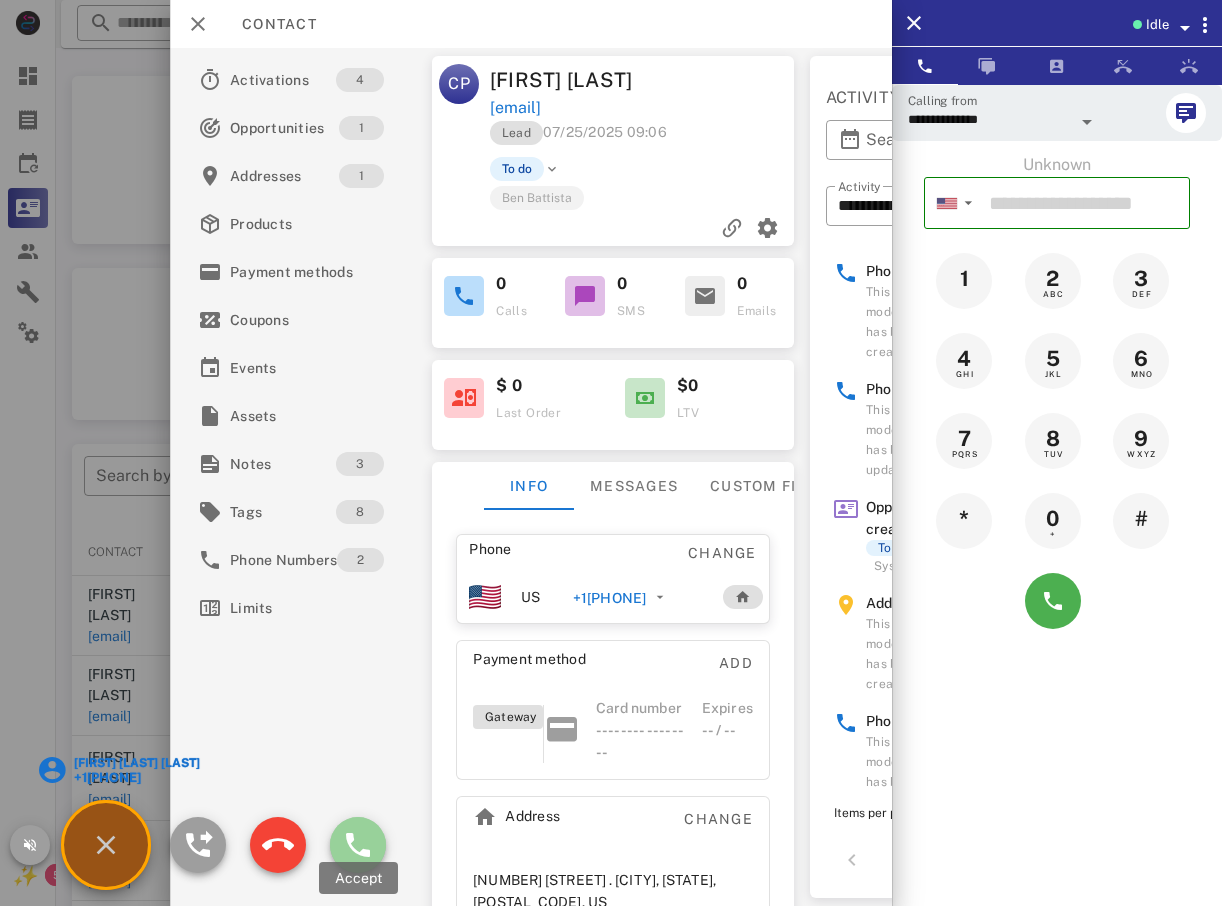 click at bounding box center (358, 845) 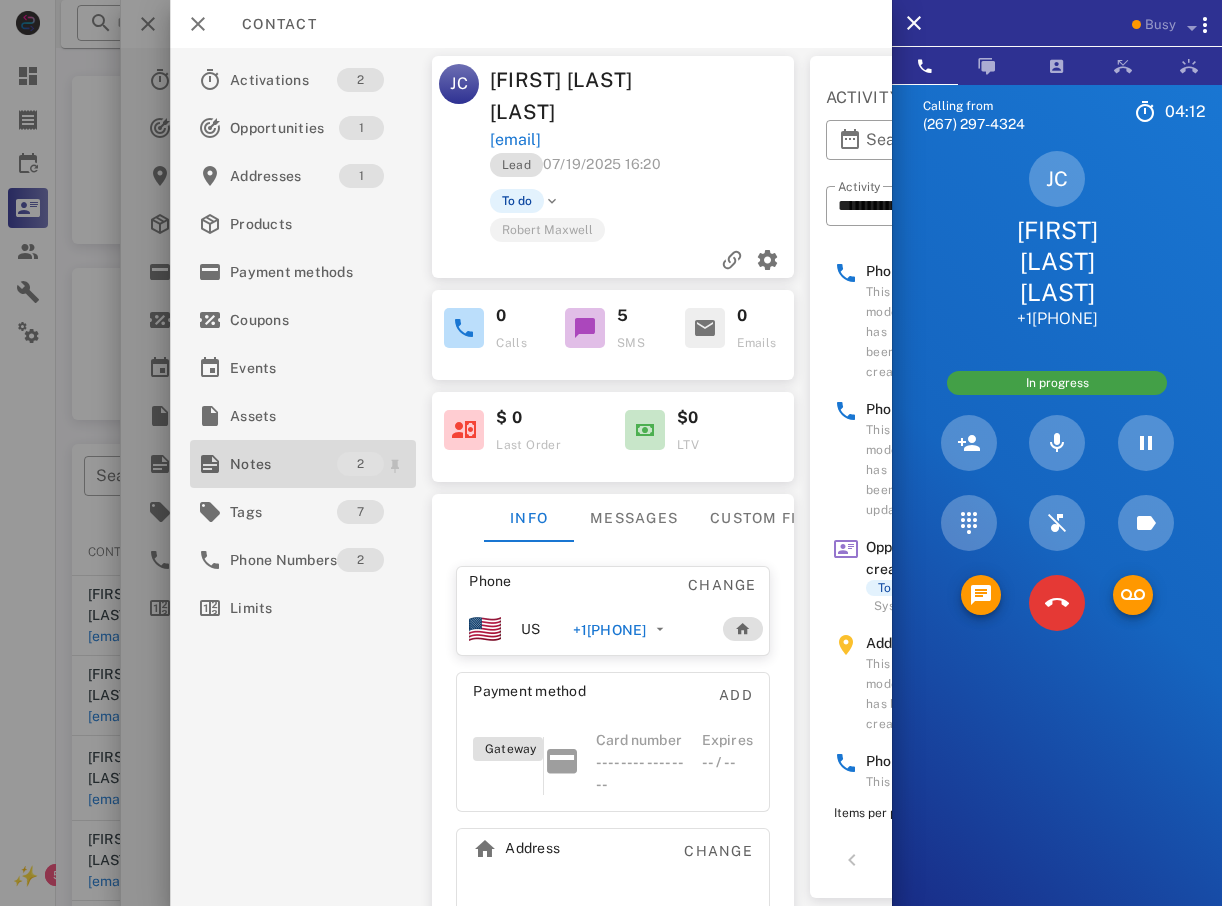 click on "Notes" at bounding box center (283, 464) 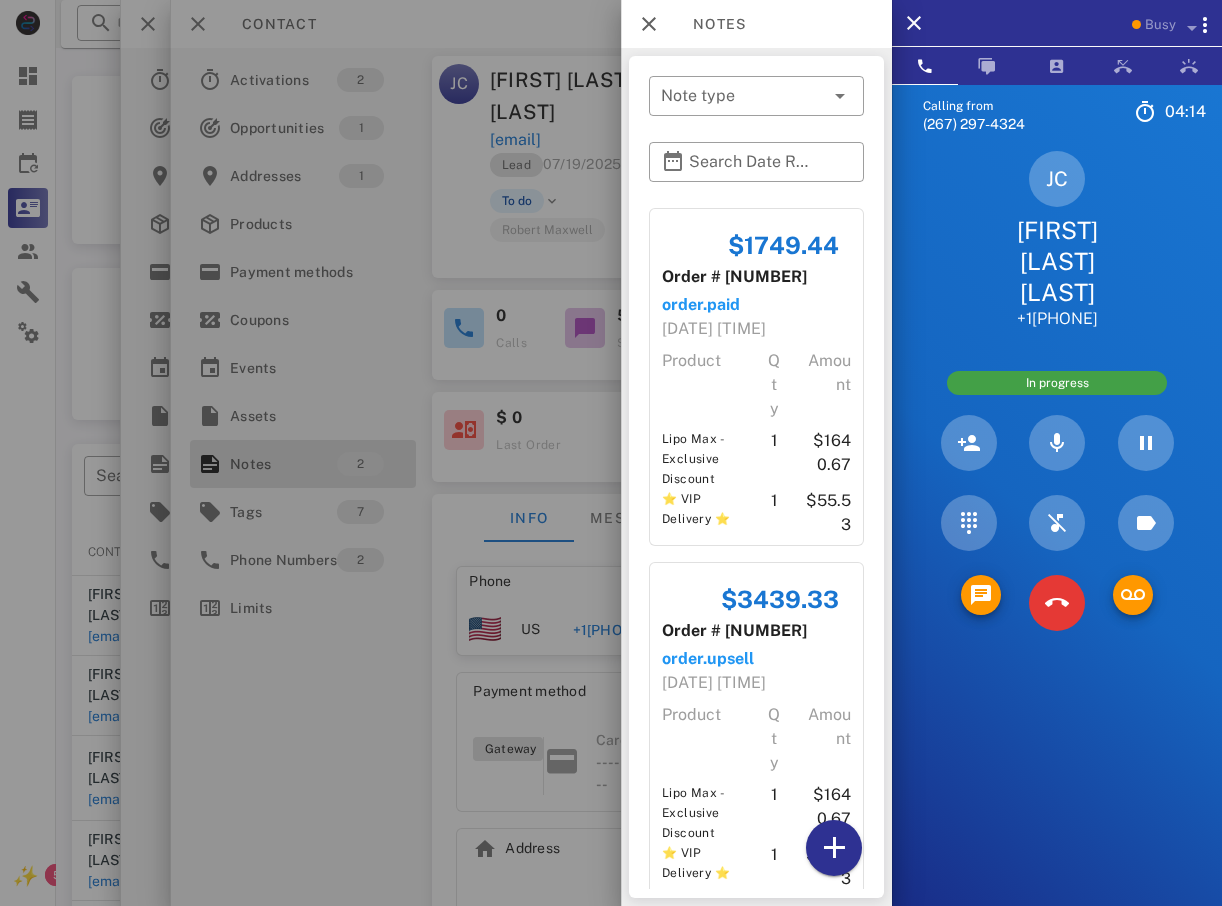 click at bounding box center [611, 453] 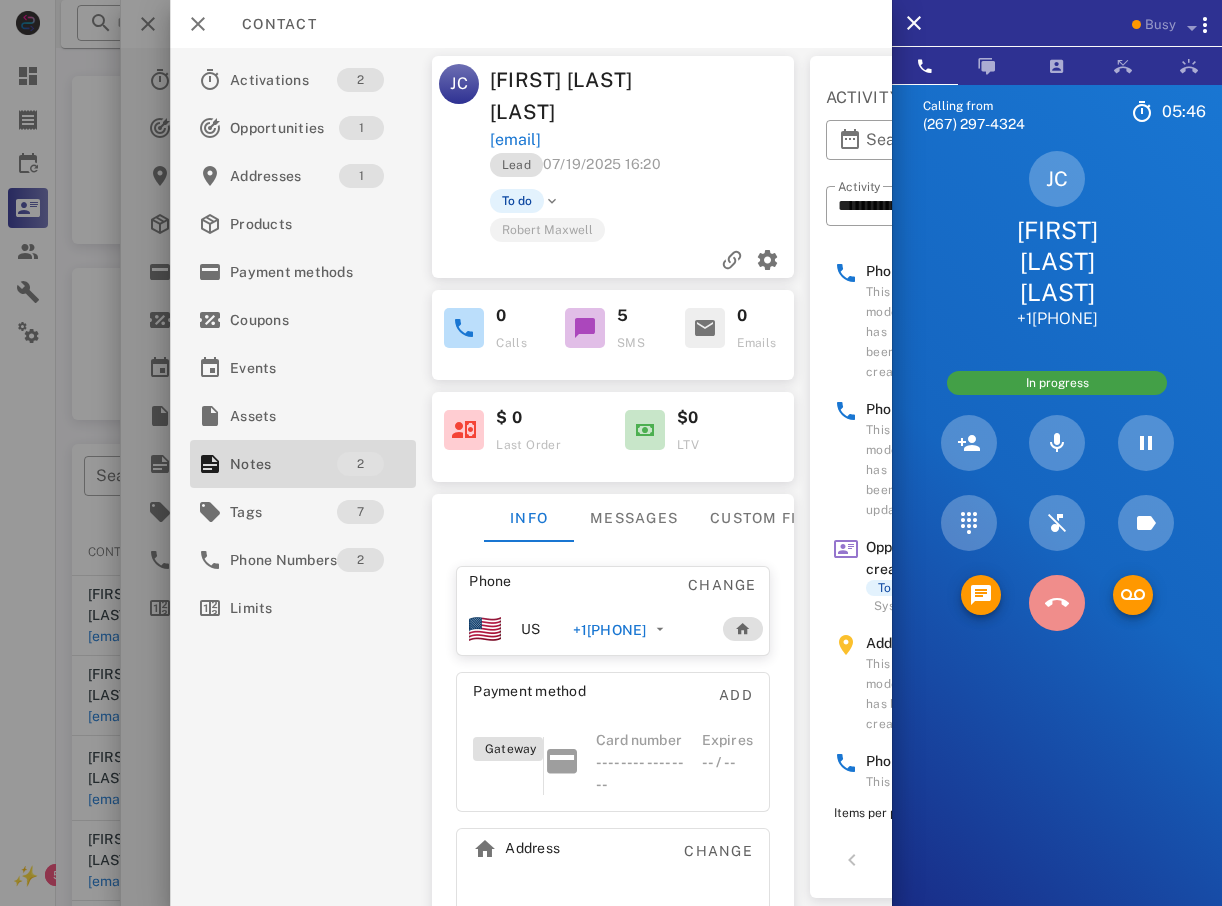 click at bounding box center [1057, 603] 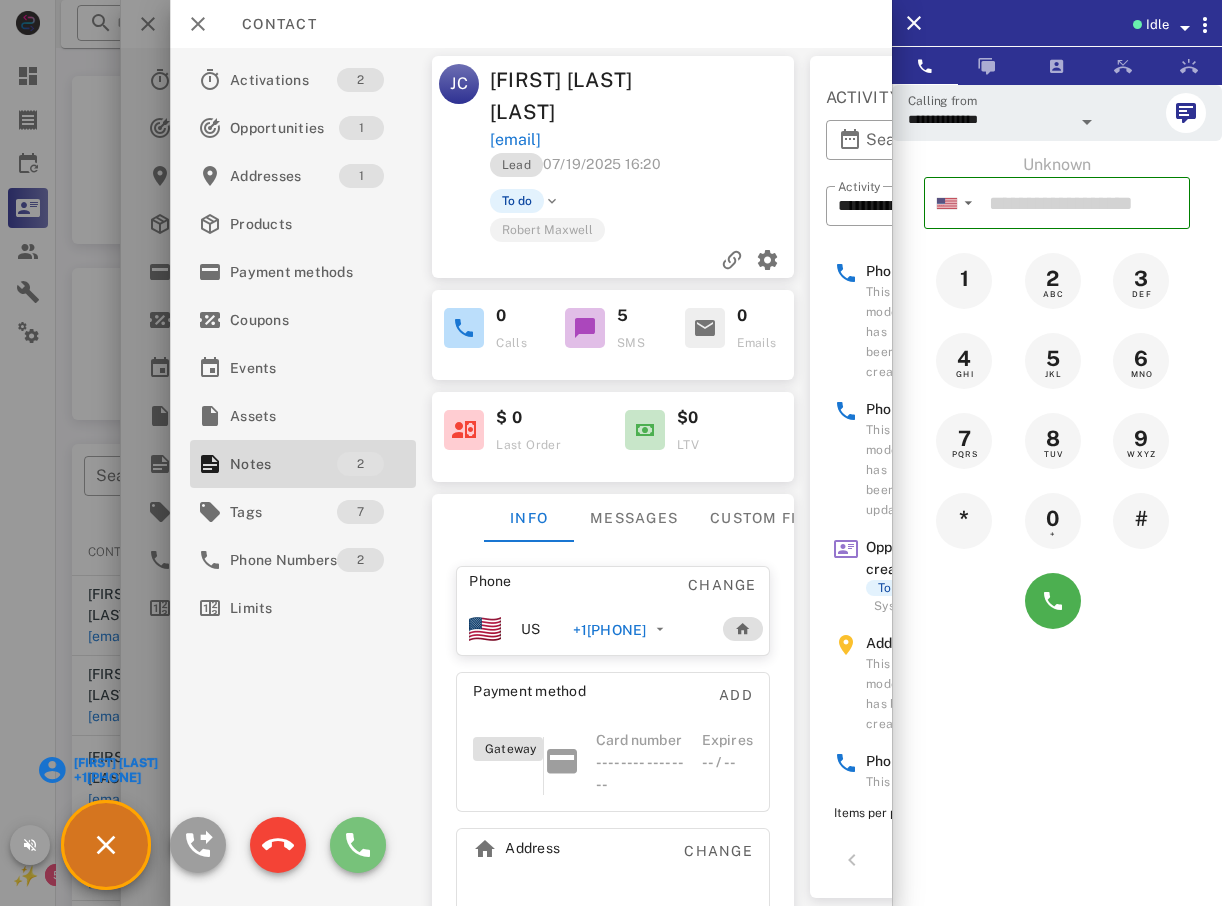 click at bounding box center [358, 845] 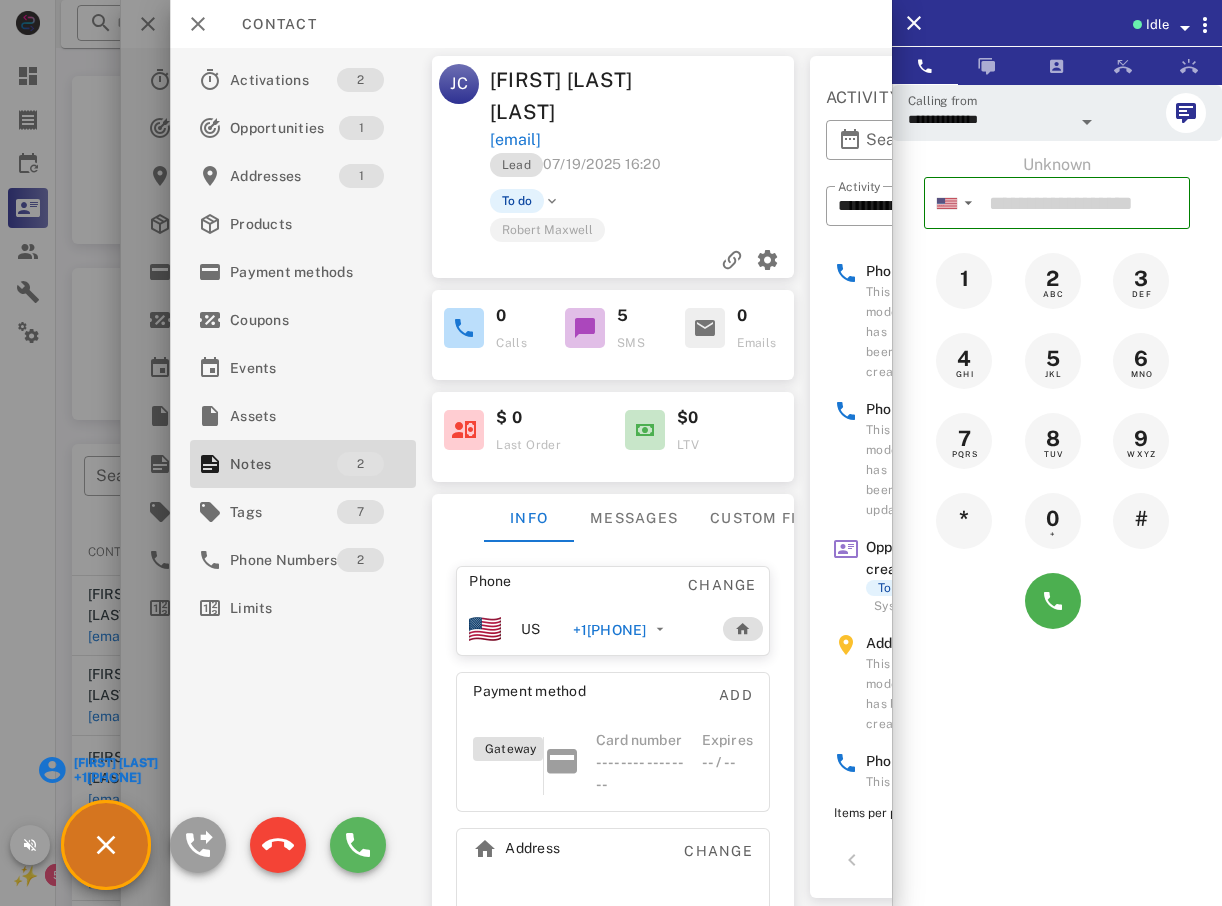 type on "**********" 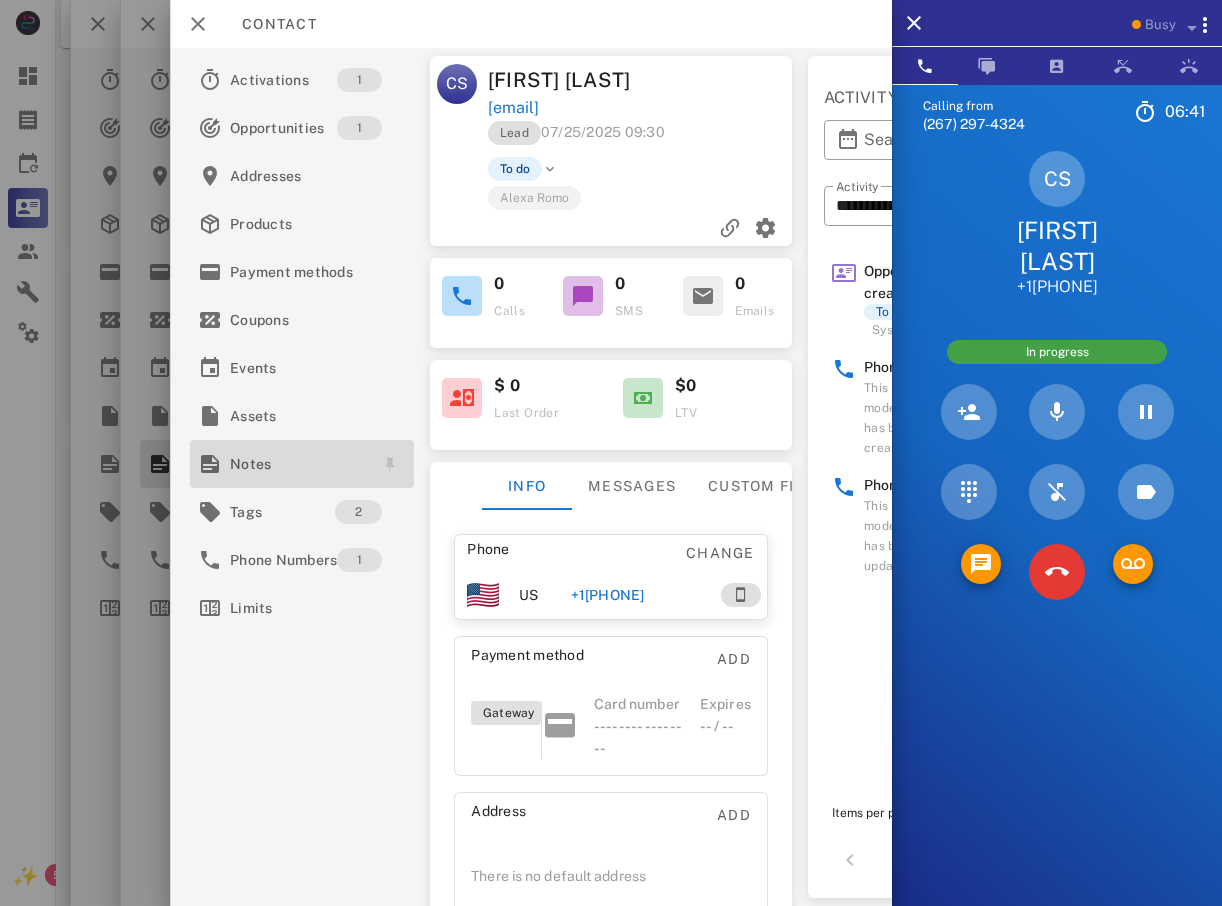 click on "Notes" at bounding box center (298, 464) 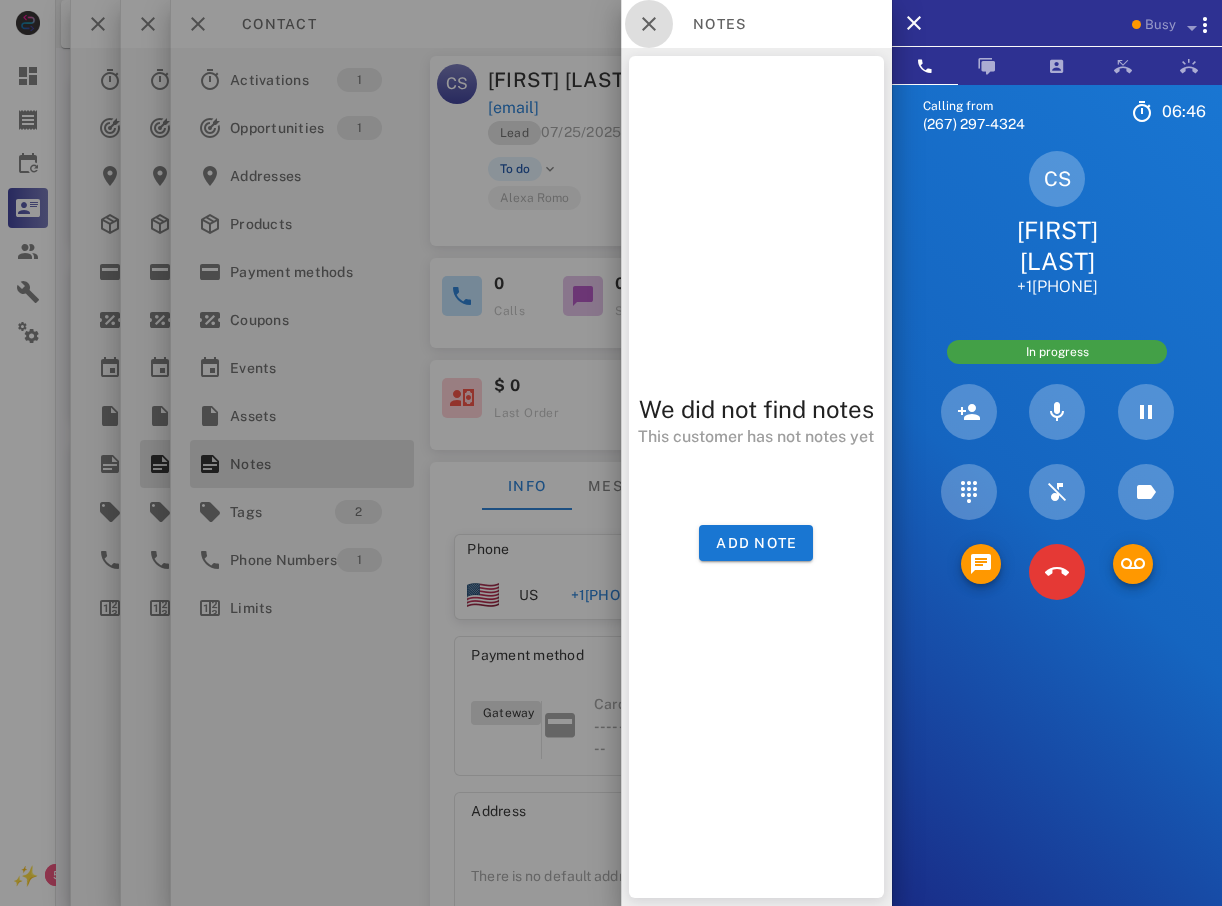 click at bounding box center [649, 24] 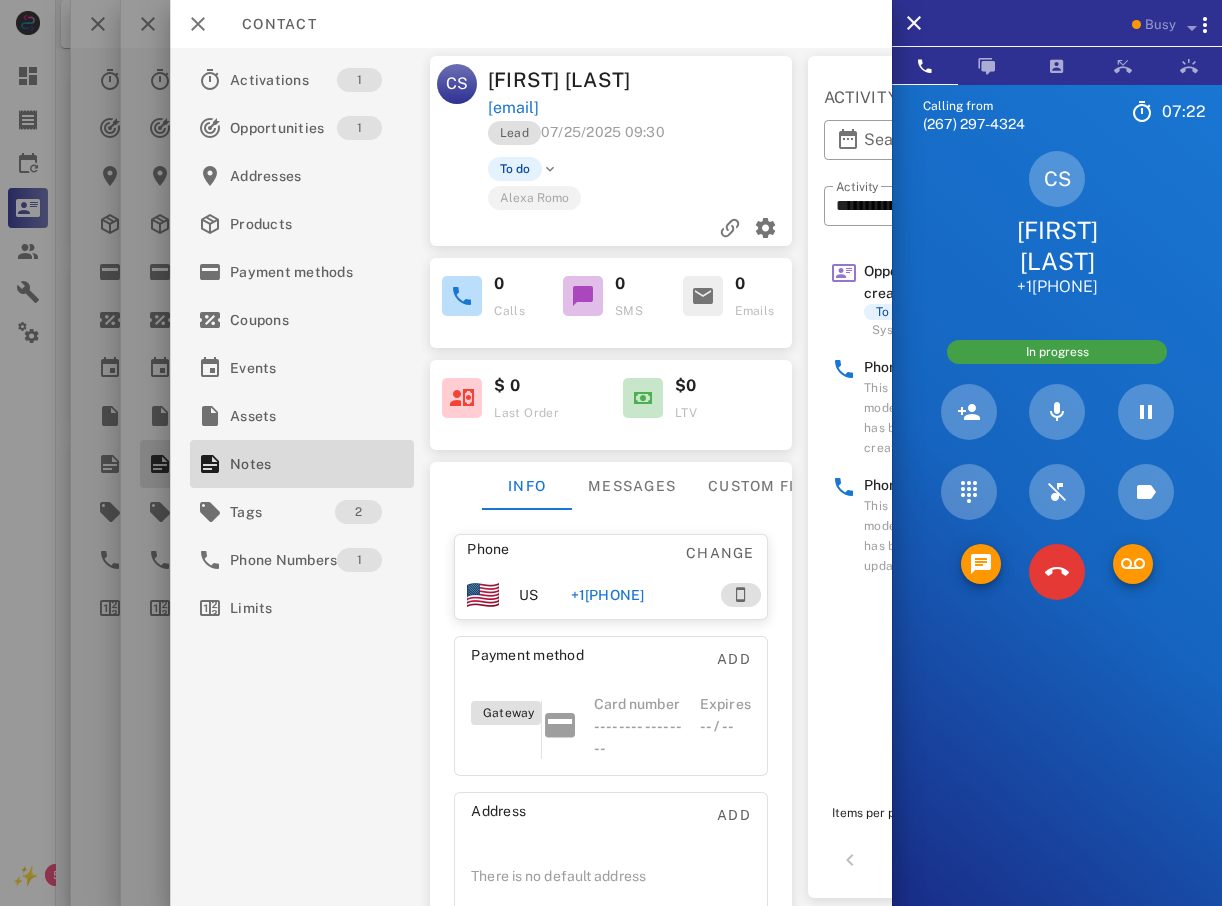 click at bounding box center (611, 453) 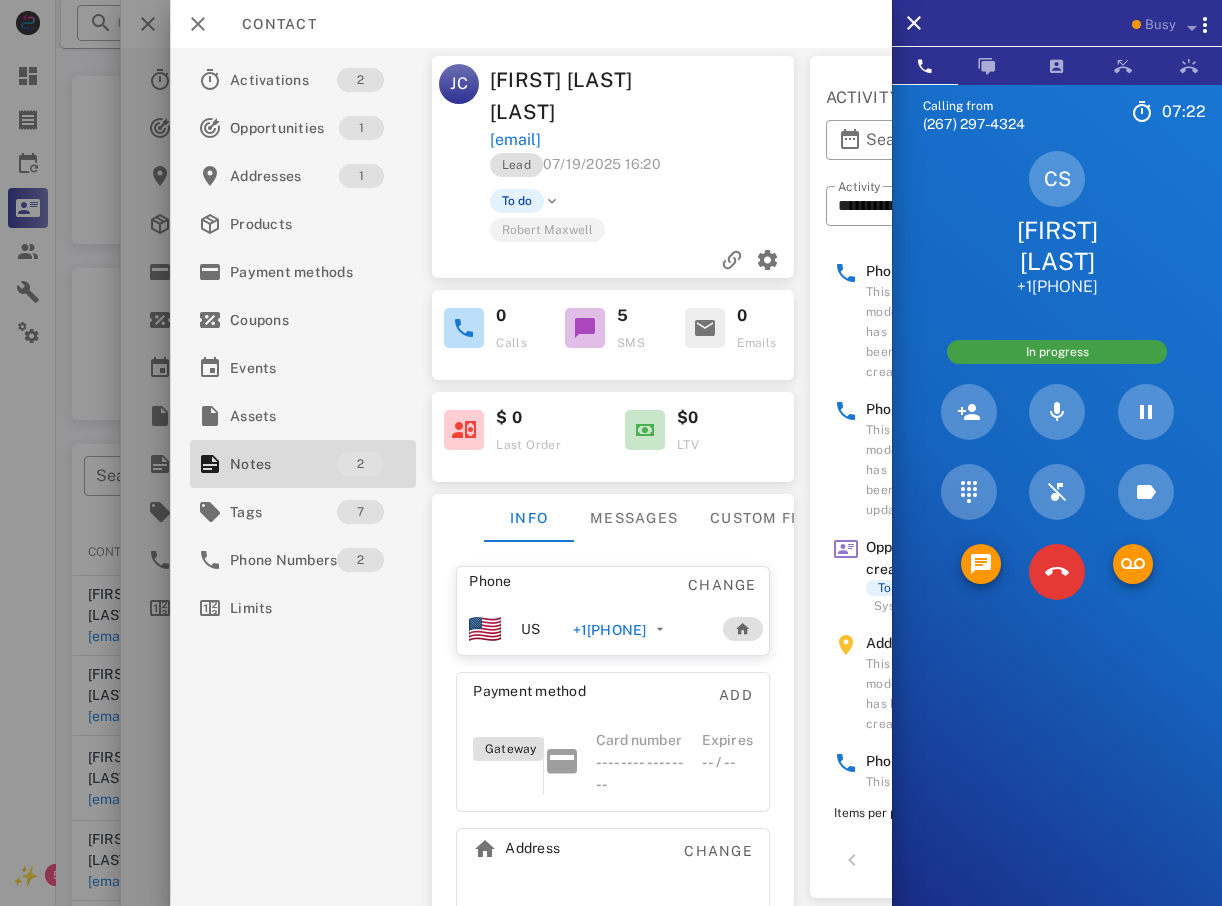 click at bounding box center (611, 453) 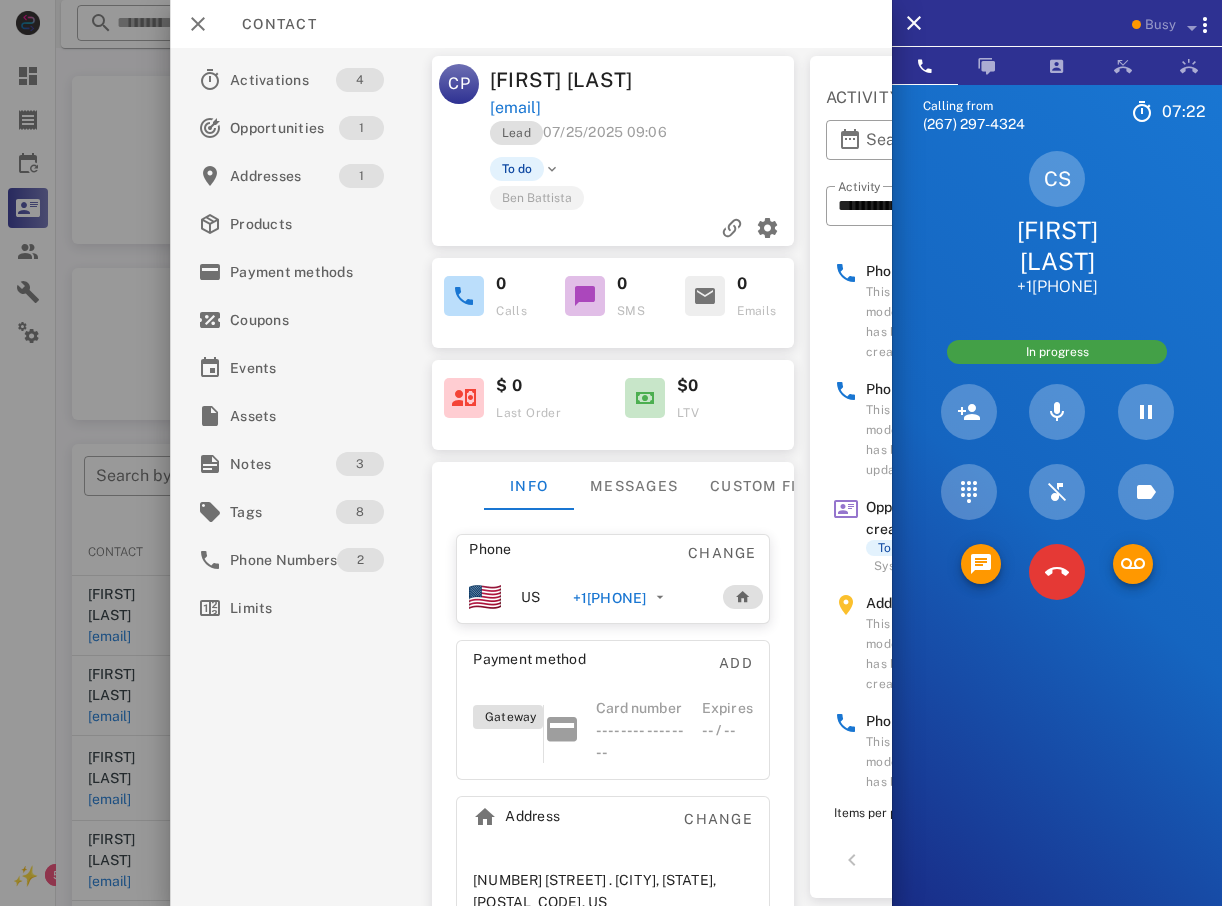 click at bounding box center (611, 453) 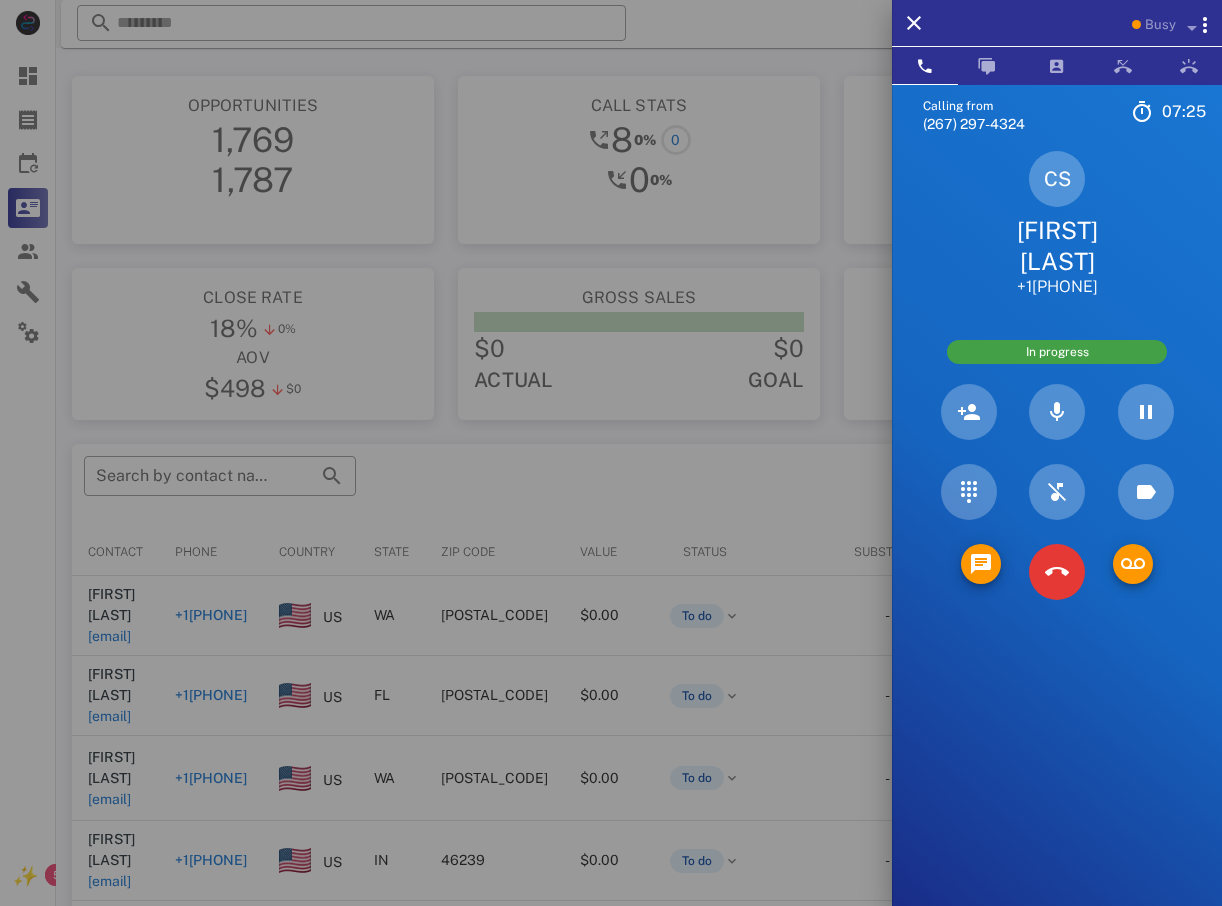 click at bounding box center [611, 453] 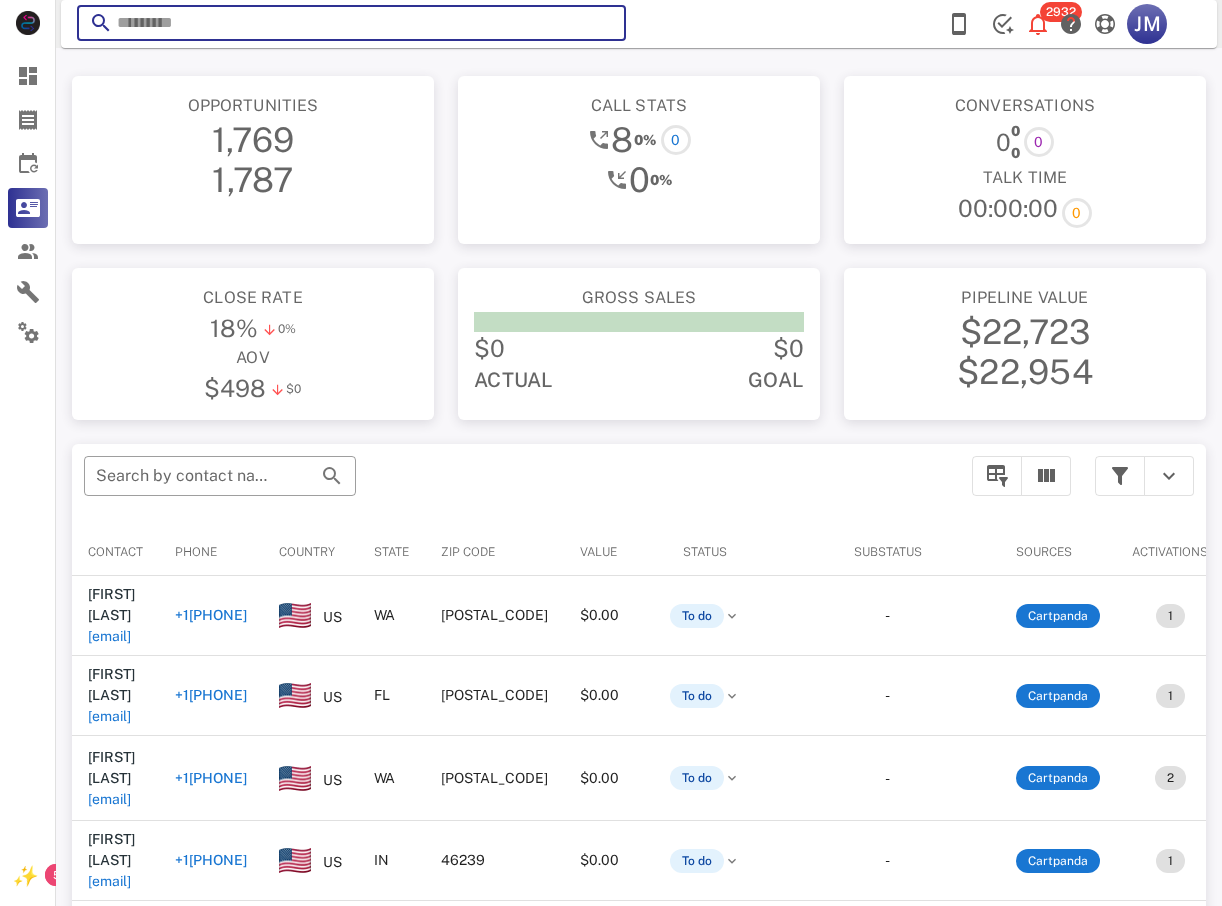 click at bounding box center [351, 23] 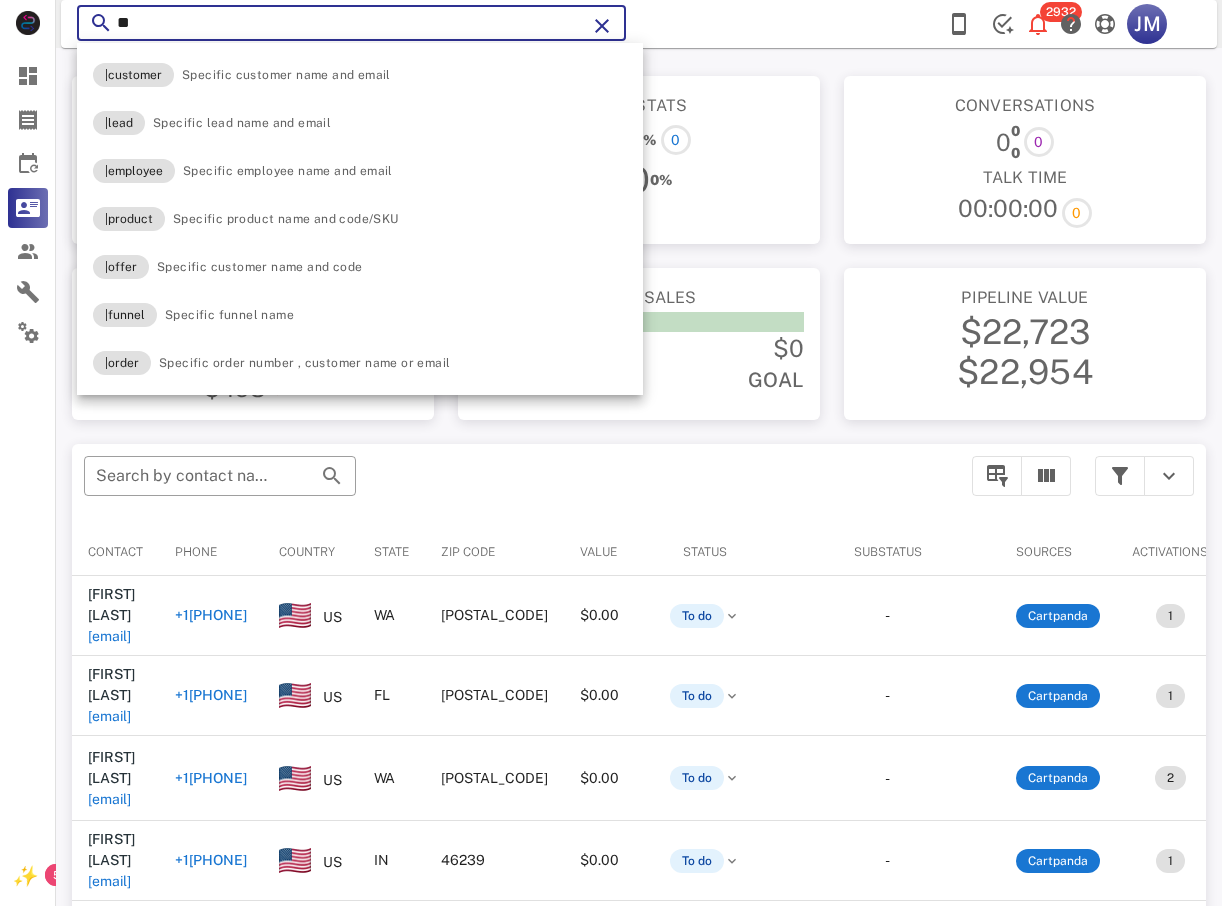 type on "*" 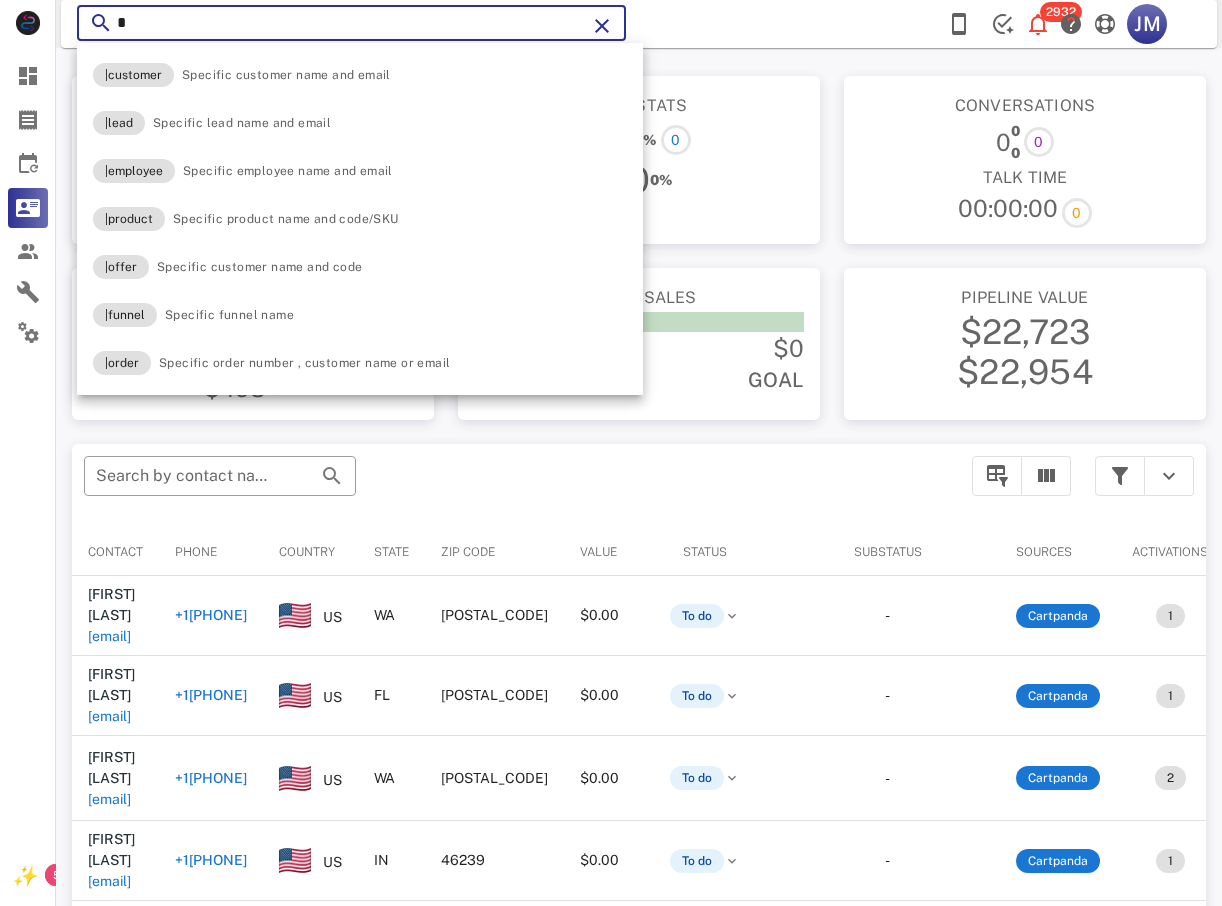 type 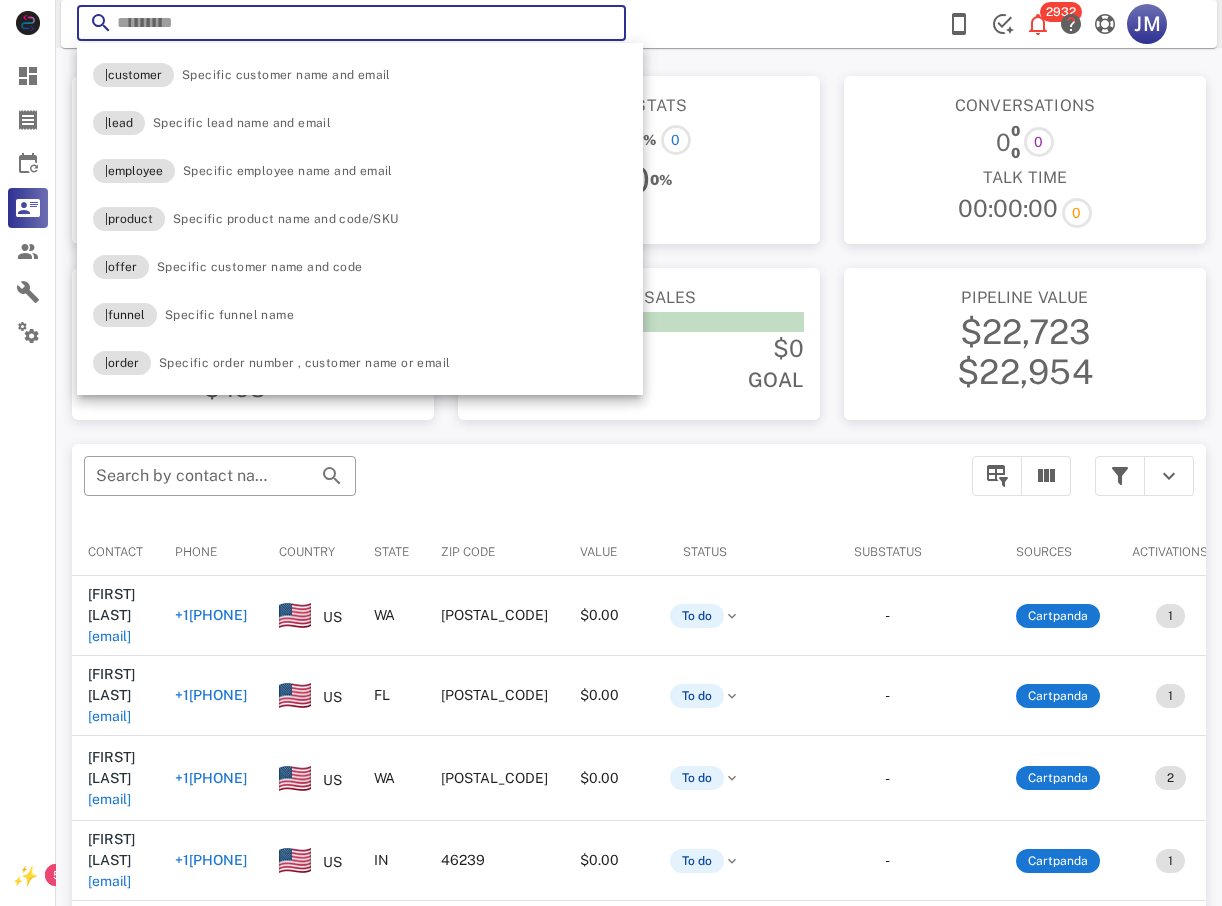 click on "​" at bounding box center [351, 23] 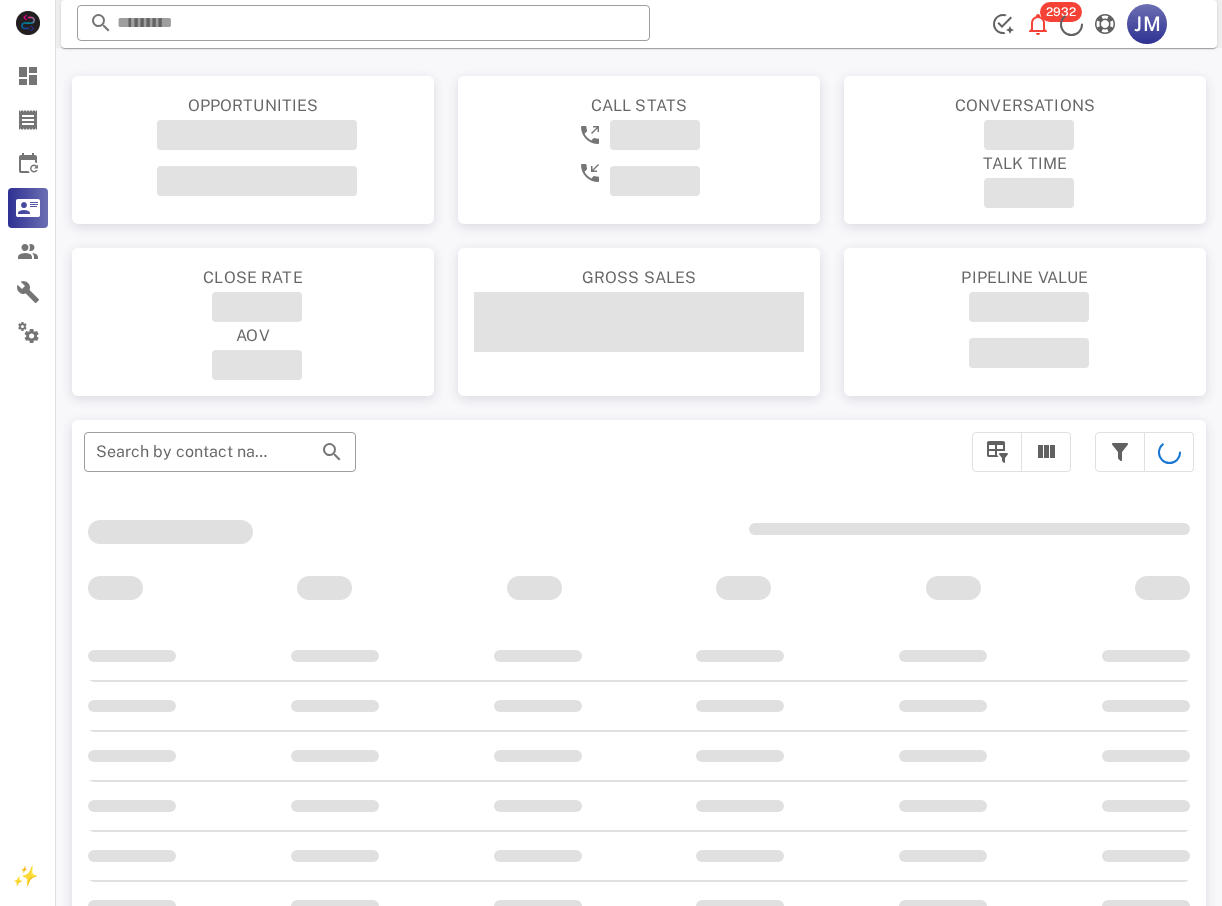 scroll, scrollTop: 0, scrollLeft: 0, axis: both 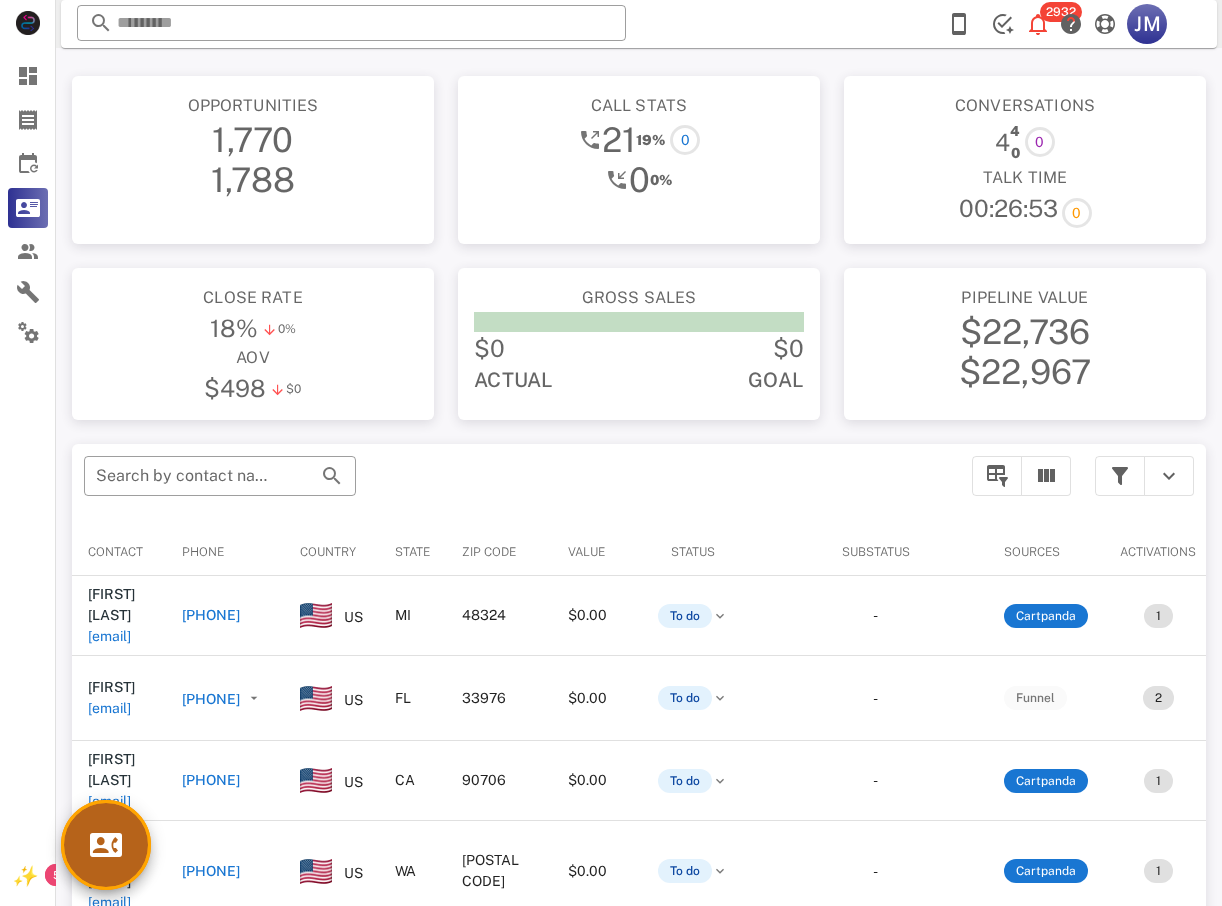 click at bounding box center [106, 845] 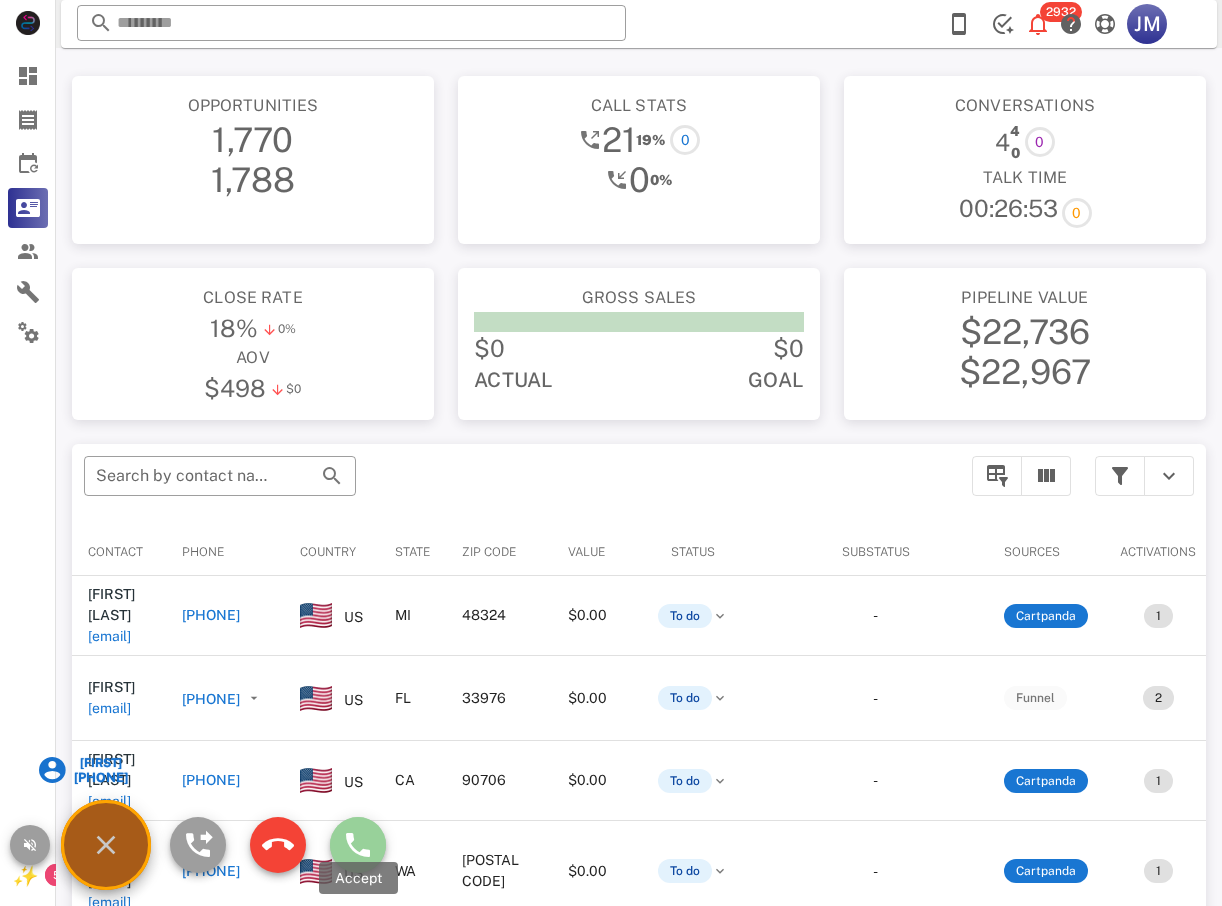 click at bounding box center (358, 845) 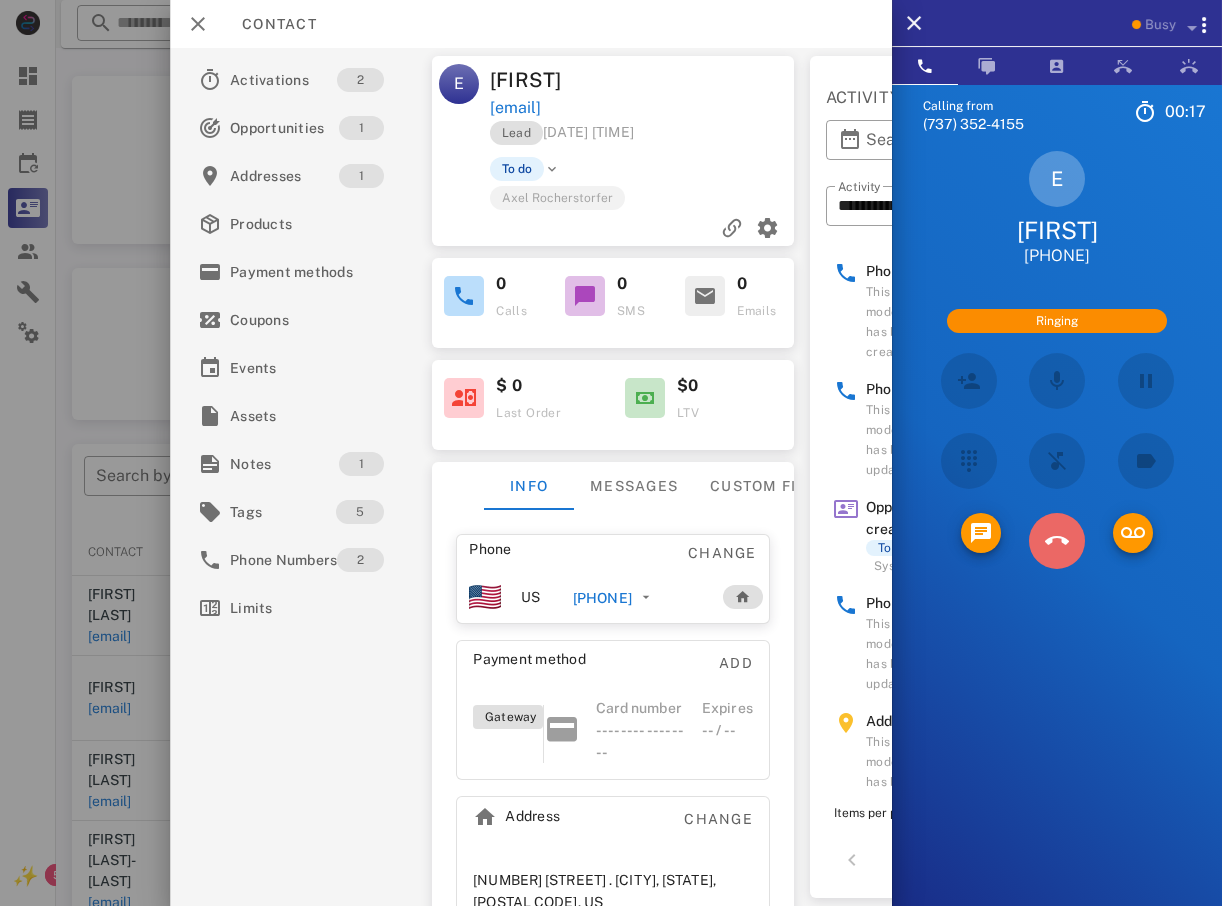 click at bounding box center [1057, 541] 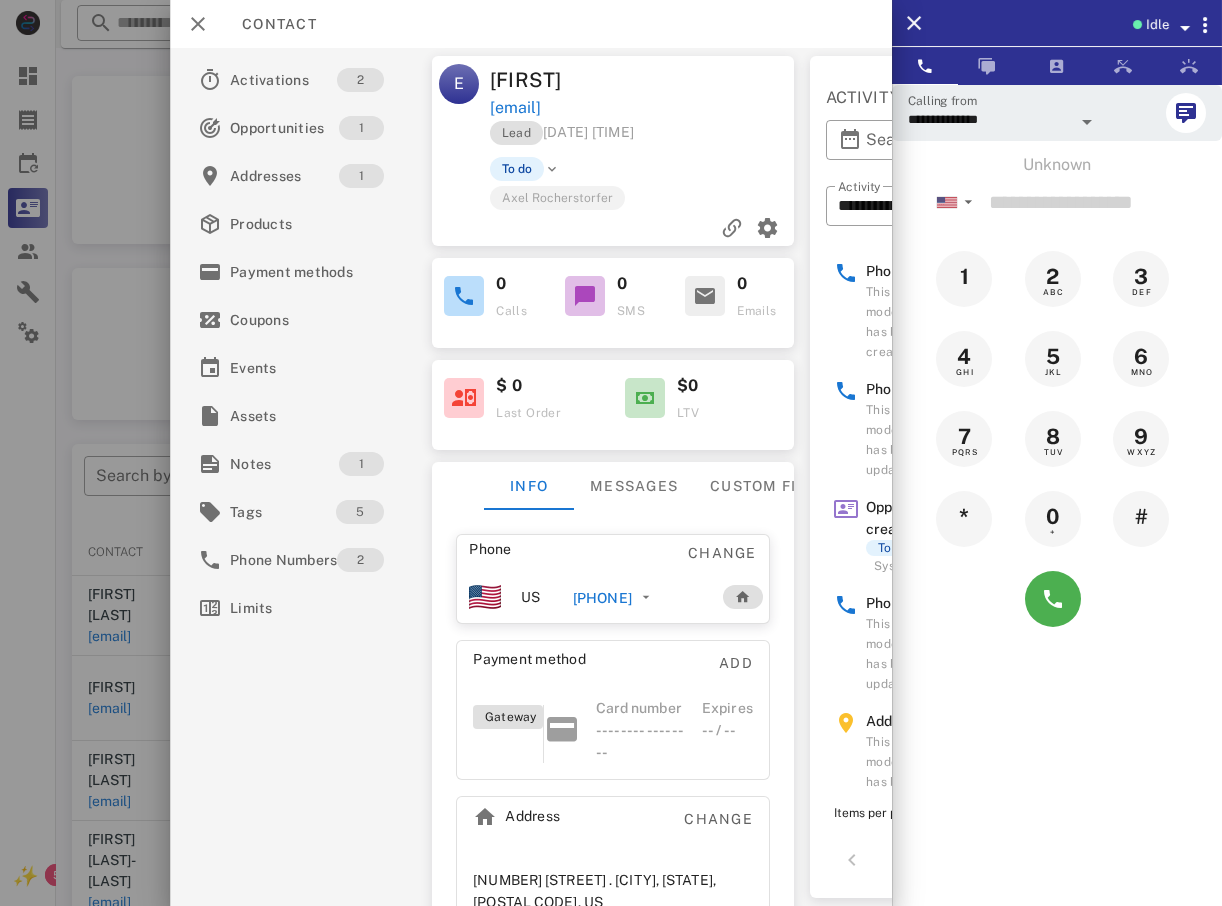 click at bounding box center [611, 453] 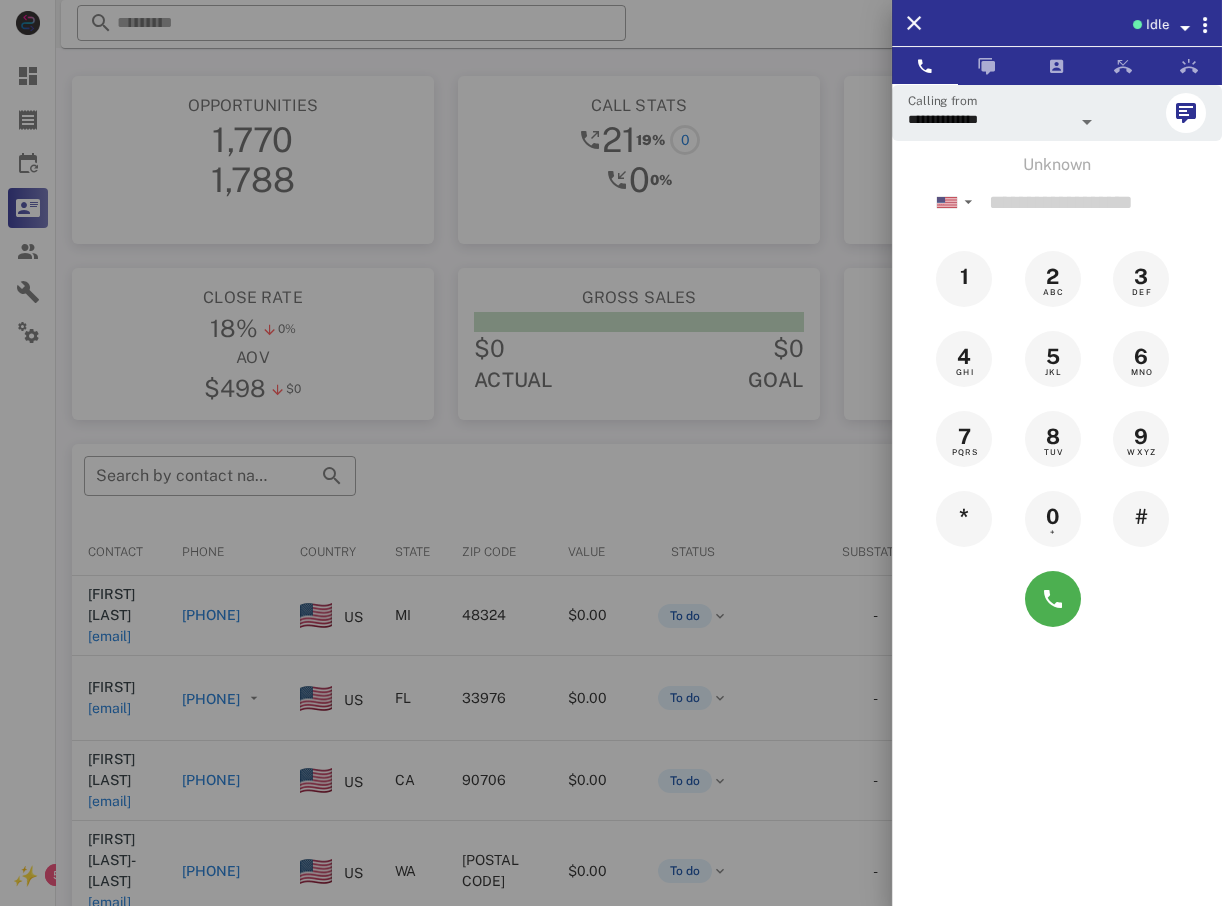 drag, startPoint x: 115, startPoint y: 335, endPoint x: 138, endPoint y: 324, distance: 25.495098 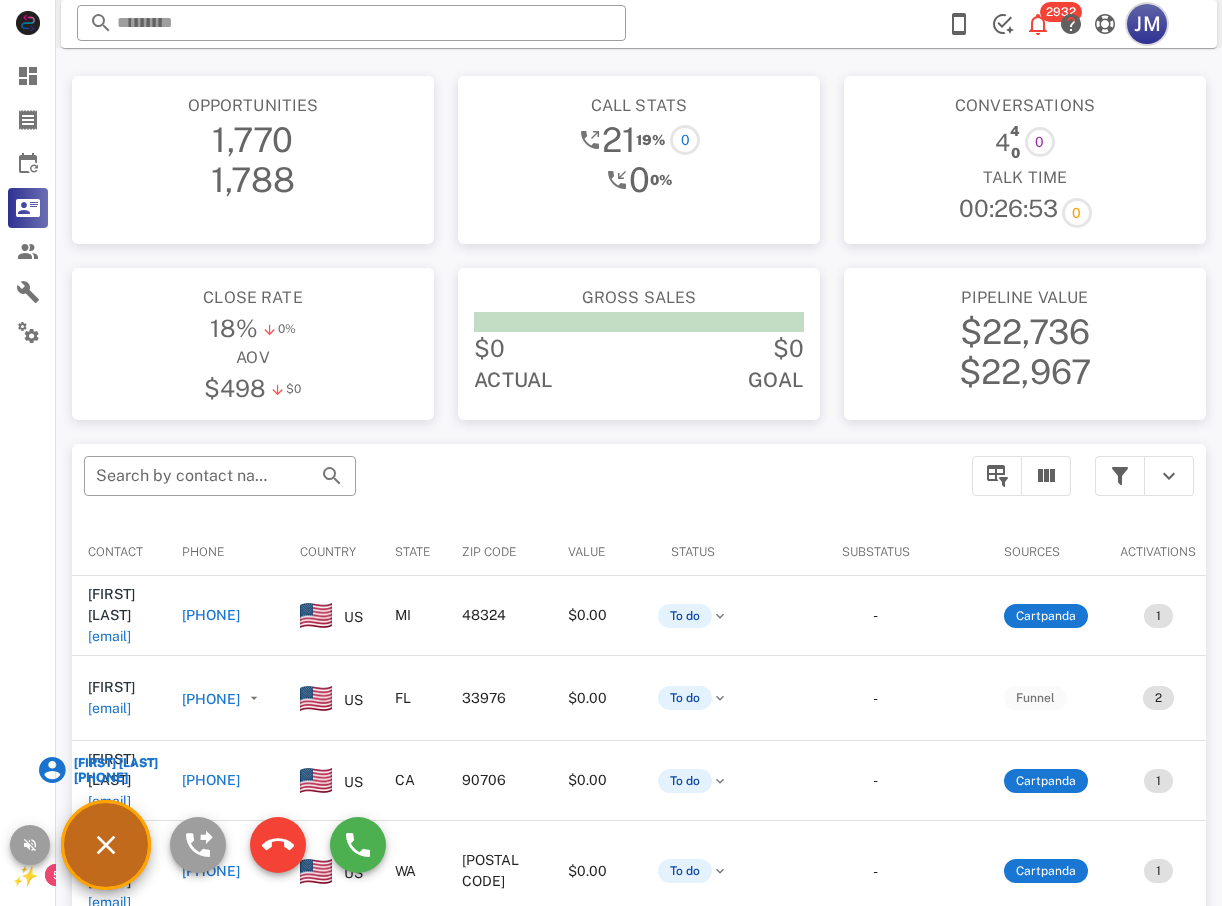 click on "JM" at bounding box center [1147, 24] 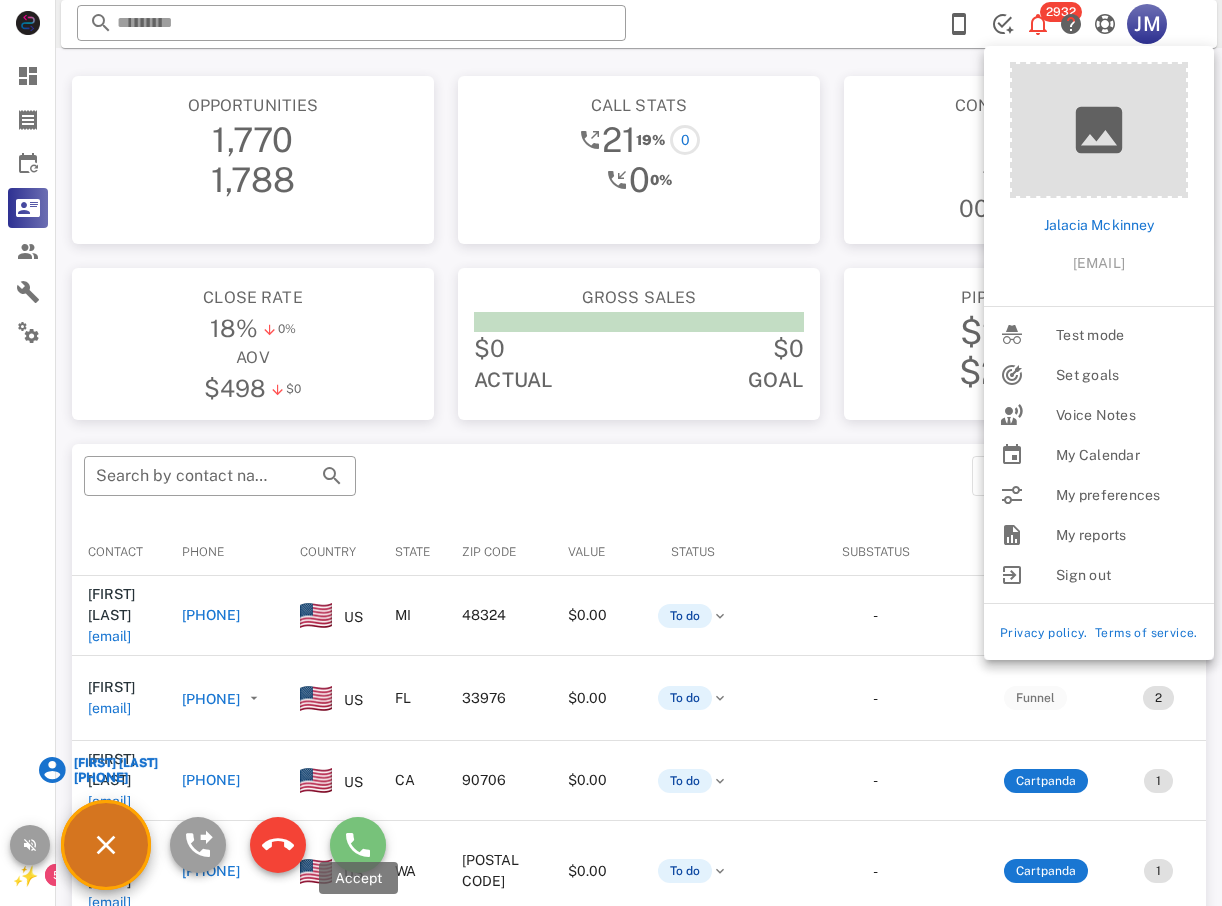 click at bounding box center (358, 845) 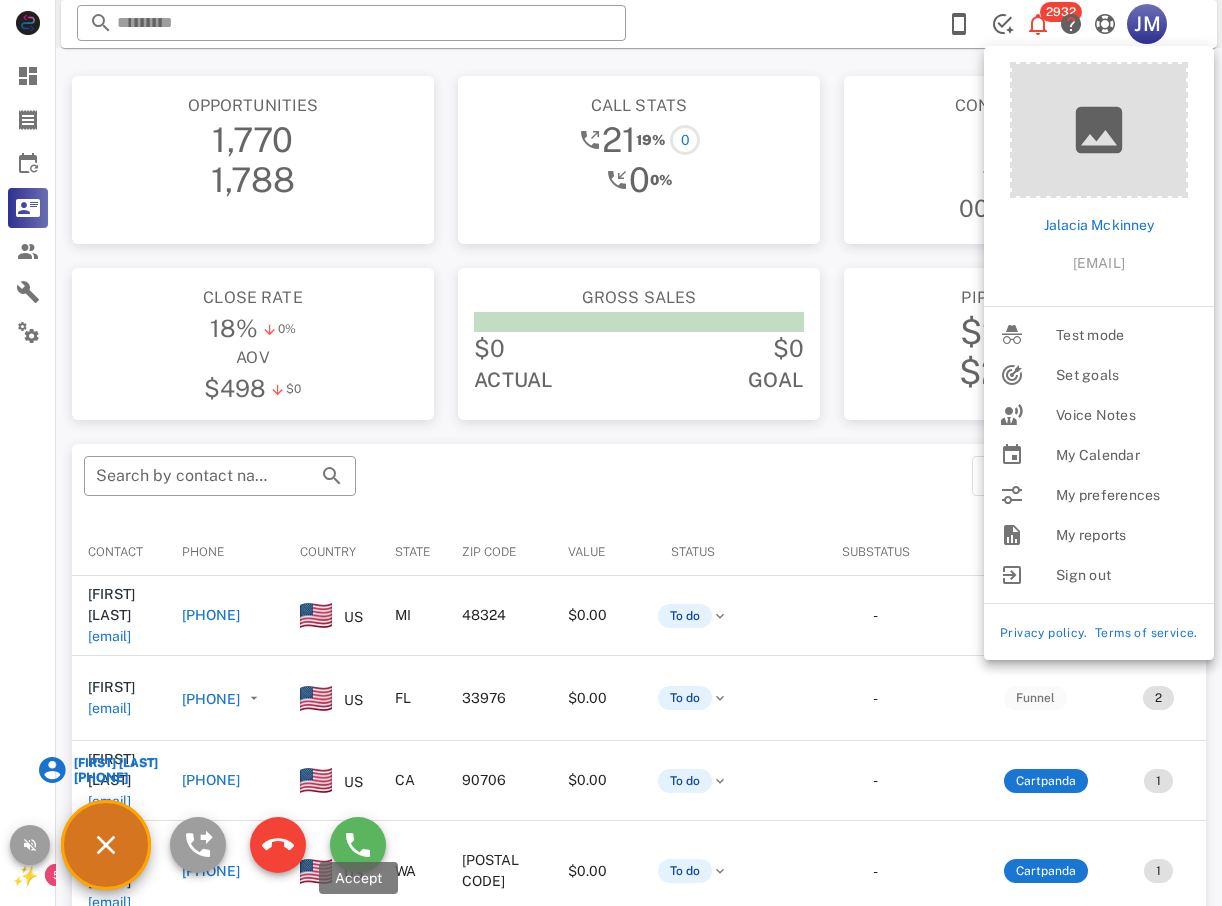 type on "**********" 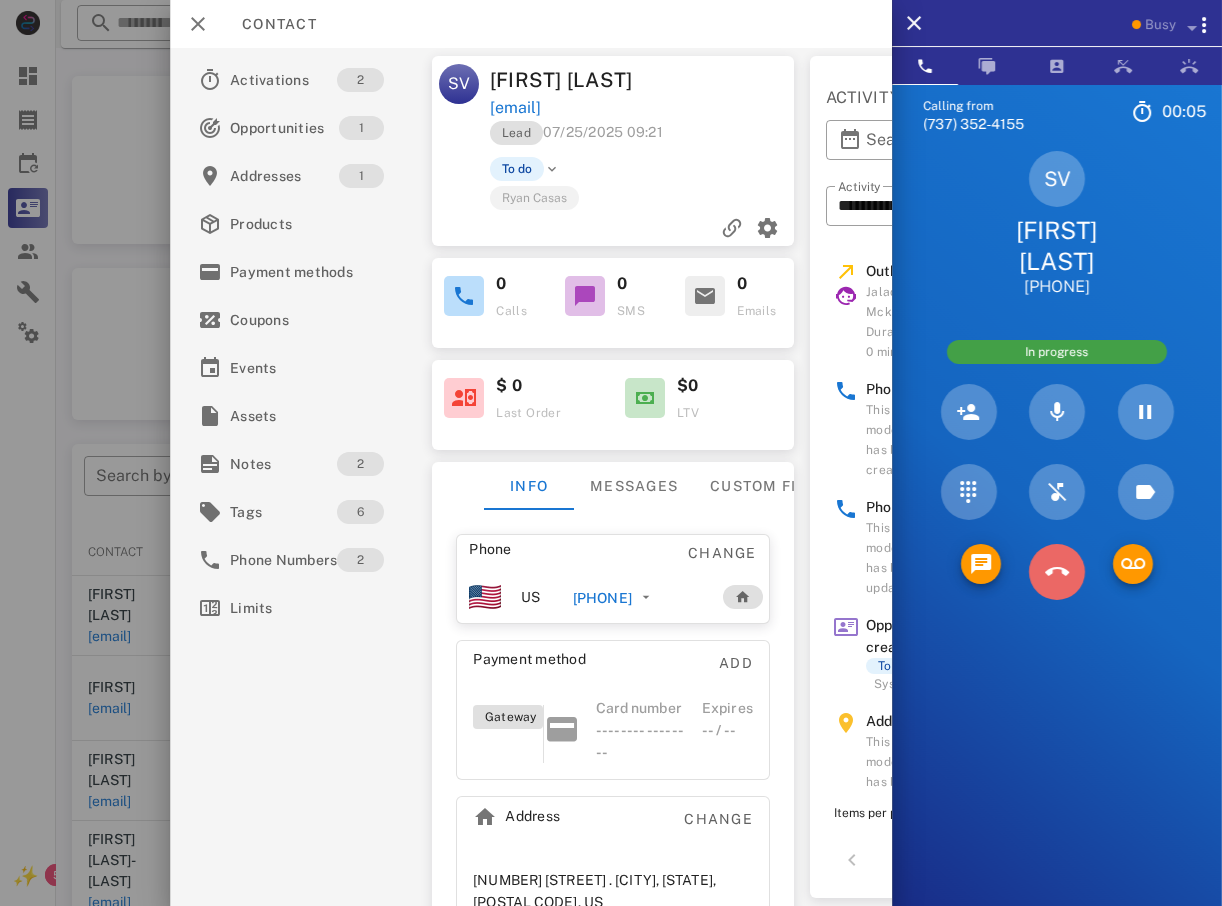 click at bounding box center [1057, 572] 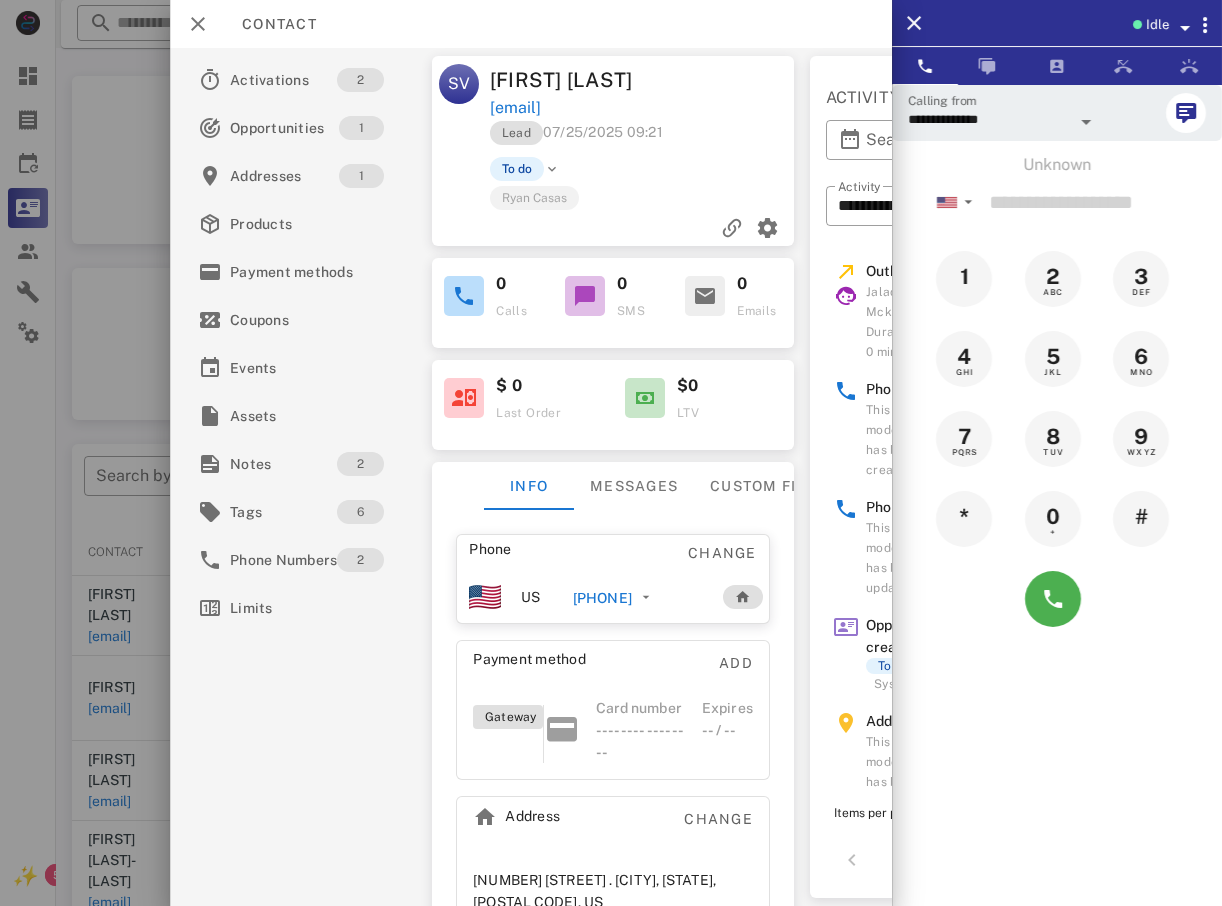 drag, startPoint x: 147, startPoint y: 297, endPoint x: 155, endPoint y: 284, distance: 15.264338 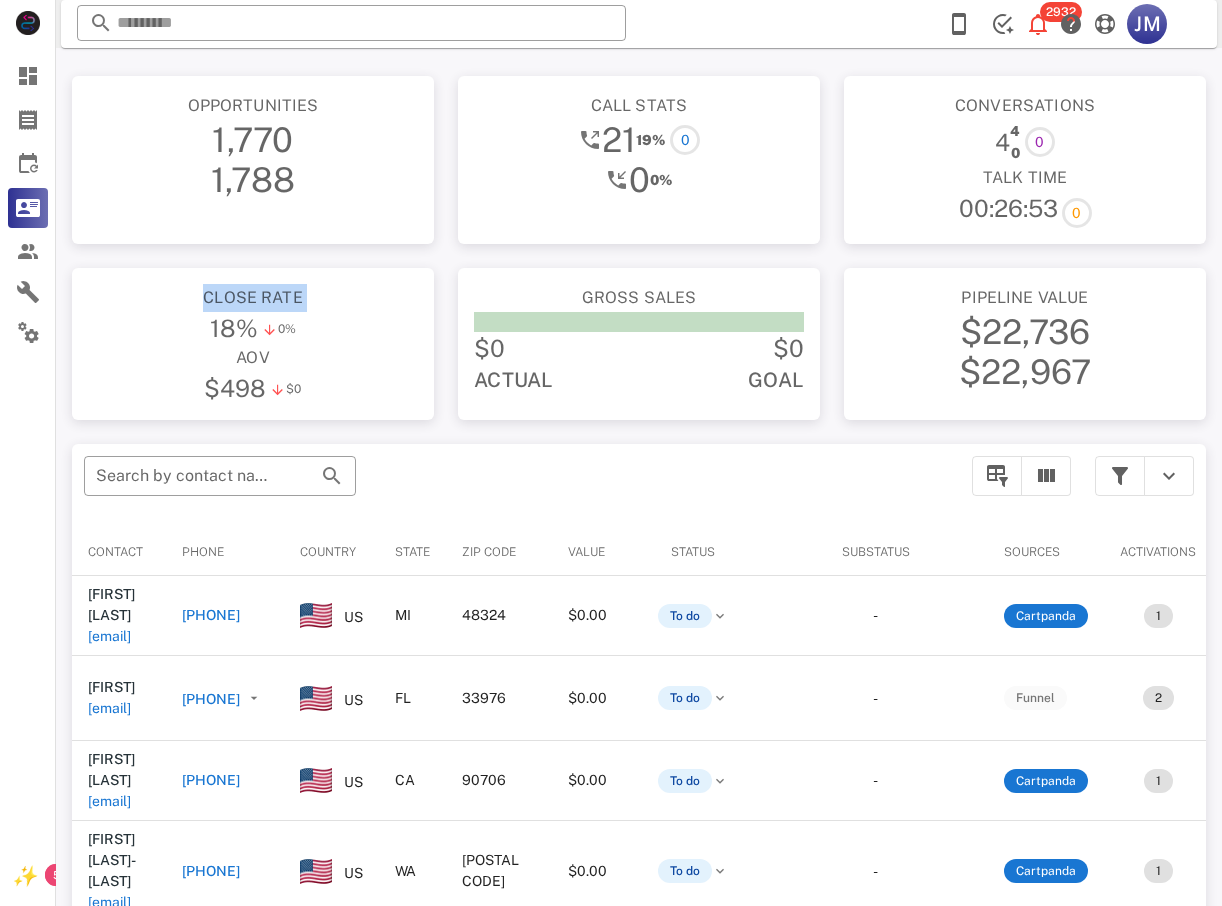 drag, startPoint x: 155, startPoint y: 284, endPoint x: 258, endPoint y: 259, distance: 105.99056 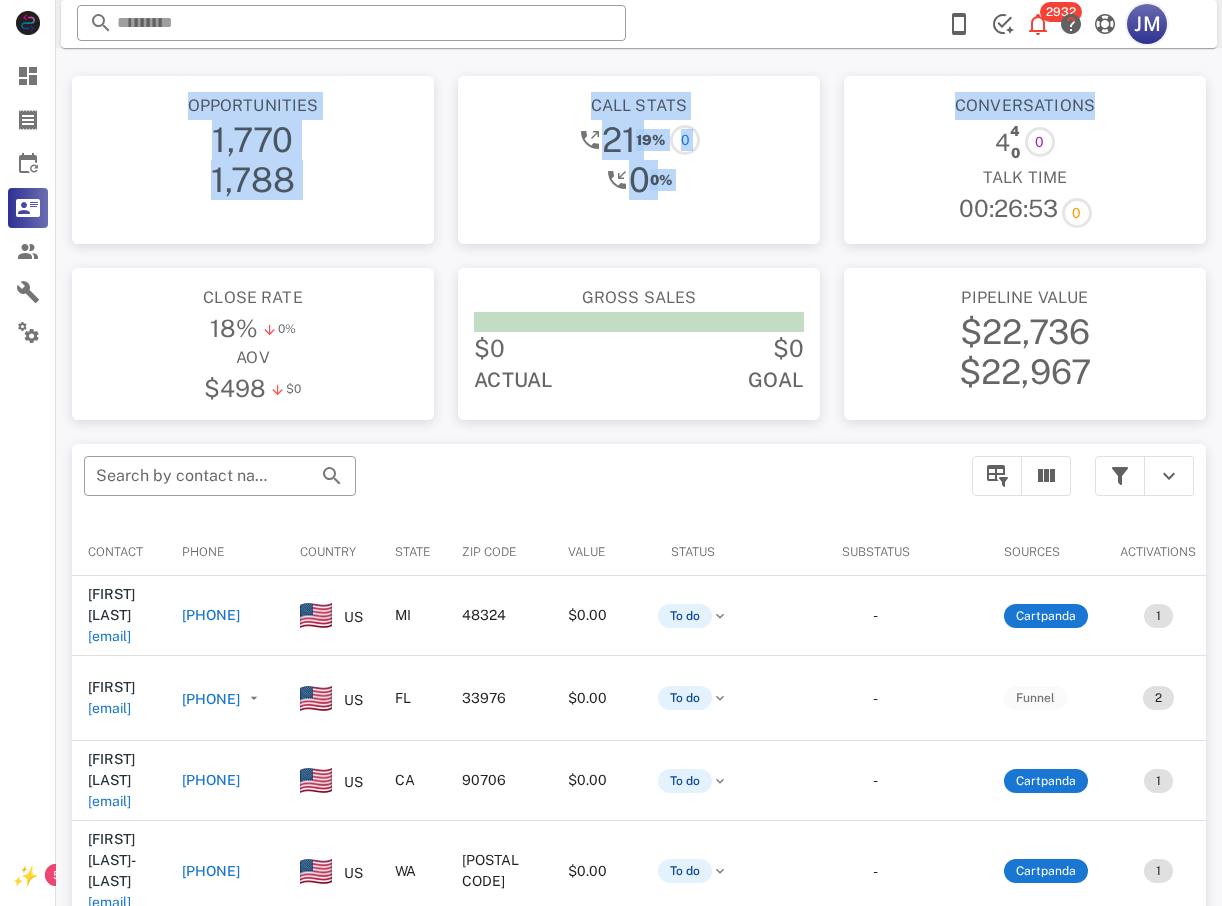 click on "**********" at bounding box center (639, 667) 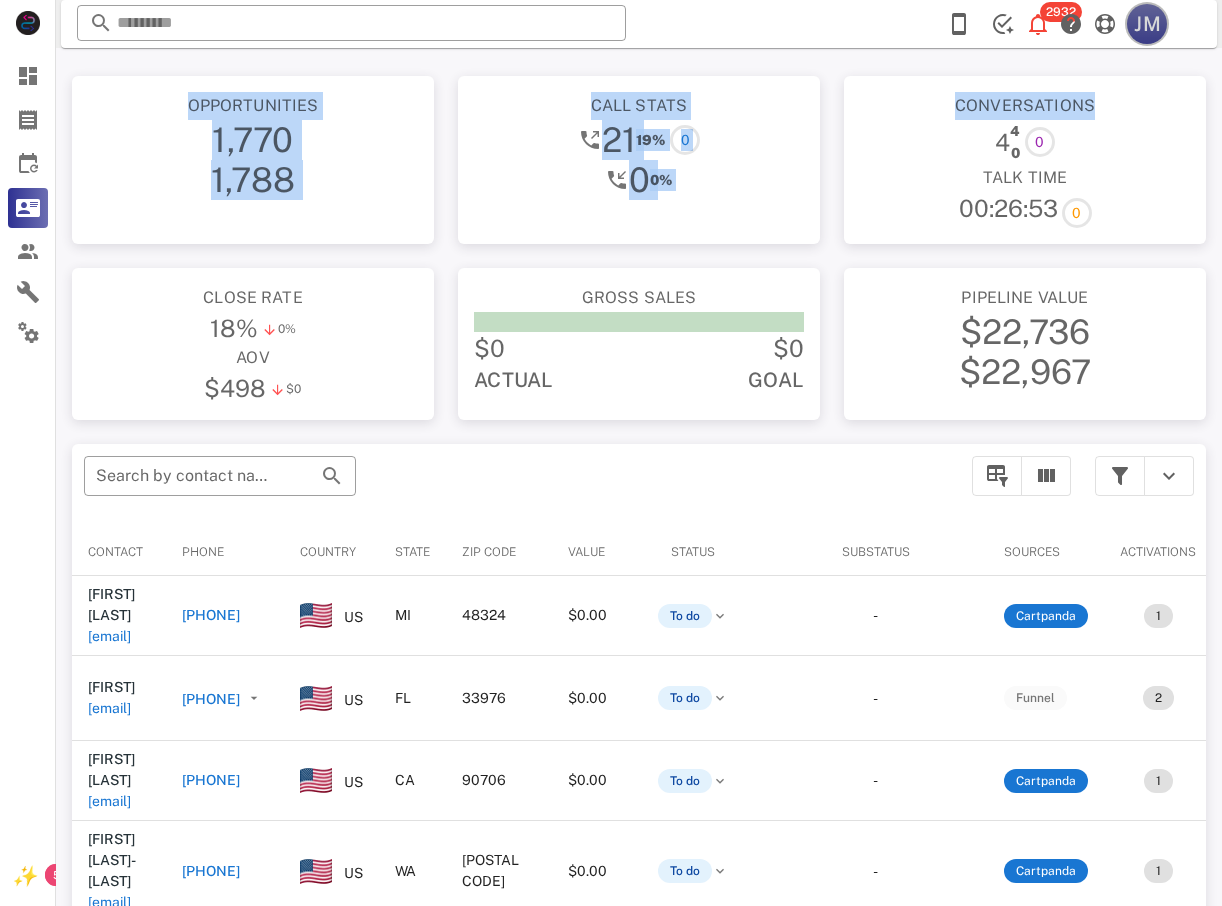 click on "JM" at bounding box center [1147, 24] 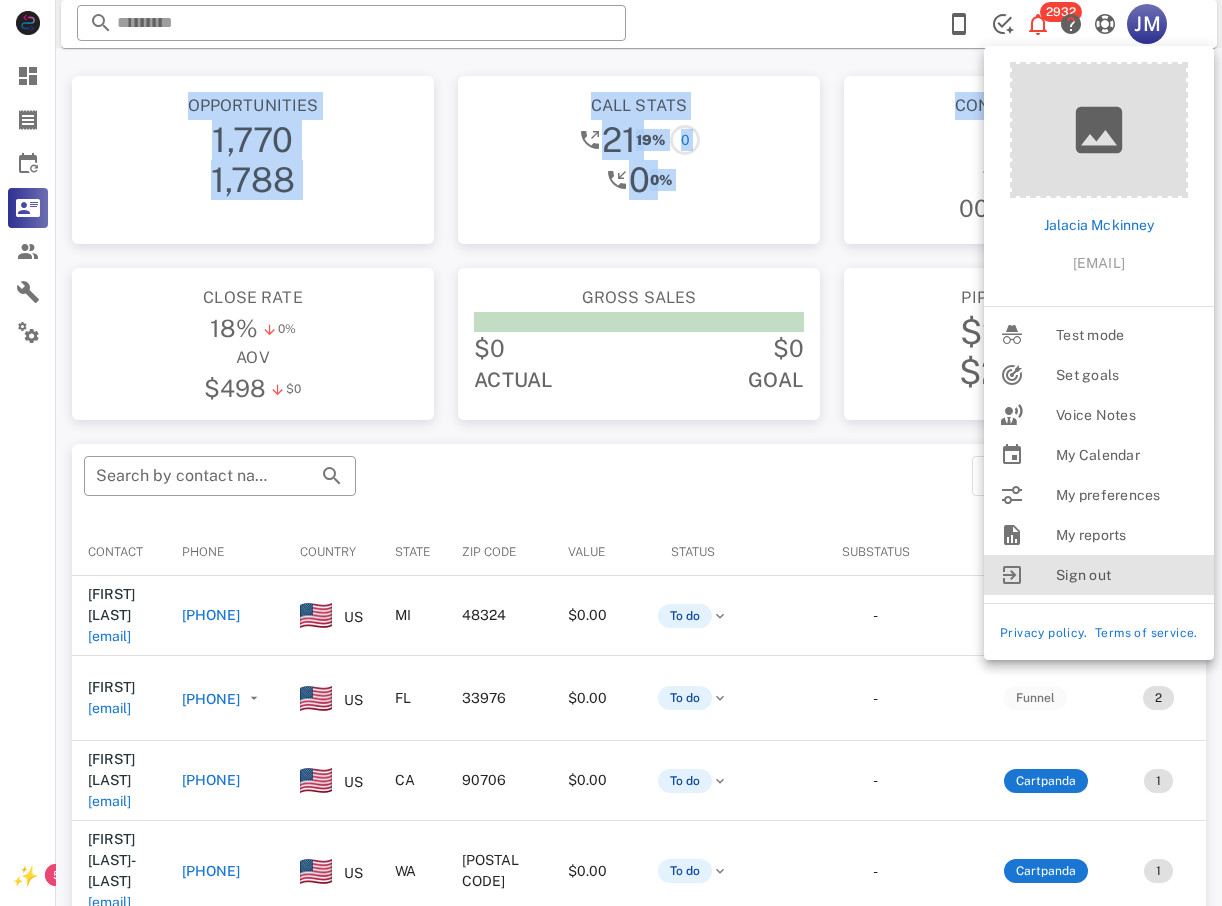 click on "Sign out" at bounding box center (1127, 575) 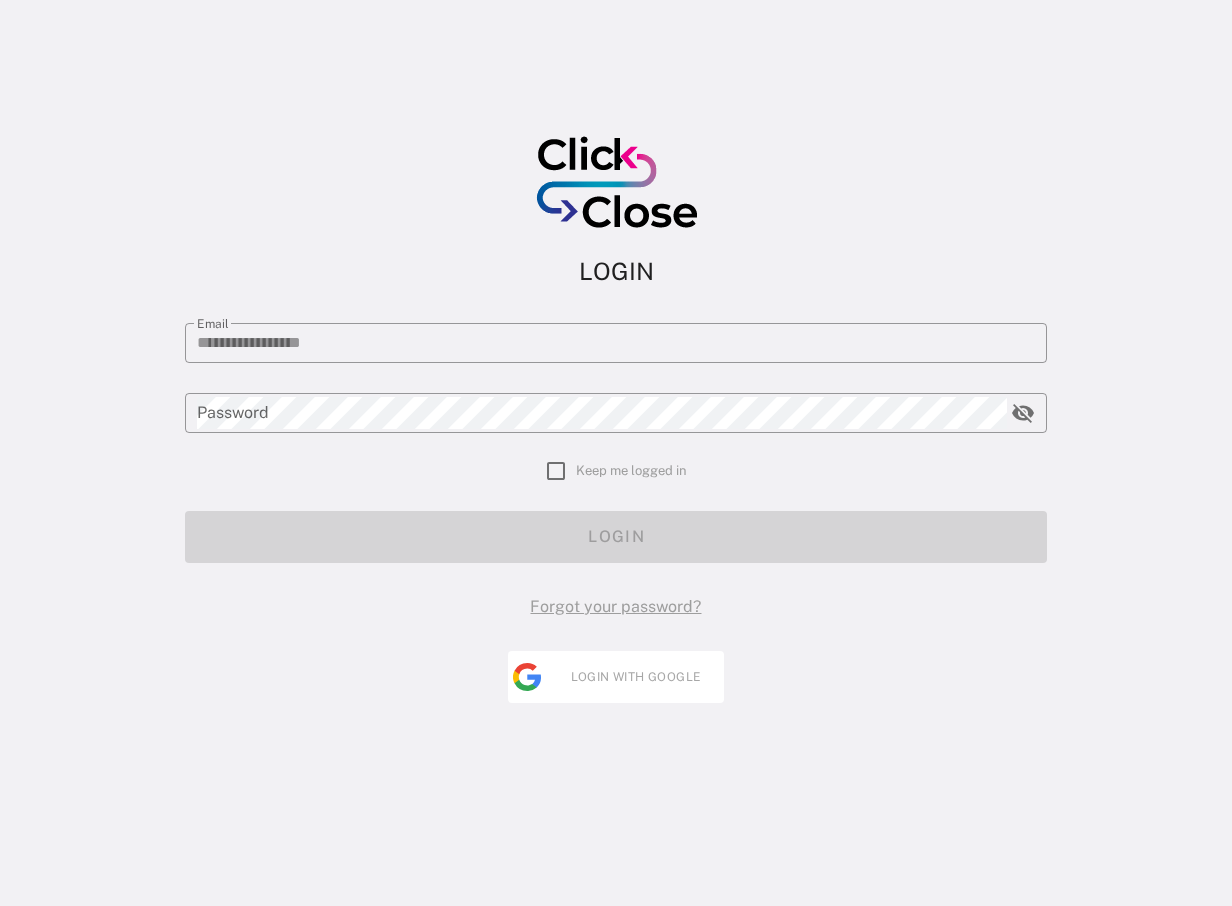 type on "**********" 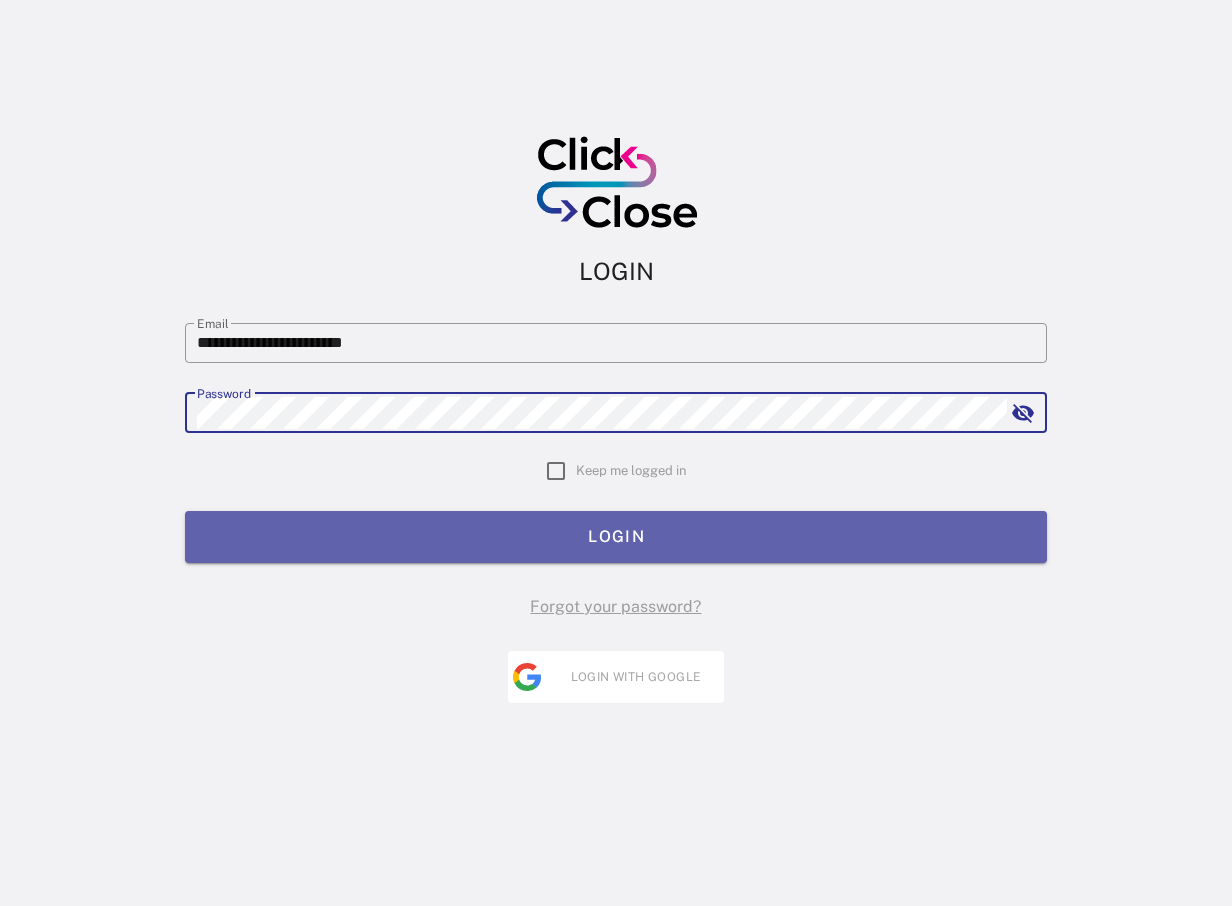 click on "LOGIN" at bounding box center (616, 537) 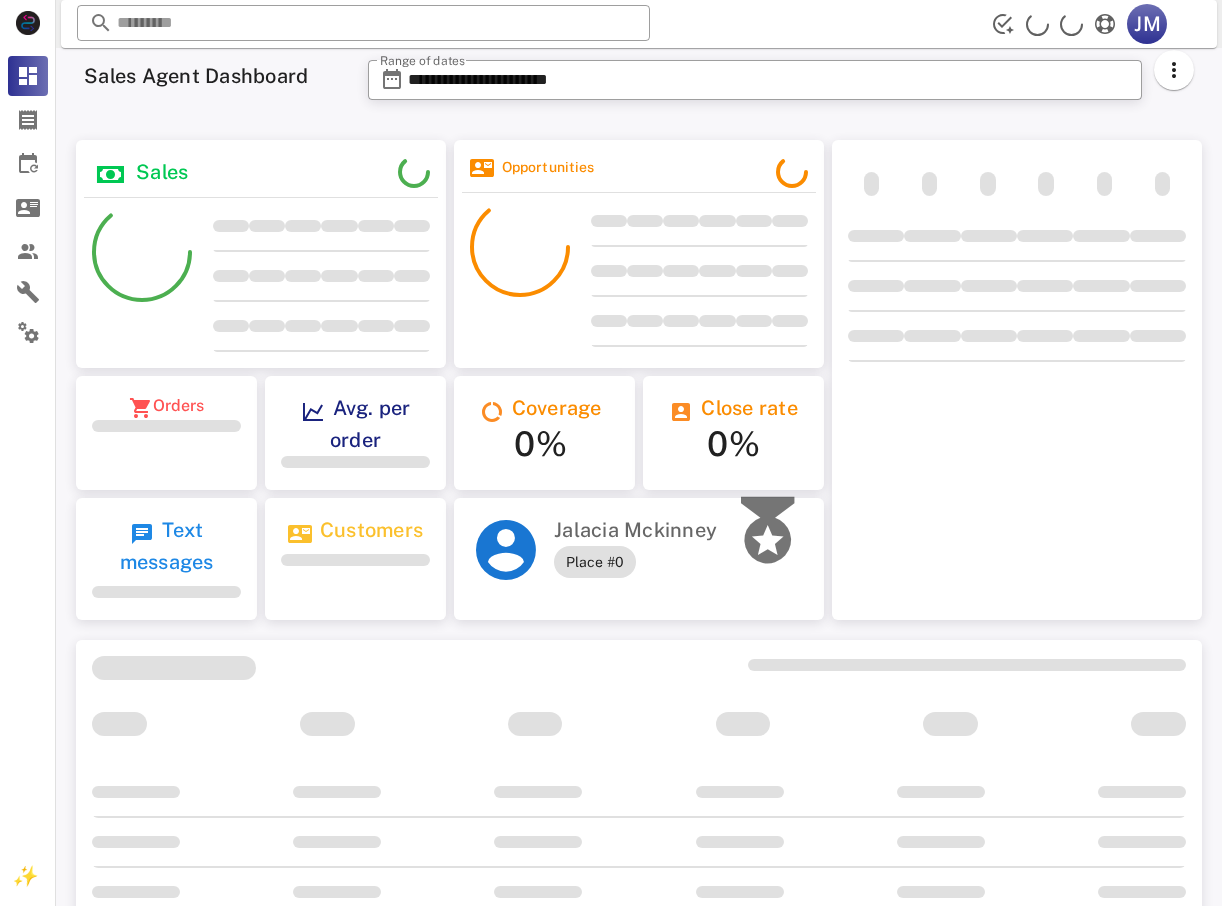 scroll, scrollTop: 0, scrollLeft: 0, axis: both 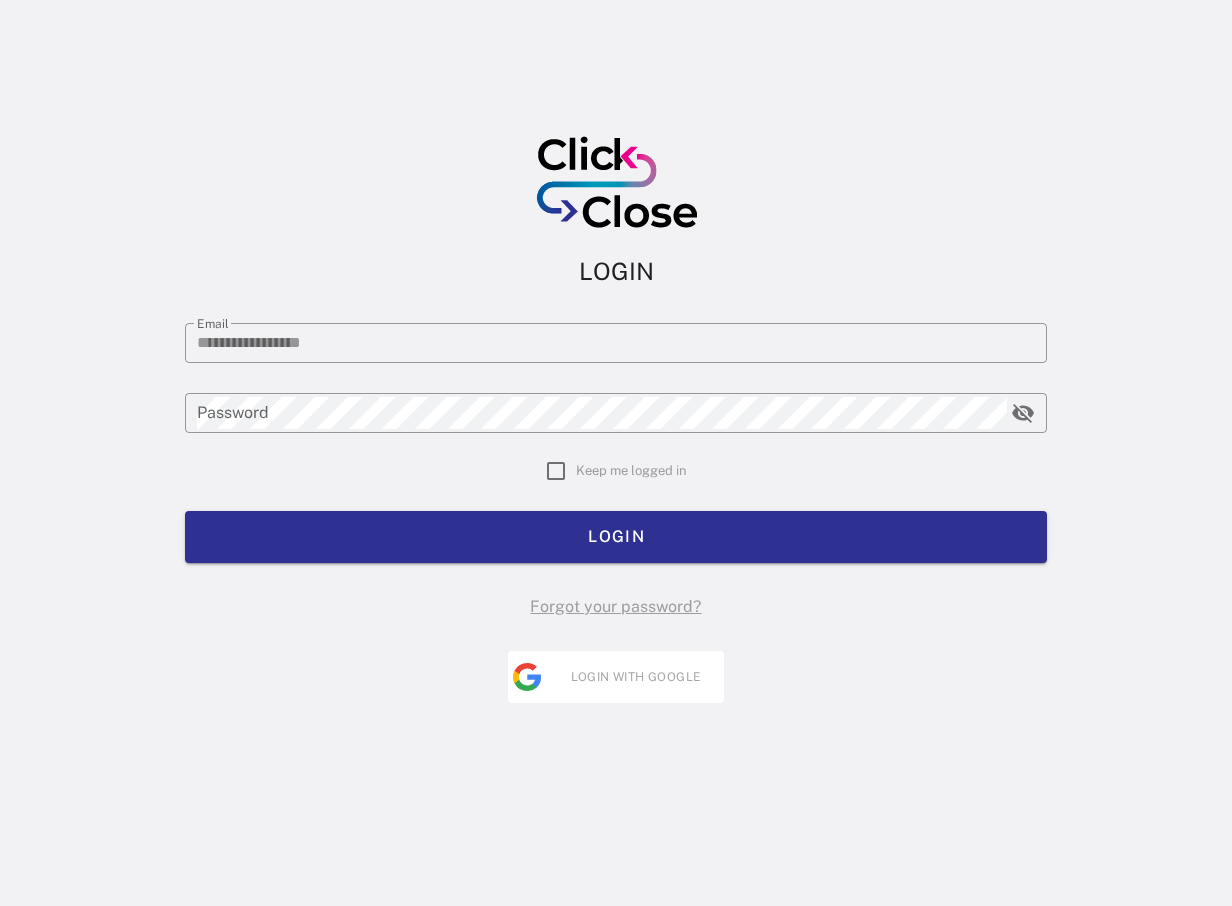 type on "**********" 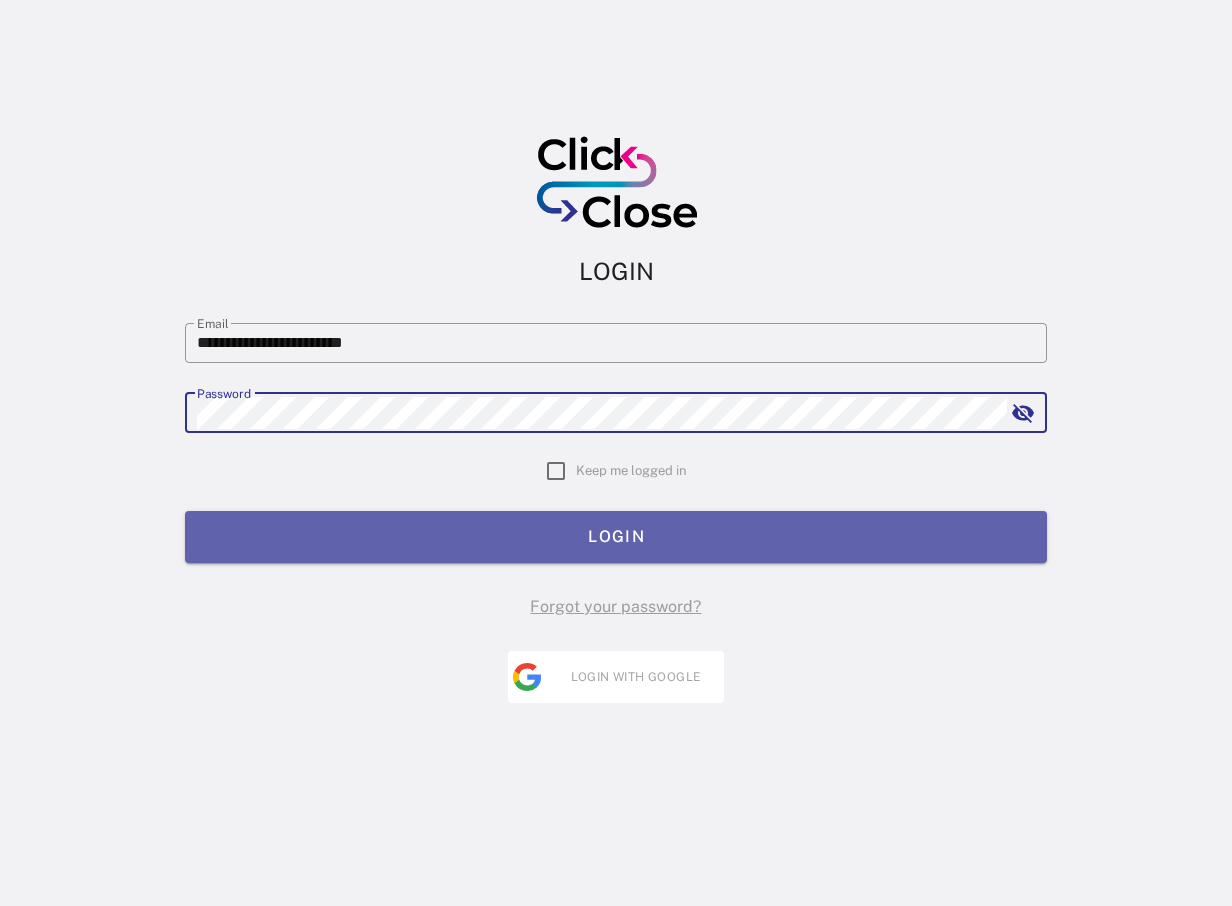 click on "LOGIN" at bounding box center [616, 537] 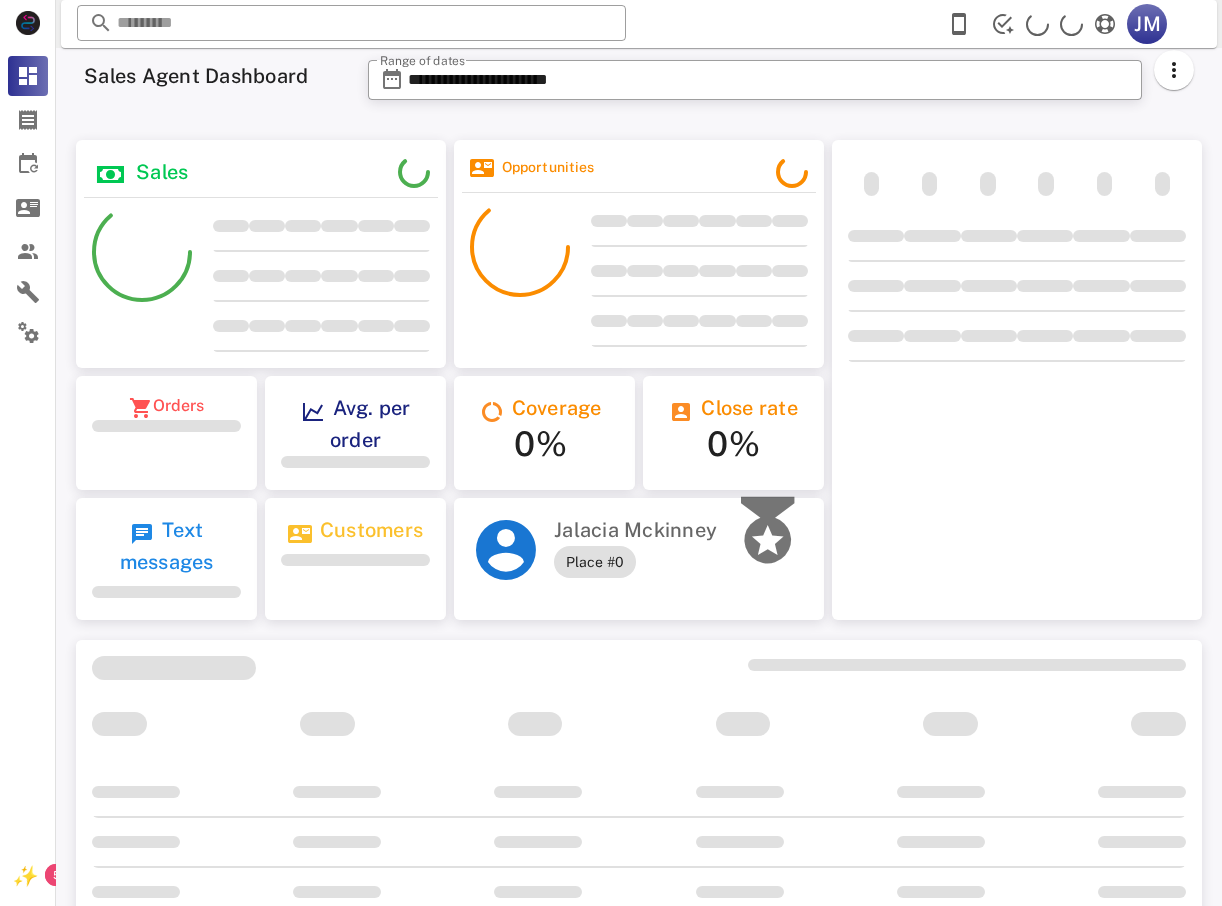 scroll, scrollTop: 0, scrollLeft: 0, axis: both 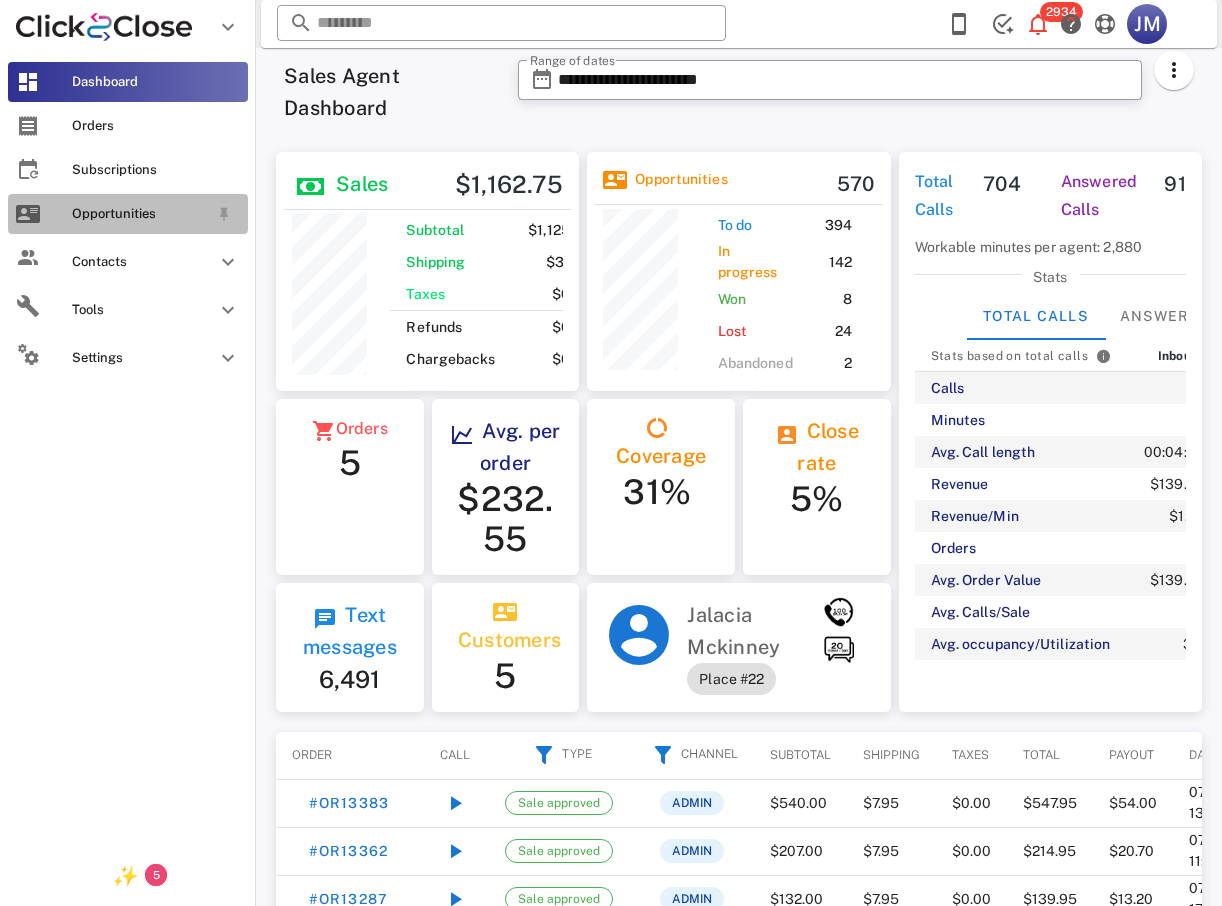 click on "Opportunities" at bounding box center (128, 214) 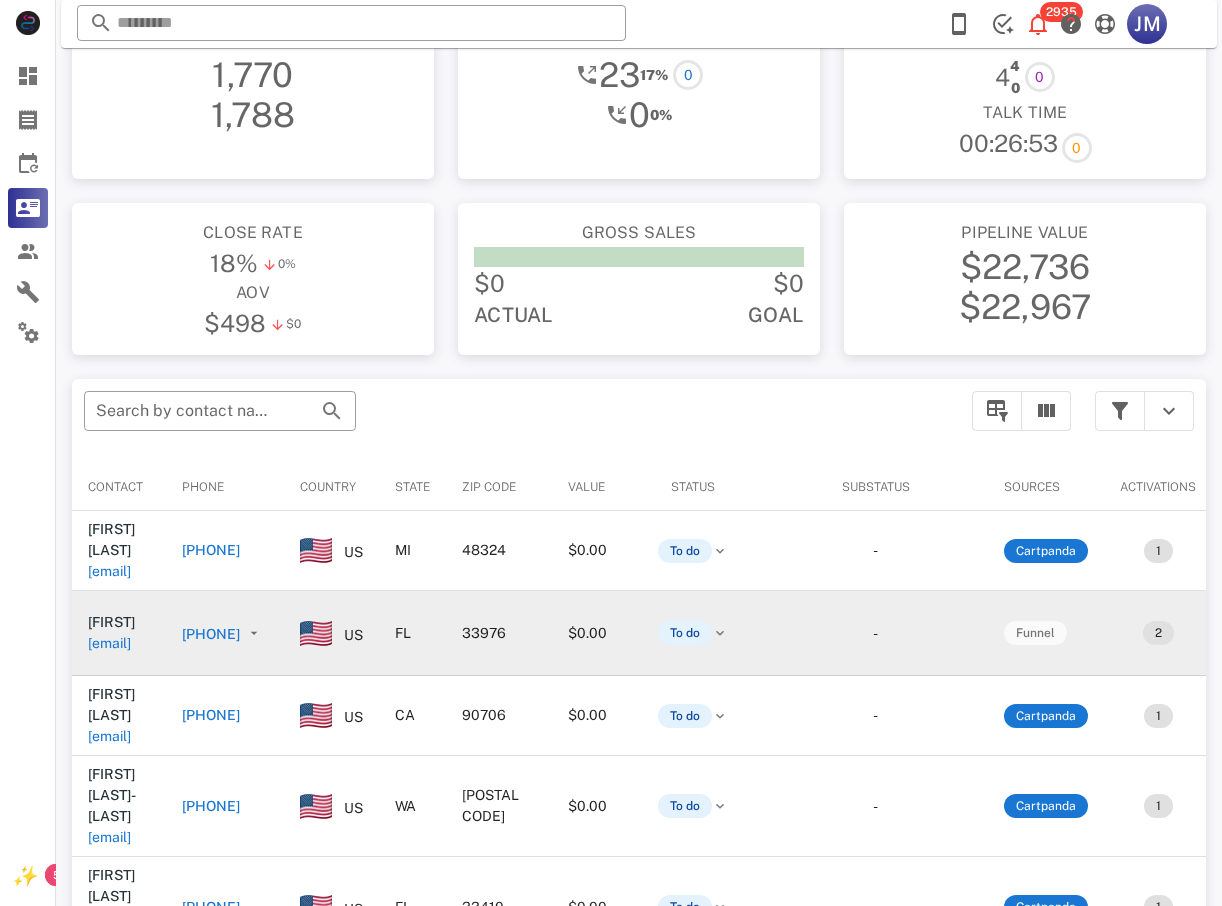 scroll, scrollTop: 100, scrollLeft: 0, axis: vertical 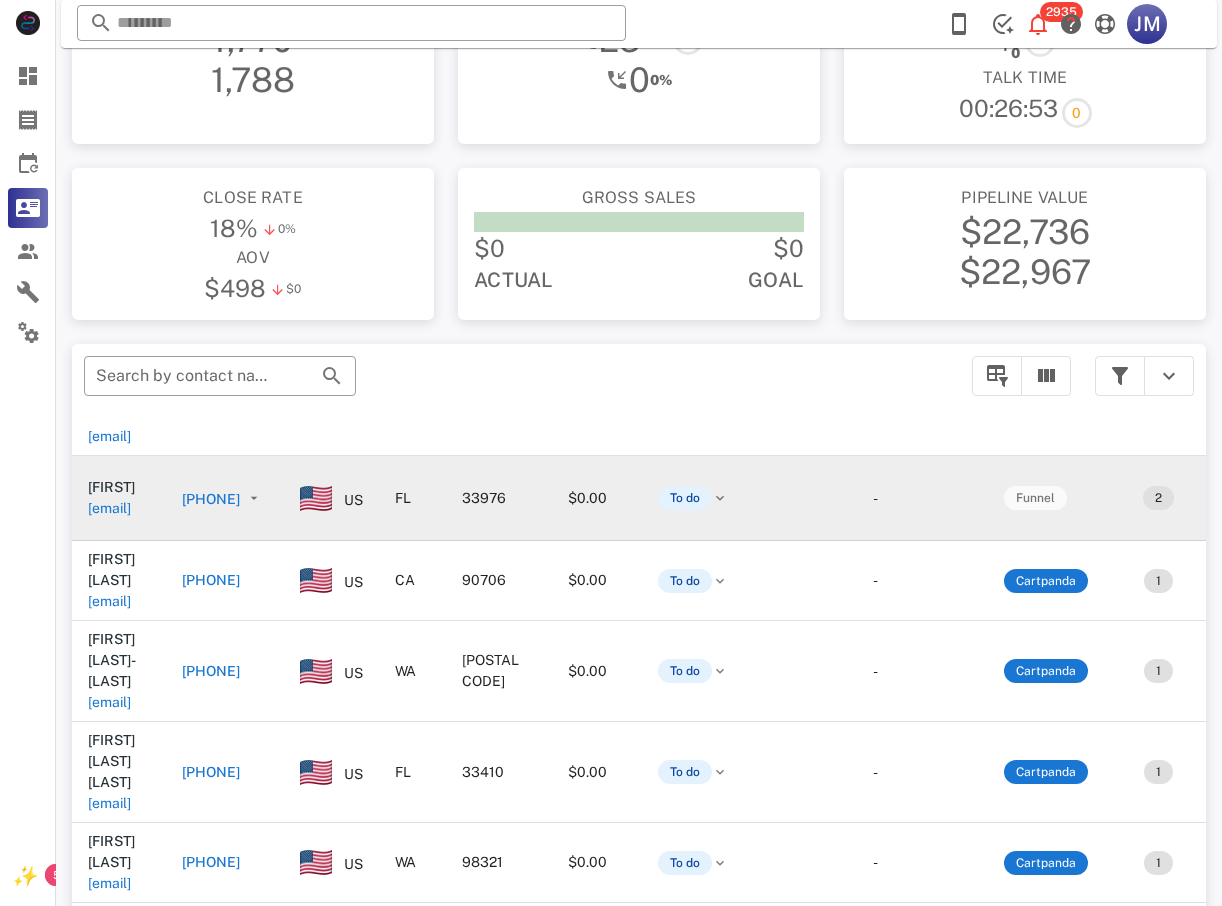 click on "+12397457551" at bounding box center [211, 499] 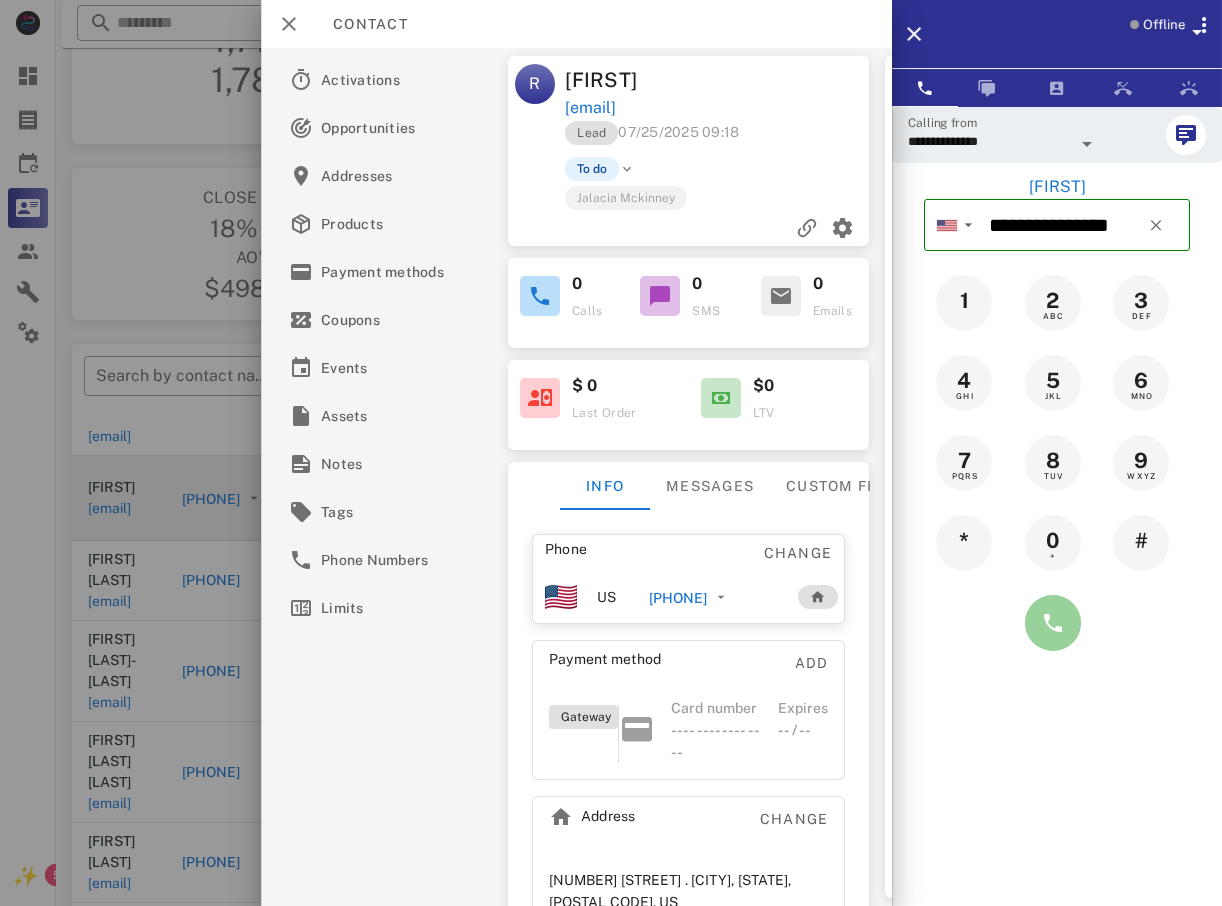 click at bounding box center [1053, 623] 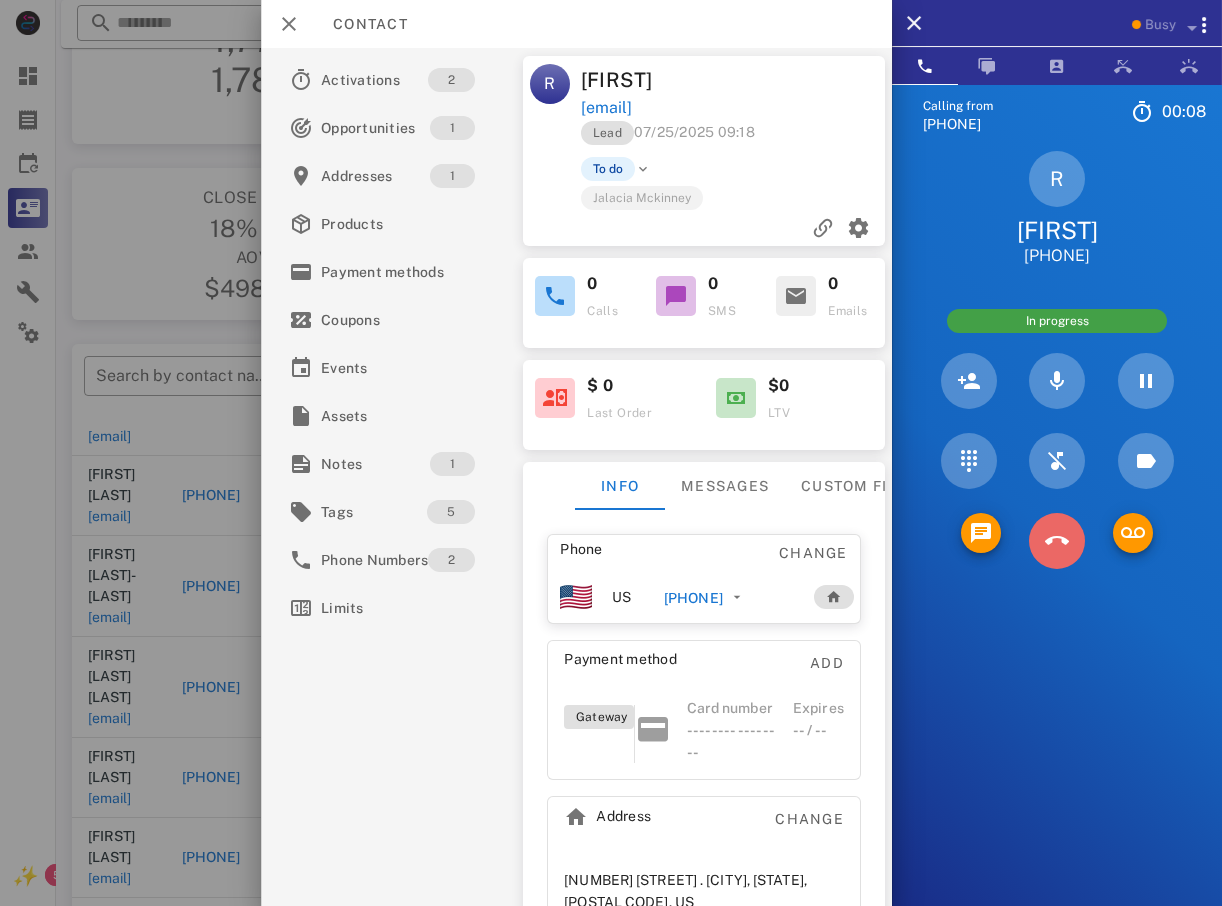 click at bounding box center [1057, 541] 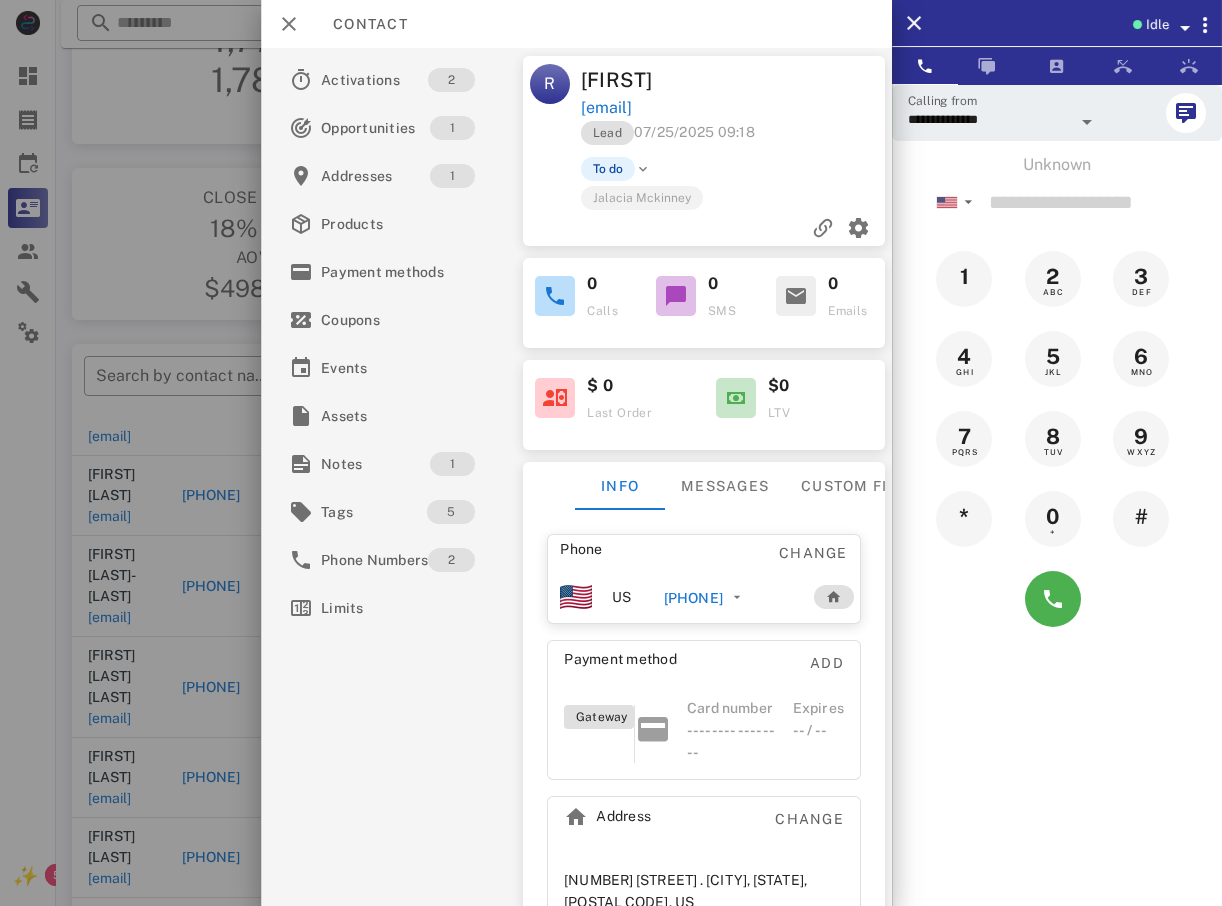 click at bounding box center (611, 453) 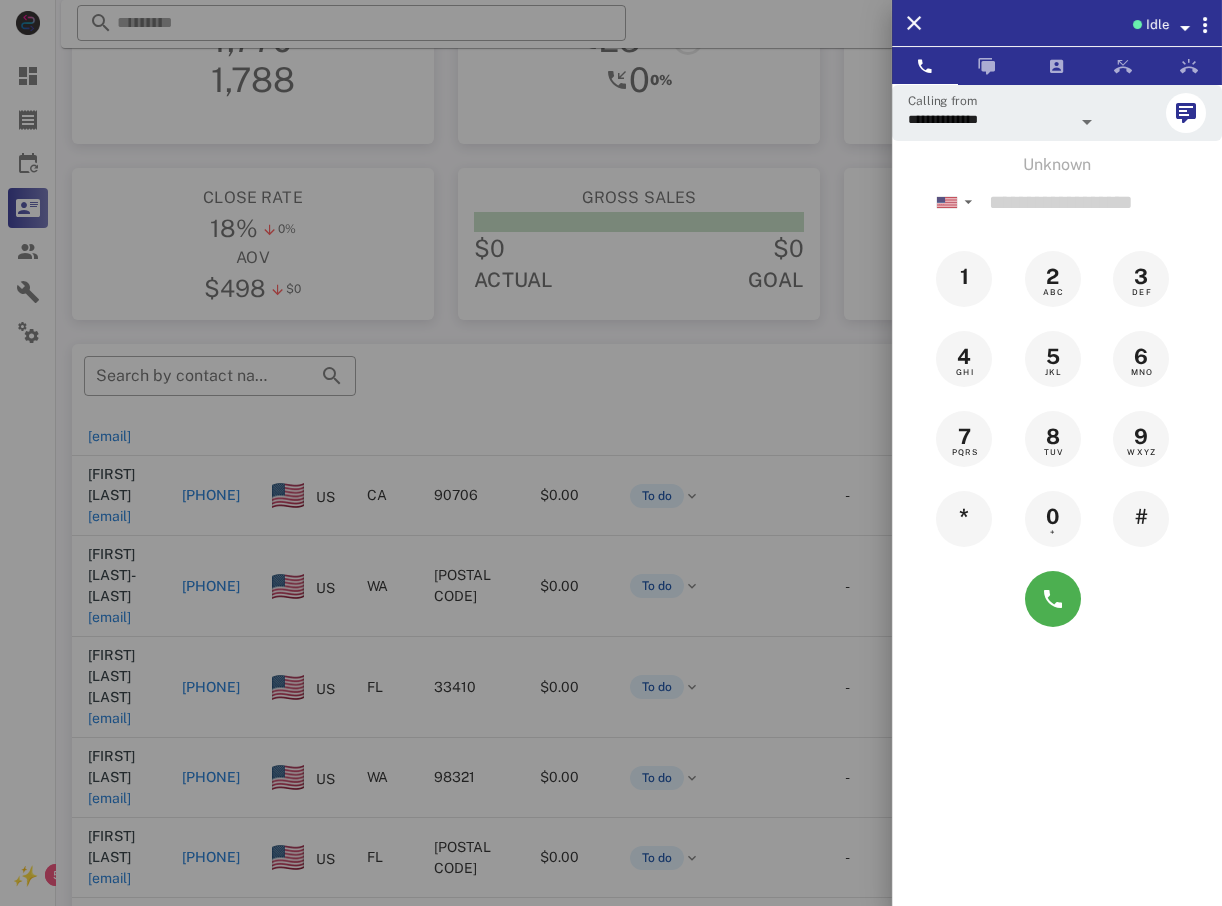 click at bounding box center [611, 453] 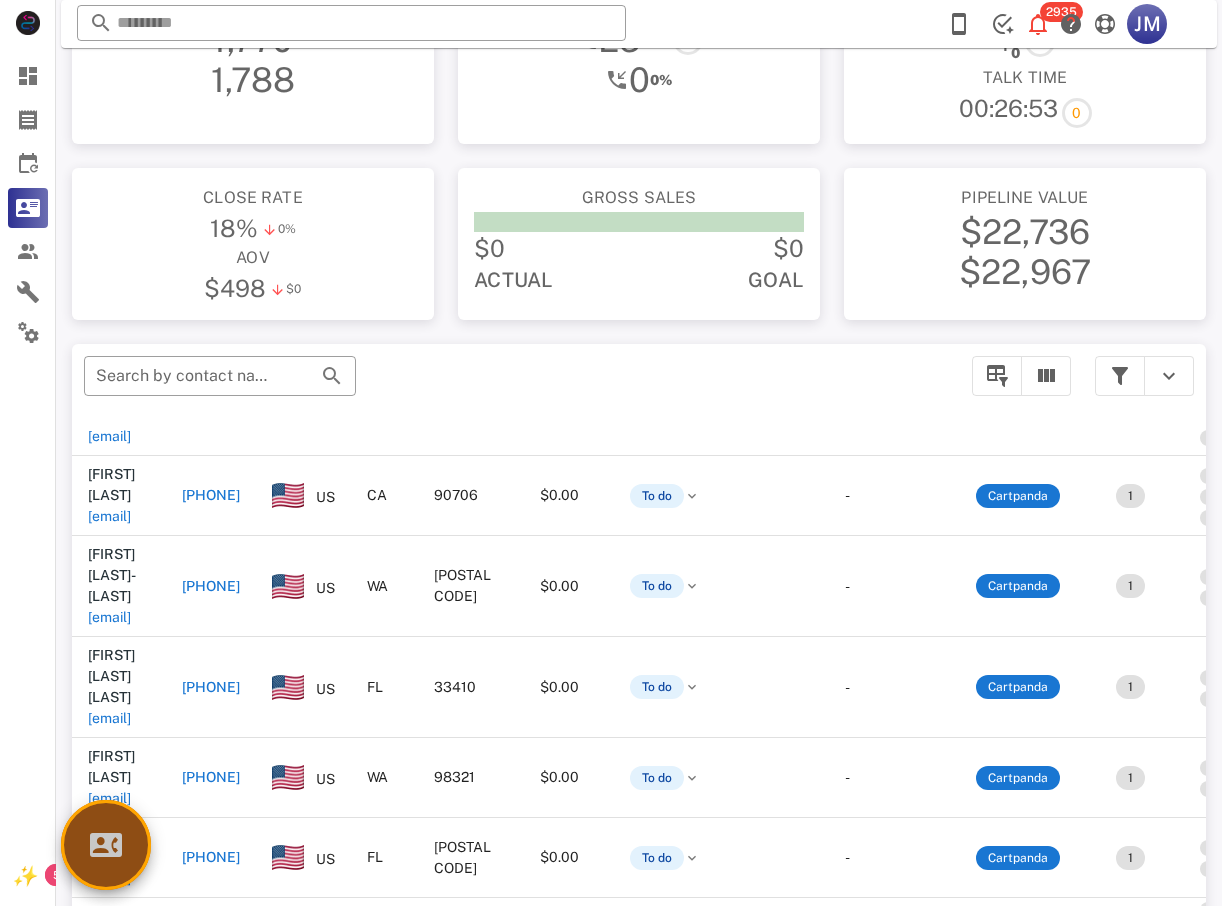 click at bounding box center (106, 845) 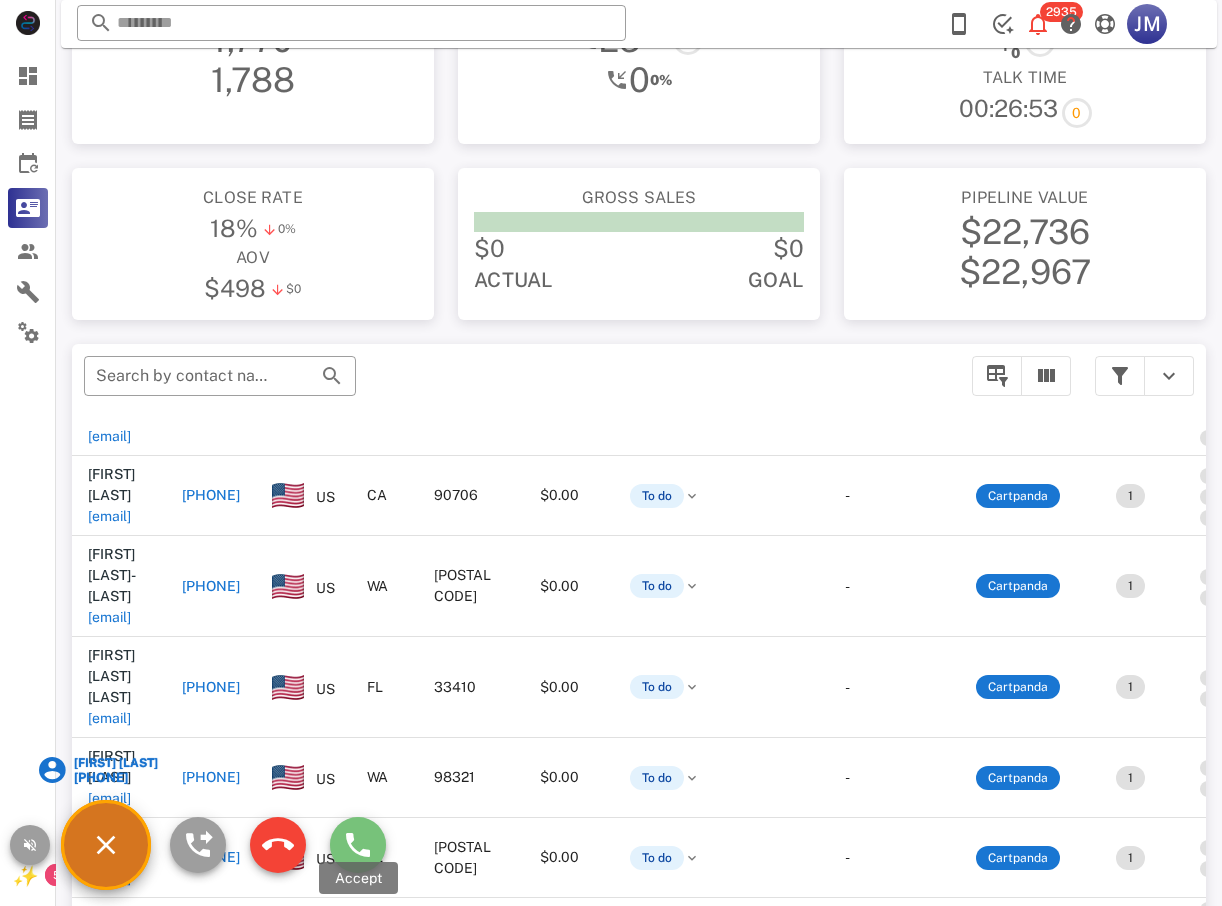 click at bounding box center (358, 845) 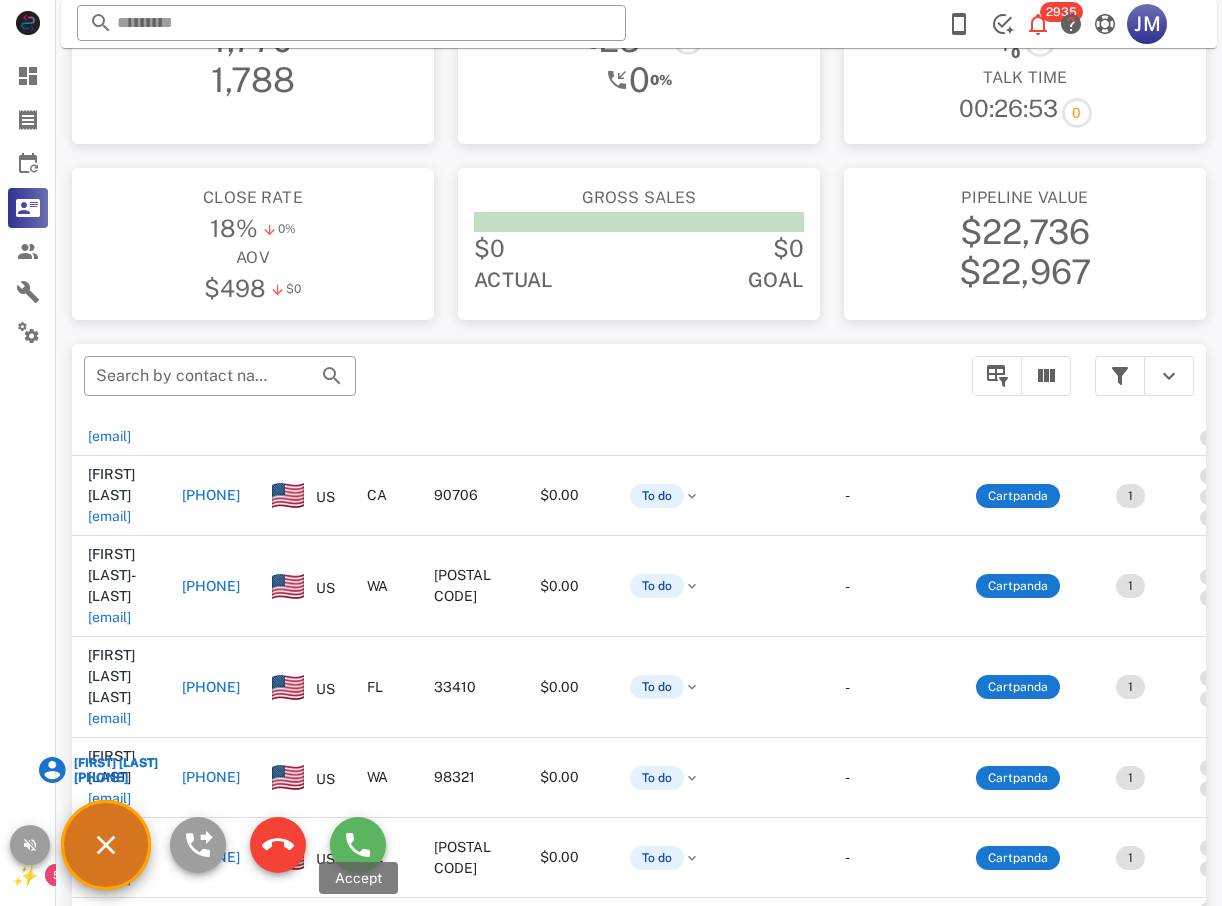 type on "**********" 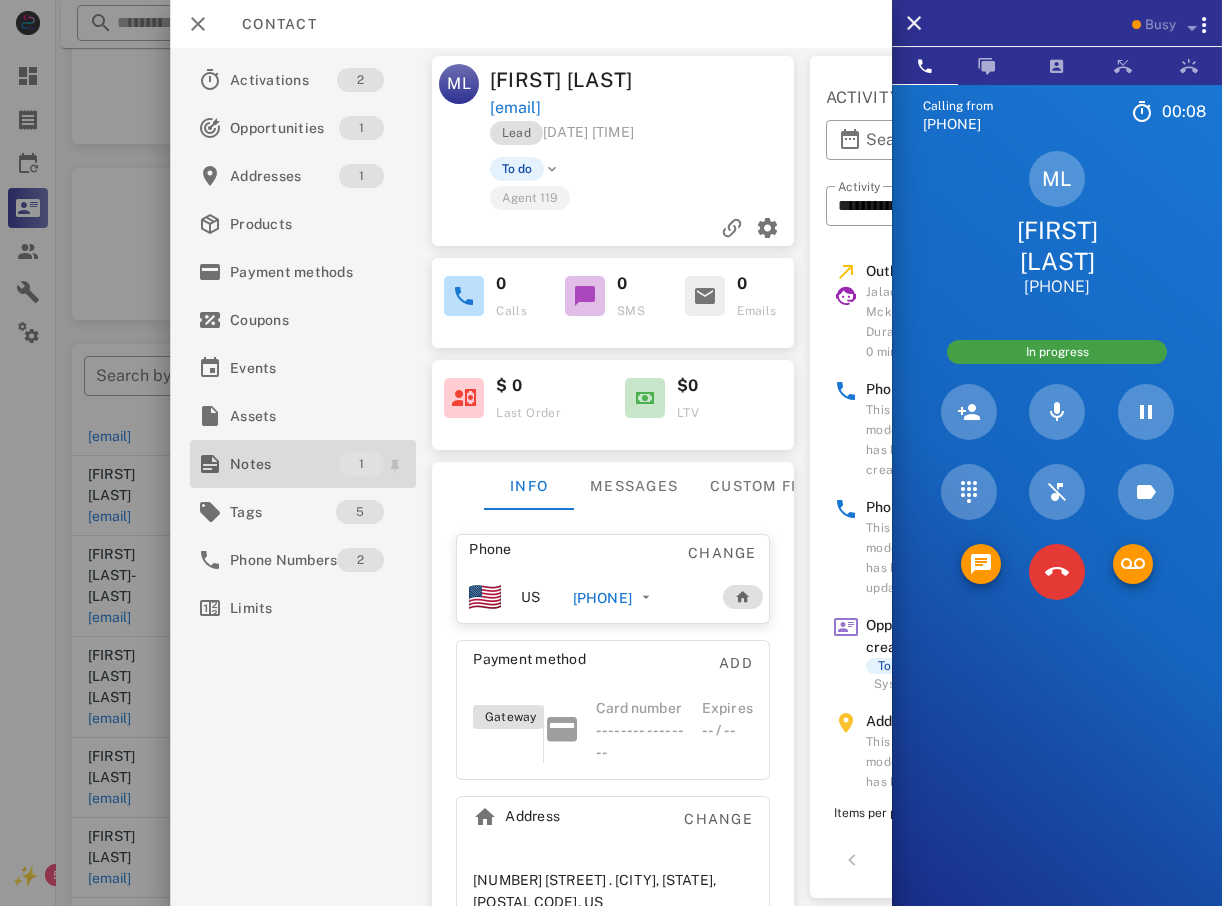 click on "Notes" at bounding box center [284, 464] 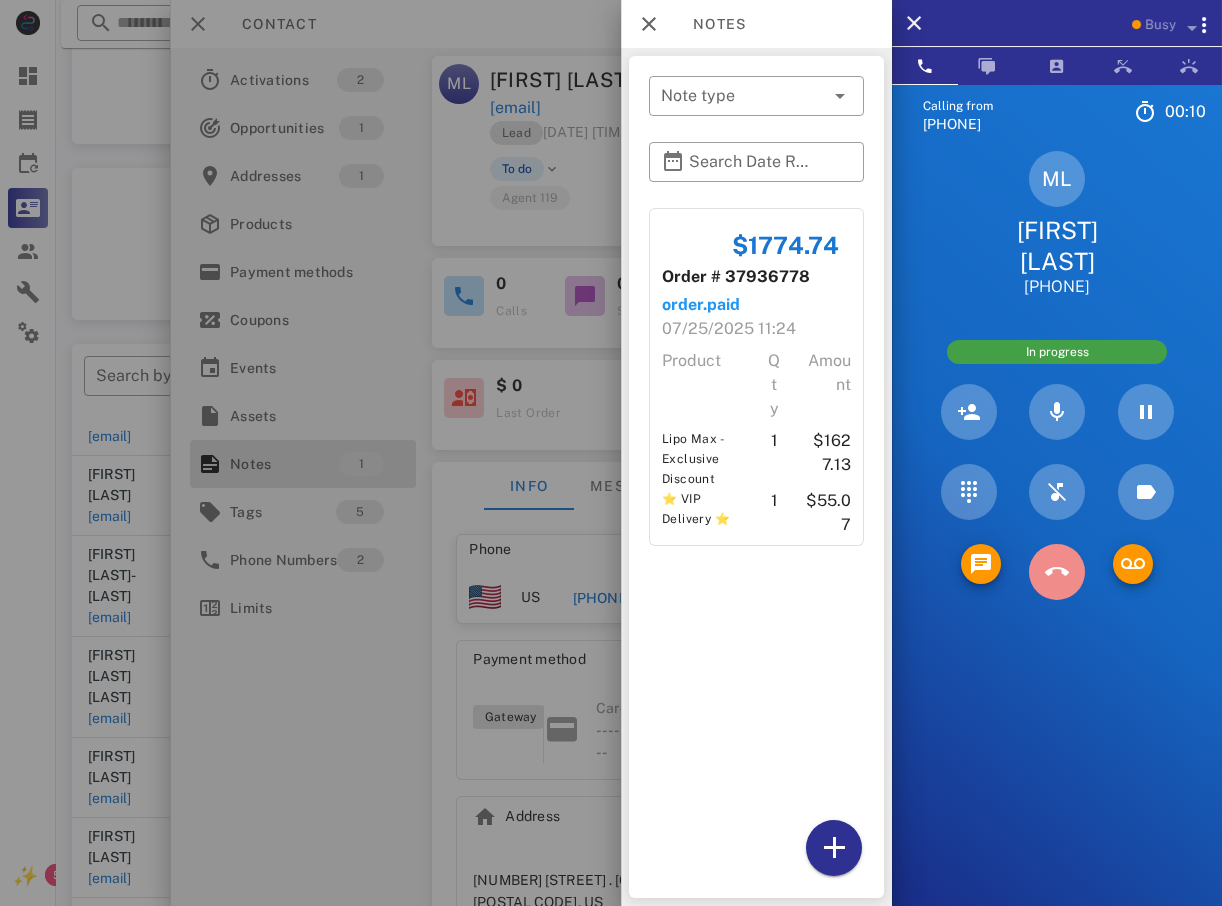 click at bounding box center (1057, 572) 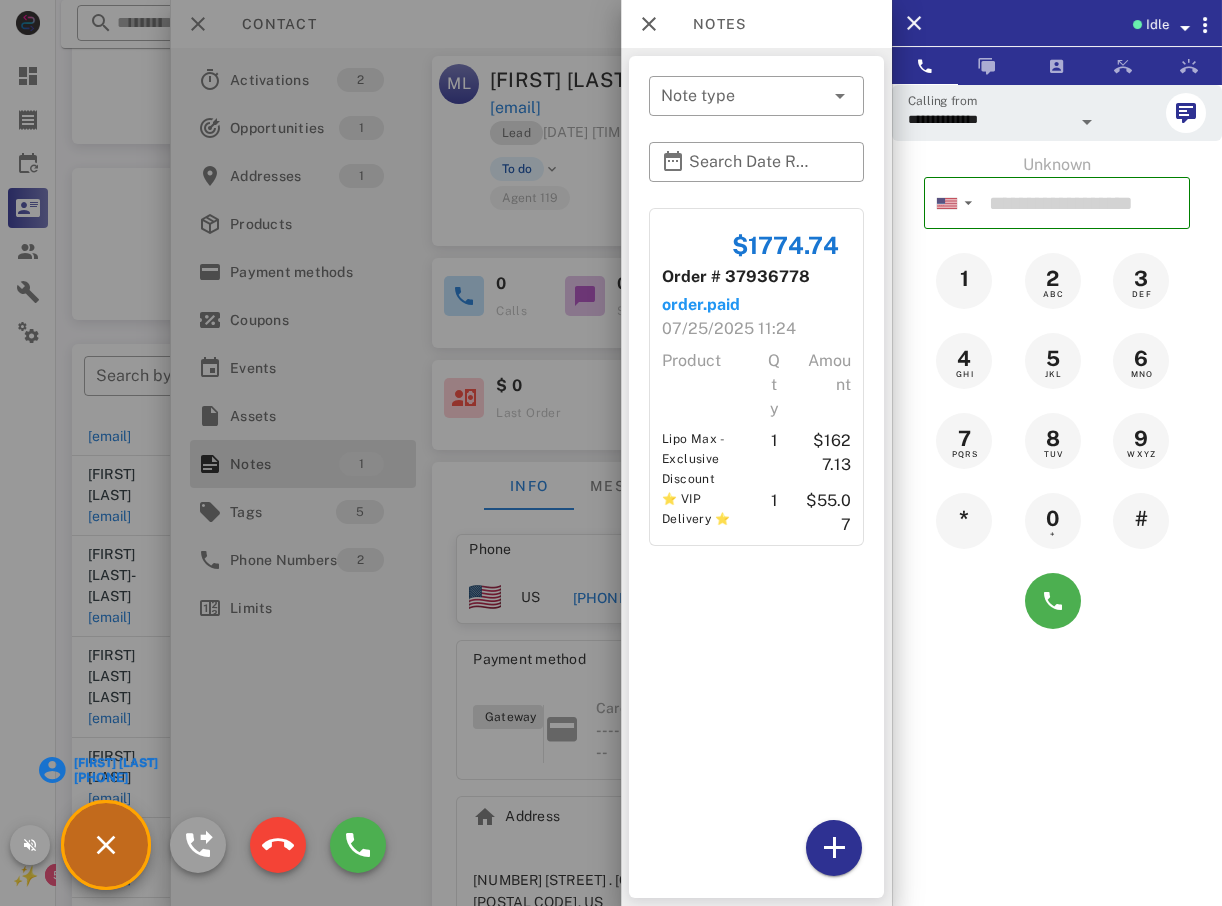 click at bounding box center [611, 453] 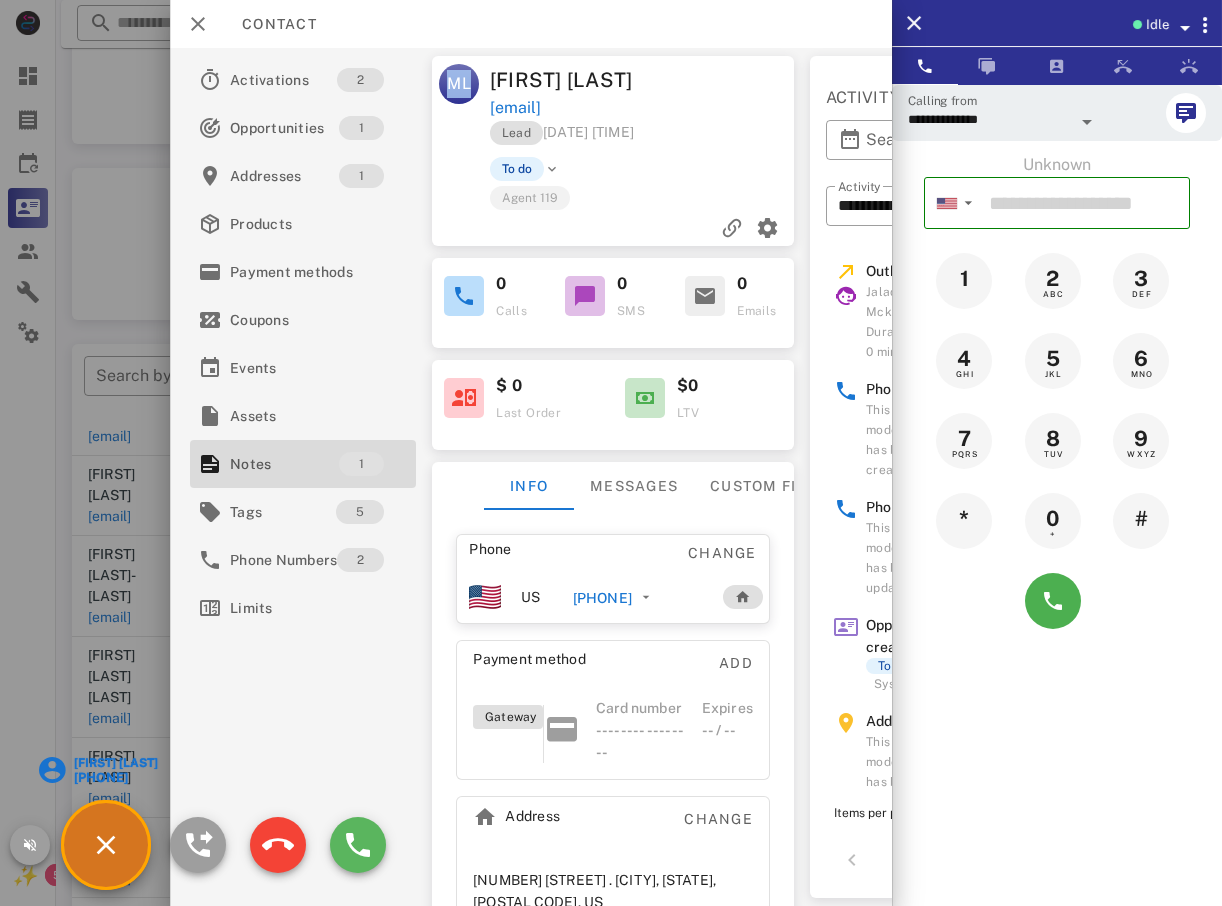 click on "**********" at bounding box center (639, 567) 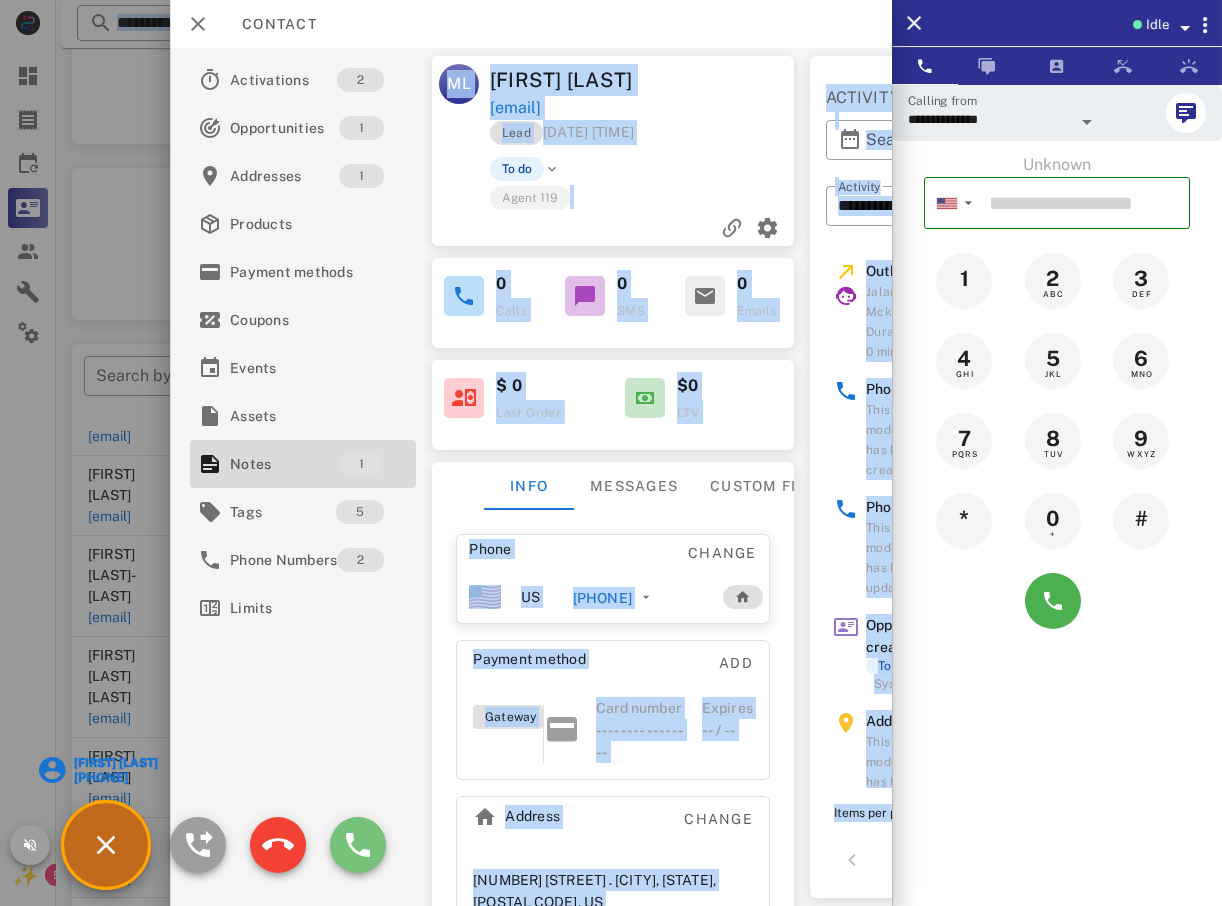 drag, startPoint x: 383, startPoint y: 843, endPoint x: 340, endPoint y: 836, distance: 43.56604 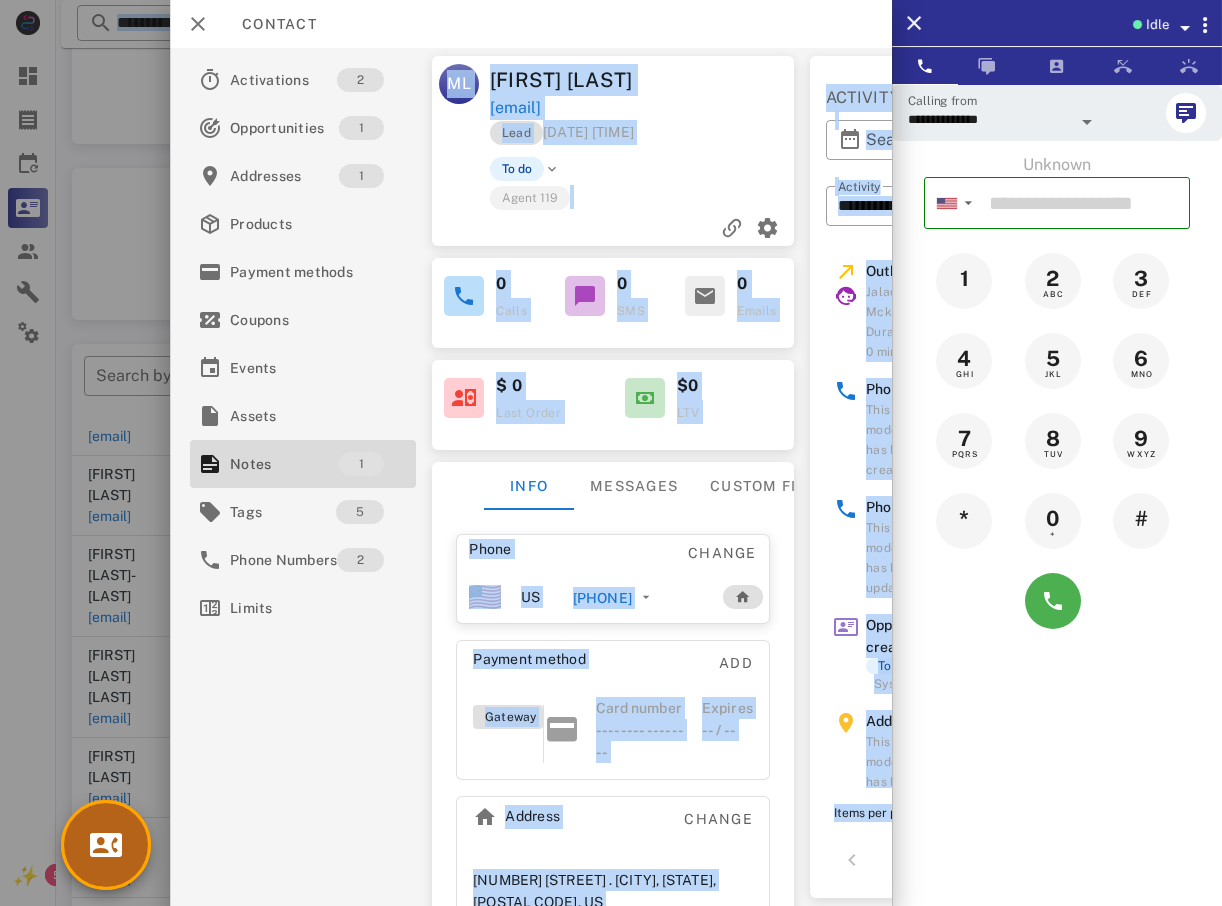 click at bounding box center [106, 845] 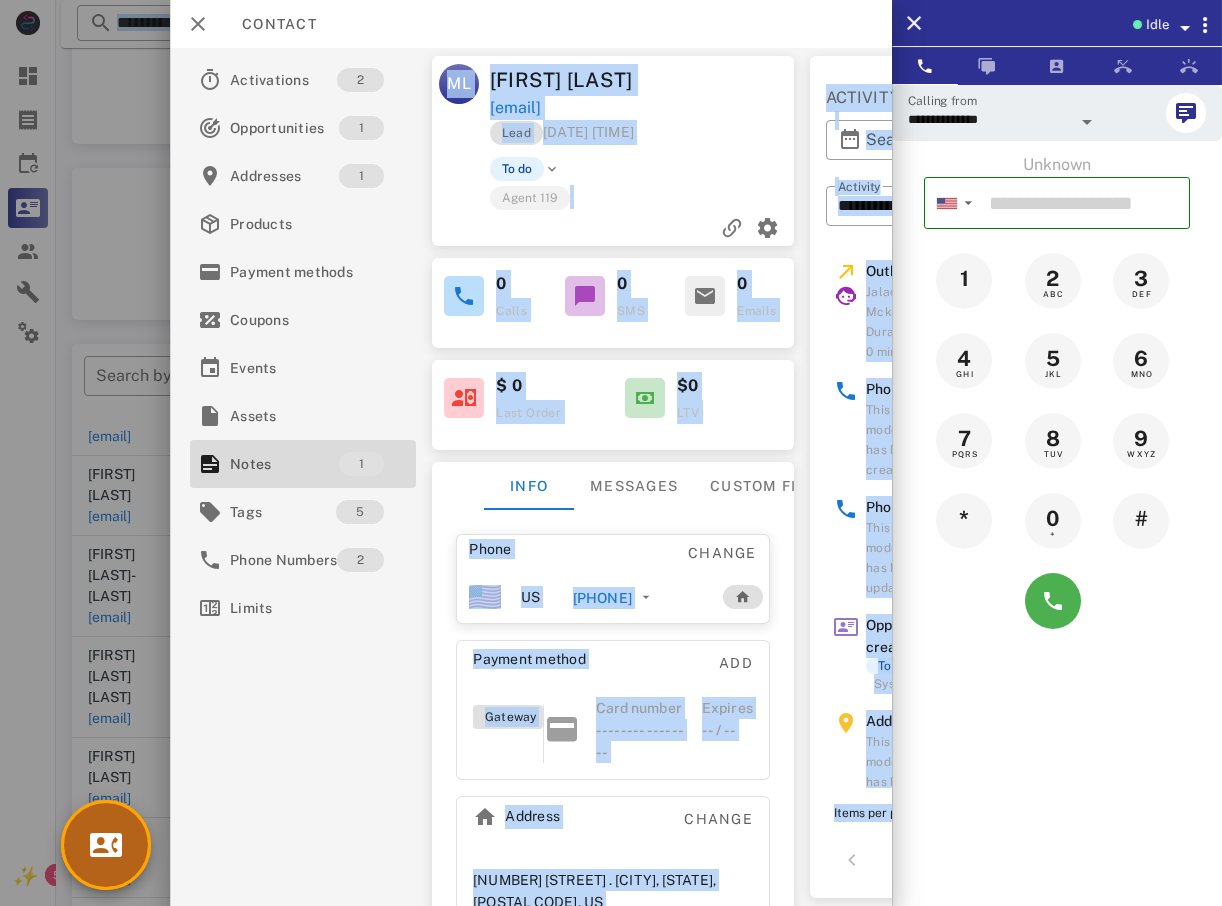 drag, startPoint x: 124, startPoint y: 853, endPoint x: 136, endPoint y: 831, distance: 25.059929 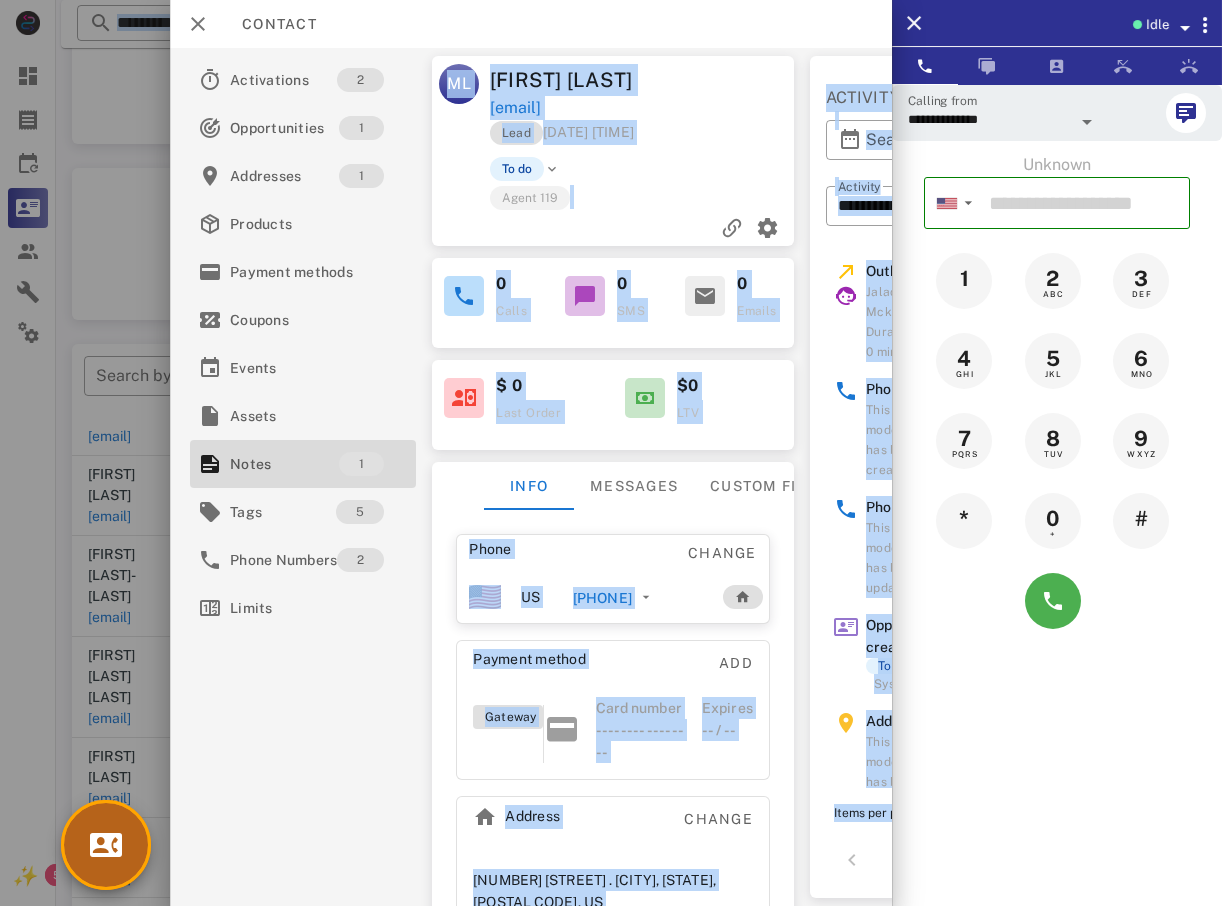 click at bounding box center [106, 845] 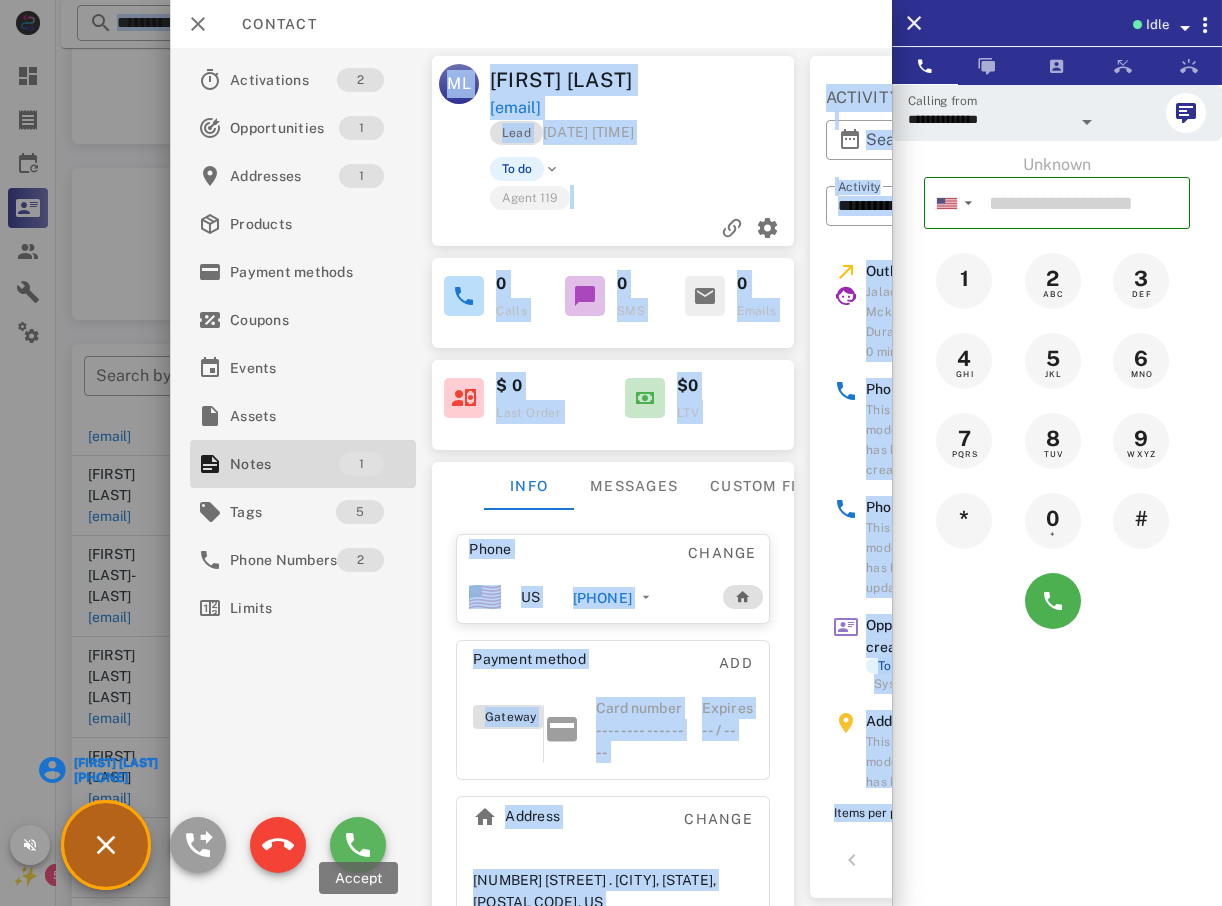 click at bounding box center (358, 845) 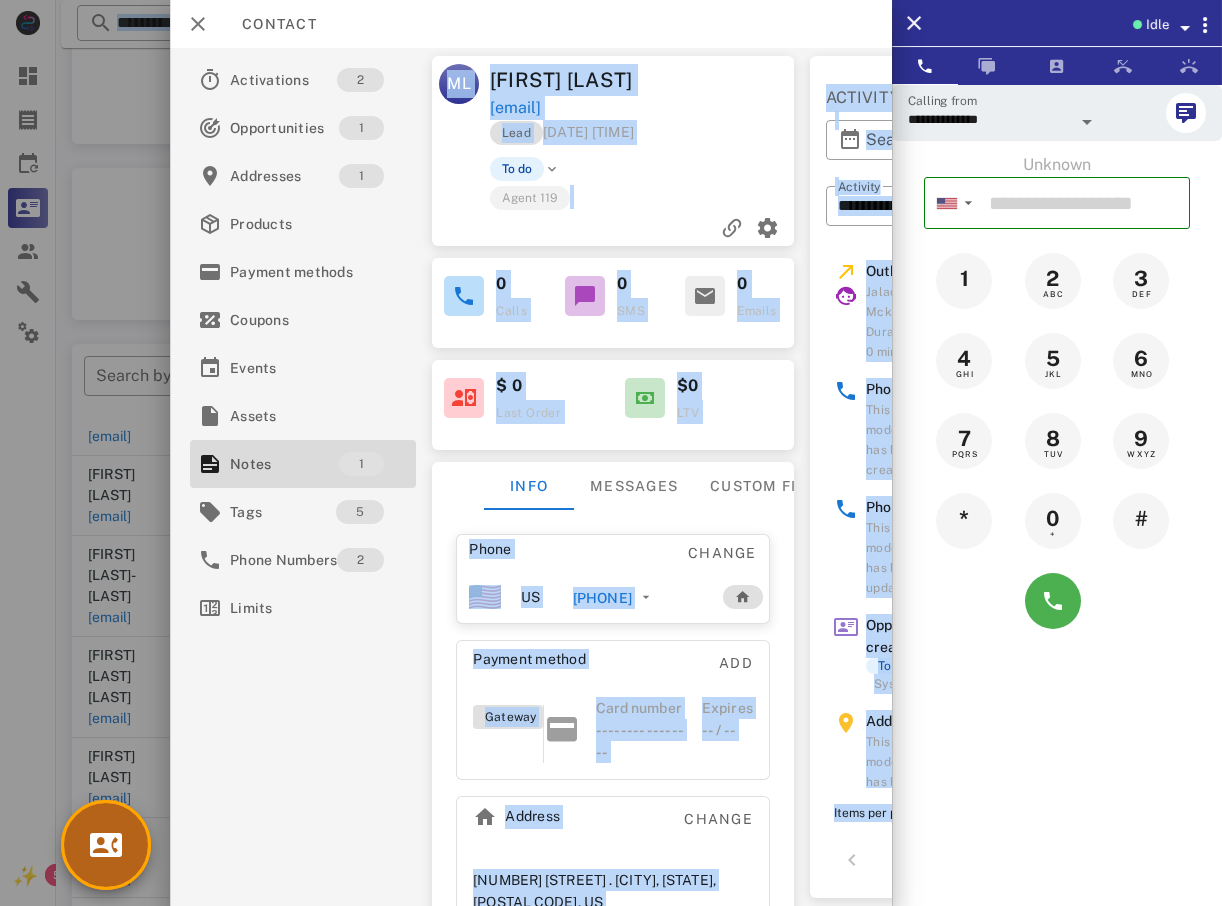 drag, startPoint x: 109, startPoint y: 825, endPoint x: 122, endPoint y: 821, distance: 13.601471 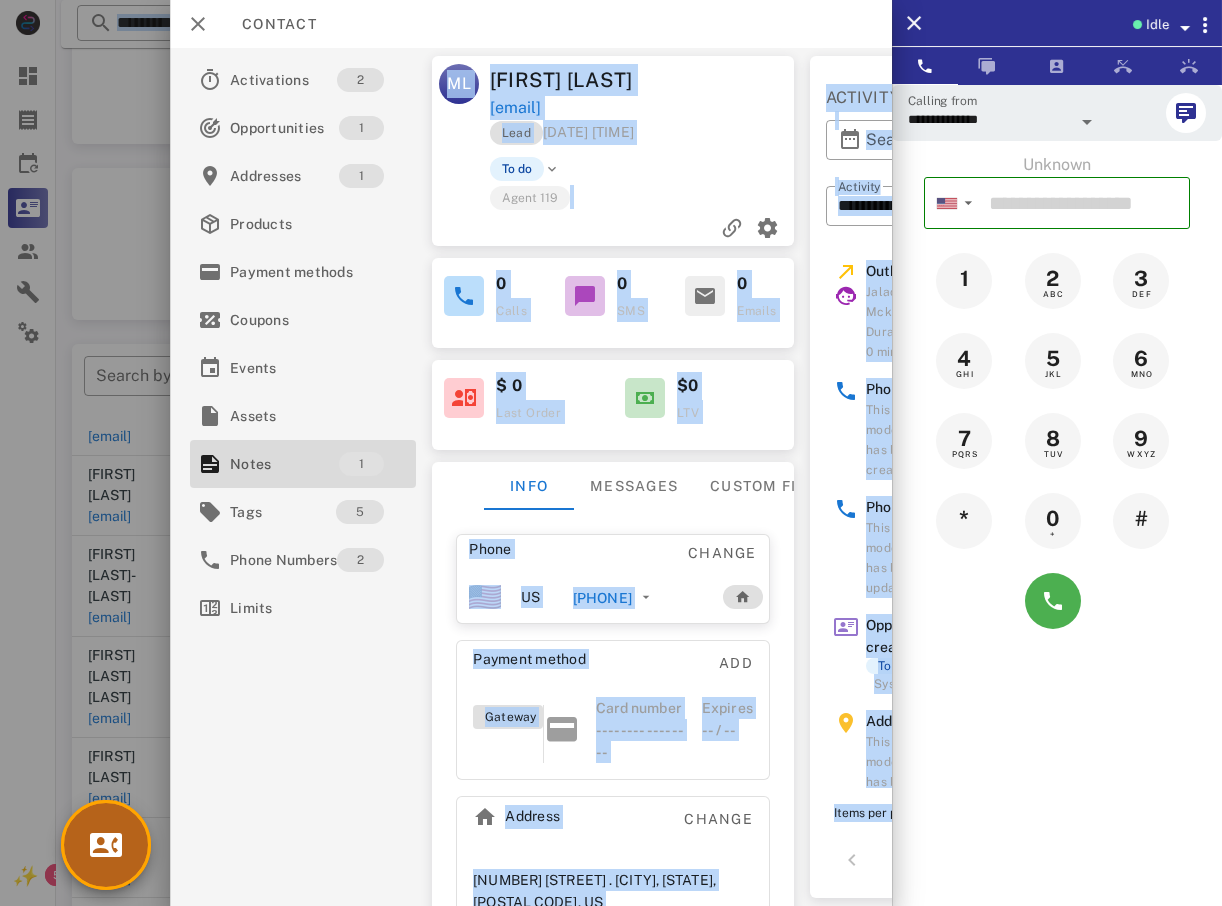 click at bounding box center (106, 845) 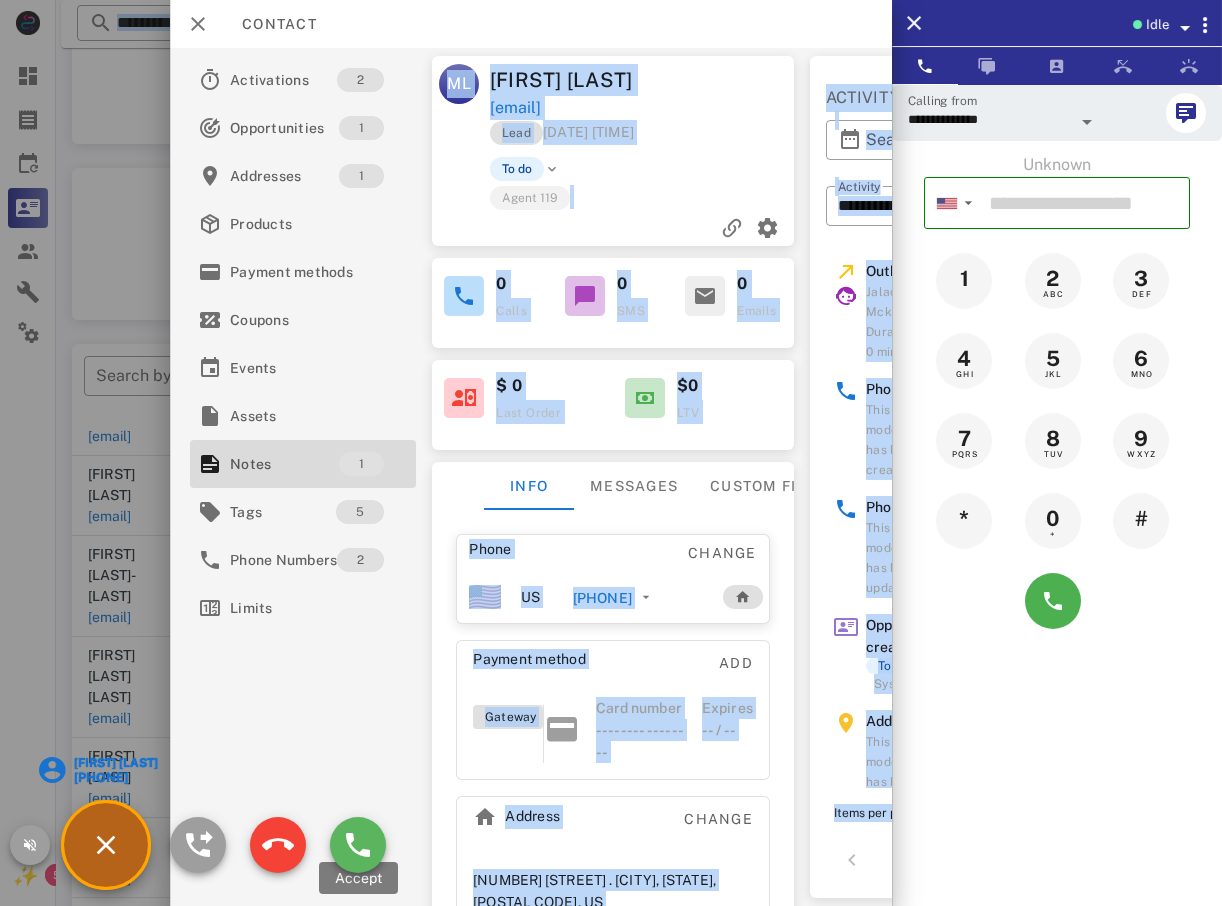 click at bounding box center (358, 845) 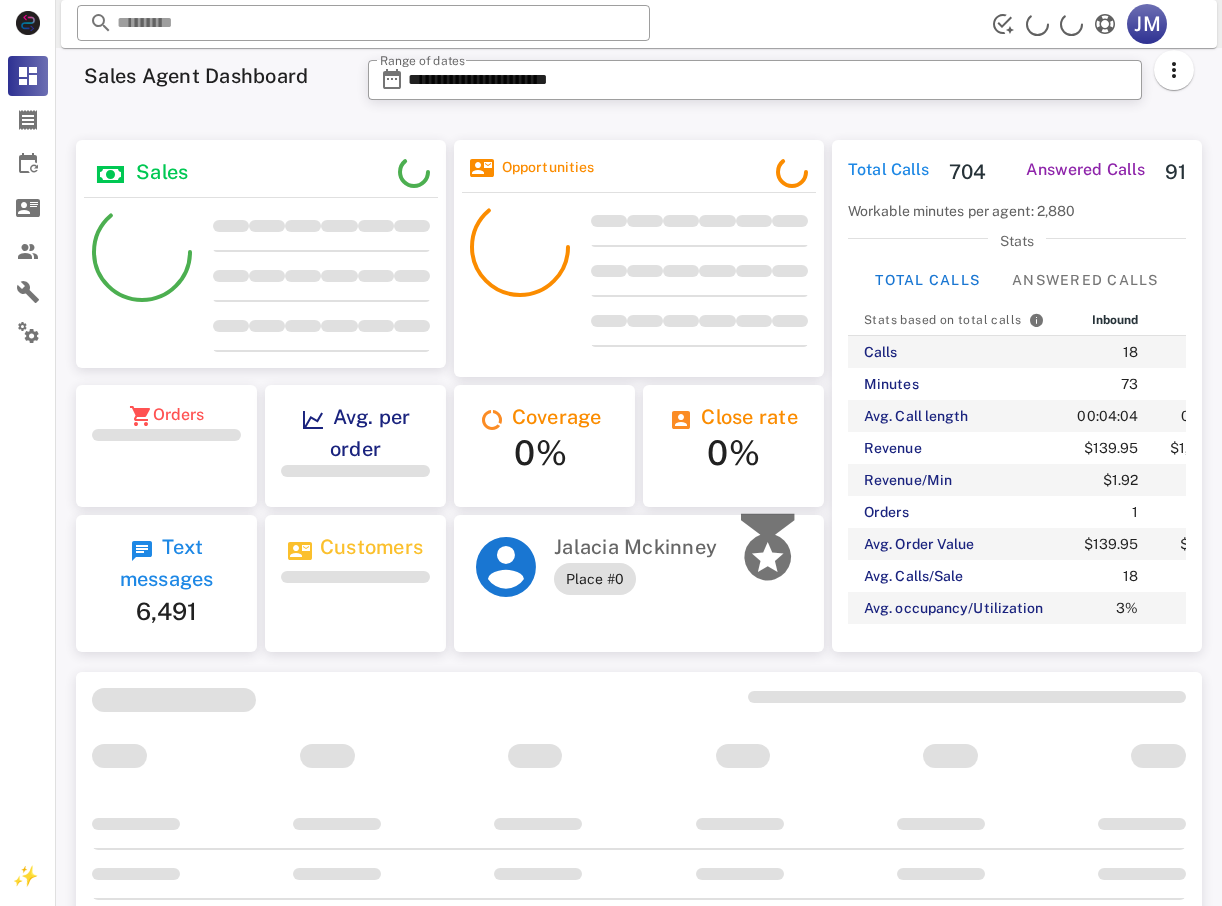scroll, scrollTop: 0, scrollLeft: 0, axis: both 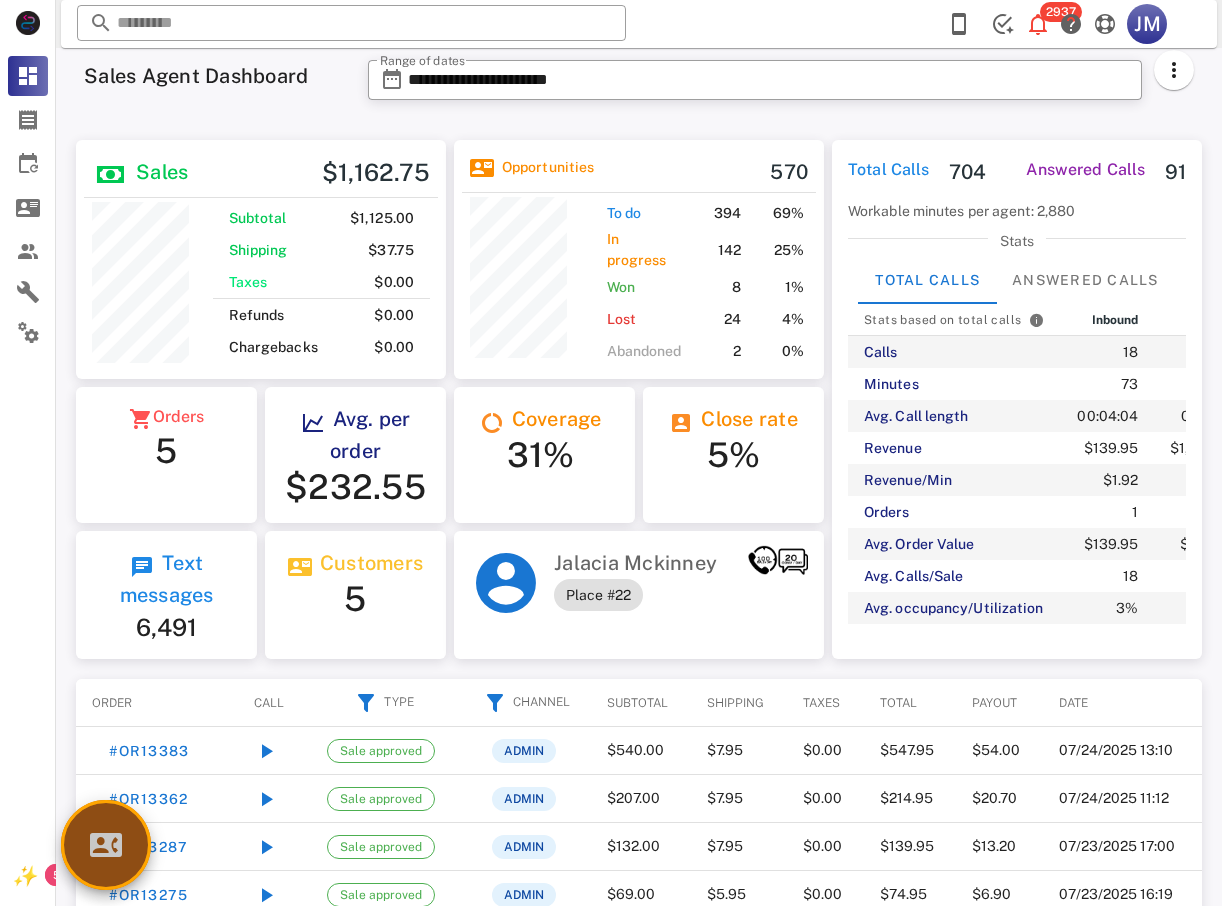 click at bounding box center (106, 845) 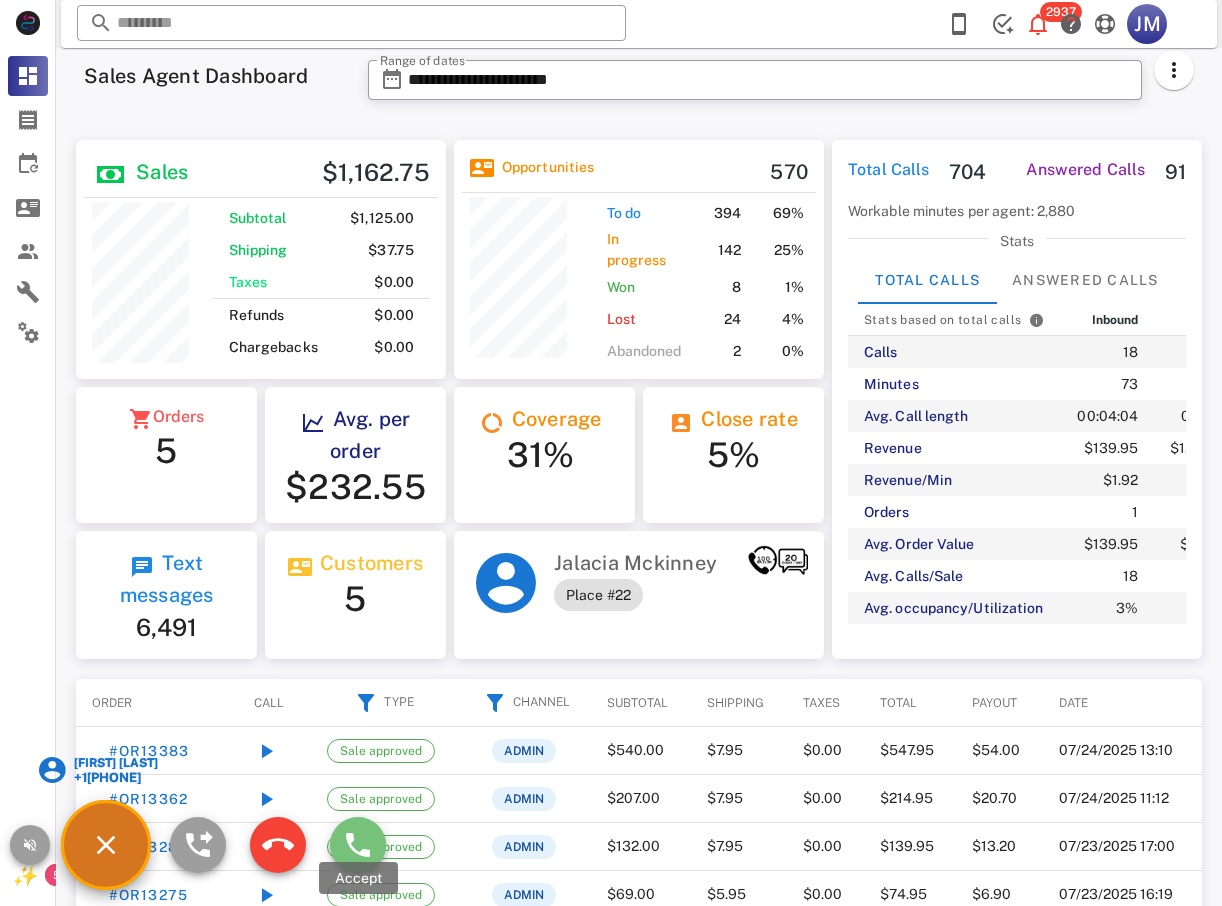click at bounding box center (358, 845) 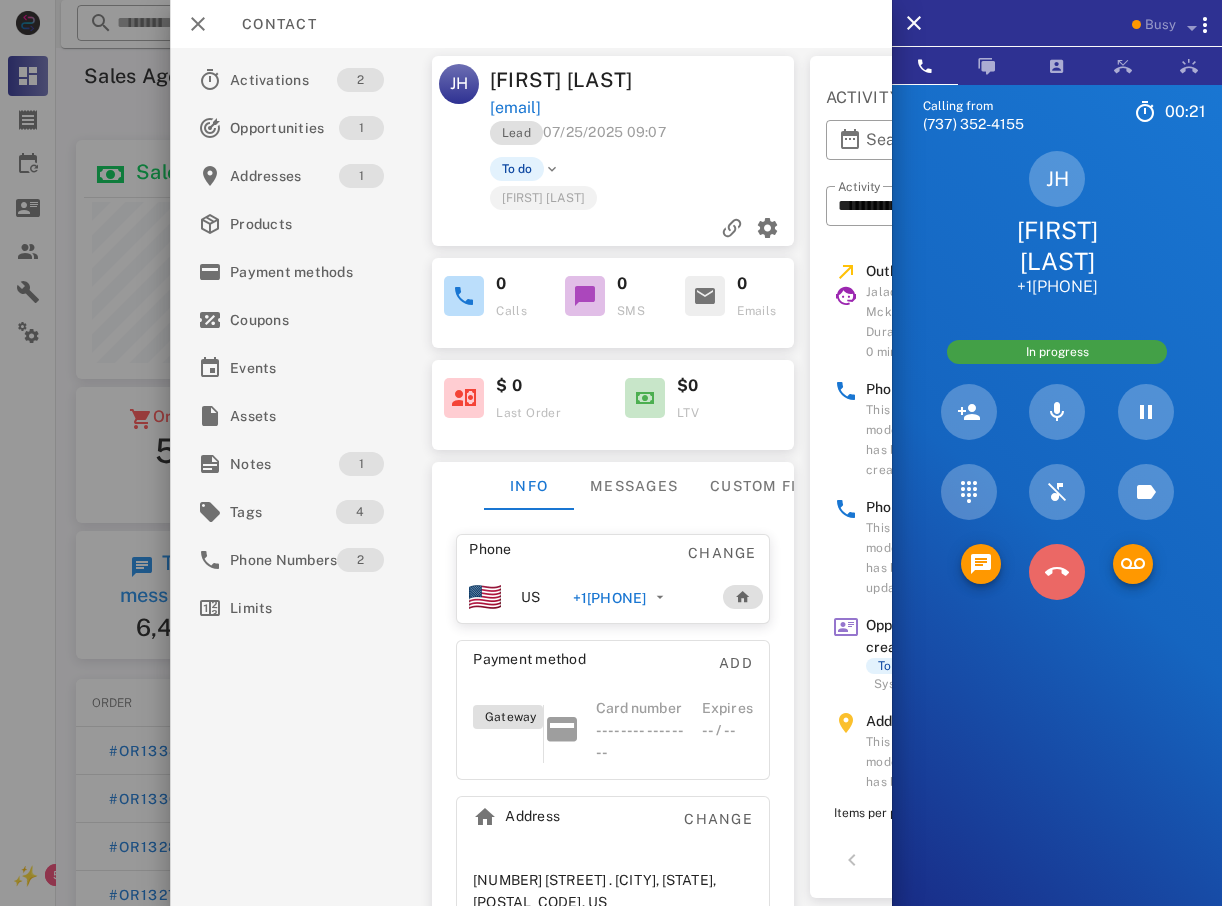 click at bounding box center (1057, 572) 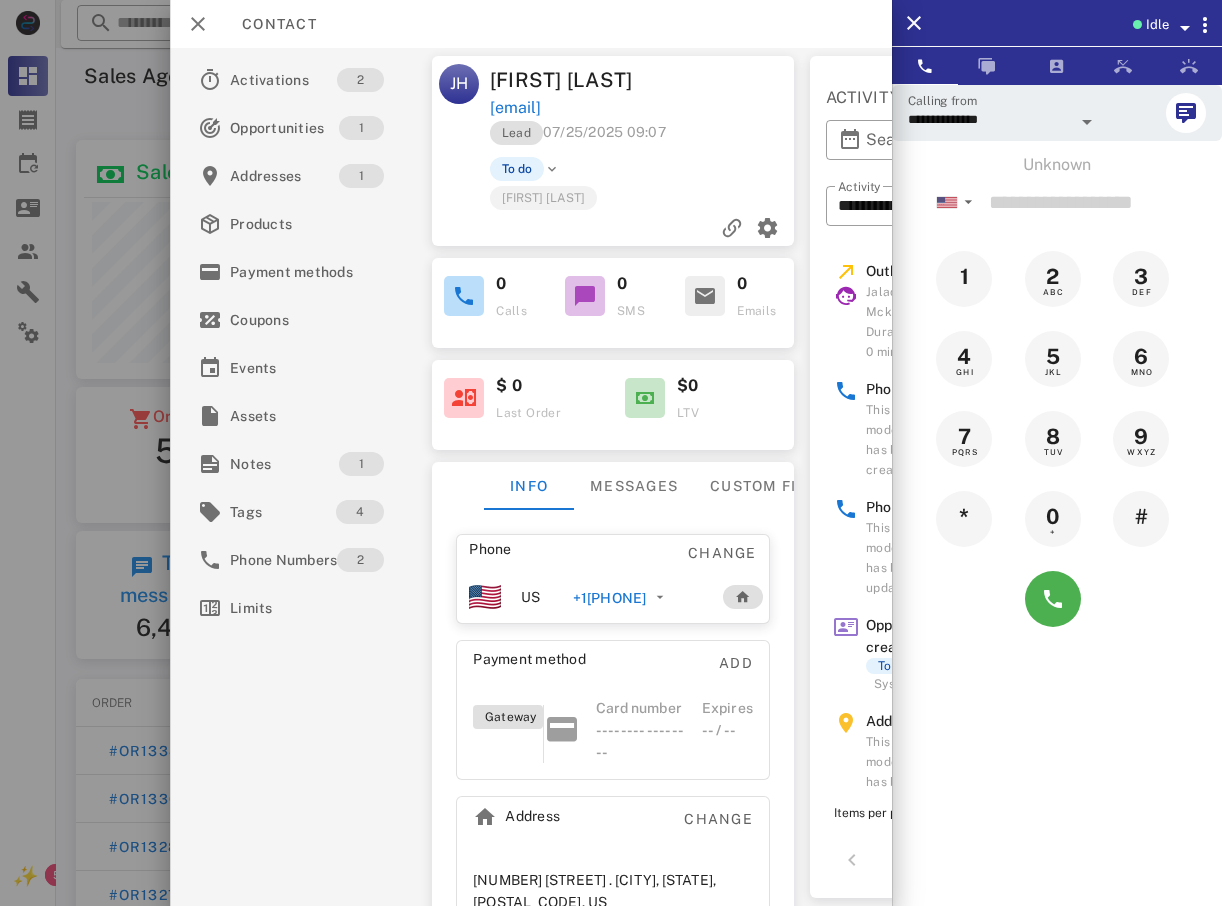 click at bounding box center (611, 453) 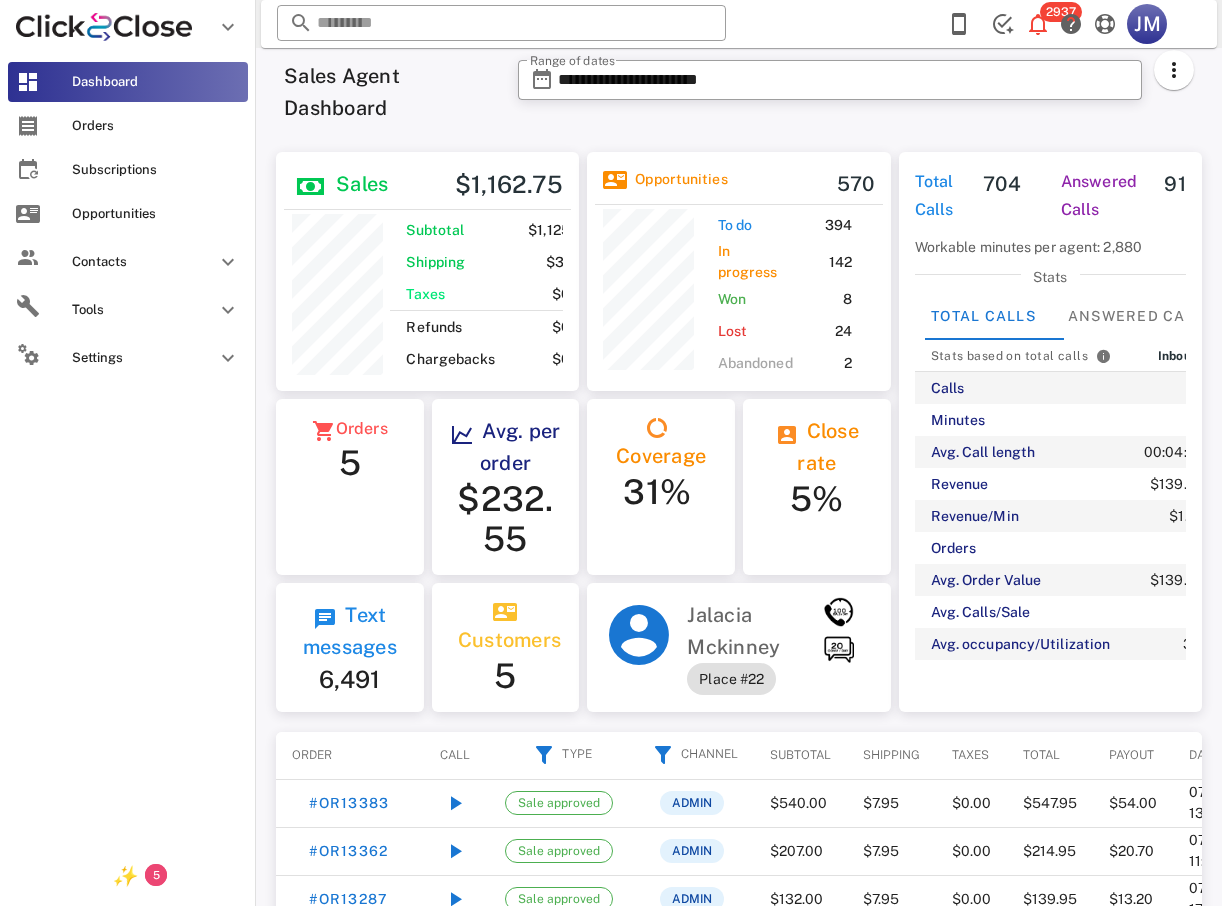 scroll, scrollTop: 250, scrollLeft: 303, axis: both 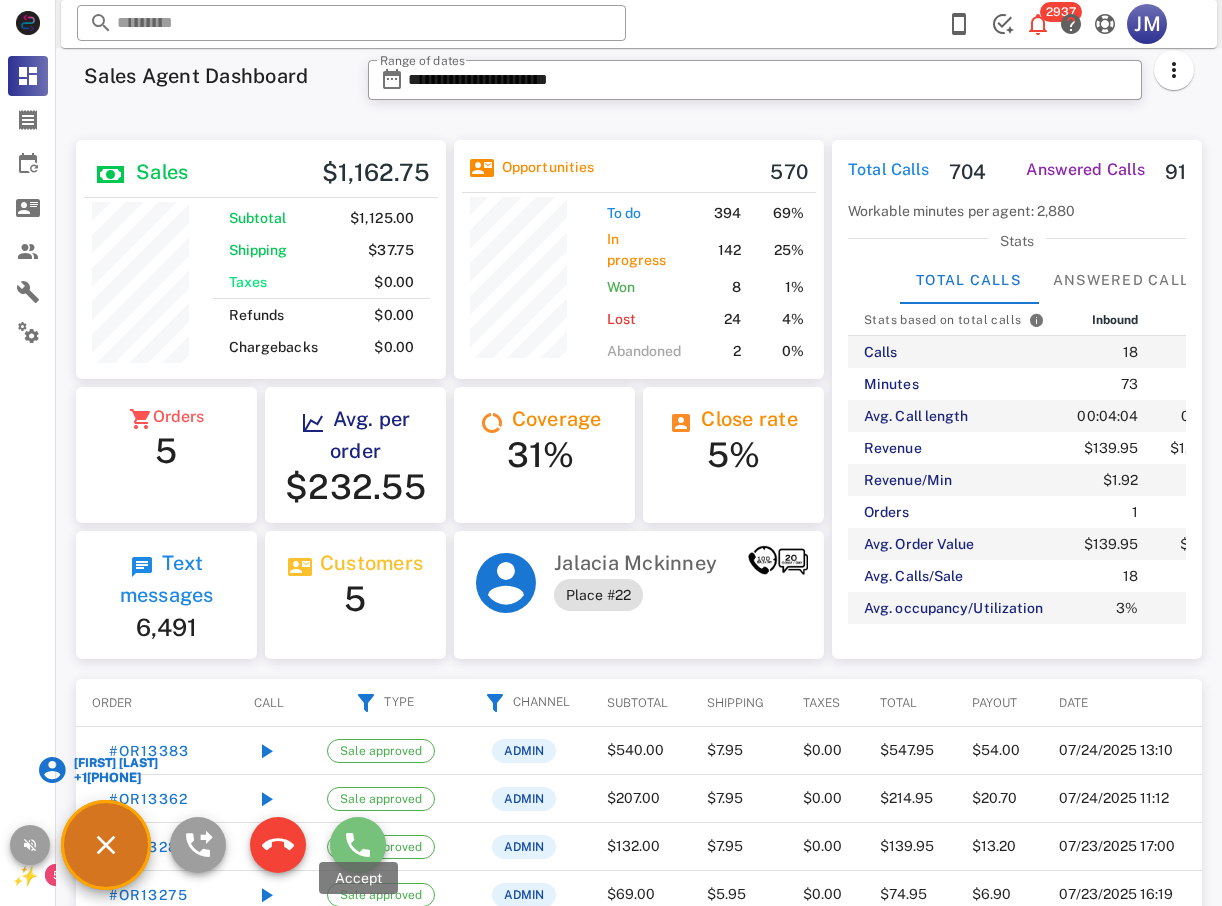 click at bounding box center [358, 845] 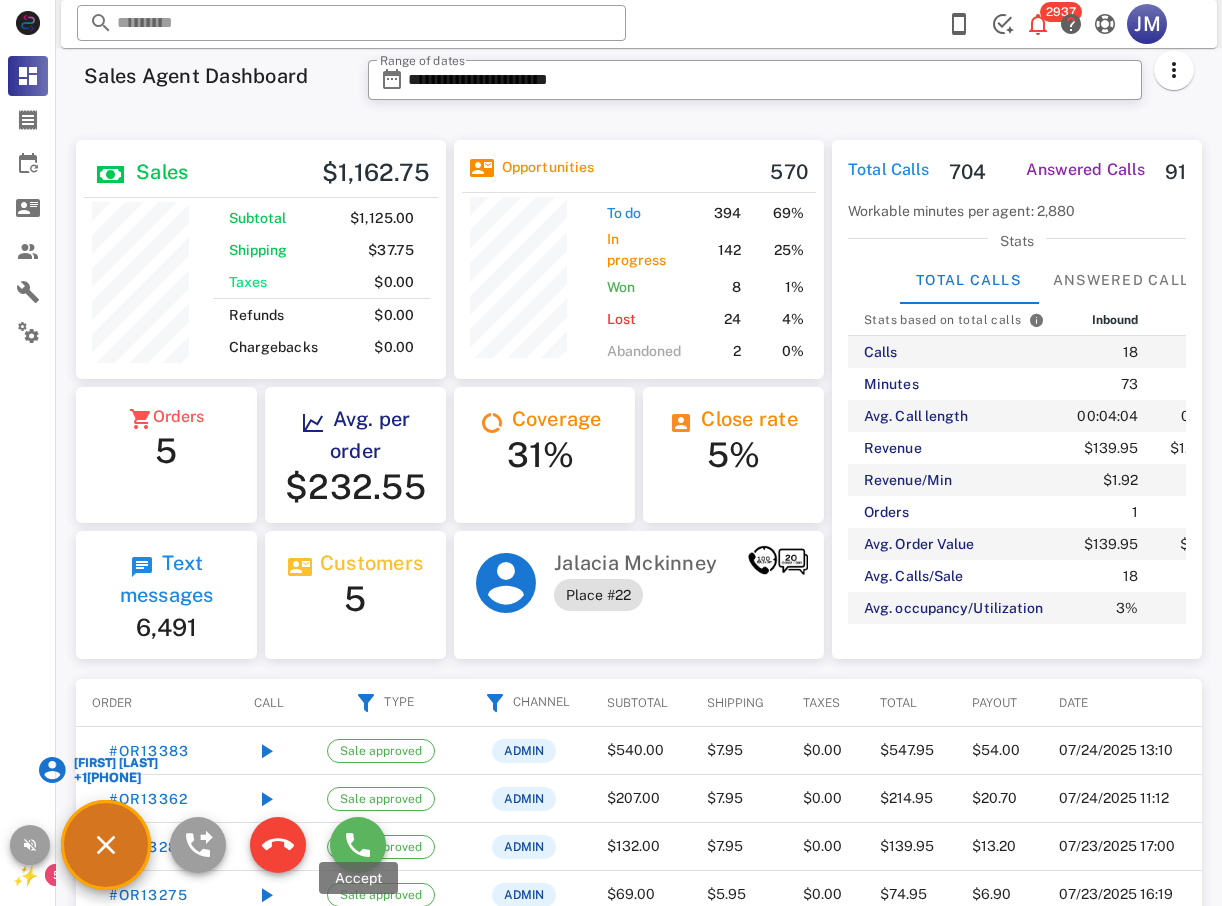 type on "**********" 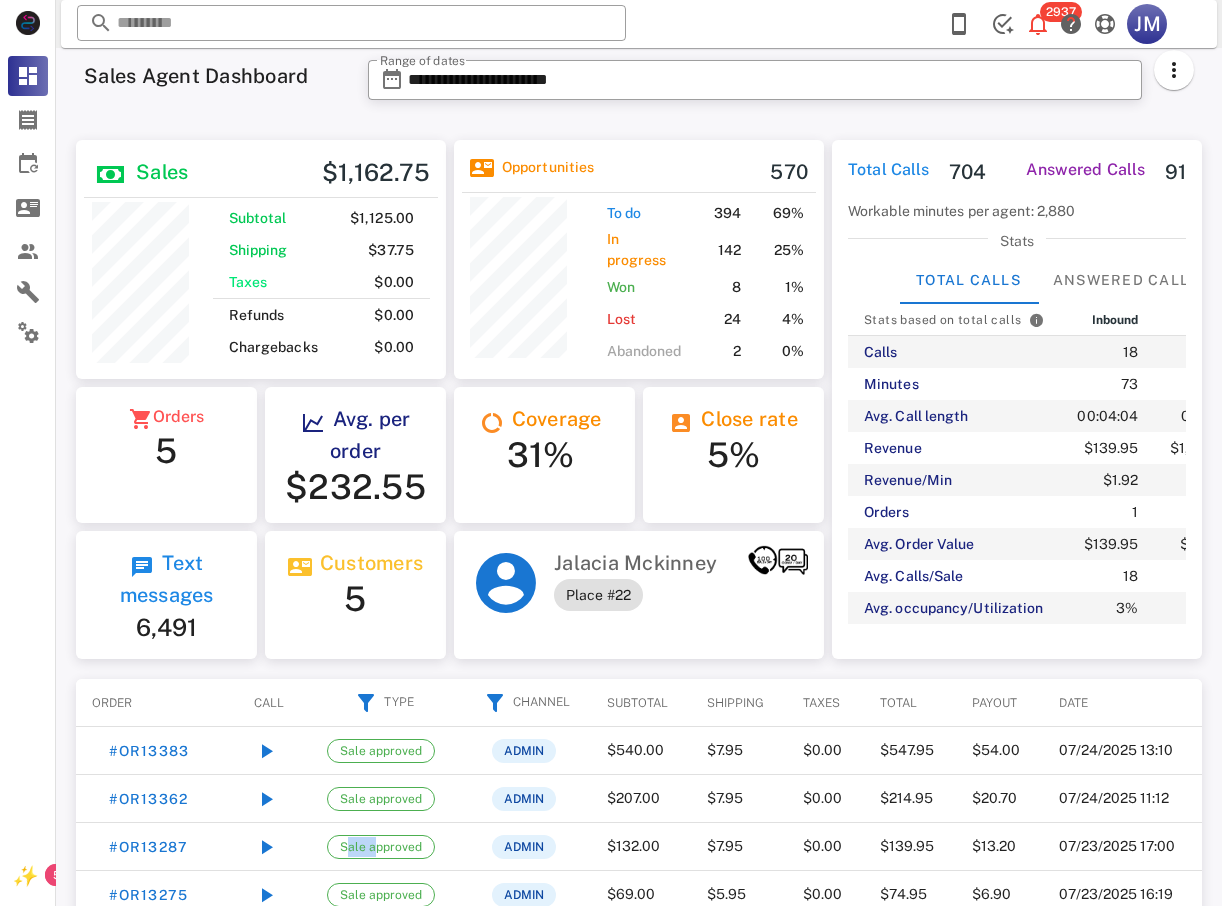 click on "Sale approved" at bounding box center [381, 847] 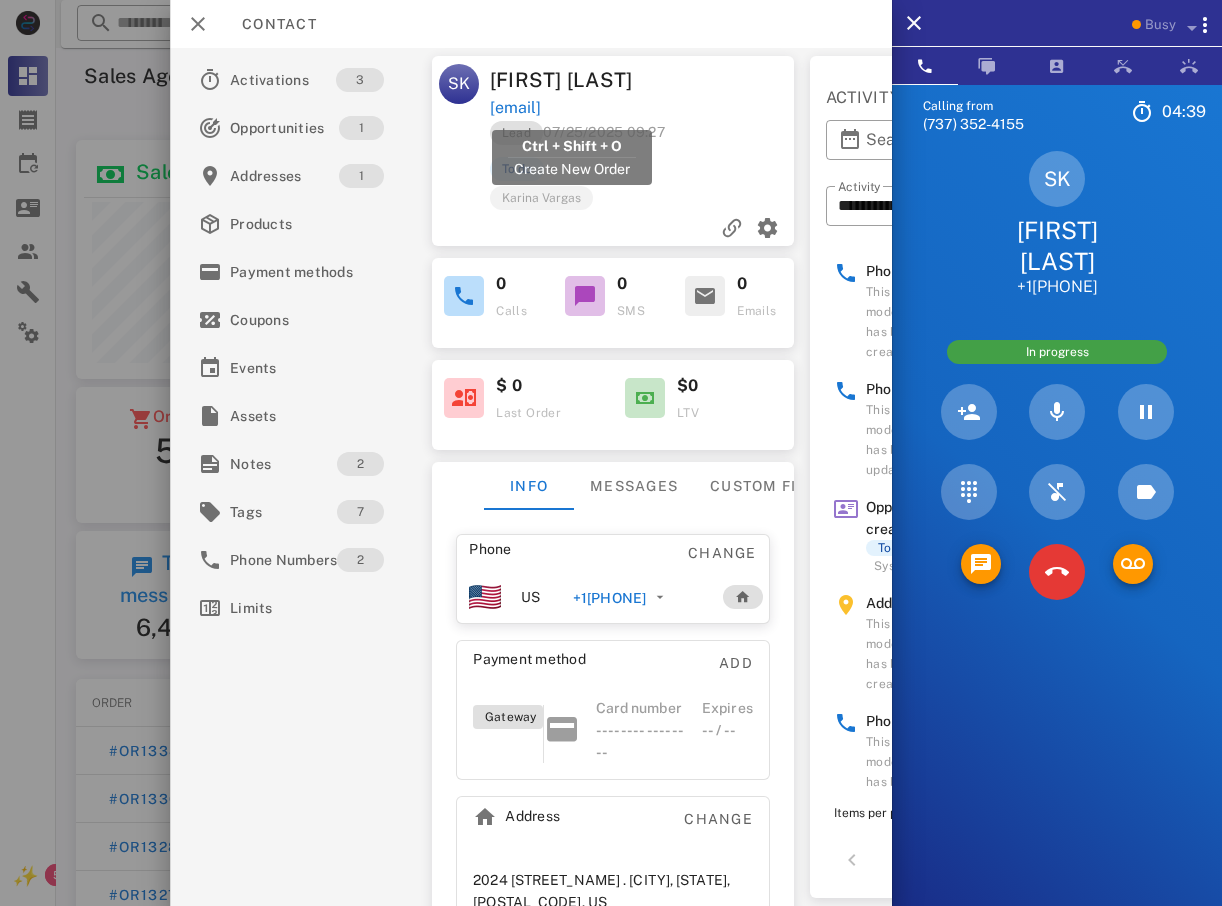 click on "negstads@yahoo.com" at bounding box center [515, 108] 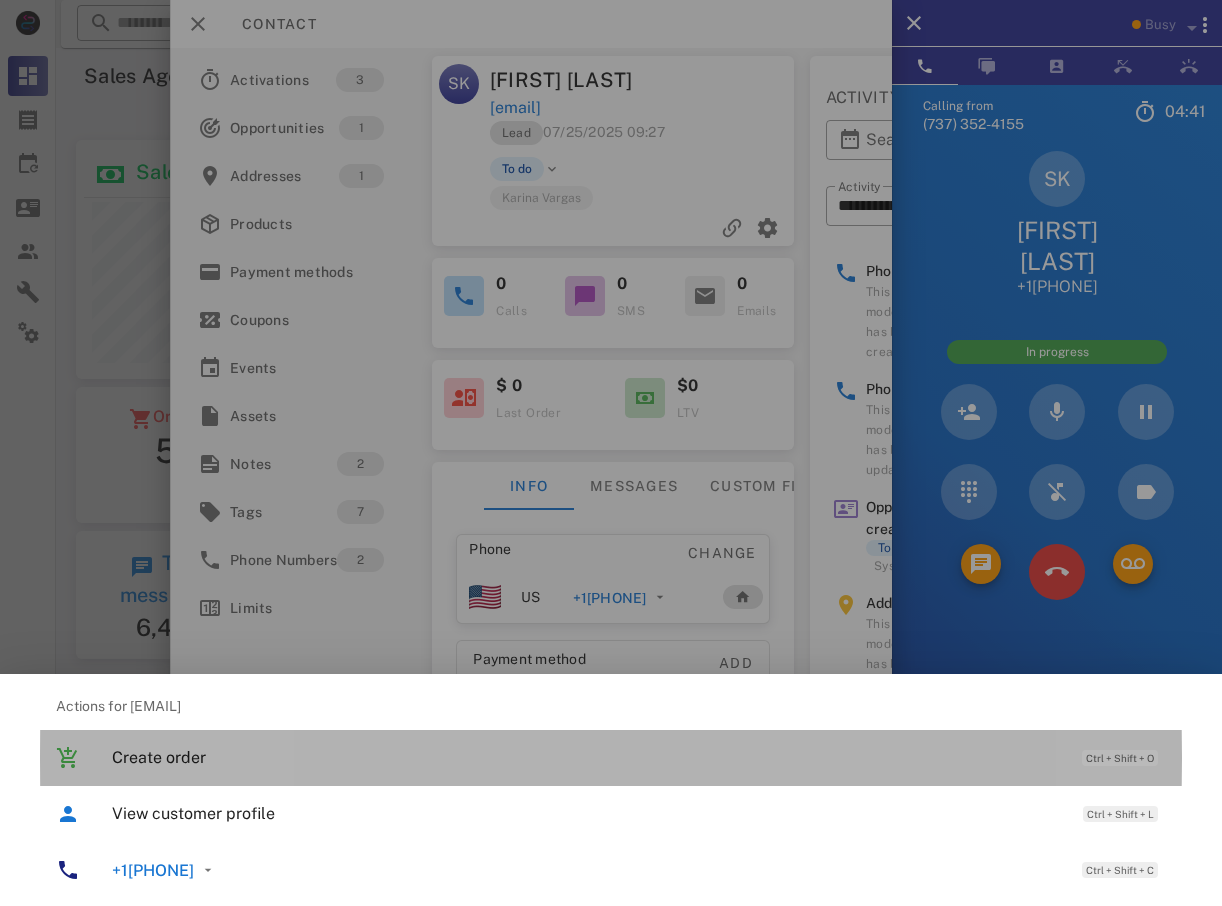 click on "Create order" at bounding box center (587, 757) 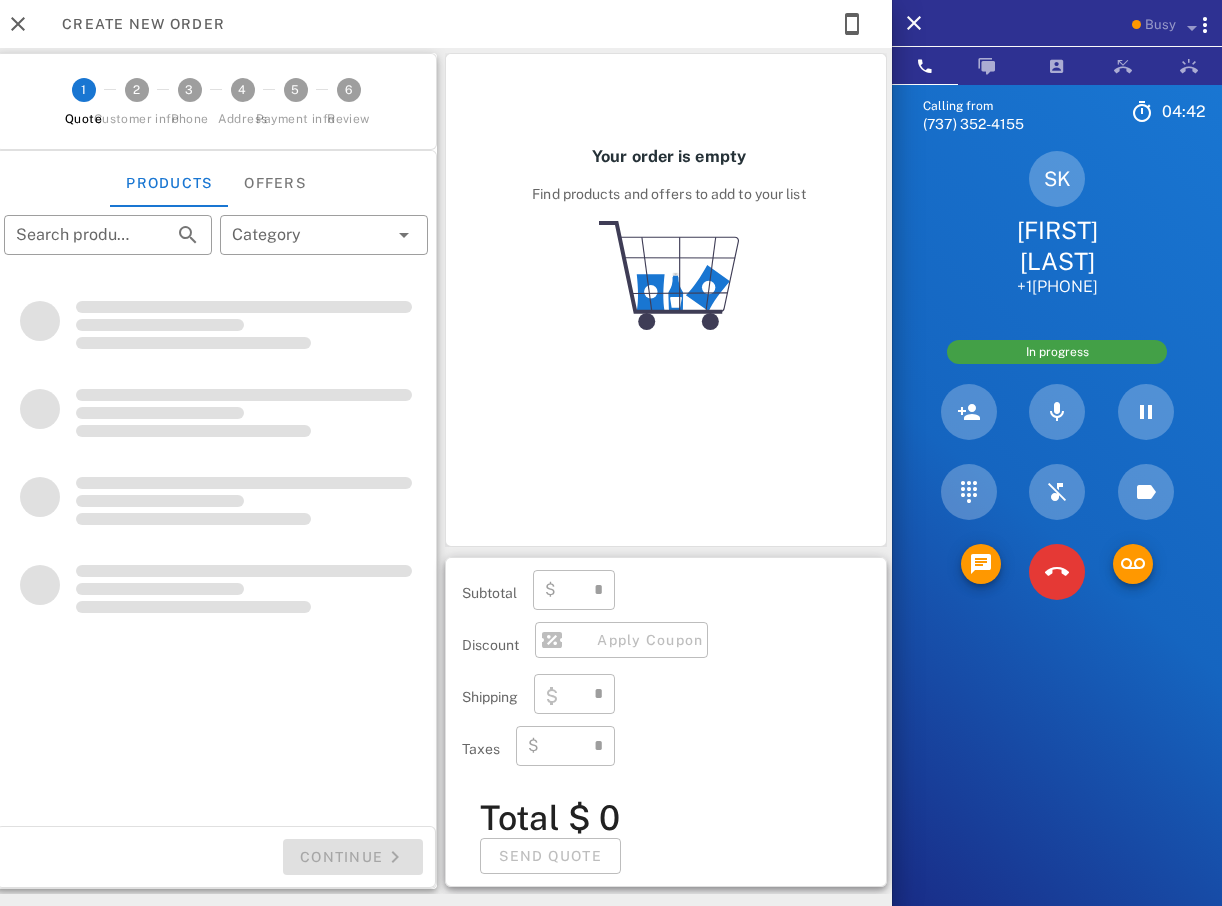type on "**********" 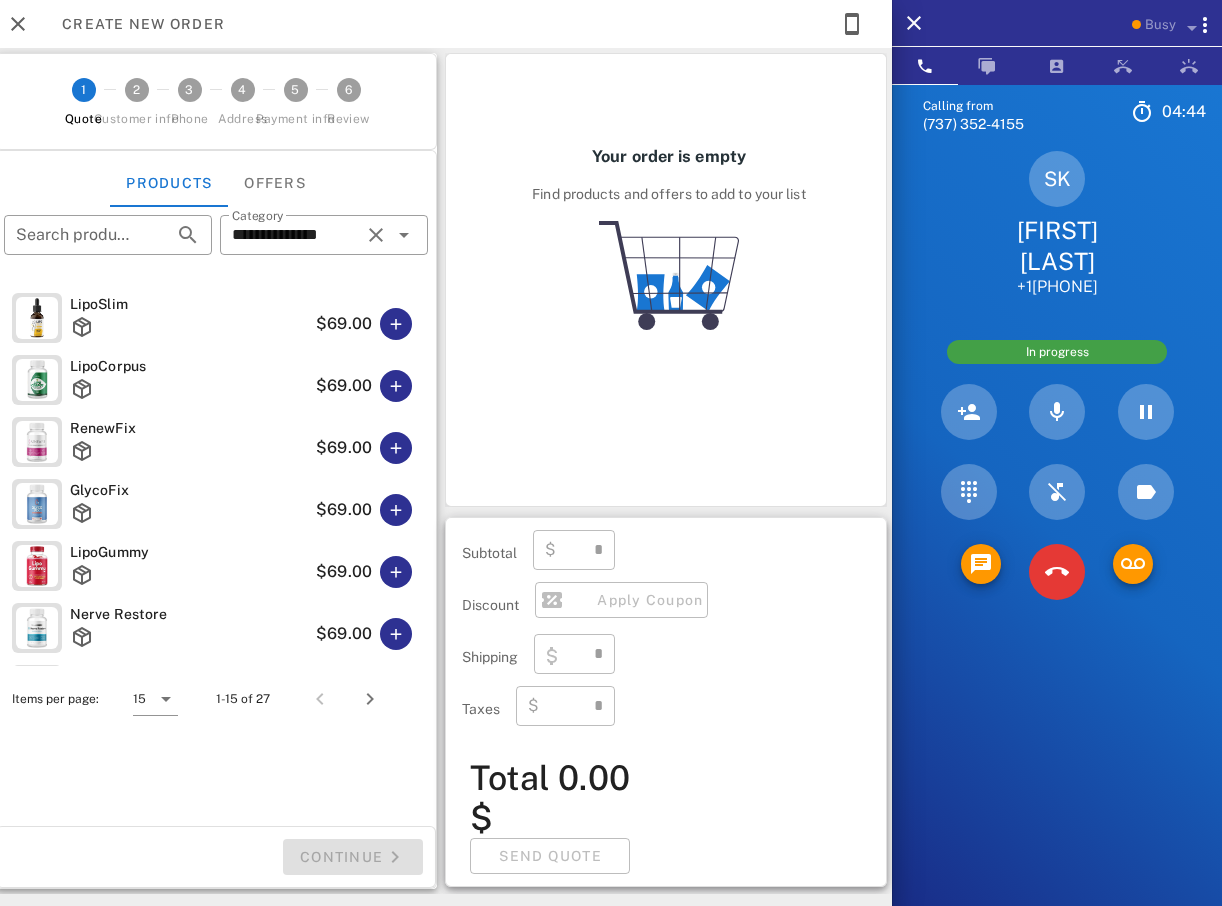 type on "****" 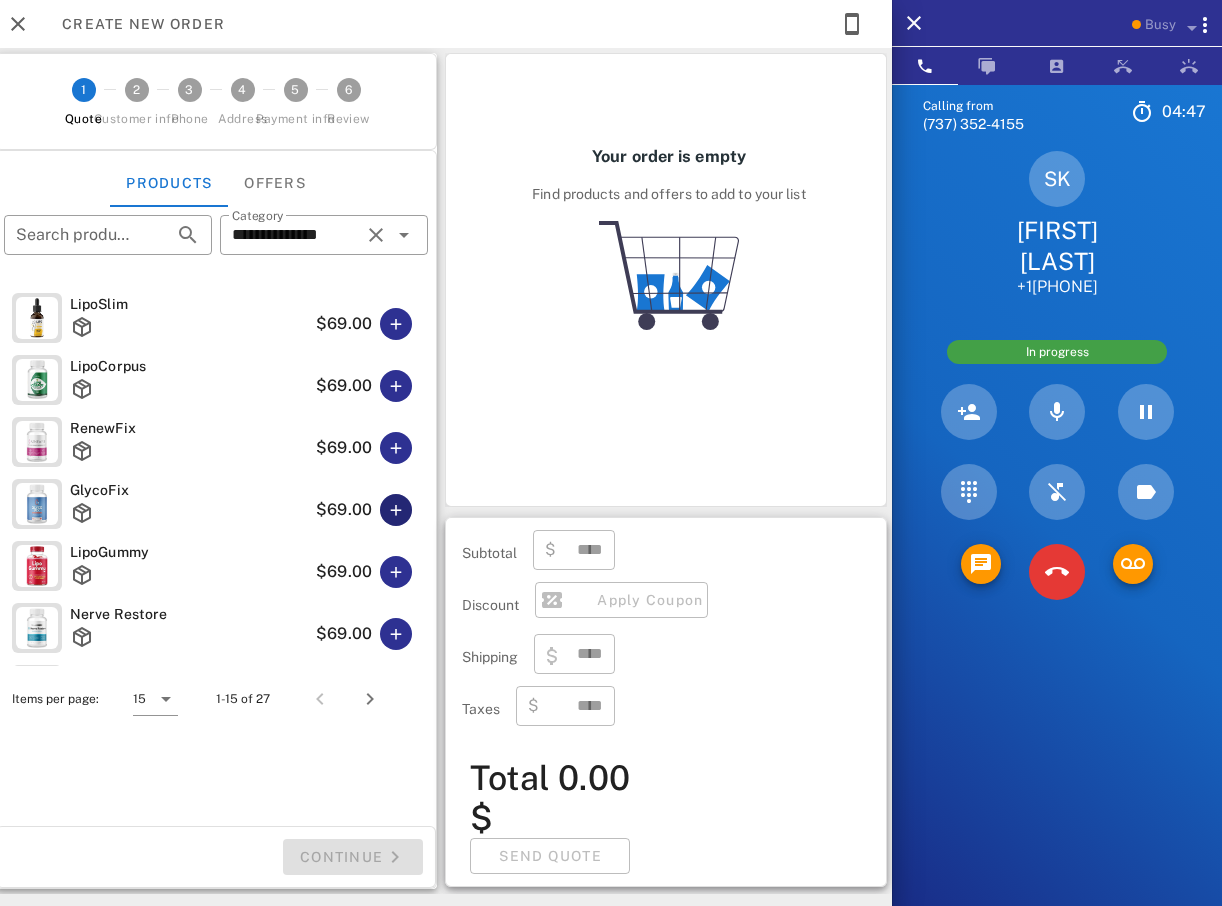 click at bounding box center (396, 510) 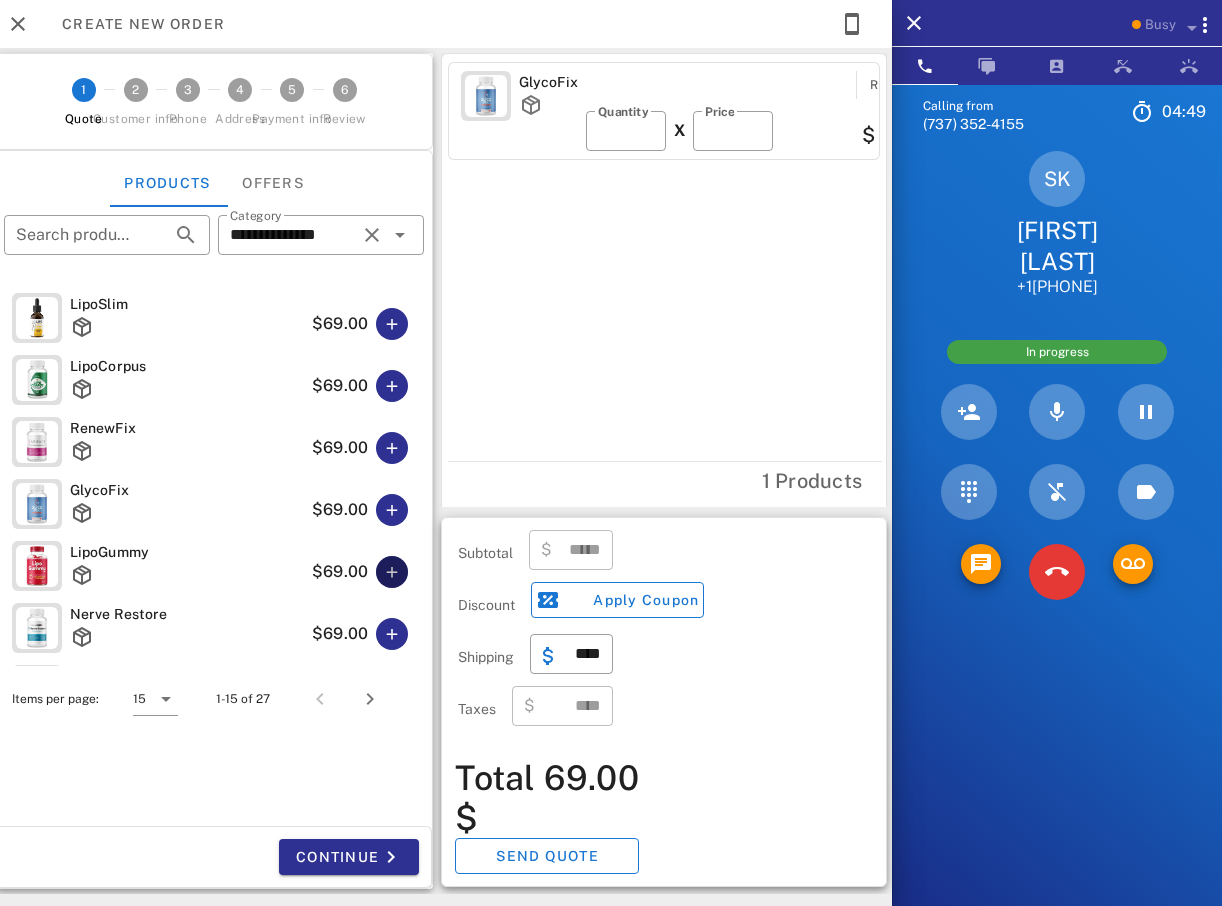 click at bounding box center [392, 572] 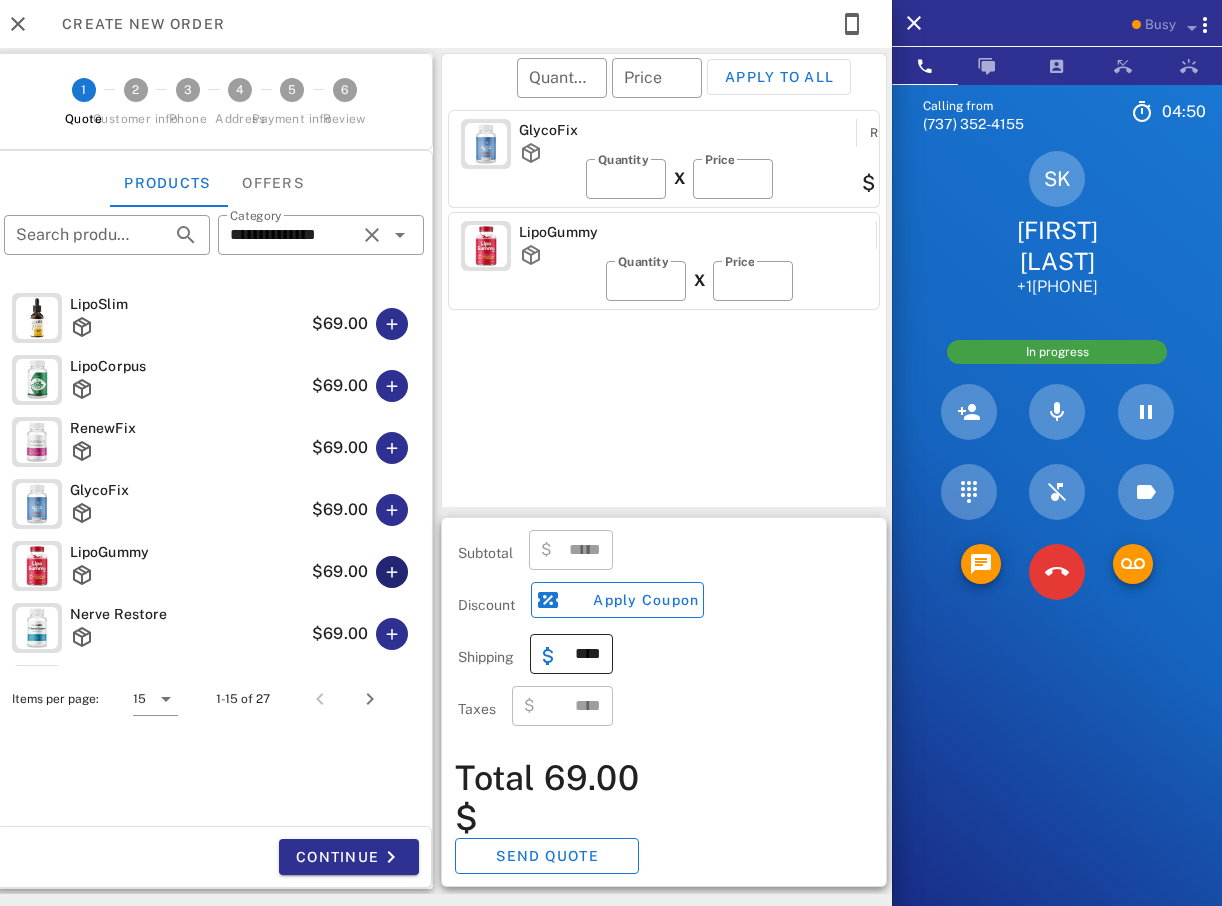 type on "******" 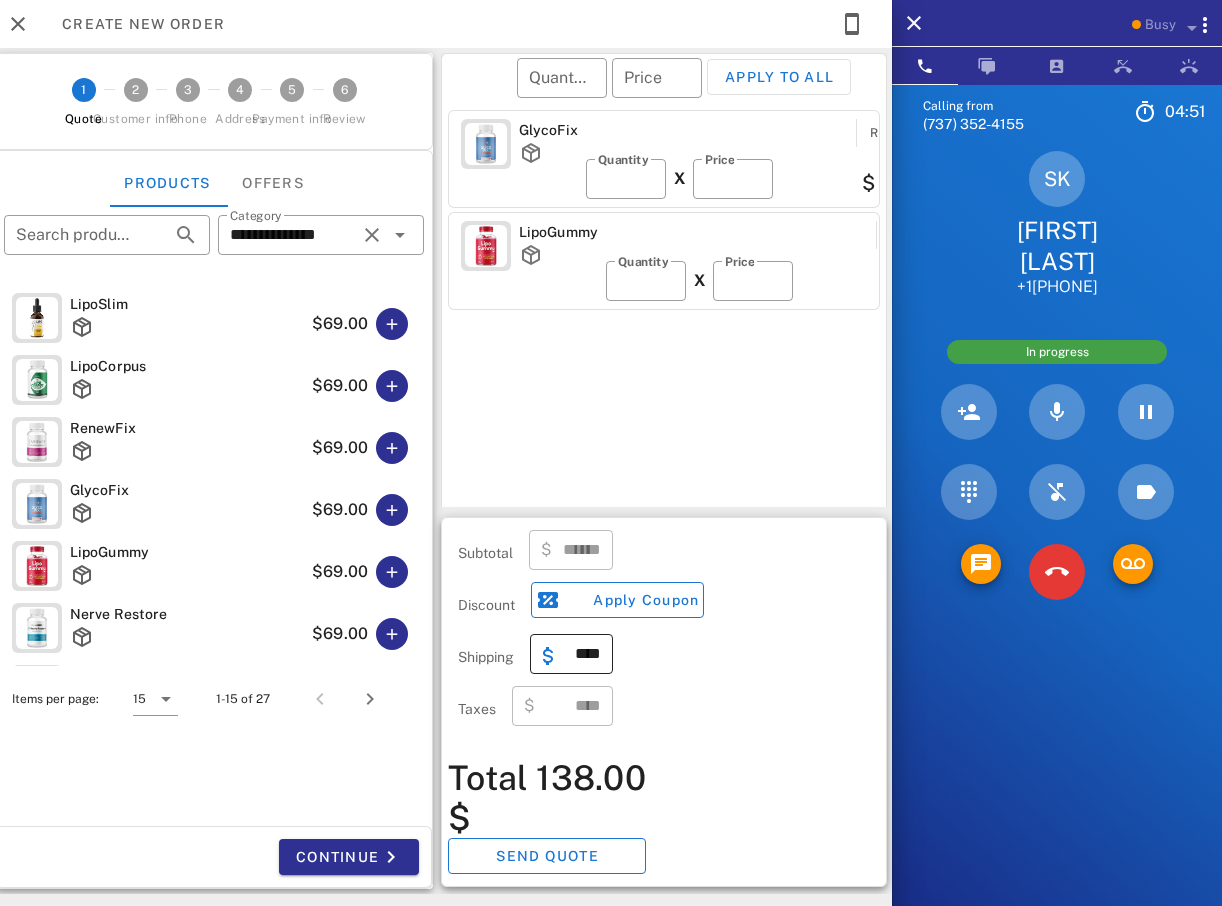 click at bounding box center (554, 656) 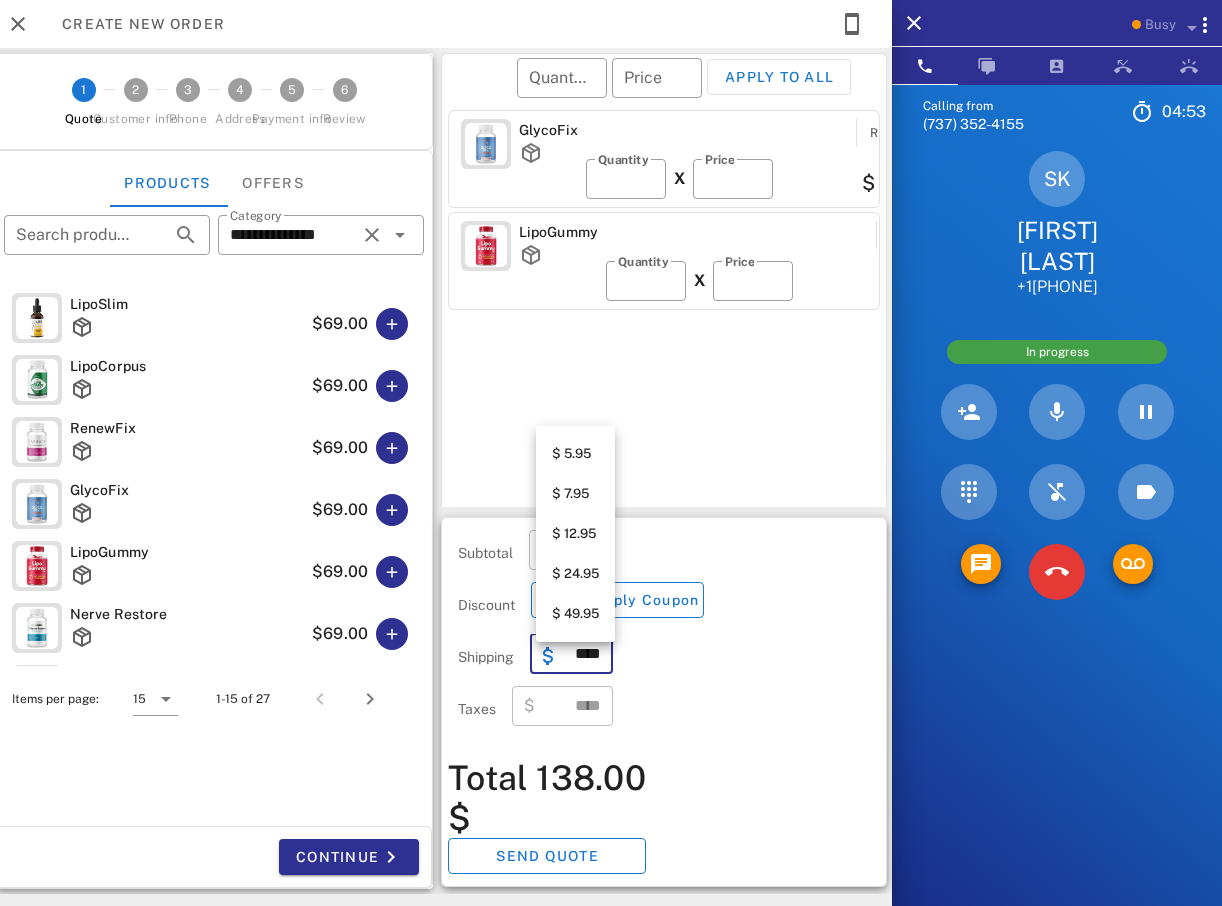 click on "$ 5.95" at bounding box center (575, 454) 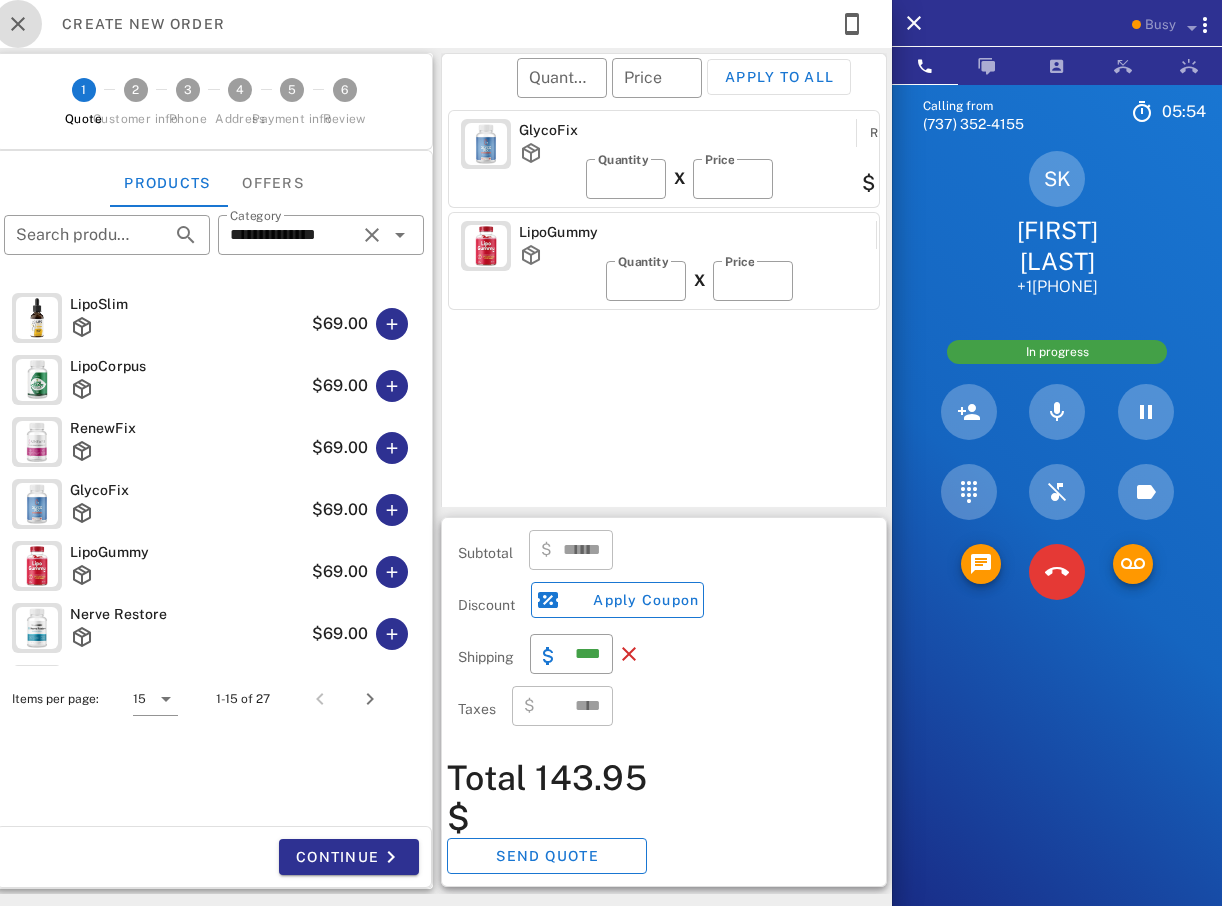 click at bounding box center [18, 24] 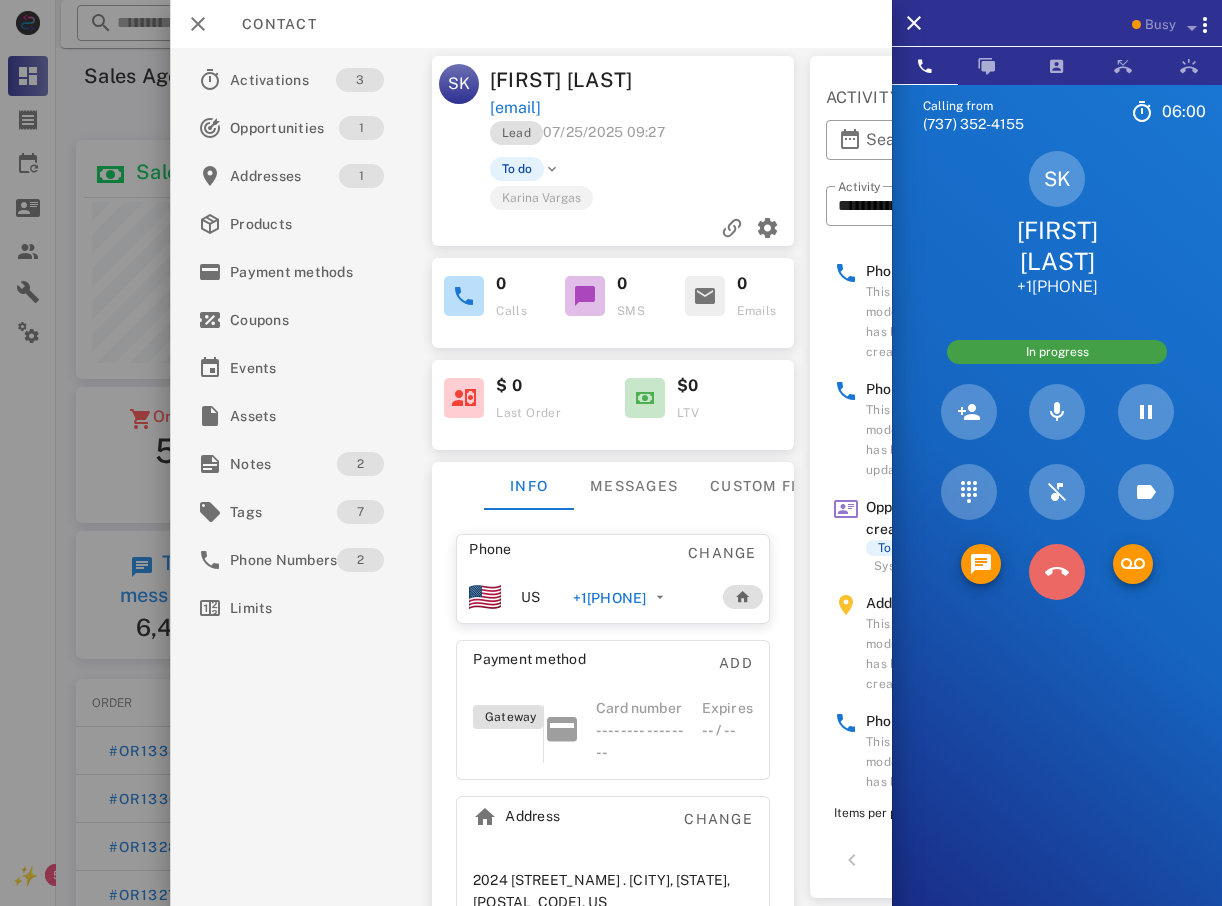 click at bounding box center (1057, 572) 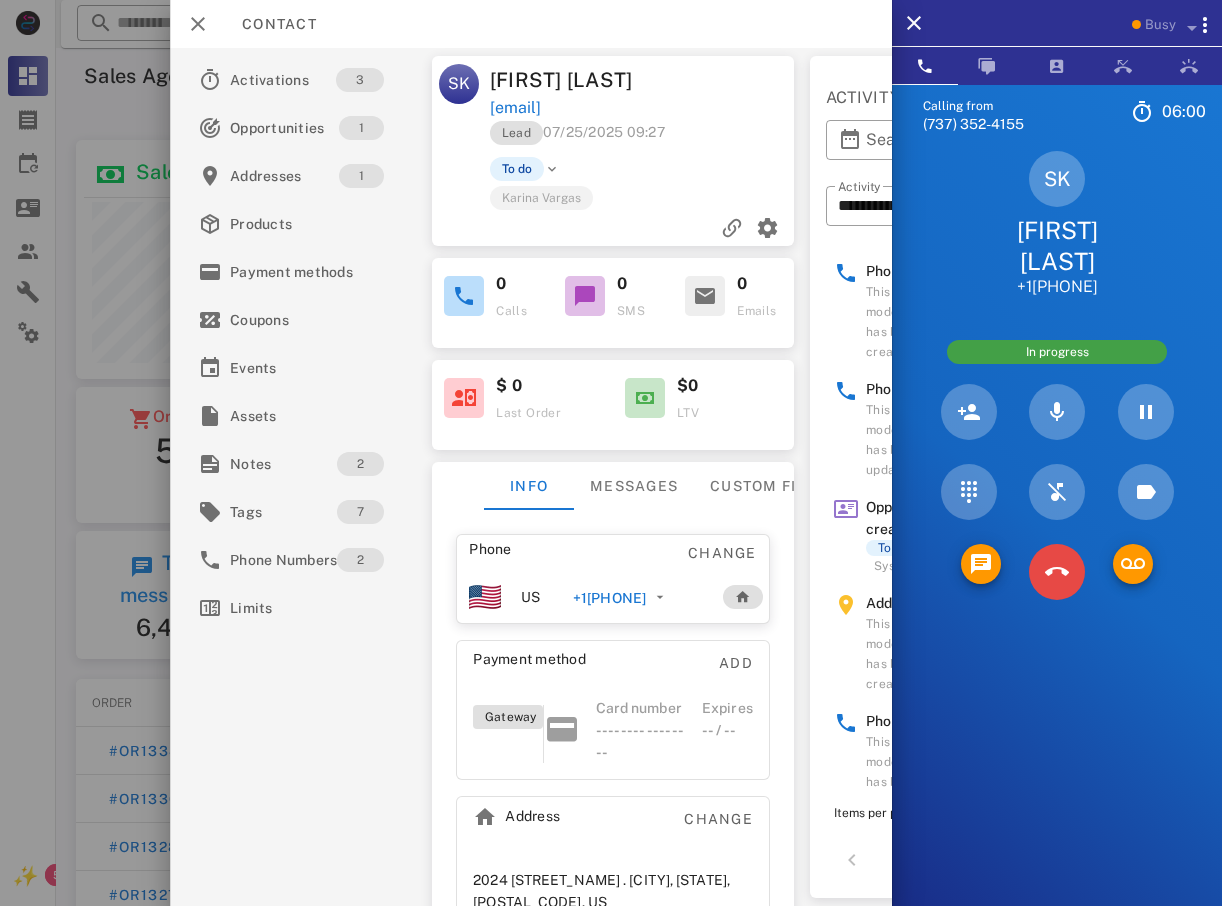 click on "5 JKL" at bounding box center (0, 0) 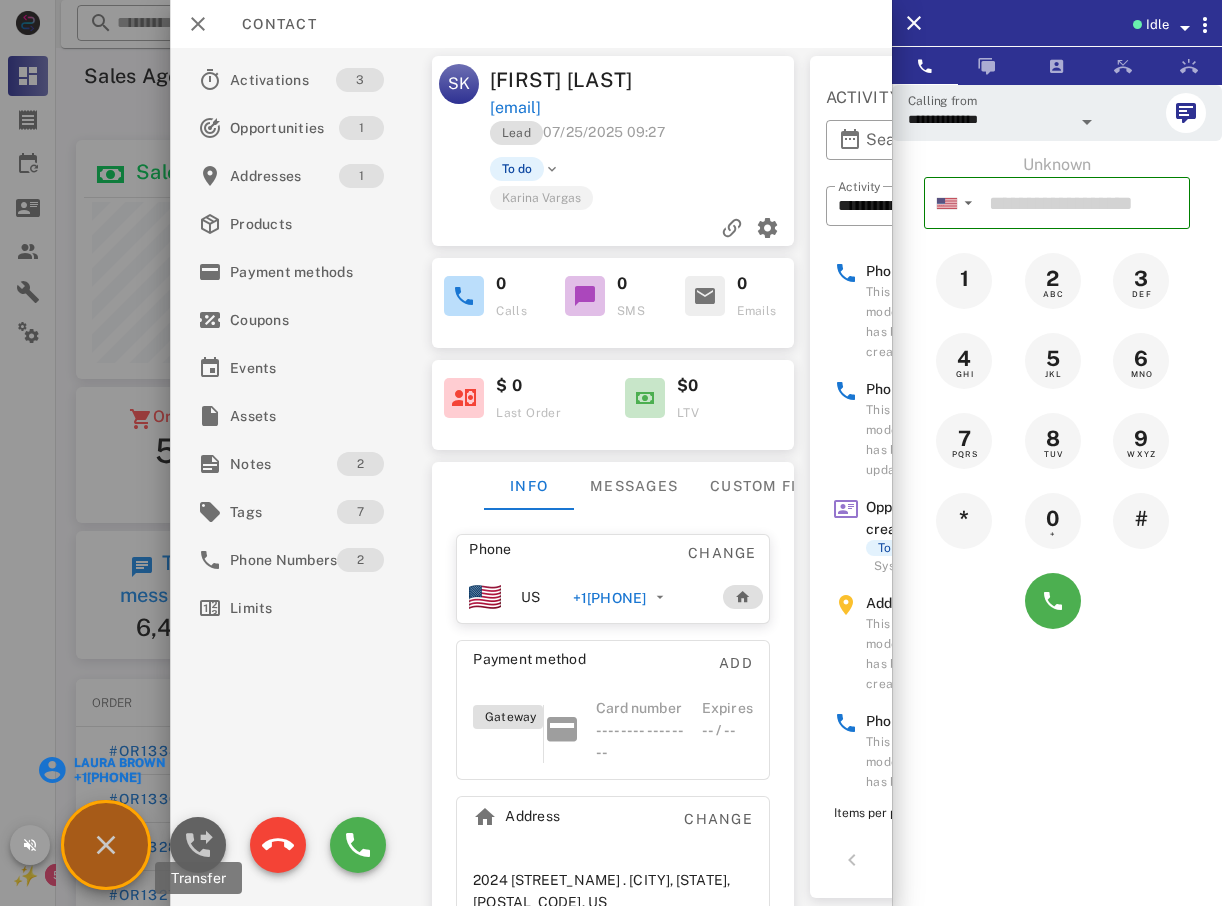 click at bounding box center (198, 845) 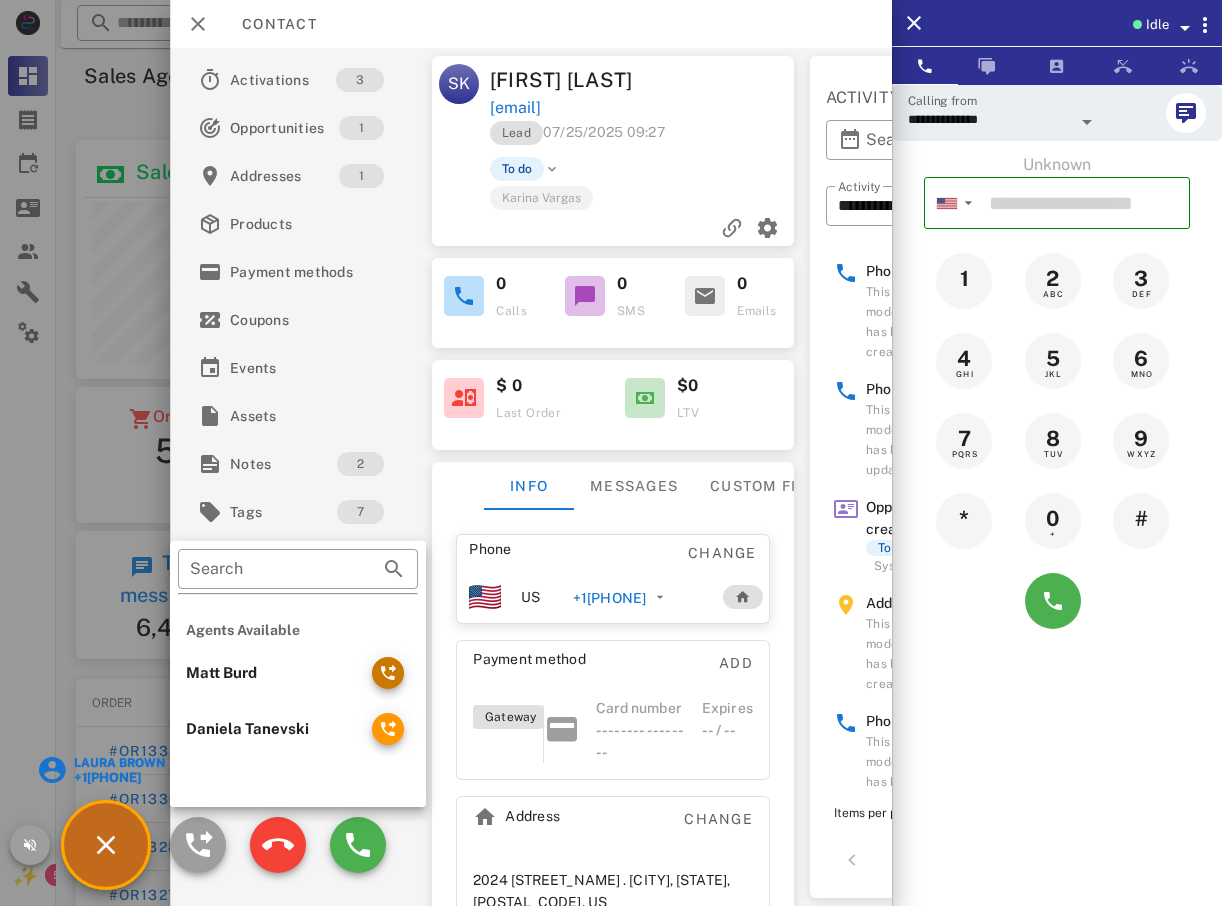 click at bounding box center (388, 673) 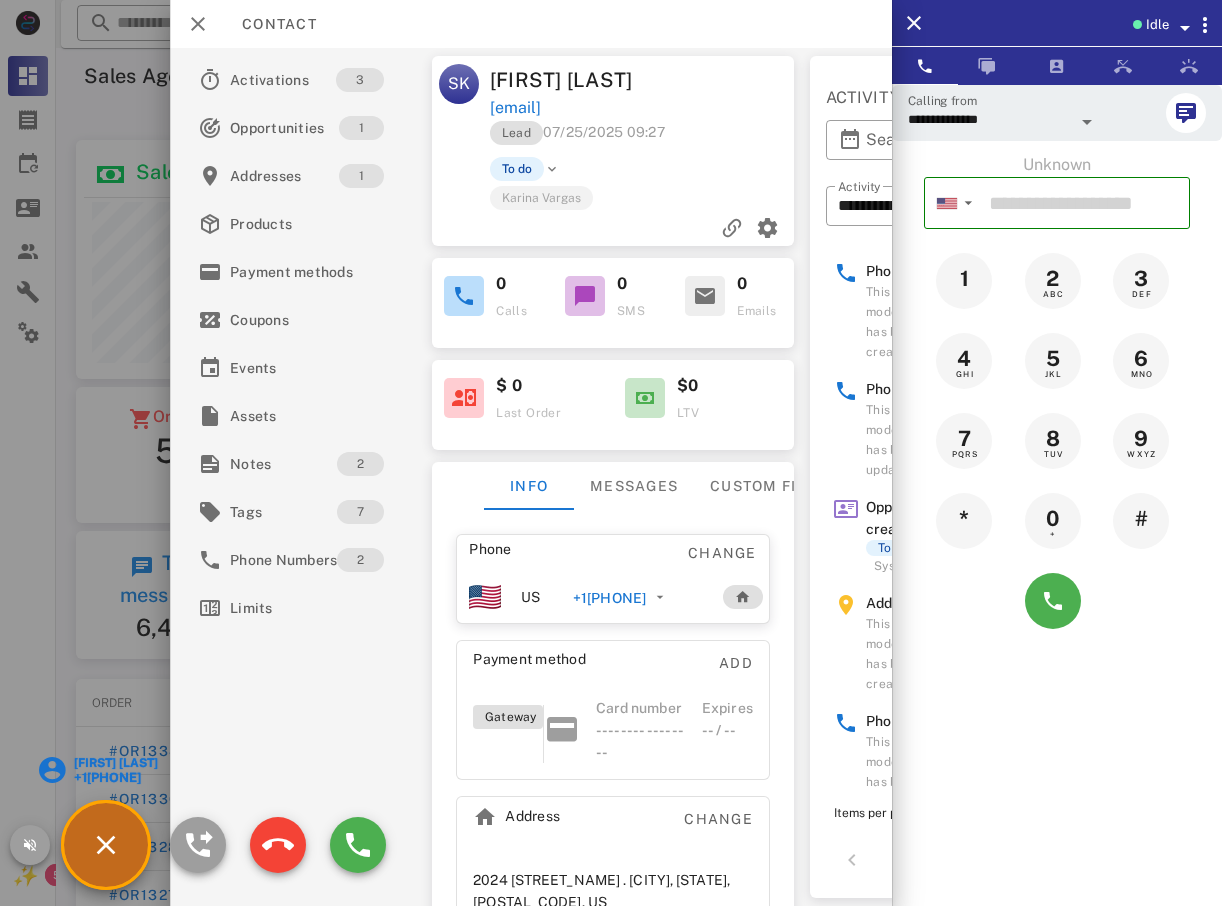 click at bounding box center (611, 453) 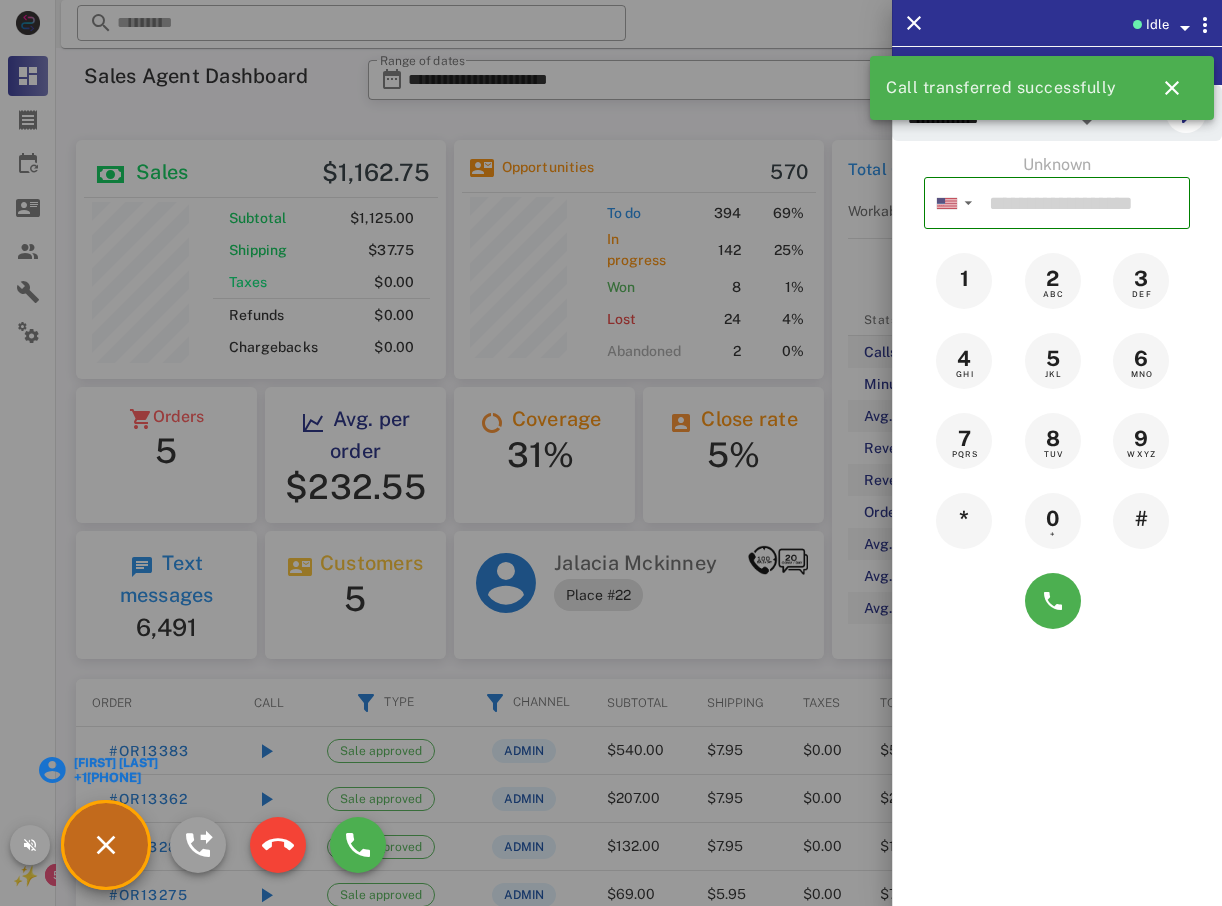 drag, startPoint x: 112, startPoint y: 461, endPoint x: 123, endPoint y: 457, distance: 11.7046995 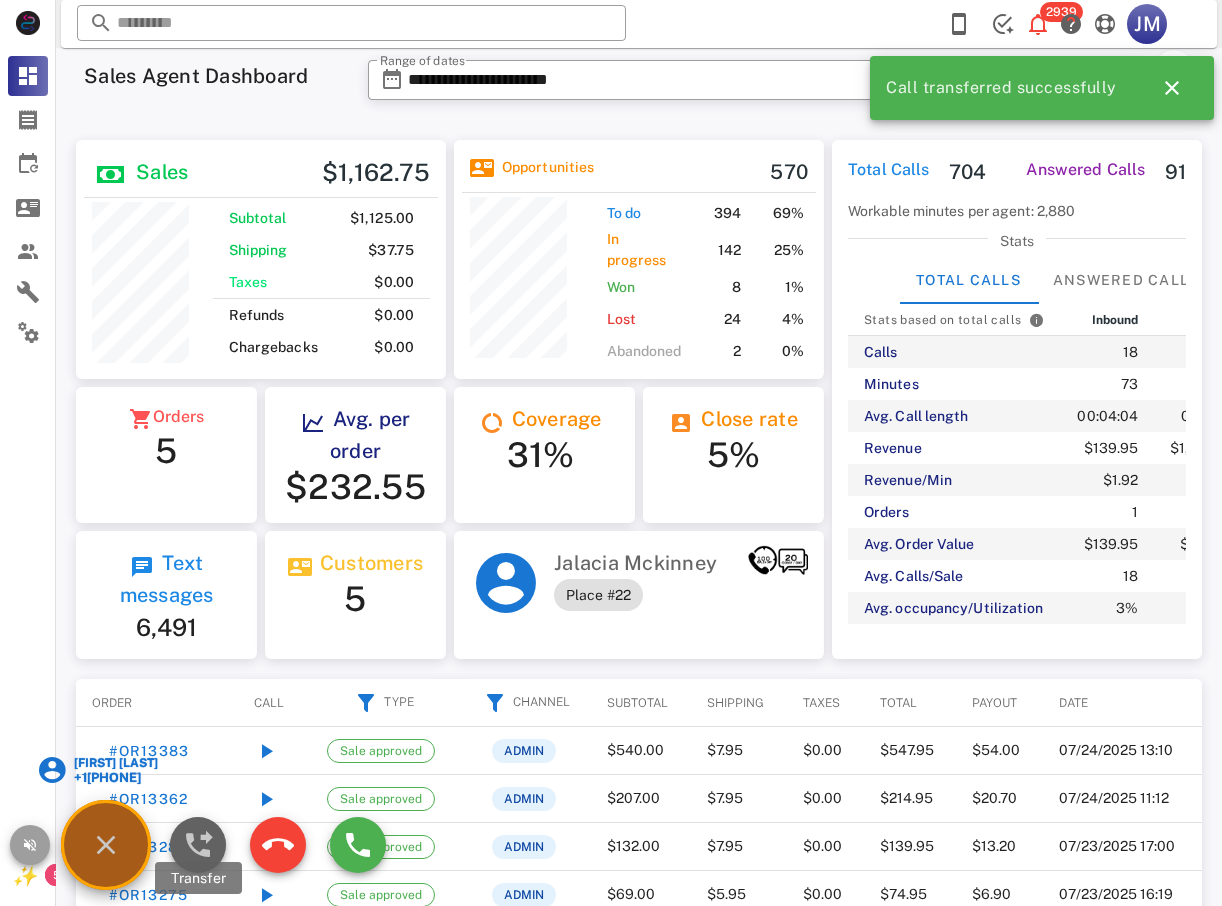 click at bounding box center [198, 845] 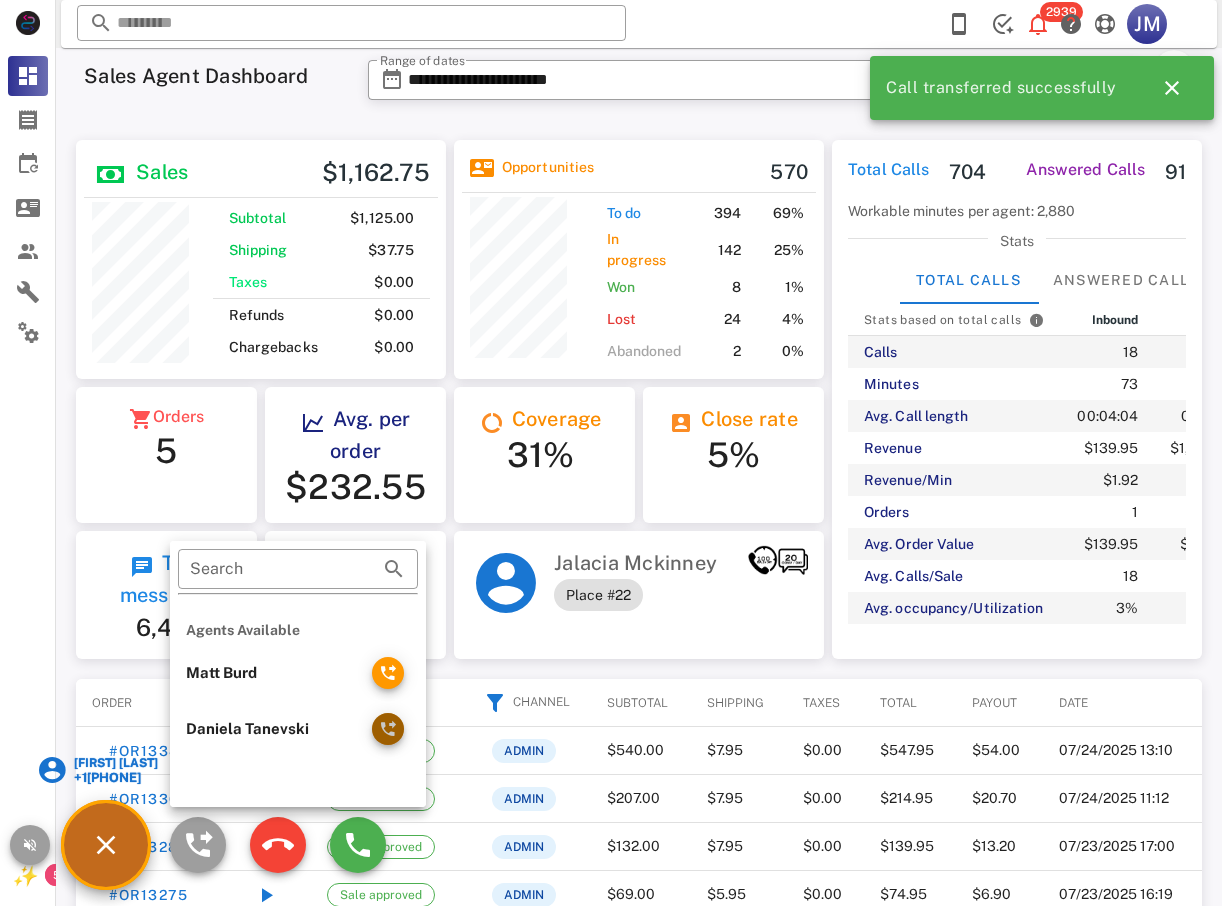 drag, startPoint x: 385, startPoint y: 721, endPoint x: 456, endPoint y: 665, distance: 90.426765 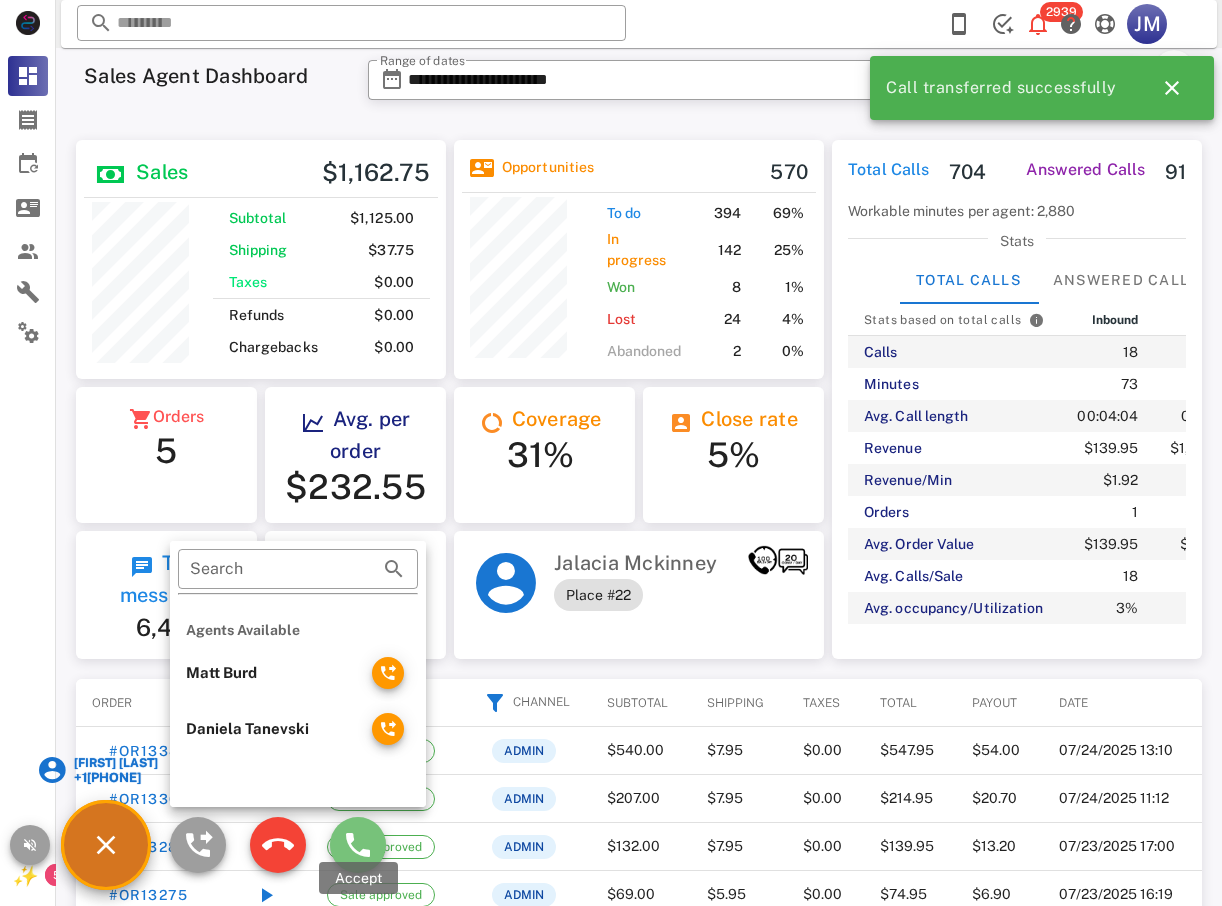click at bounding box center (358, 845) 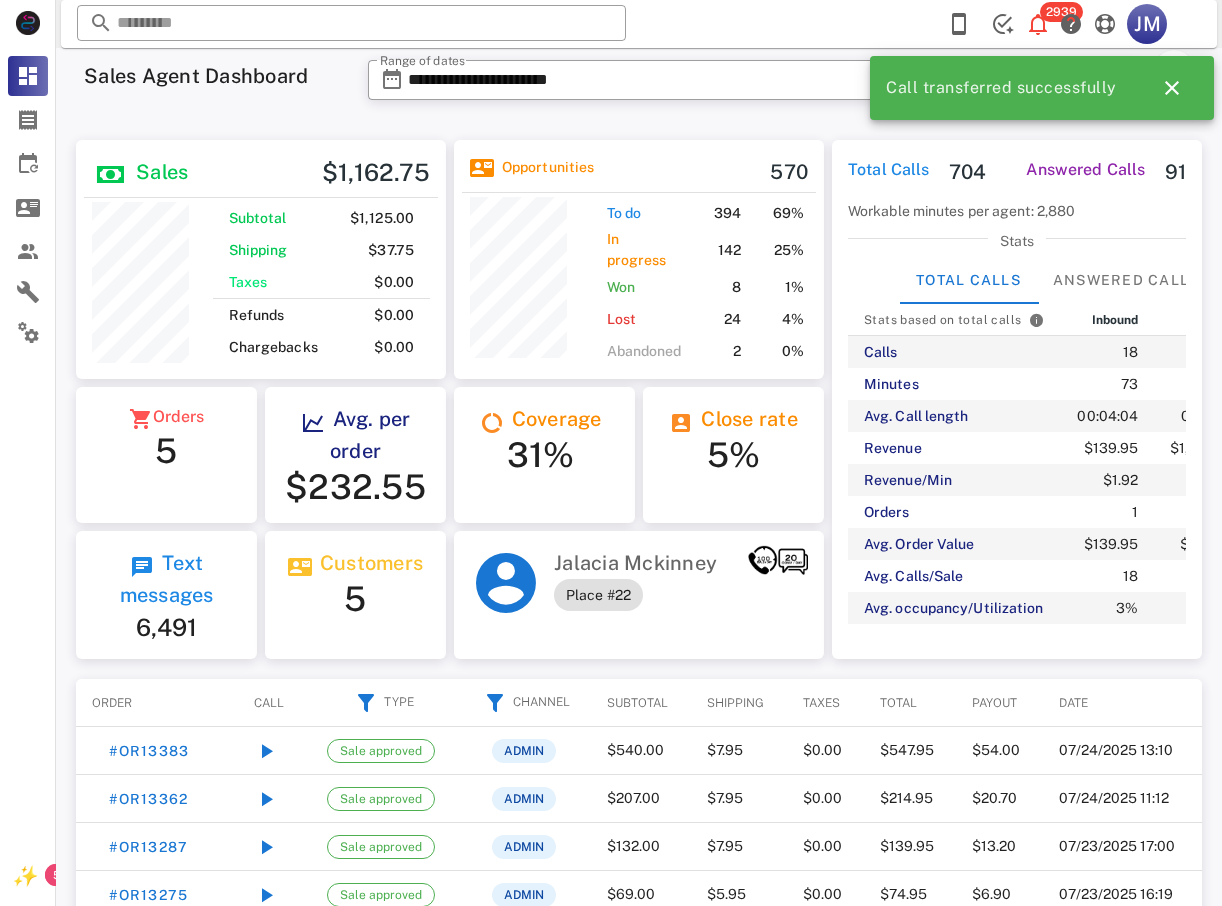 click on "Sale approved" at bounding box center (381, 847) 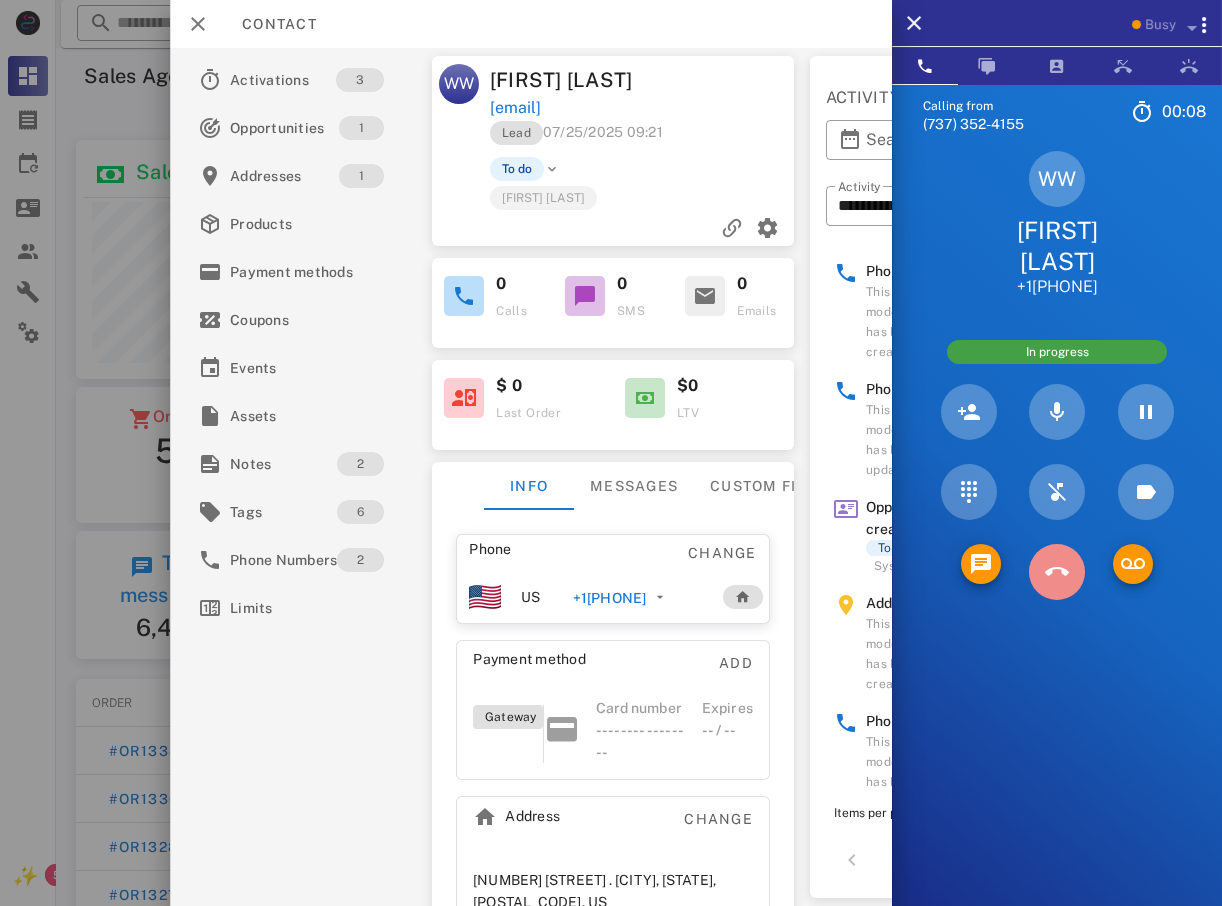 click at bounding box center (1057, 572) 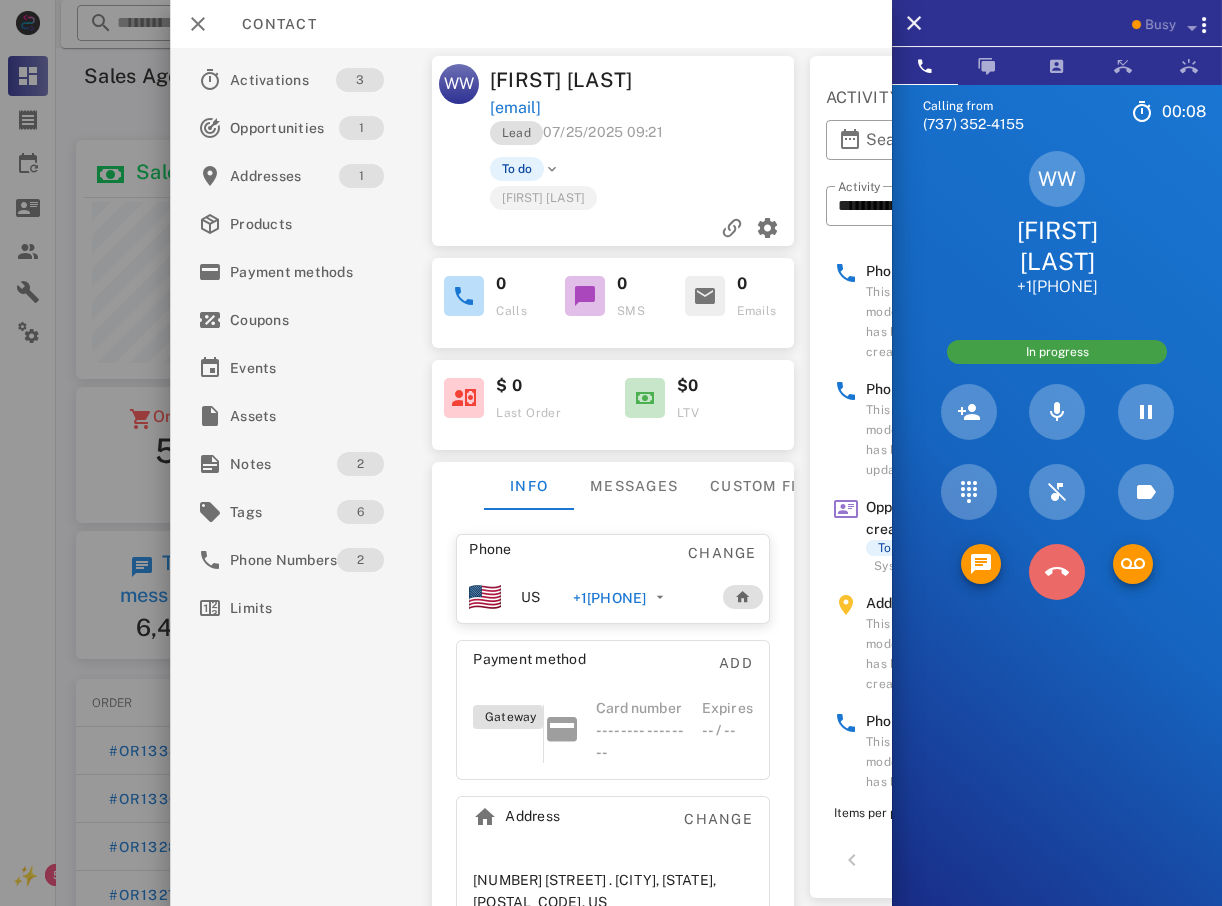drag, startPoint x: 1071, startPoint y: 581, endPoint x: 1056, endPoint y: 582, distance: 15.033297 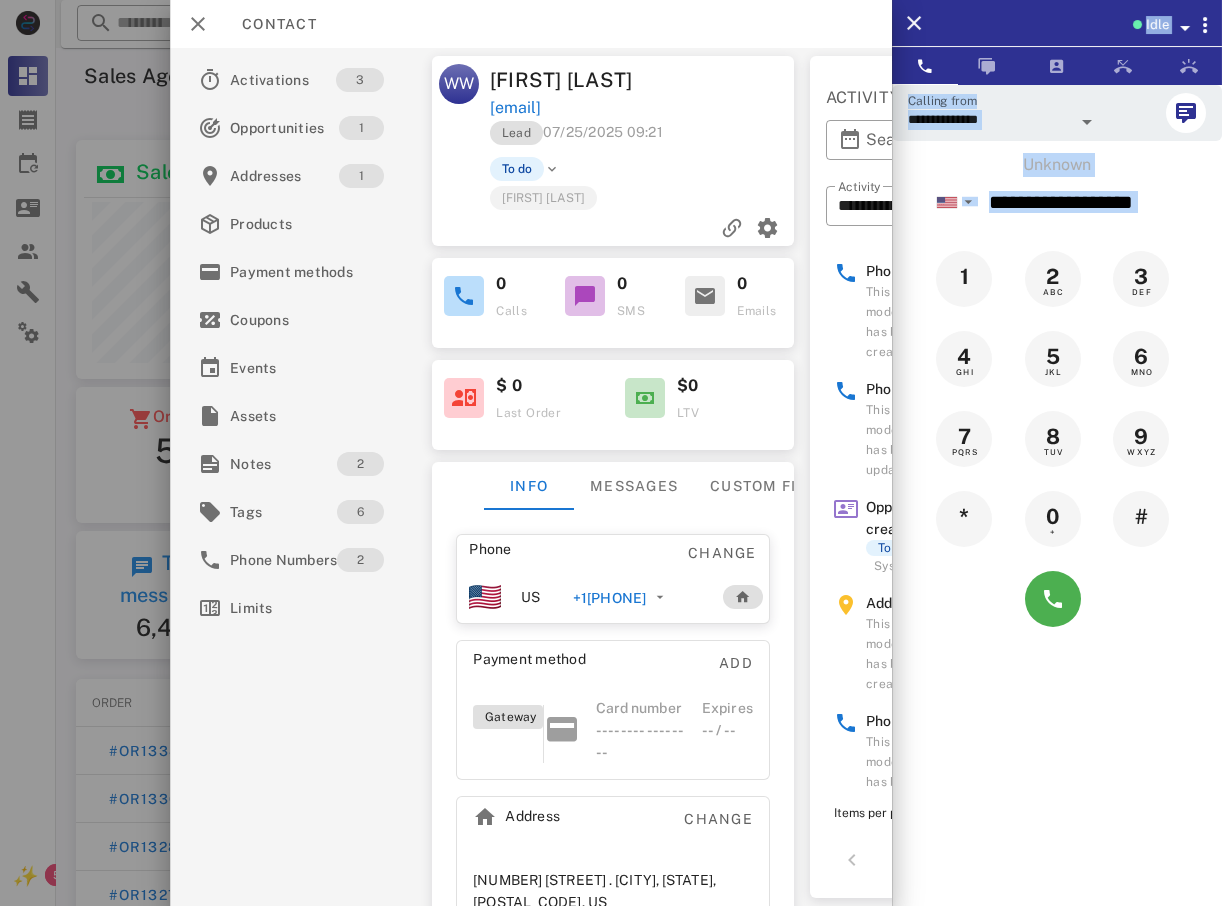 click at bounding box center [611, 453] 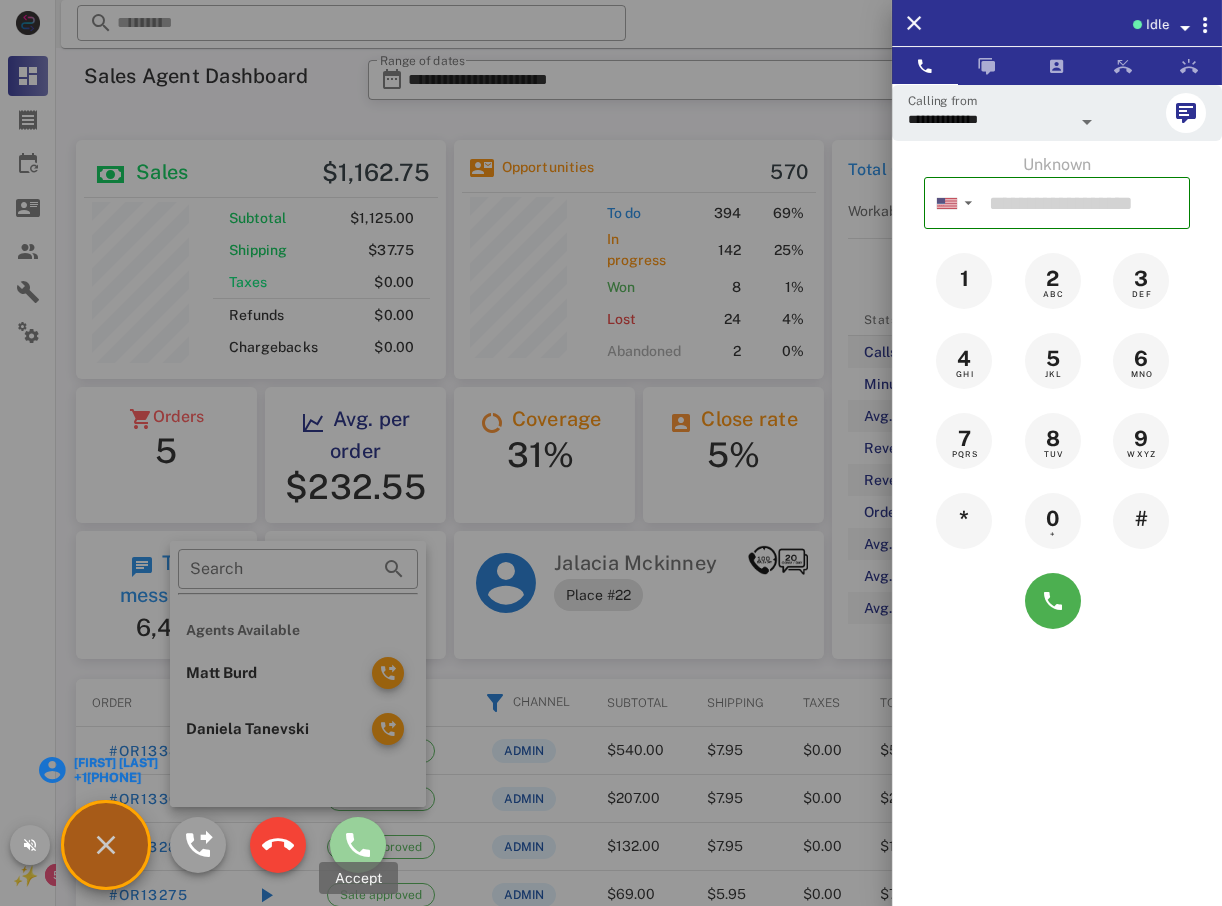 click at bounding box center (358, 845) 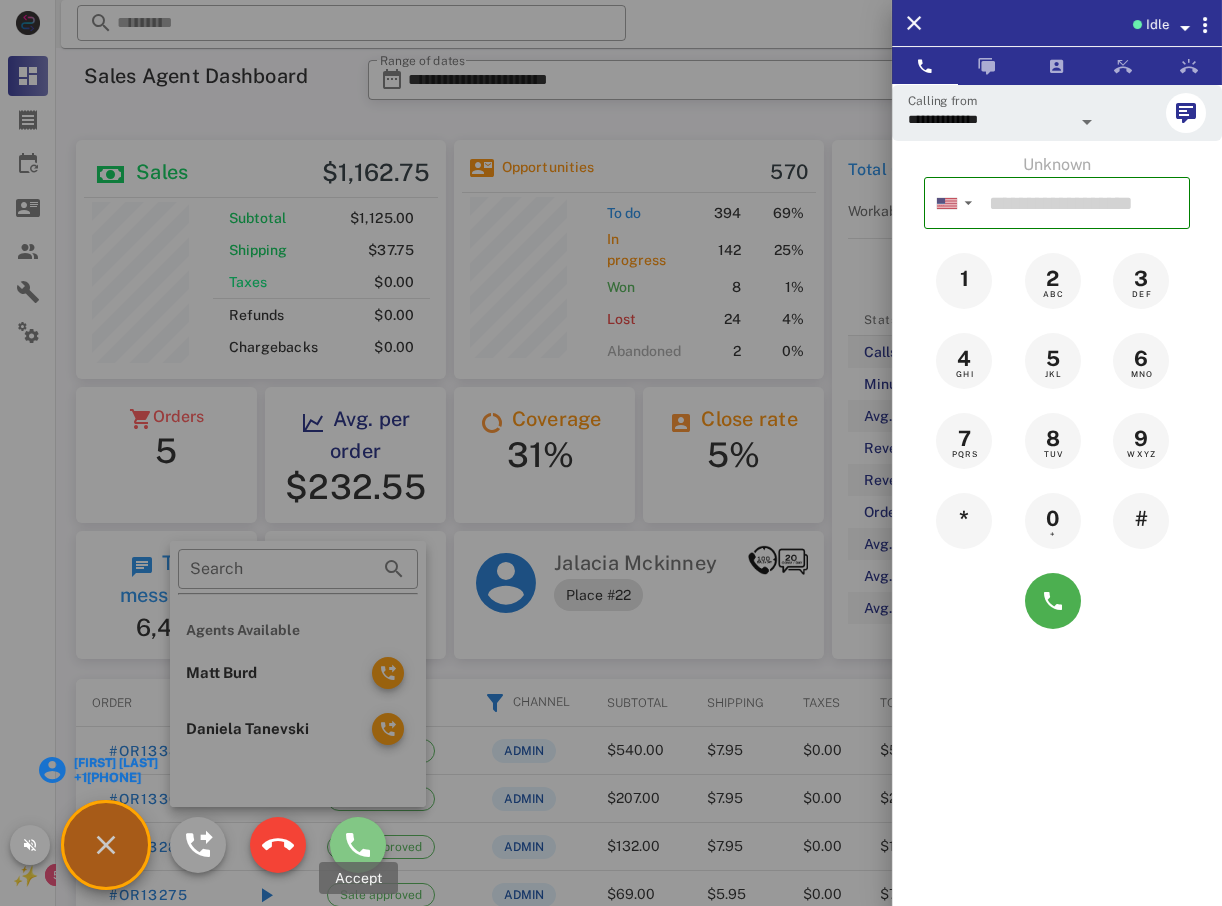 type on "**********" 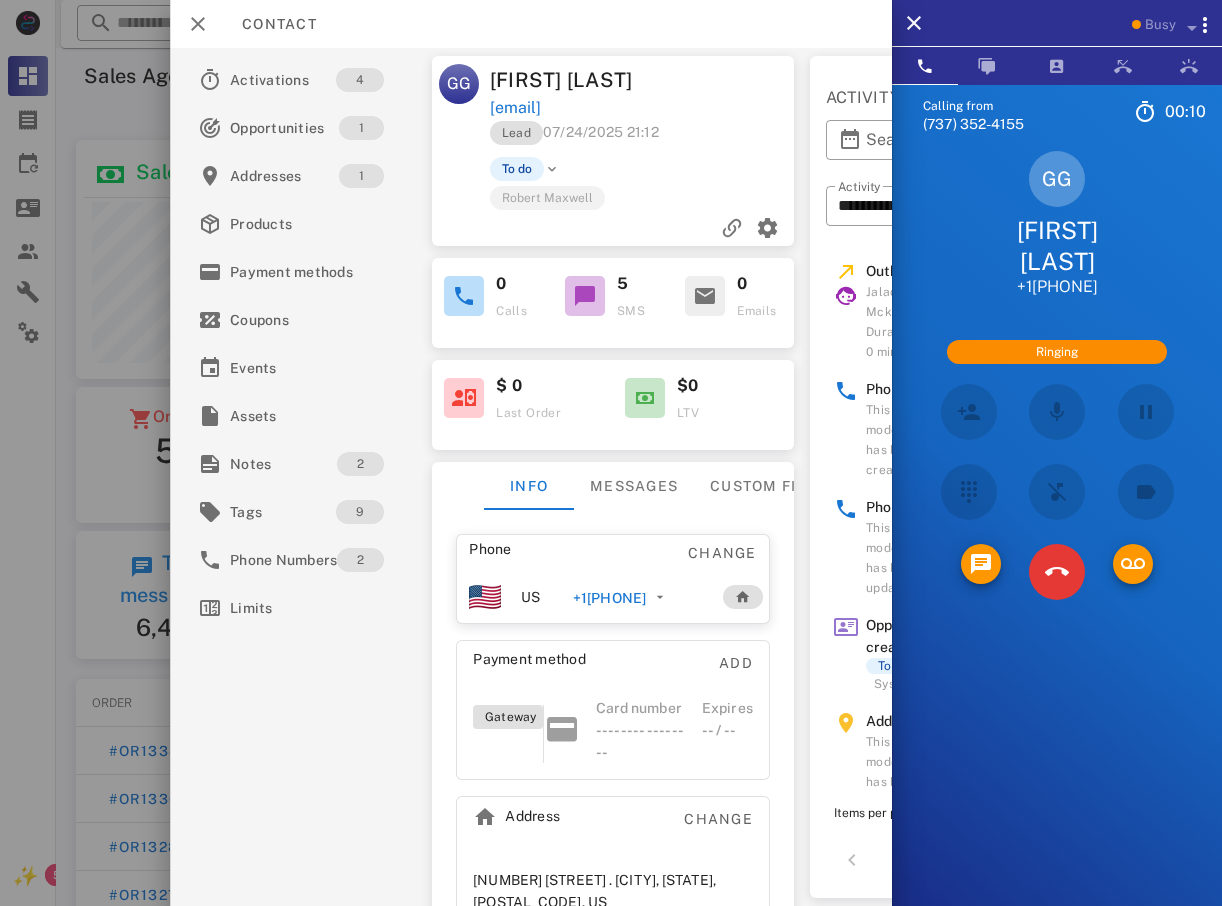 click at bounding box center [611, 453] 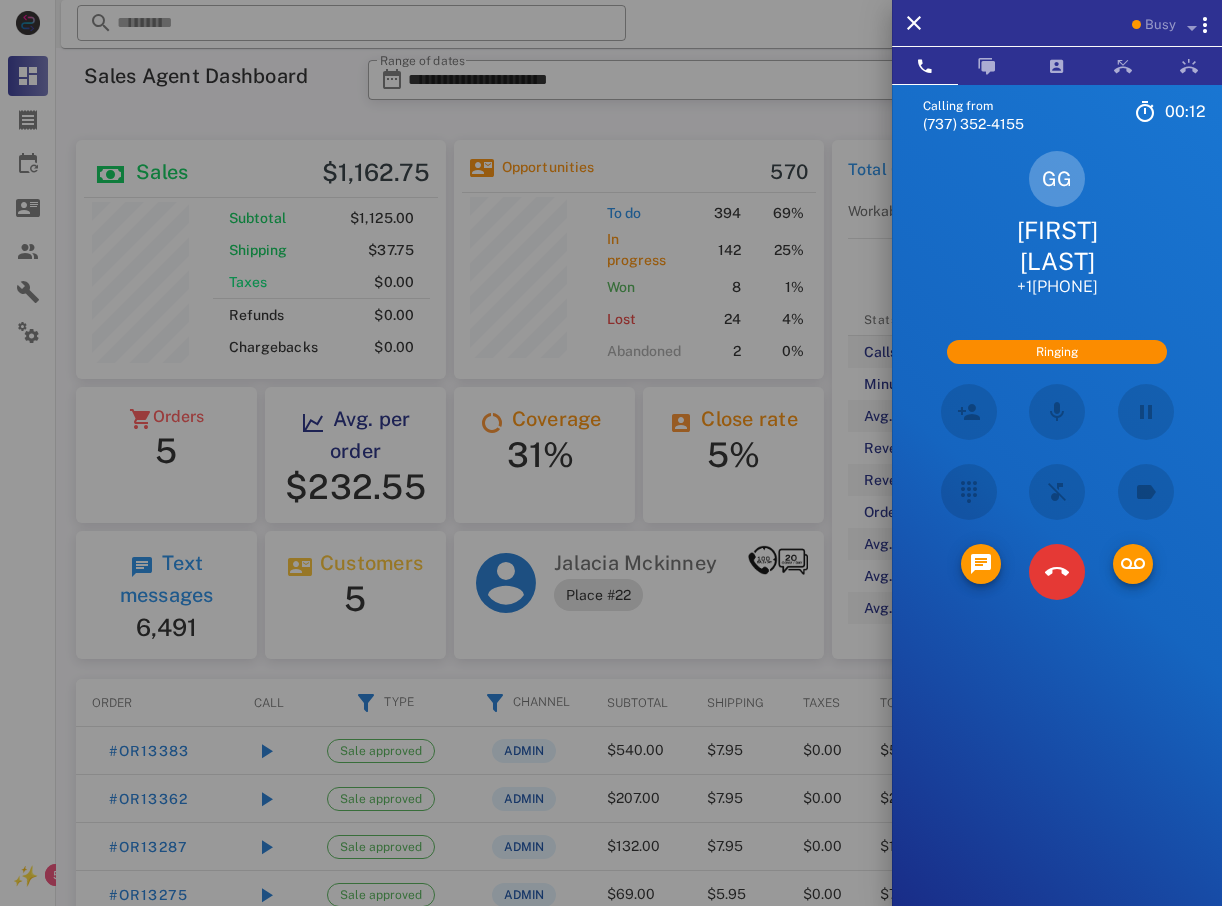 click at bounding box center (611, 453) 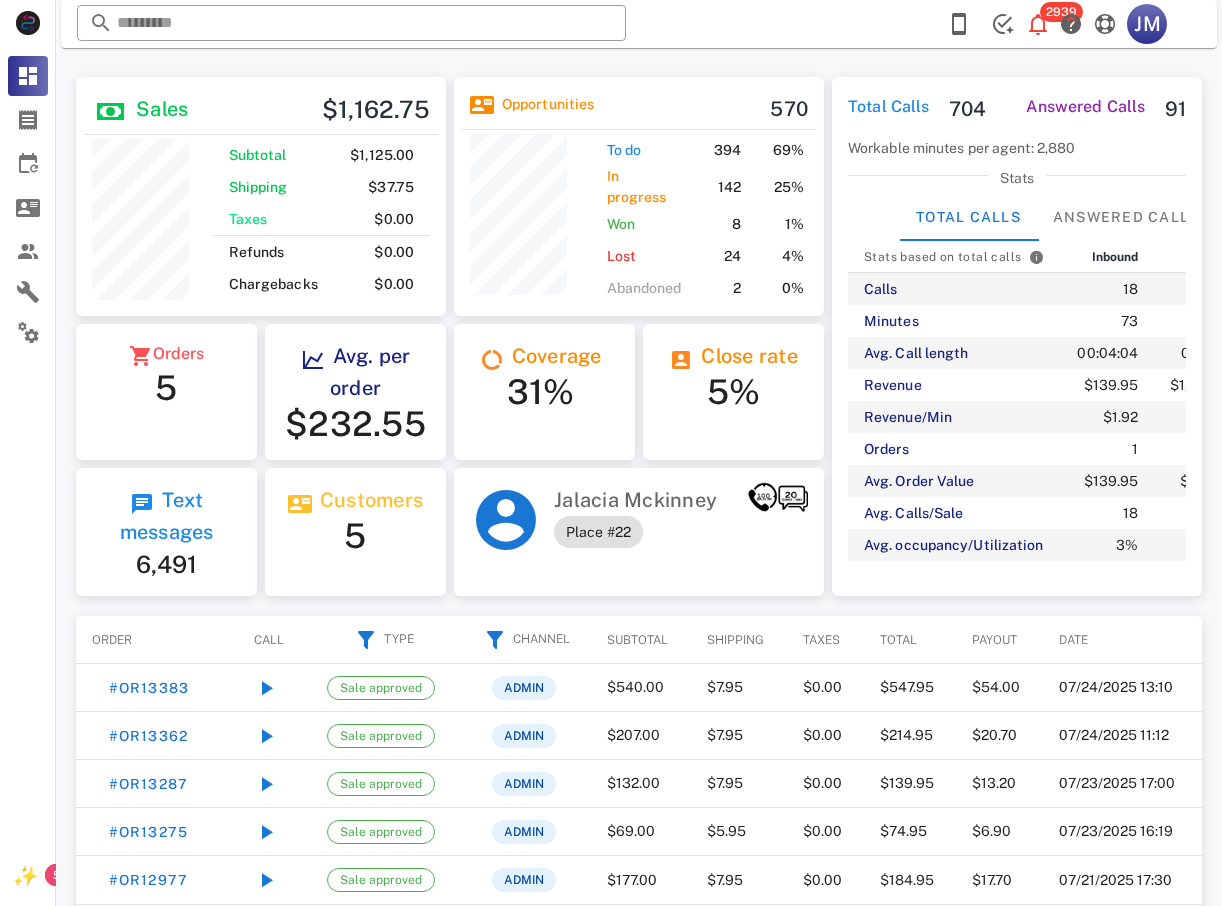 scroll, scrollTop: 0, scrollLeft: 0, axis: both 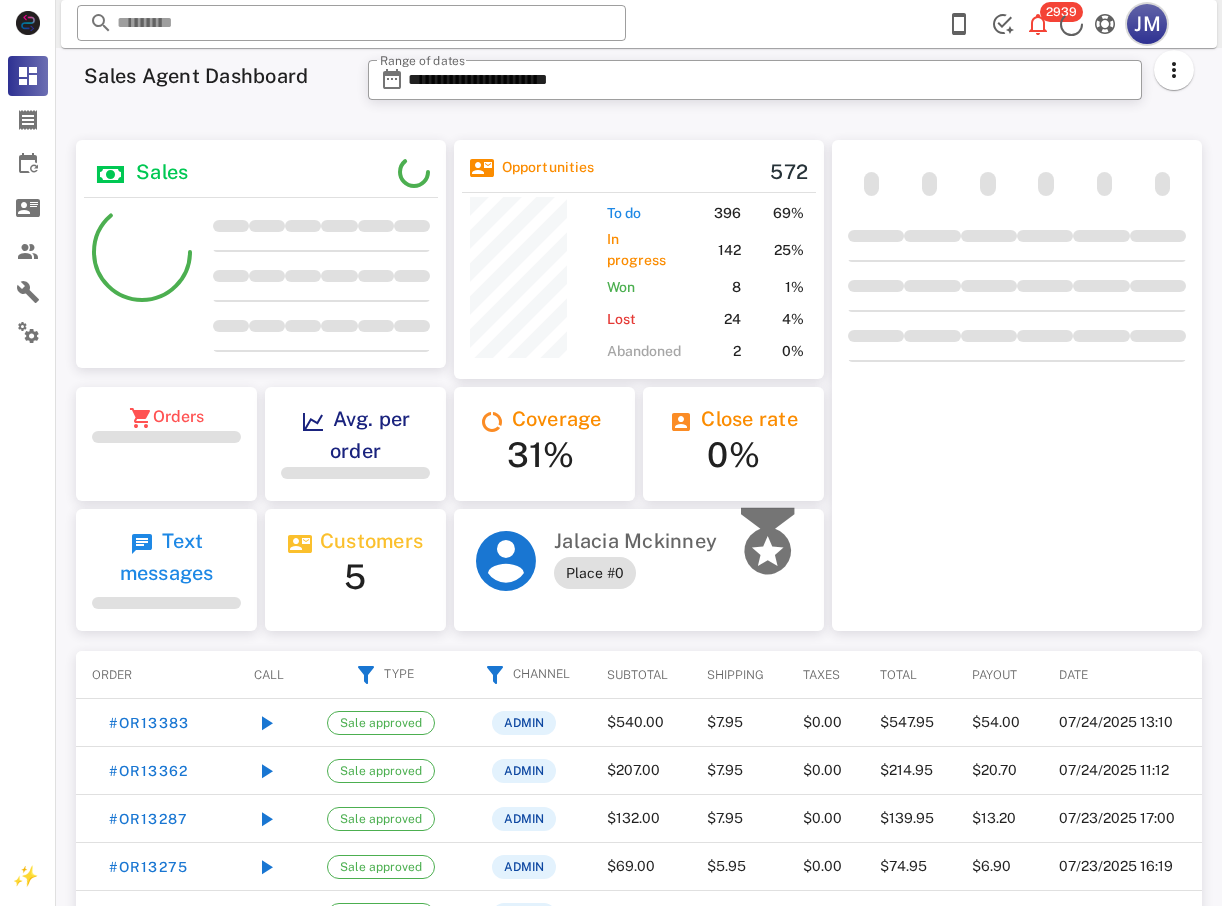 click on "JM" at bounding box center (1147, 24) 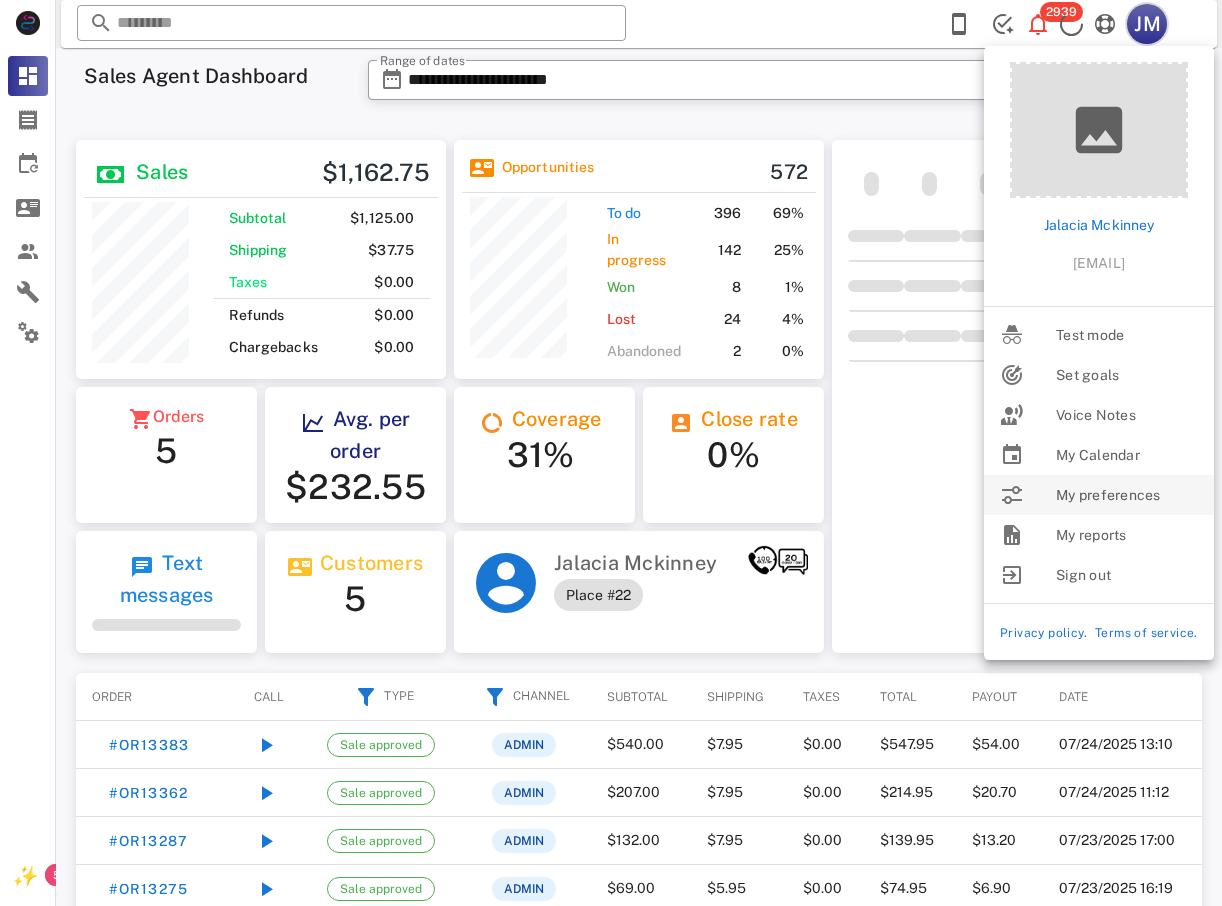 scroll, scrollTop: 999761, scrollLeft: 999630, axis: both 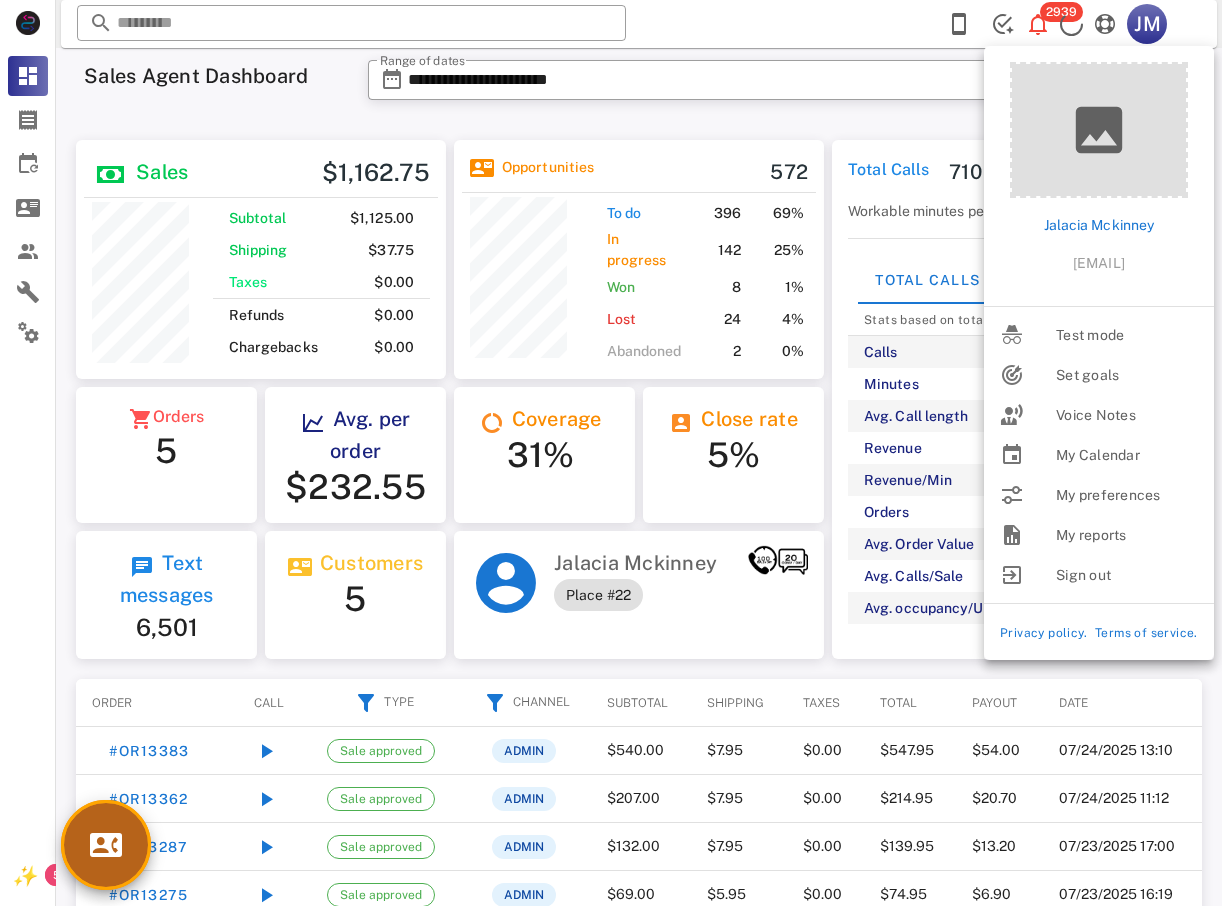 click at bounding box center [106, 845] 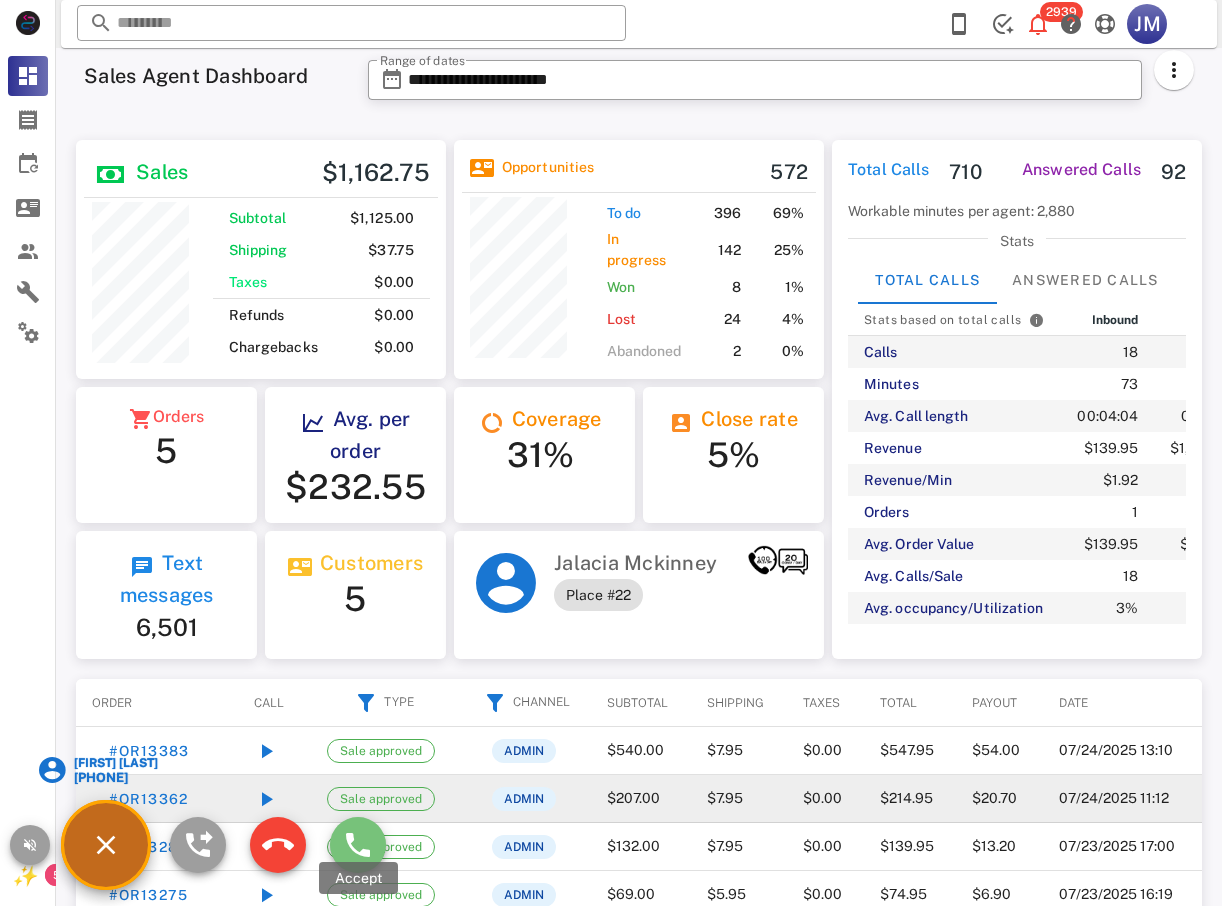 click at bounding box center [358, 845] 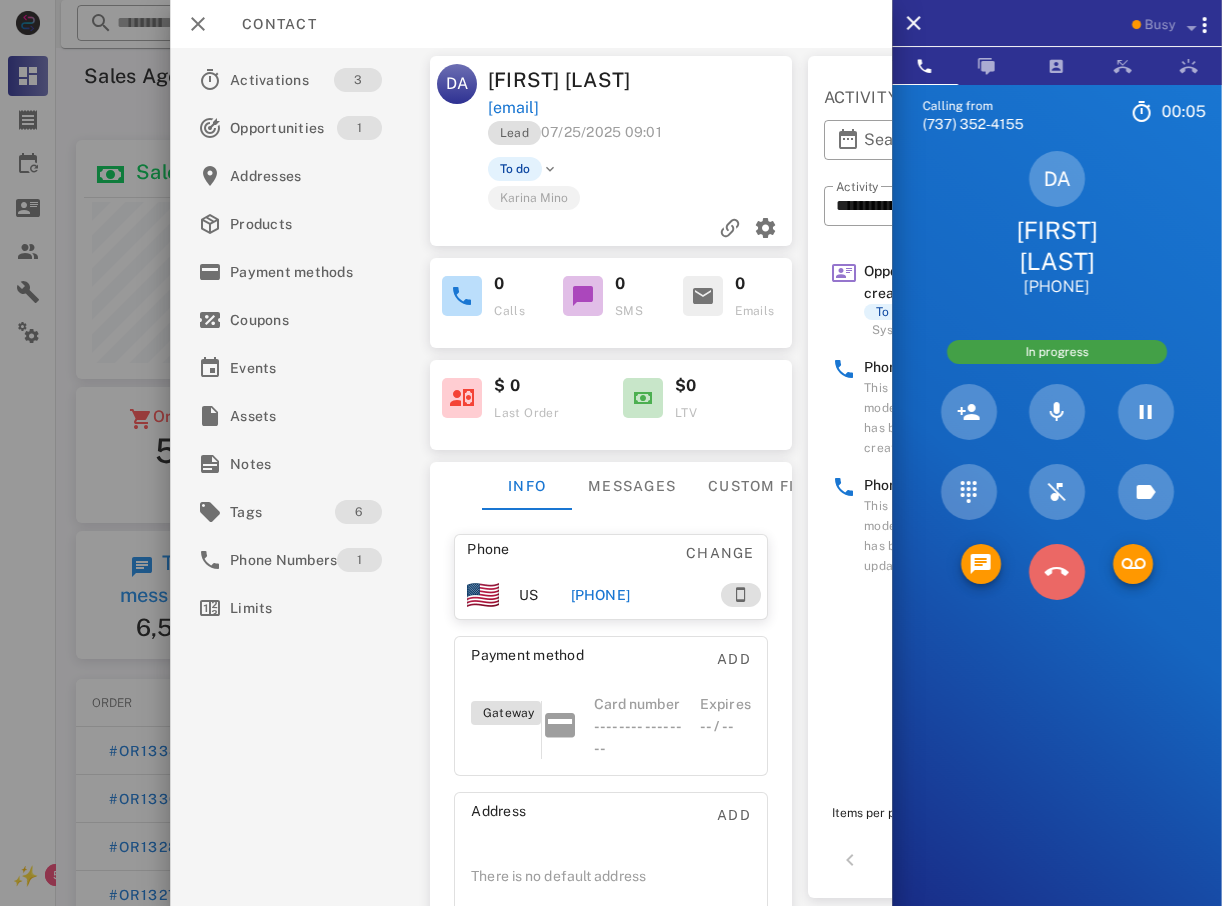 click at bounding box center (1057, 572) 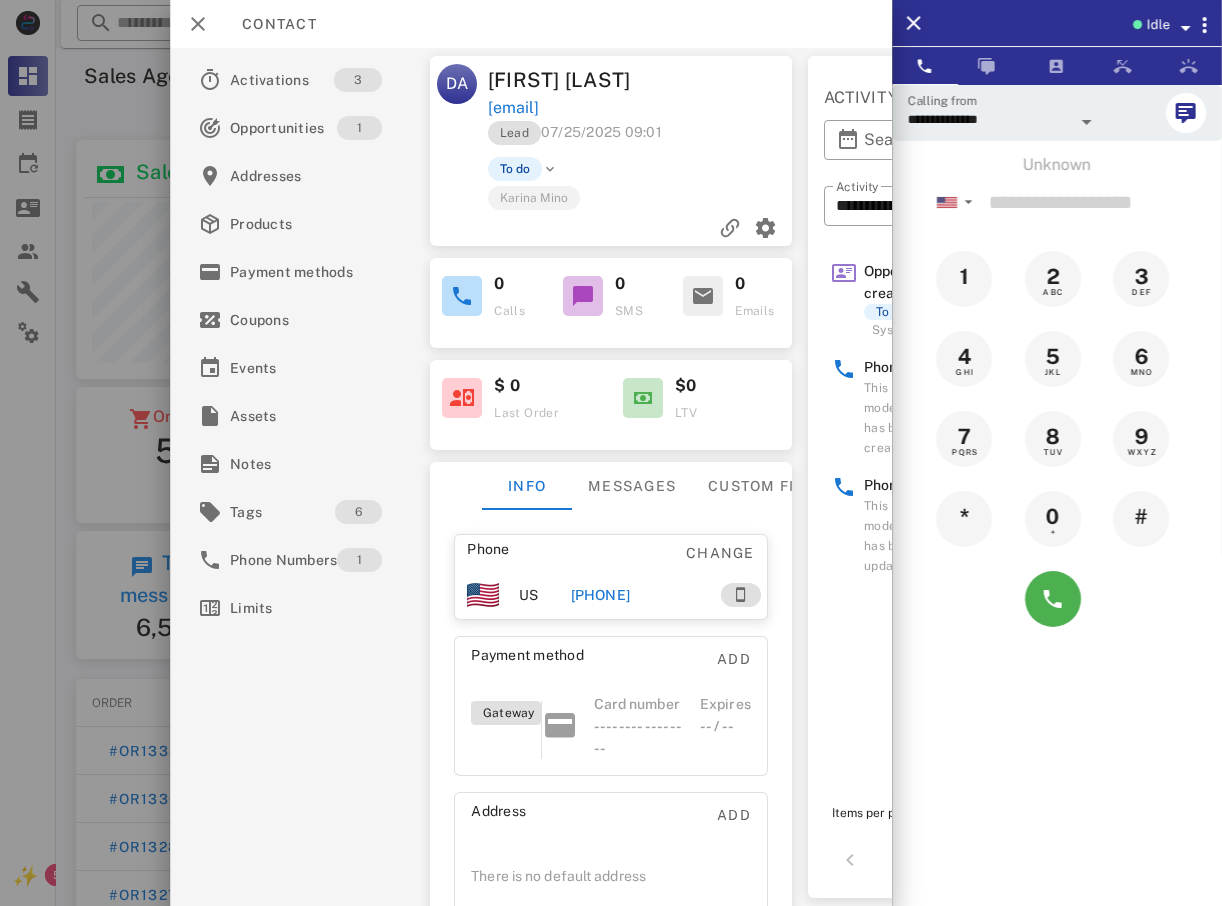 drag, startPoint x: 138, startPoint y: 409, endPoint x: 140, endPoint y: 378, distance: 31.06445 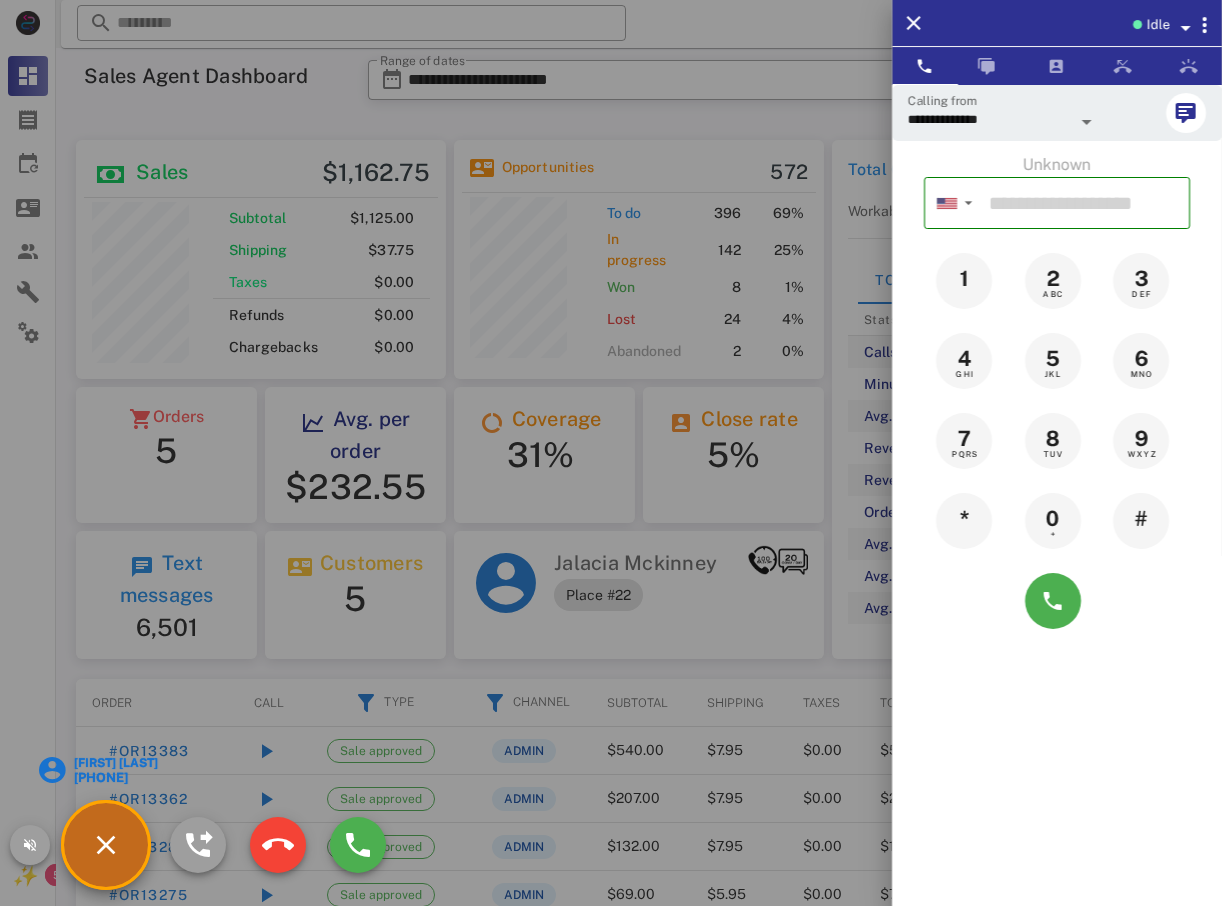 drag, startPoint x: 793, startPoint y: 126, endPoint x: 907, endPoint y: 53, distance: 135.36986 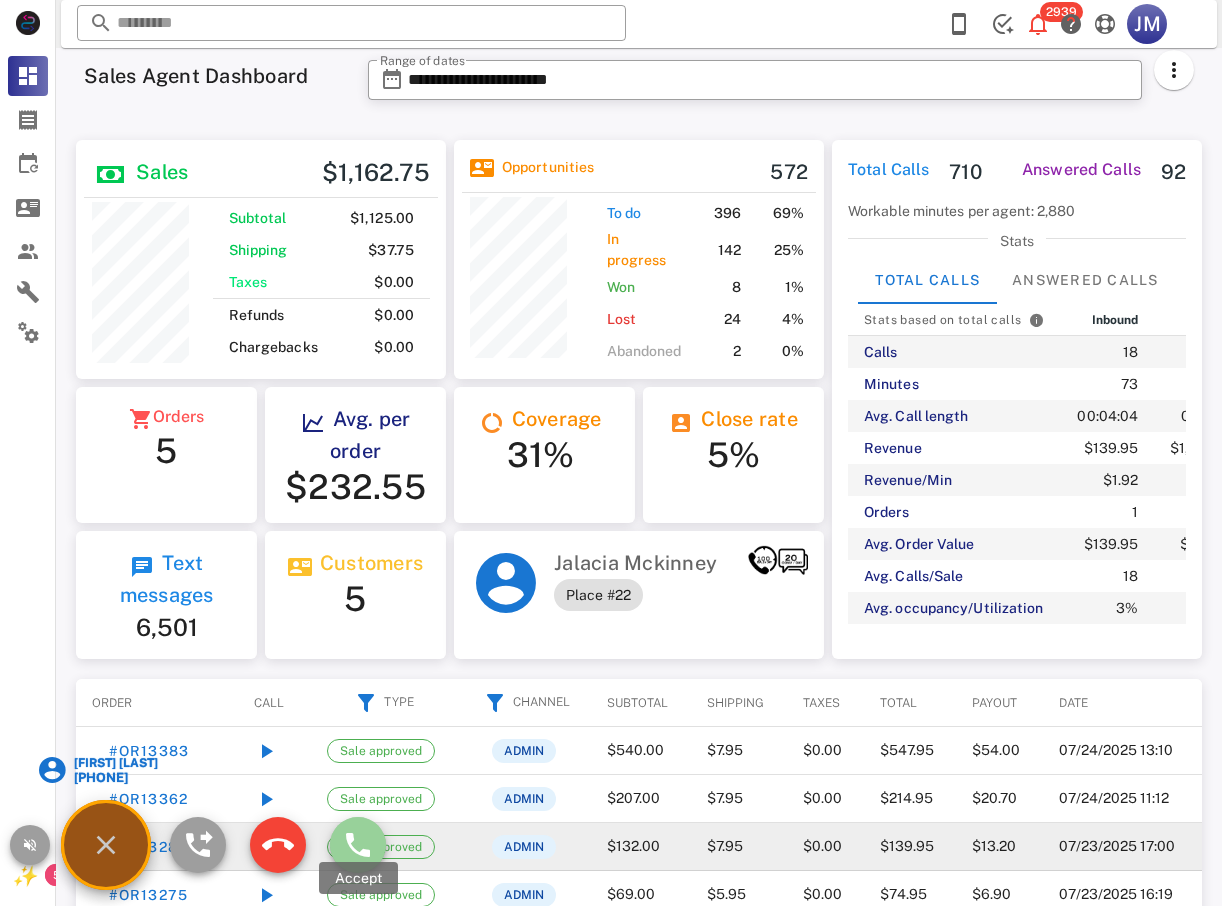 click at bounding box center [358, 845] 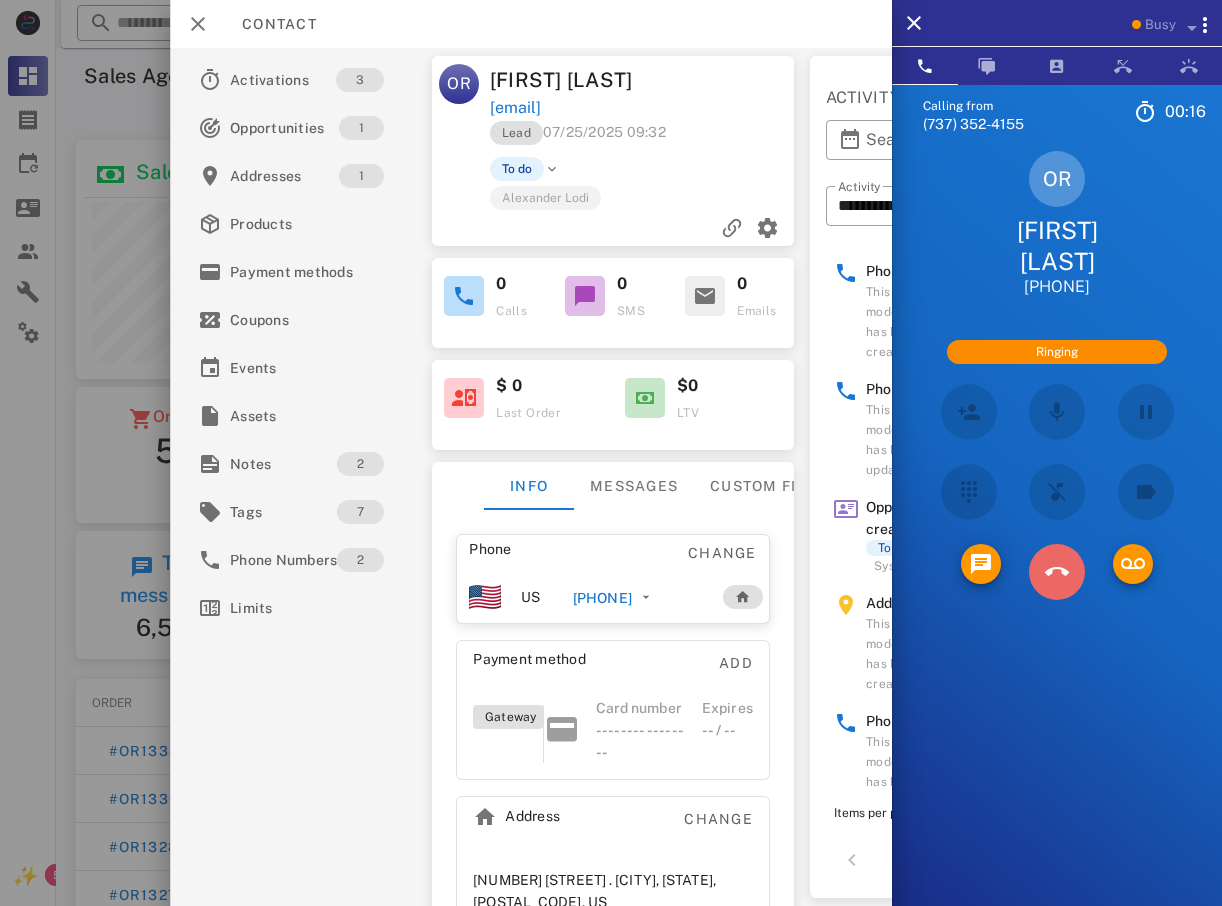 drag, startPoint x: 1066, startPoint y: 544, endPoint x: 1055, endPoint y: 543, distance: 11.045361 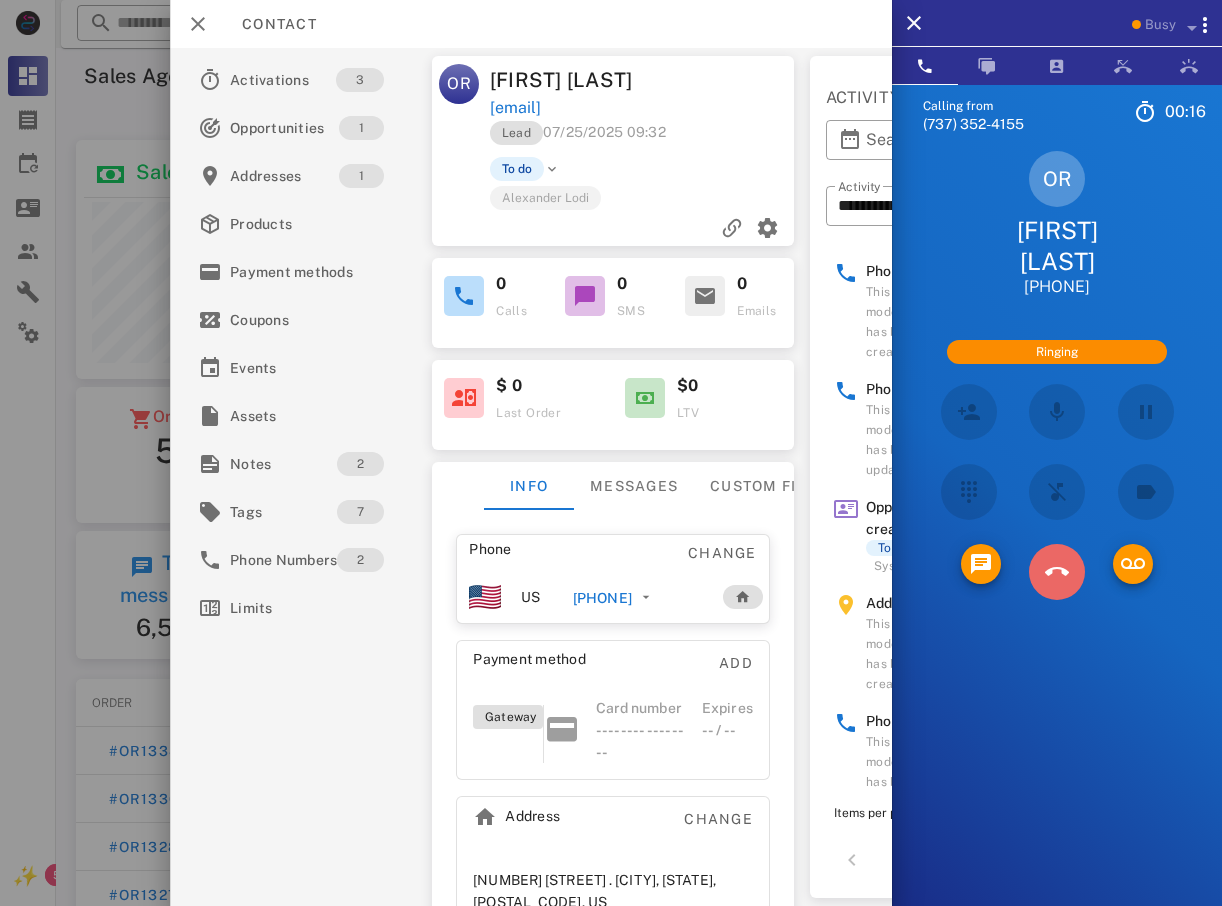 click at bounding box center (1057, 572) 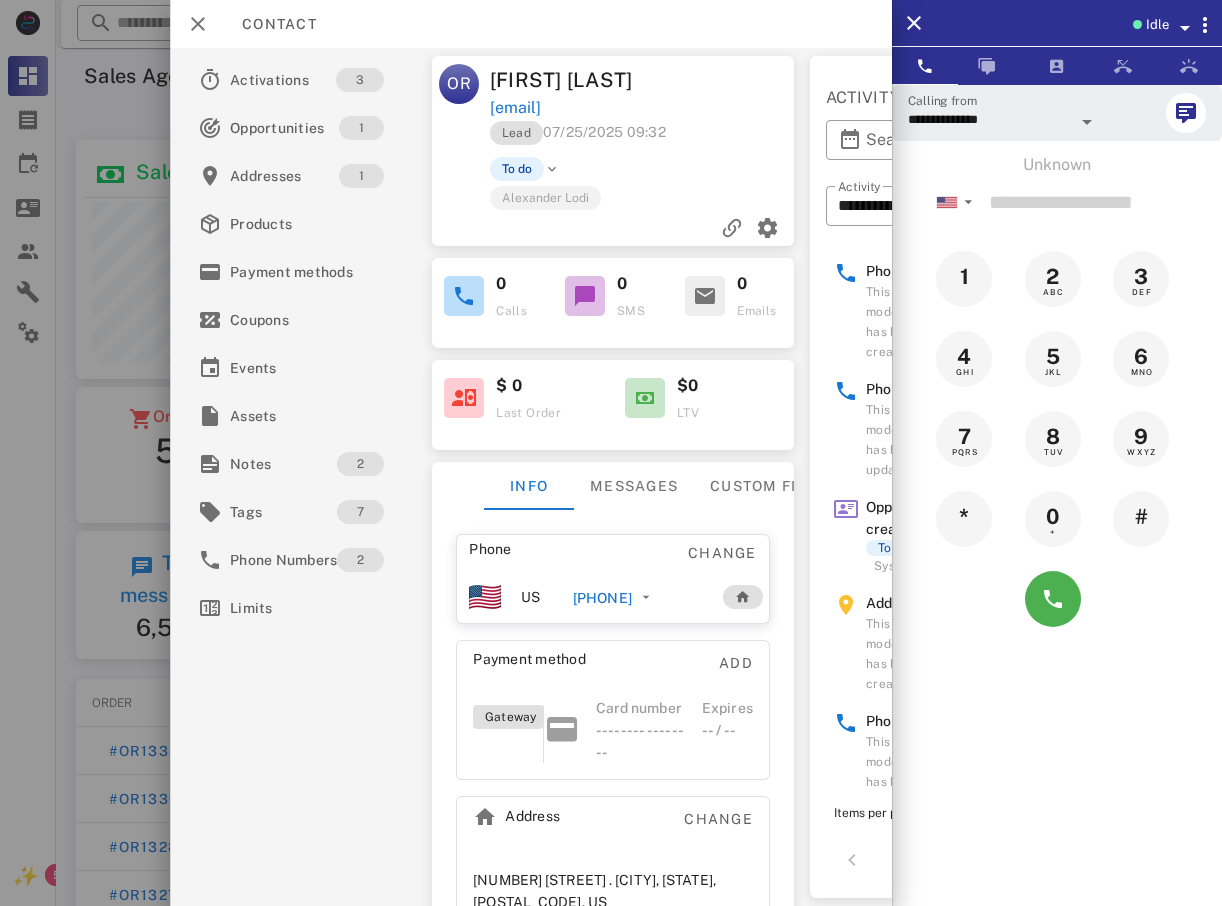 drag, startPoint x: 79, startPoint y: 399, endPoint x: 214, endPoint y: 303, distance: 165.65326 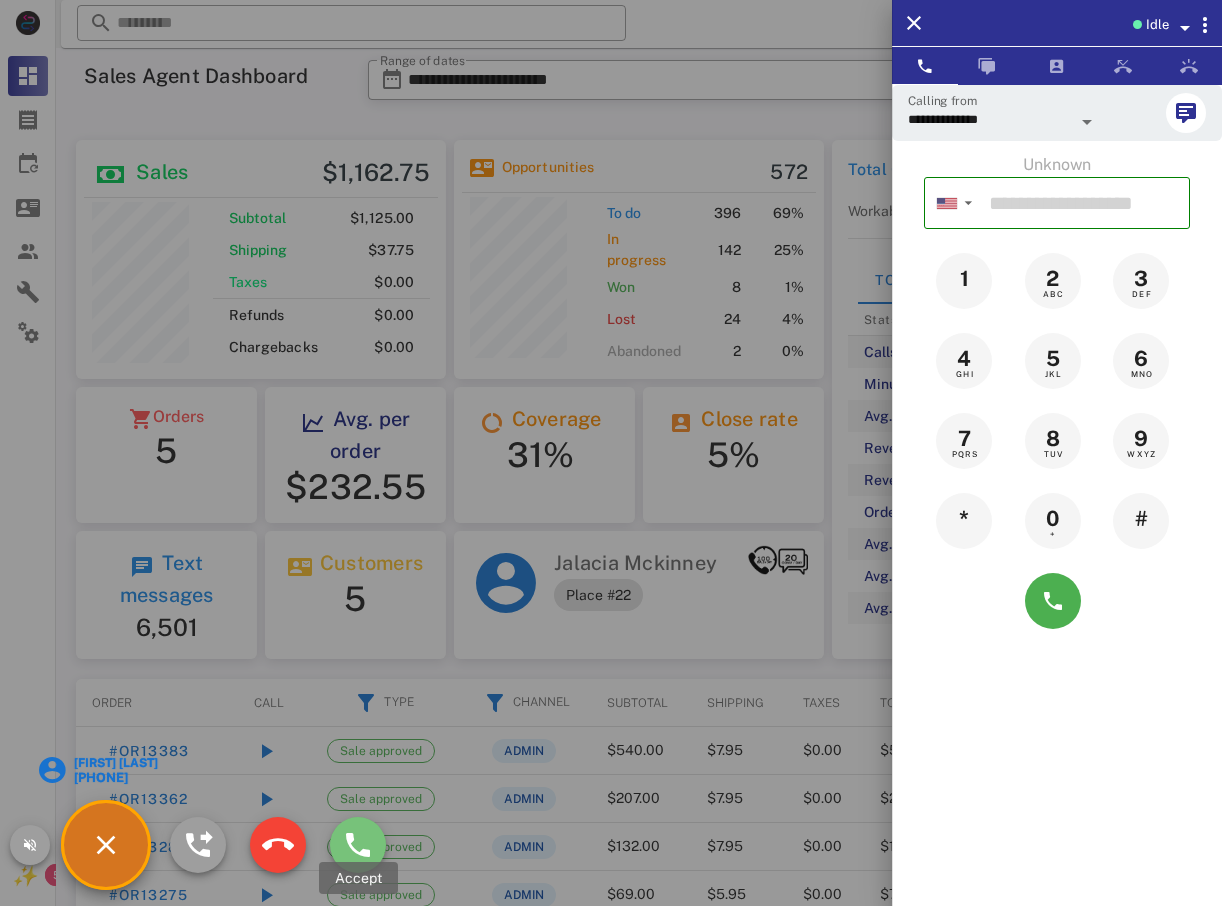 click at bounding box center (358, 845) 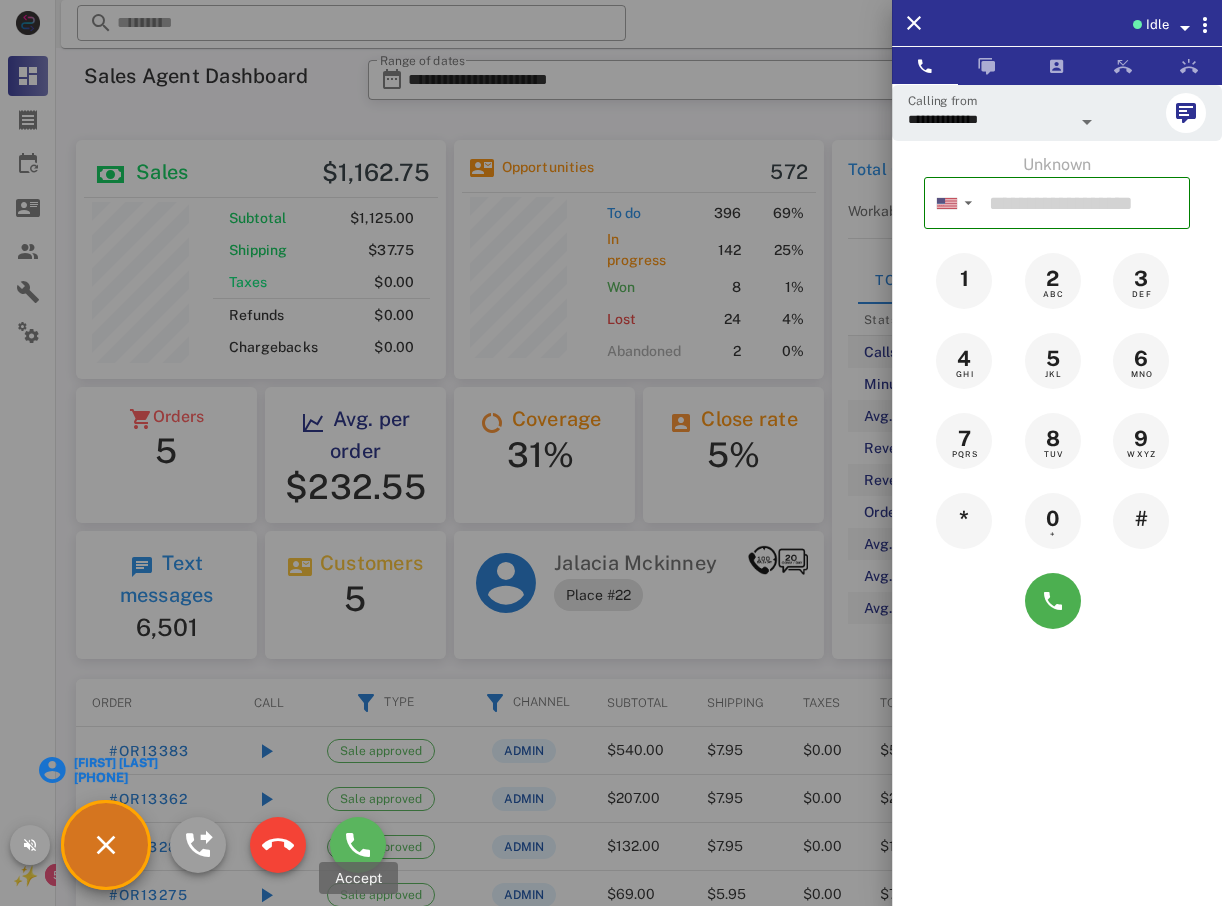 type on "**********" 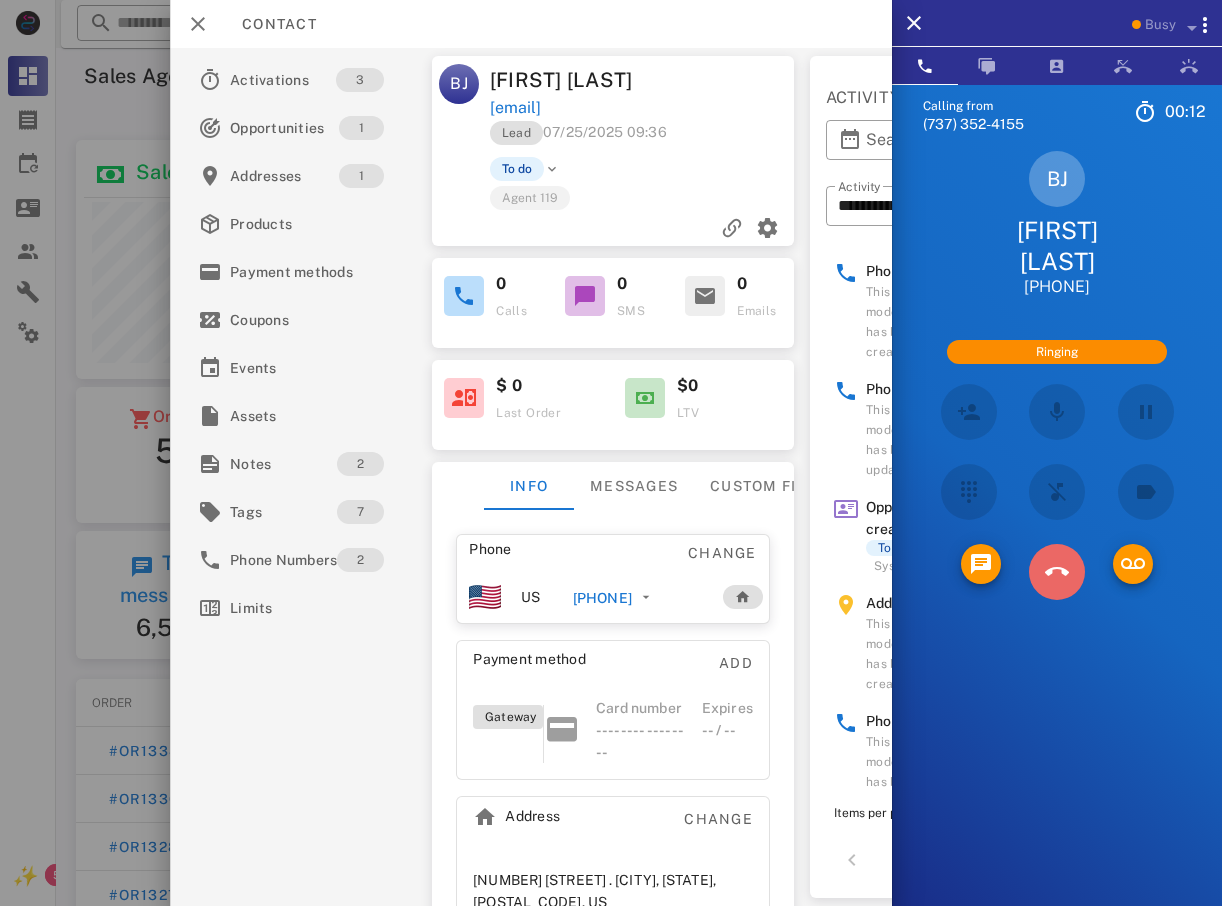 click at bounding box center (1057, 572) 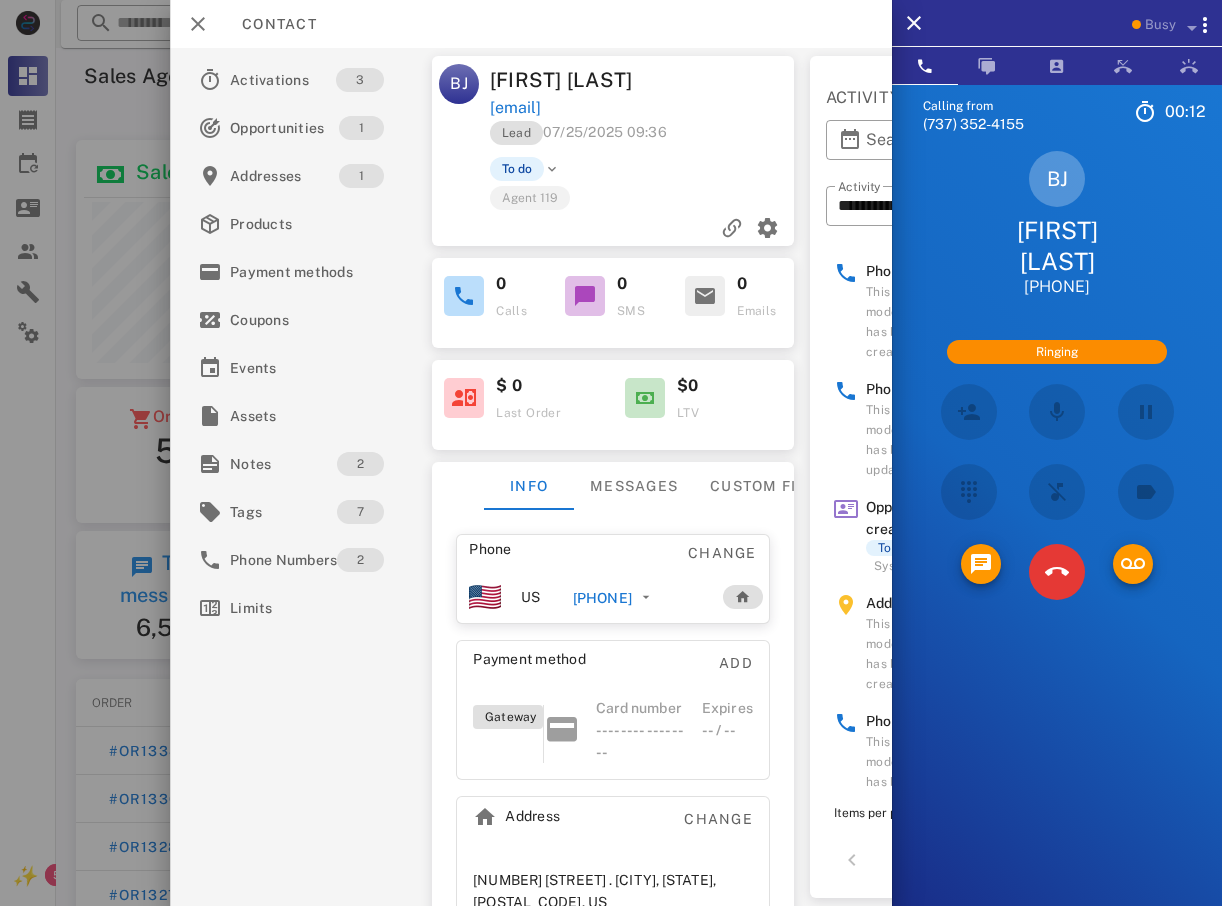 click on "8 TUV" at bounding box center [0, 0] 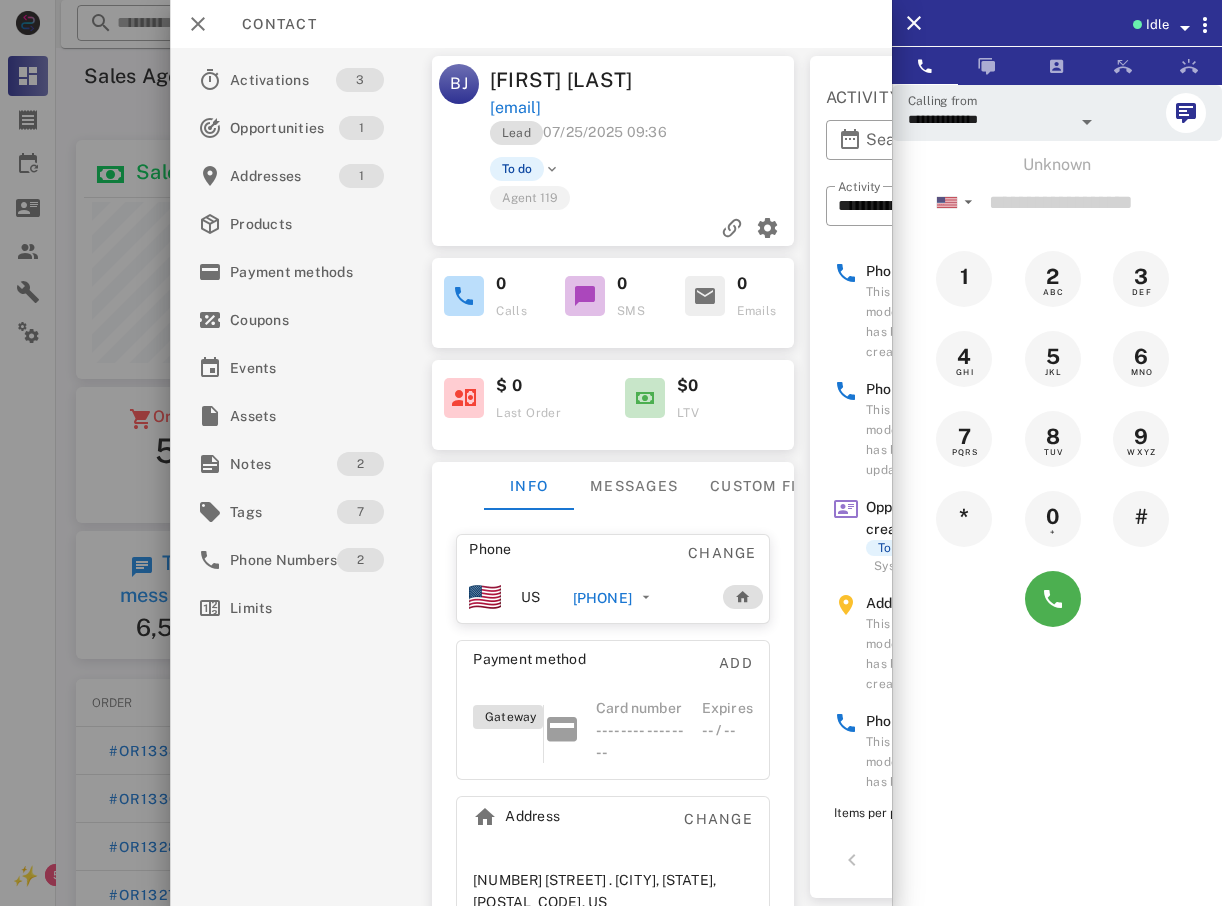 click at bounding box center [611, 453] 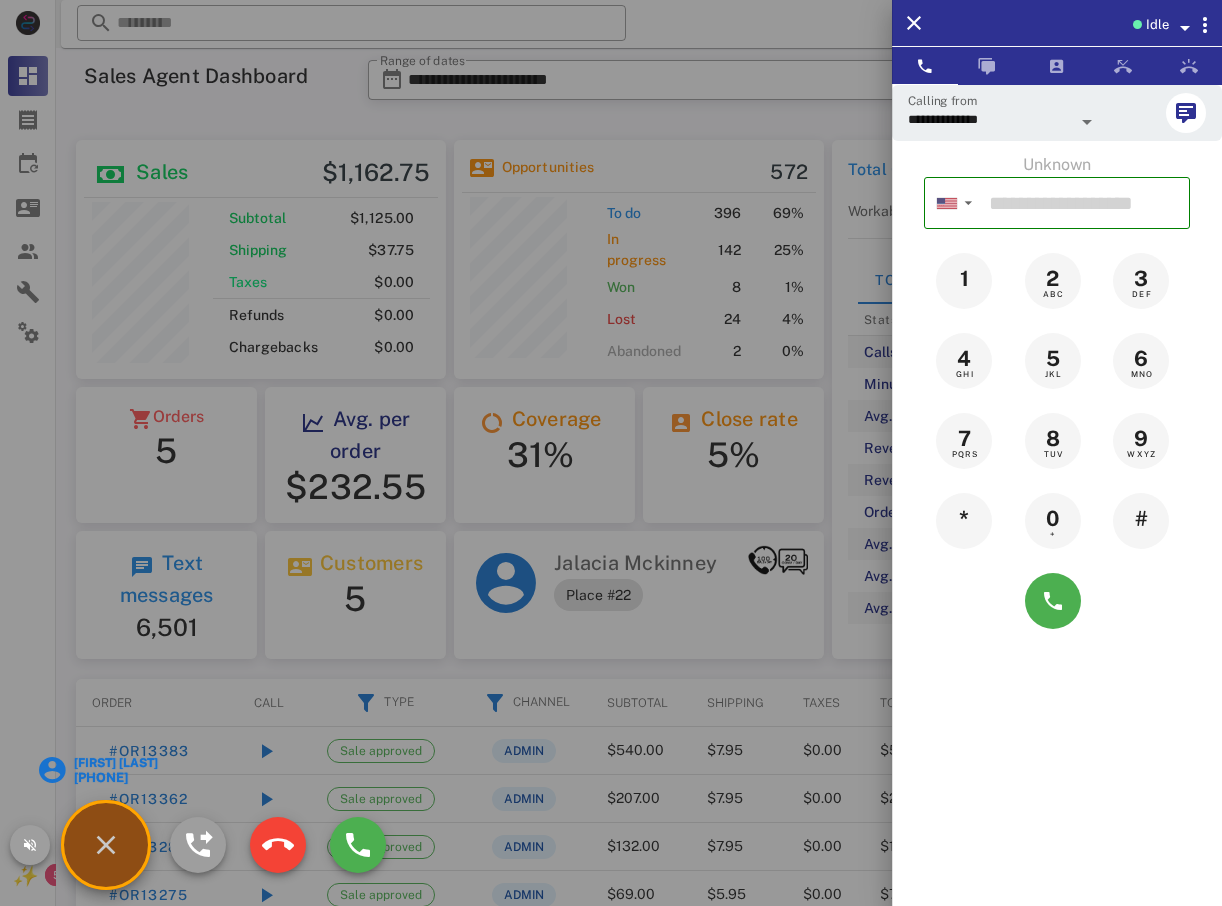 drag, startPoint x: 162, startPoint y: 852, endPoint x: 179, endPoint y: 864, distance: 20.808653 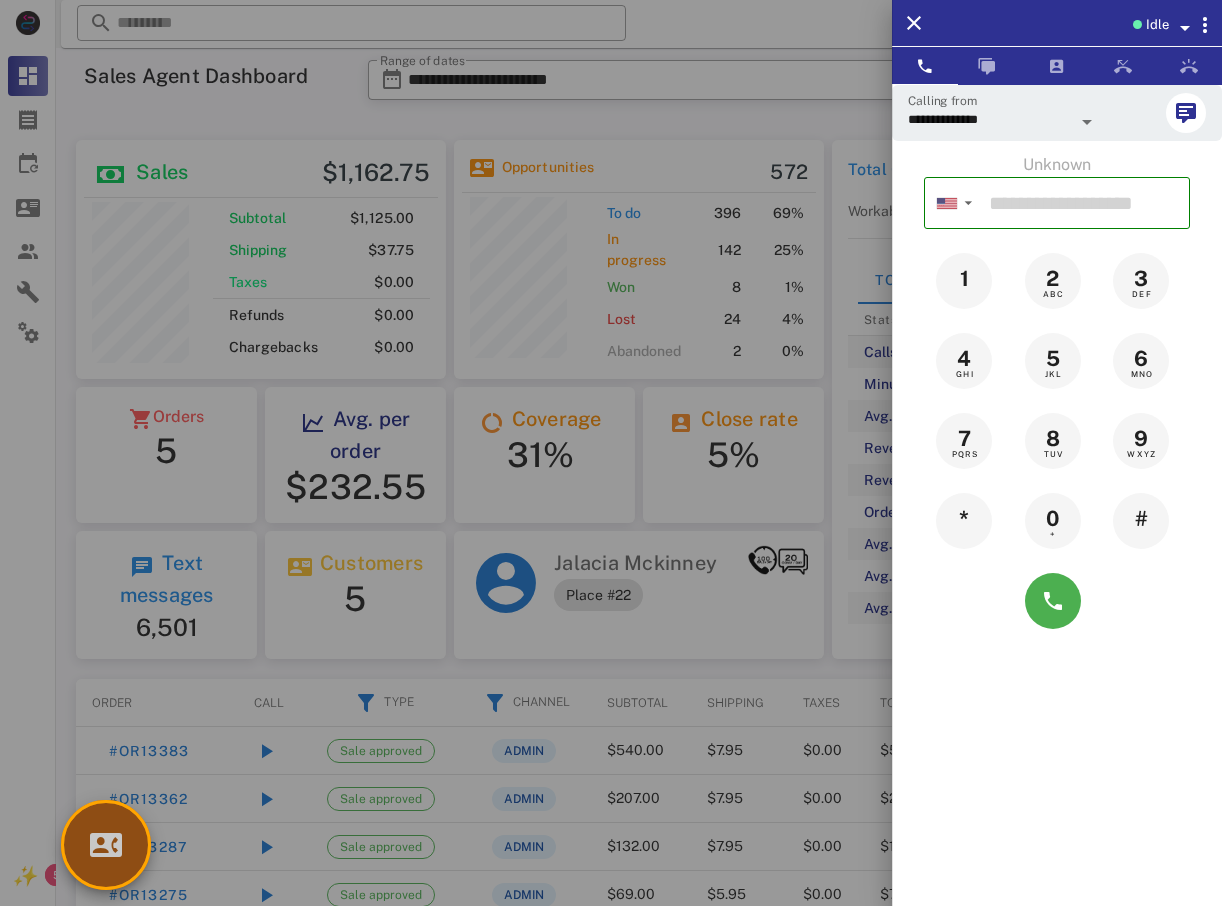 click at bounding box center [106, 845] 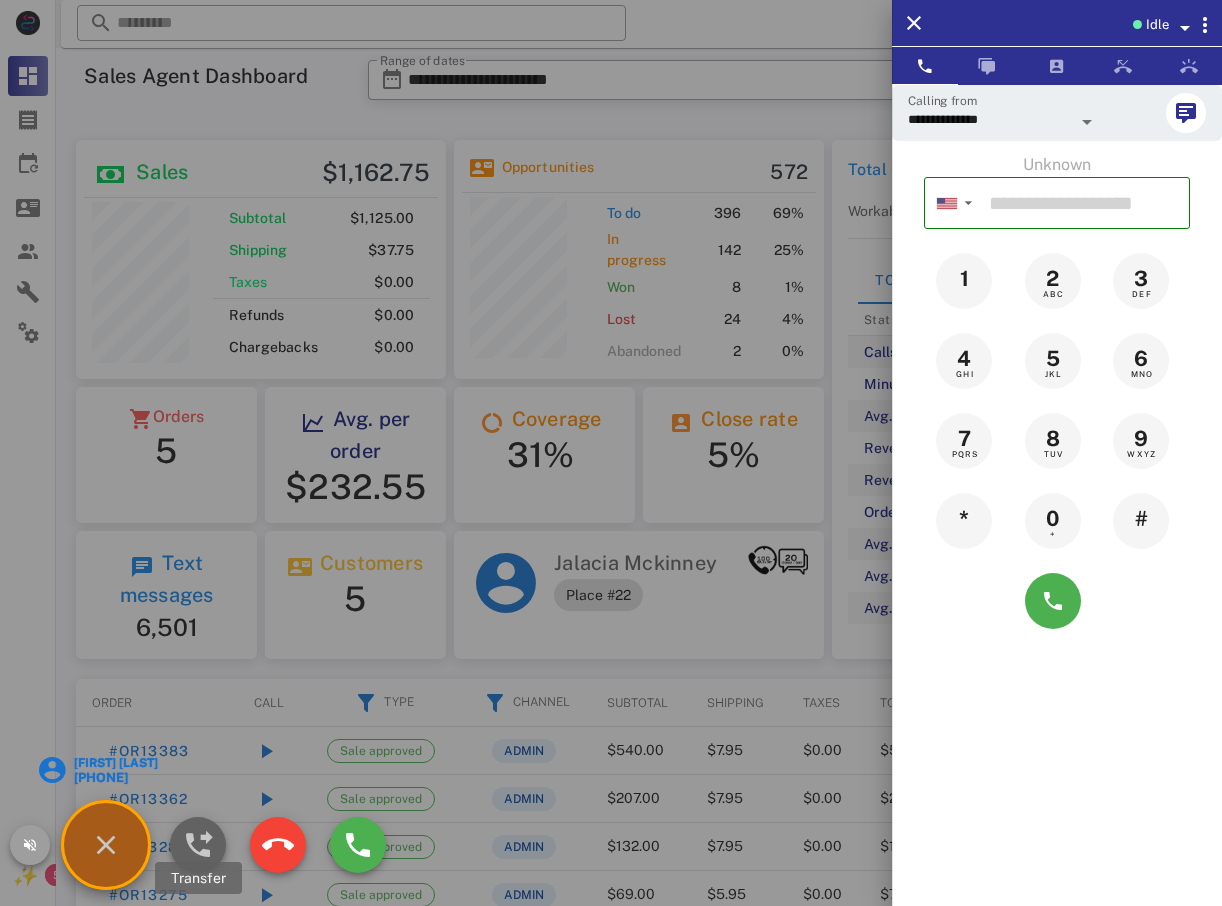 click at bounding box center [198, 845] 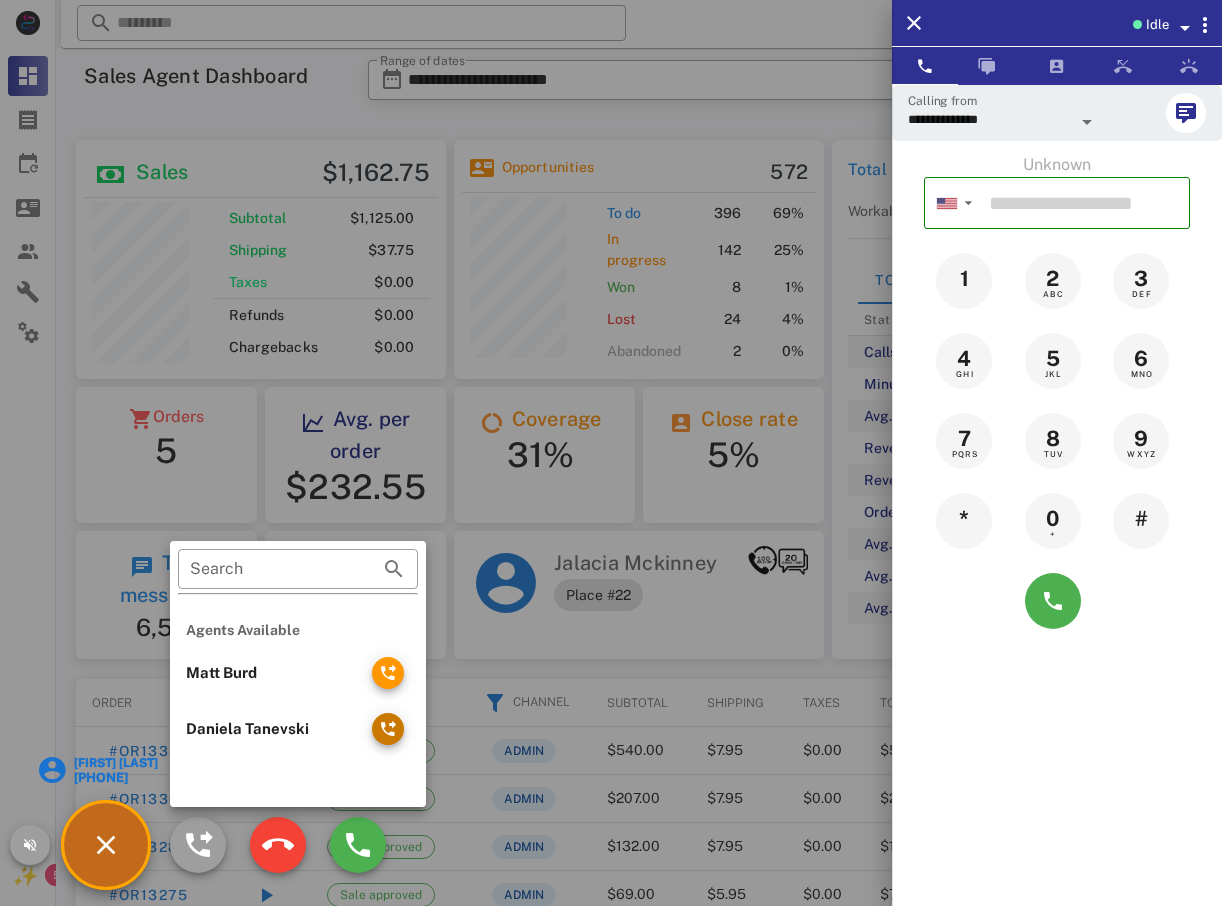 click at bounding box center [388, 729] 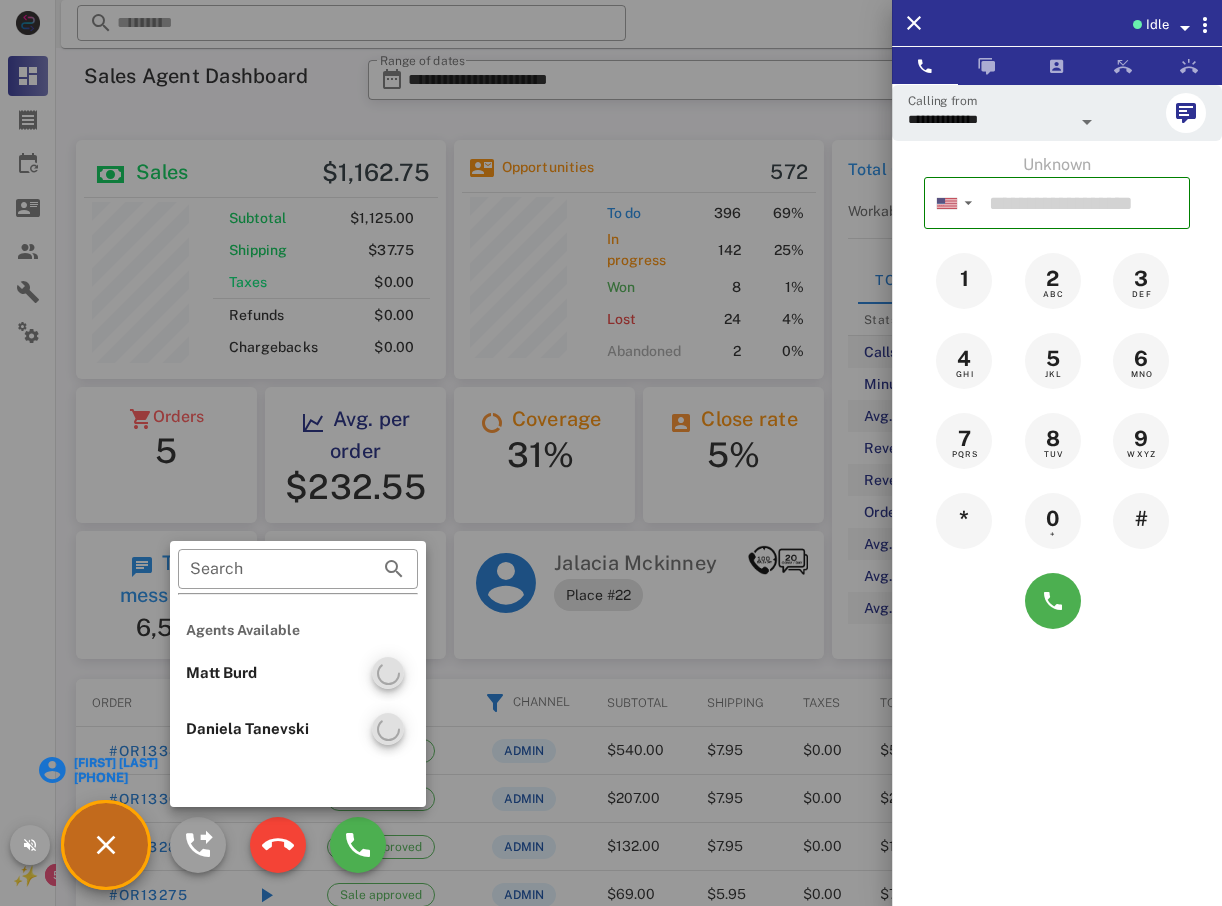 drag, startPoint x: 13, startPoint y: 676, endPoint x: 78, endPoint y: 623, distance: 83.86894 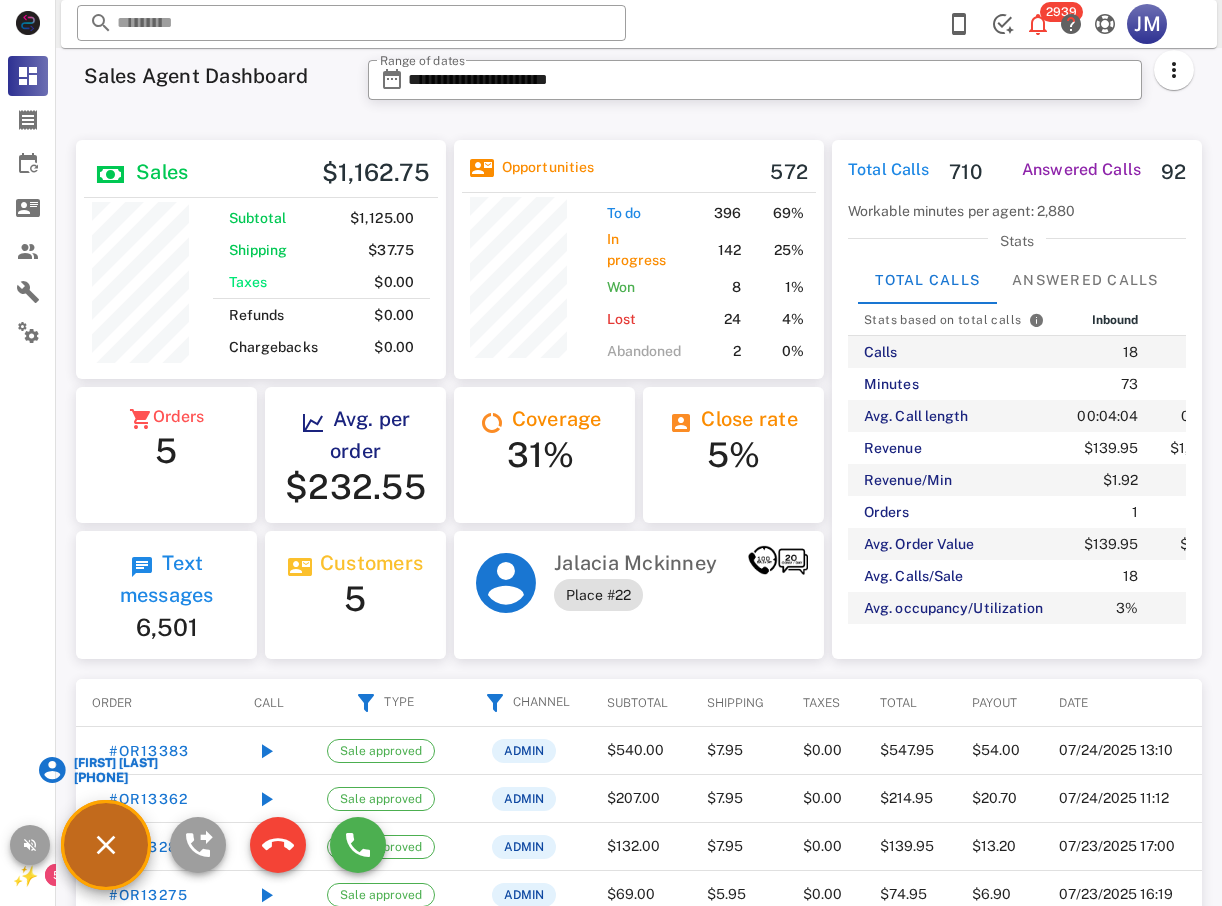 scroll, scrollTop: 240, scrollLeft: 370, axis: both 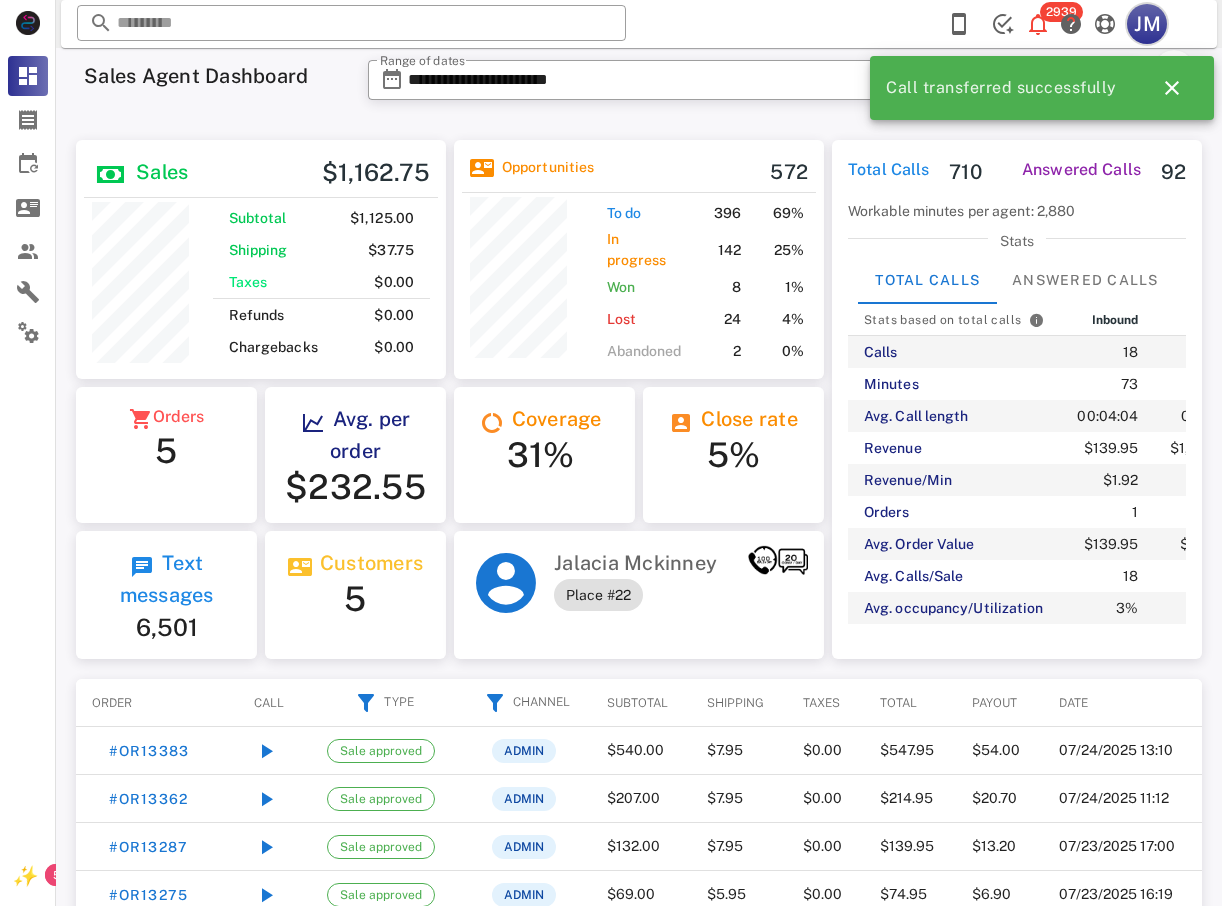 click on "JM" at bounding box center (1147, 24) 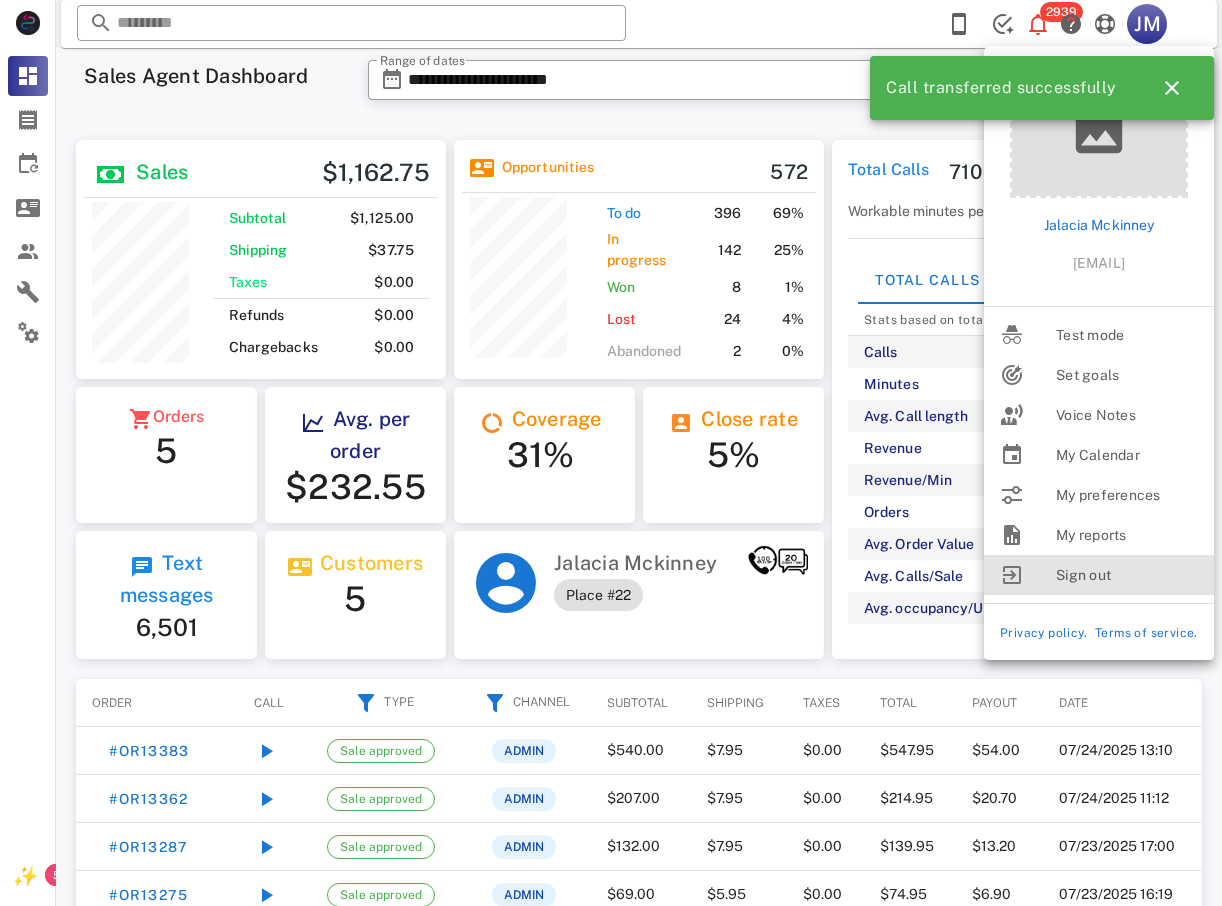 click on "Sign out" at bounding box center (1127, 575) 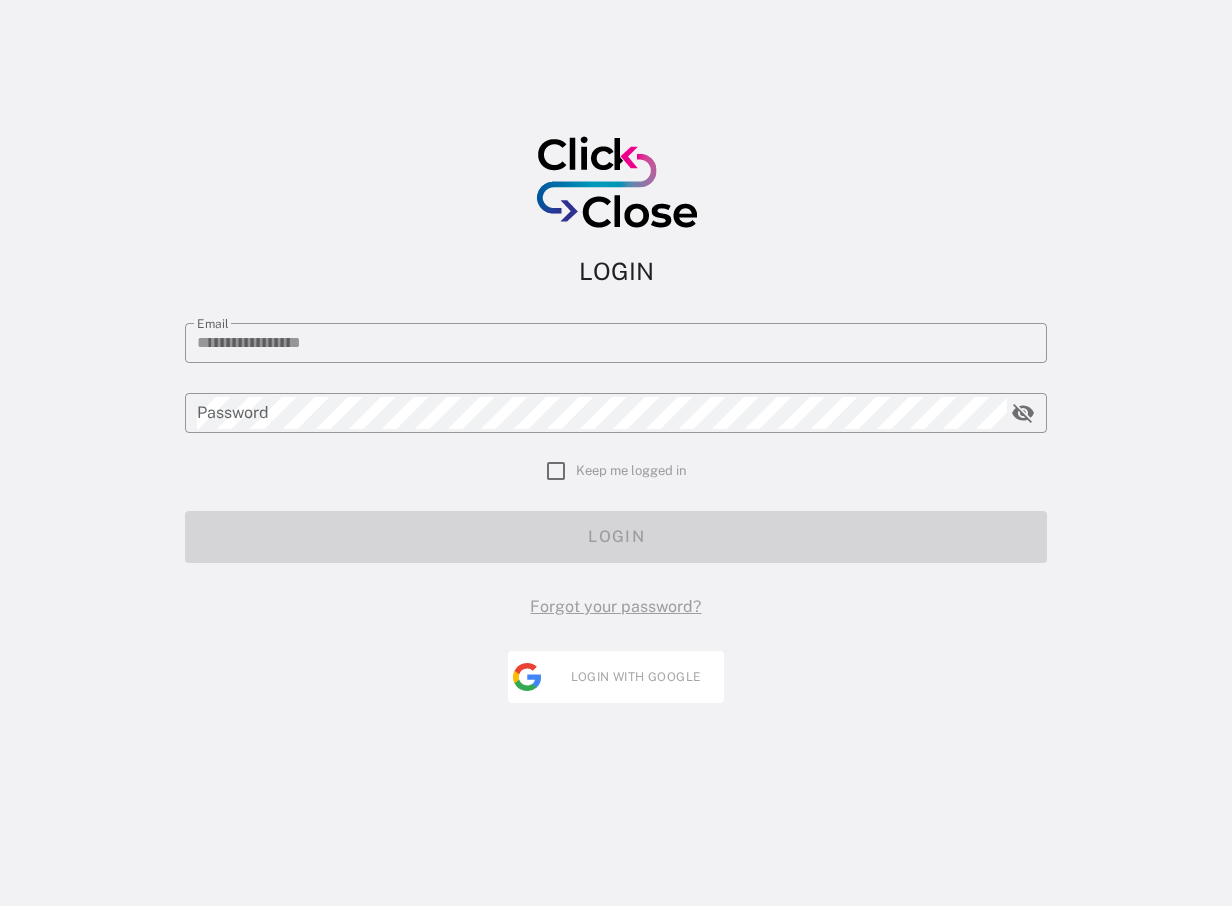 type on "**********" 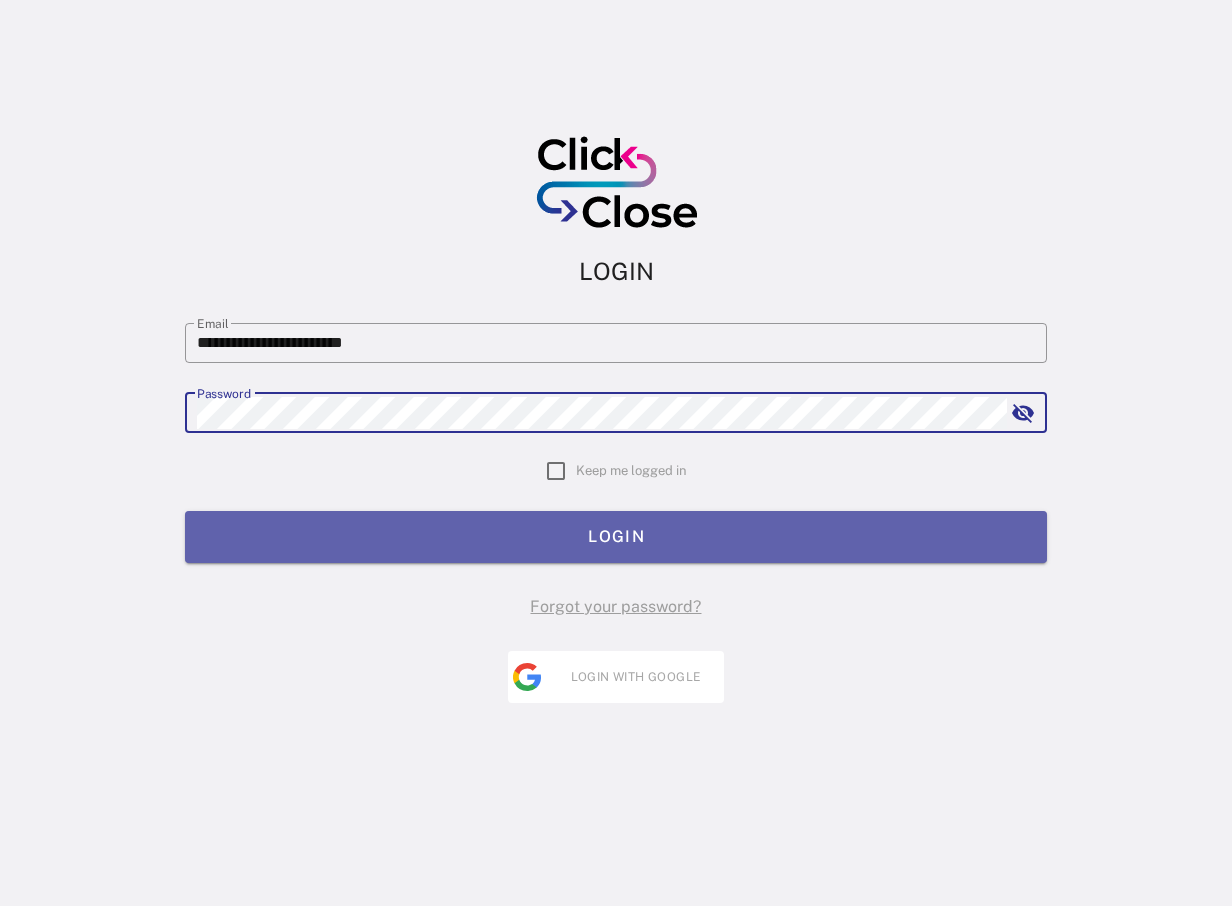 click on "LOGIN" at bounding box center (616, 536) 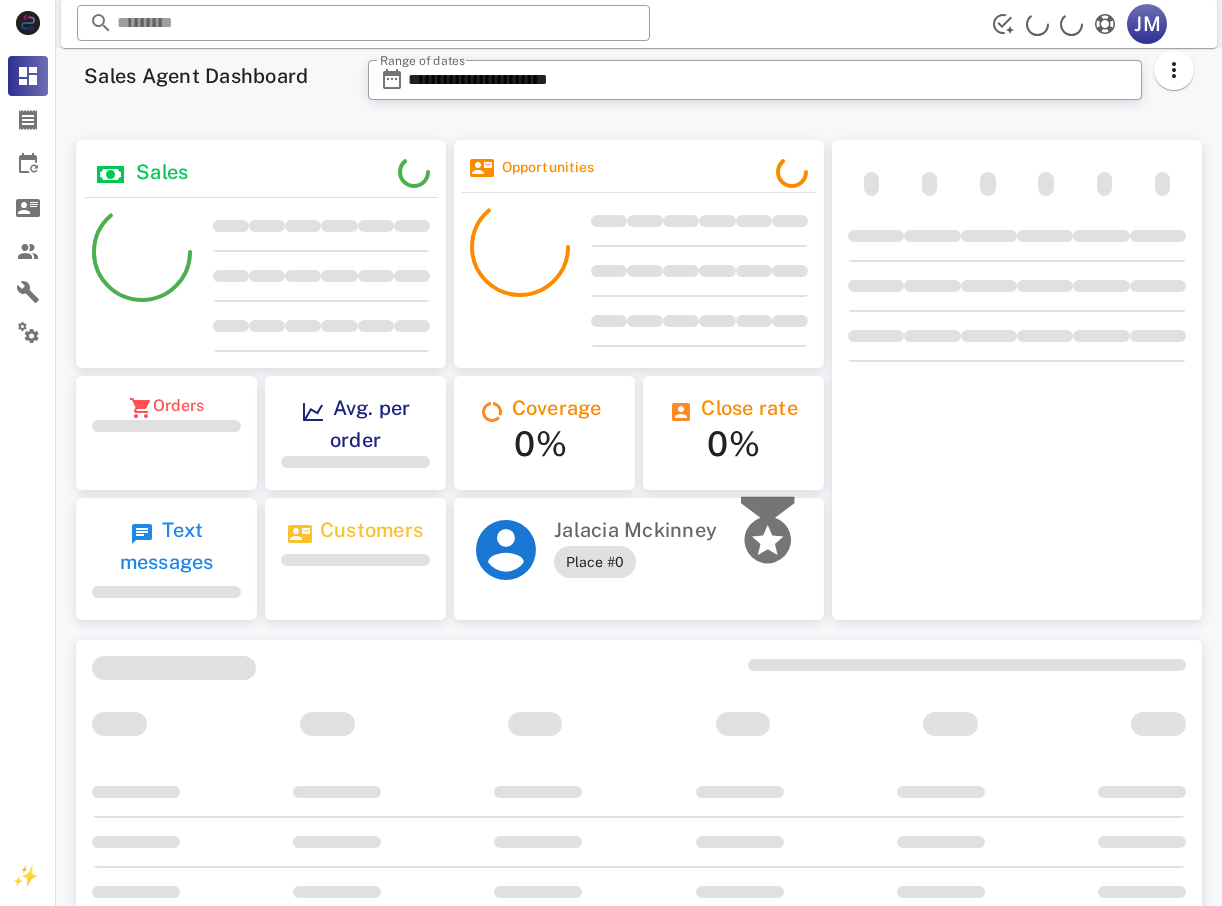 scroll, scrollTop: 0, scrollLeft: 0, axis: both 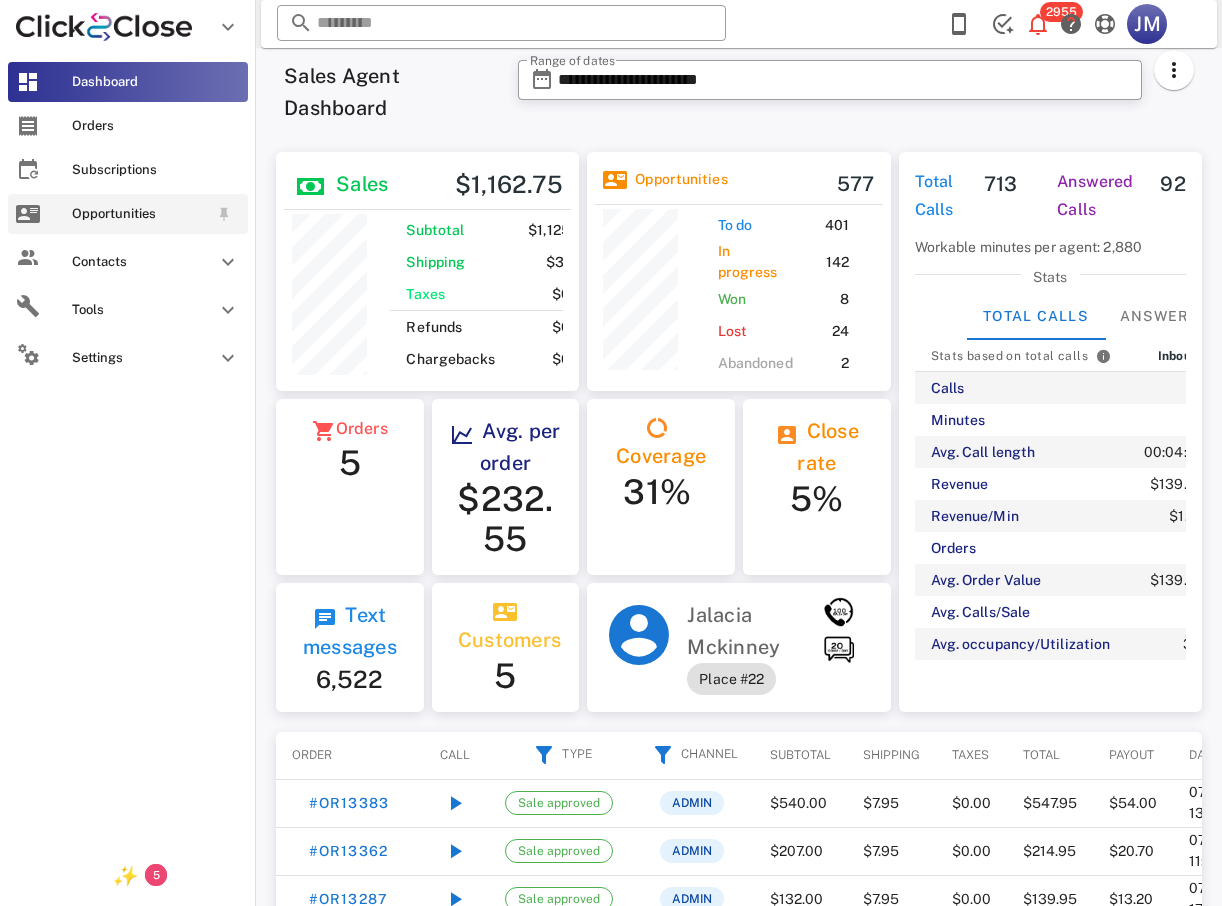 click on "Opportunities" at bounding box center (128, 214) 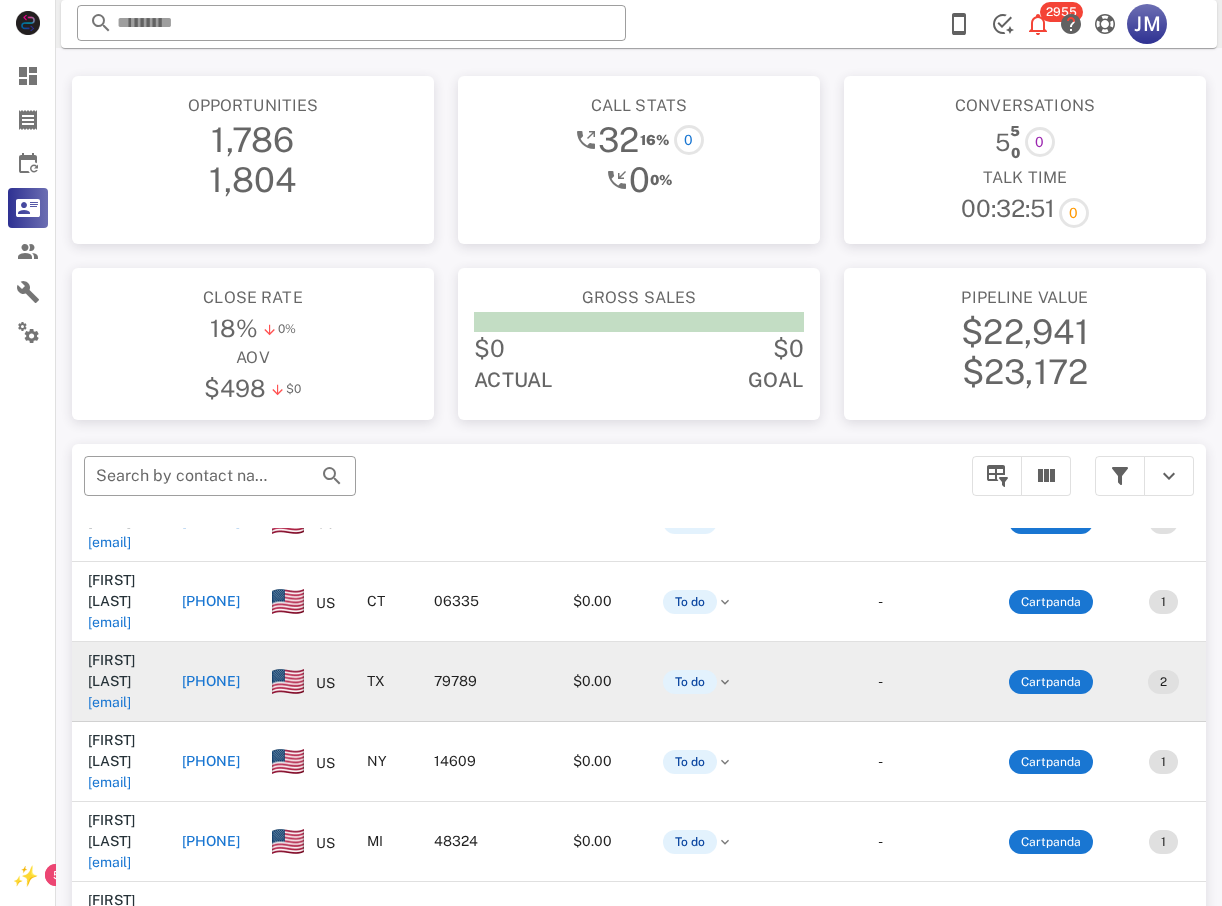 scroll, scrollTop: 368, scrollLeft: 0, axis: vertical 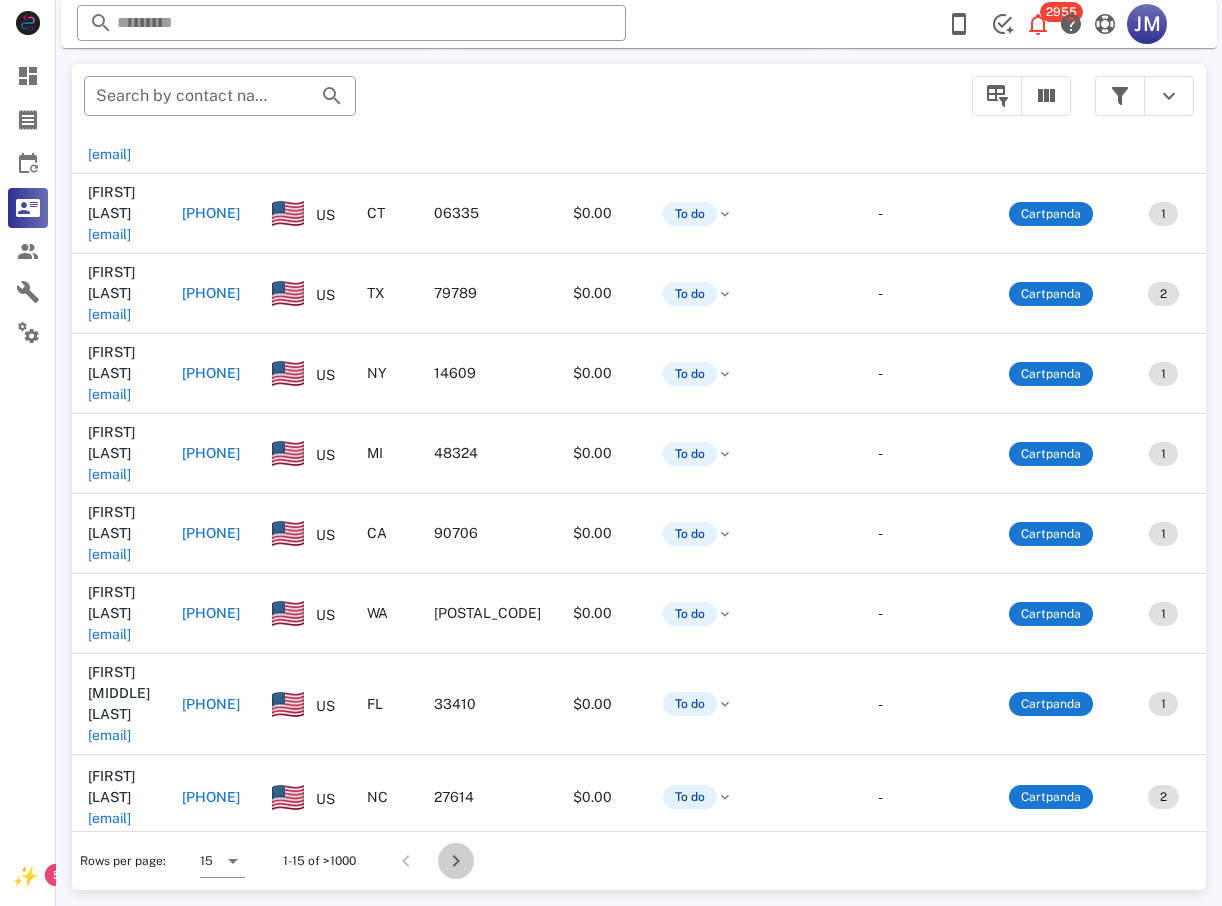 click at bounding box center (456, 861) 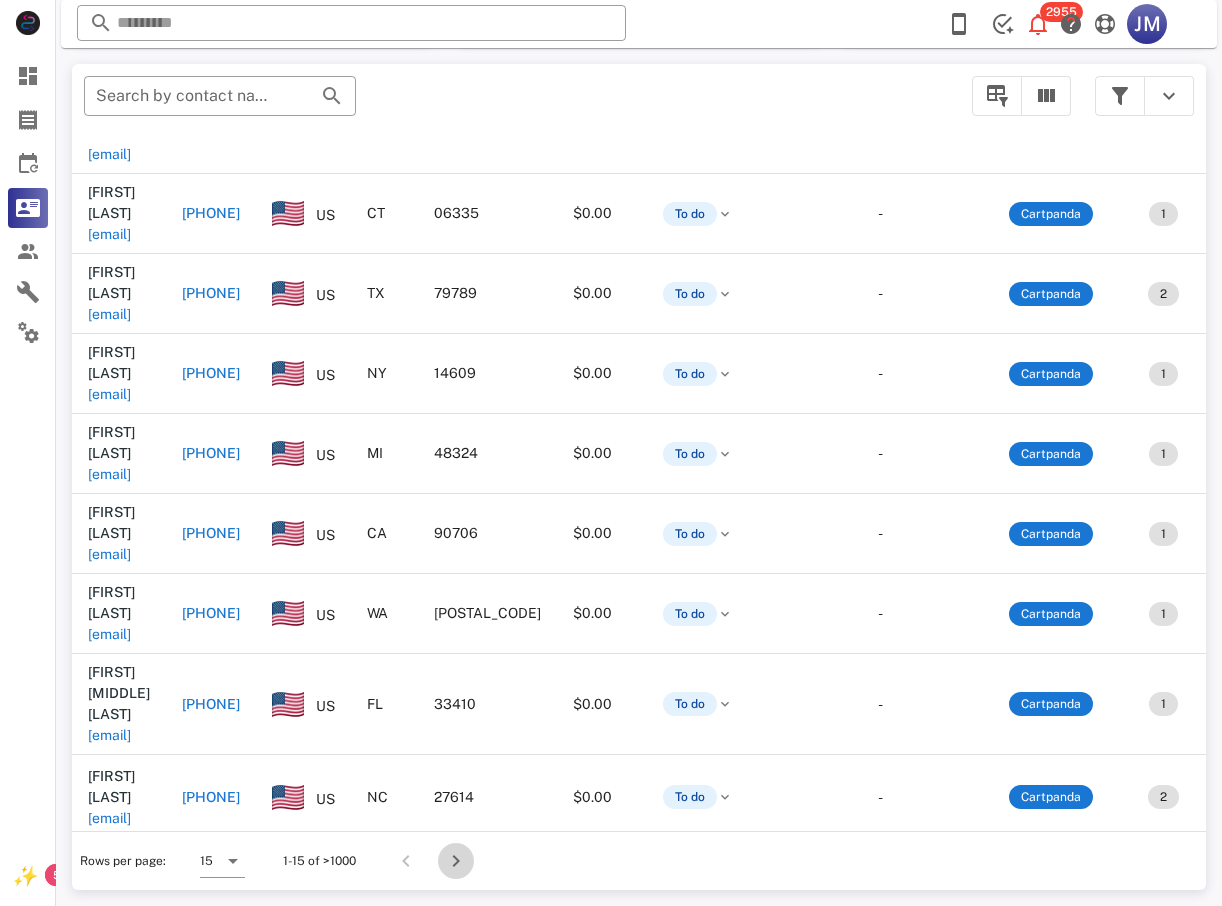 scroll, scrollTop: 356, scrollLeft: 0, axis: vertical 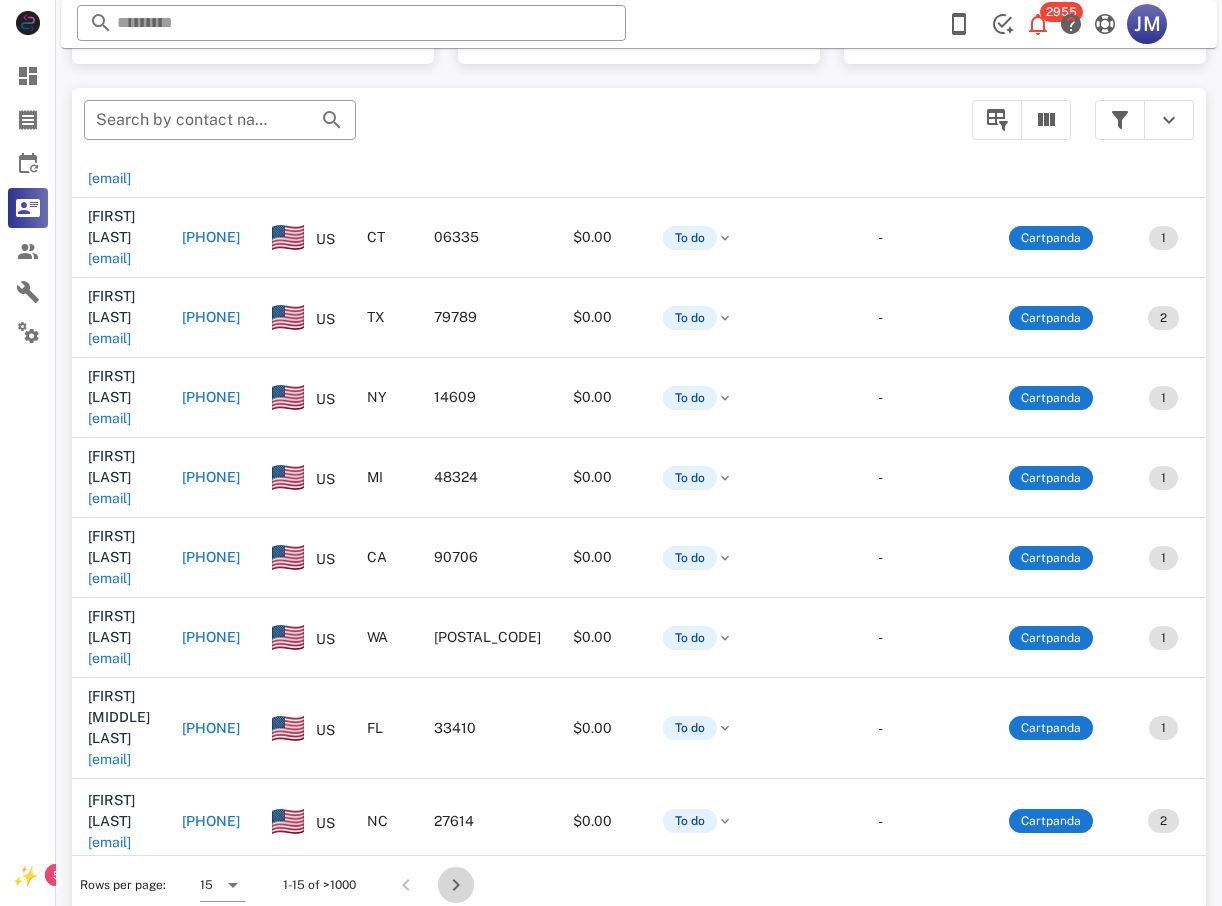 click on "Contact Phone Country State Zip code Value Status Substatus Sources Activations Tags Created at [FIRST] [LAST]  [EMAIL]   [PHONE]   US FL 33953  $0.00   To do  -  Cartpanda  1 1  order.paid  1  IQ Blast Pro - 6 Bottles + 2 Free Ebooks  1  ⭐ VIP Delivery ⭐   07/25/2025 10:08  [FIRST] [LAST]  [EMAIL]   [PHONE]   US FL 33133  $0.00   To do  -  Cartpanda  1 1  order.paid  1  IQ Blast Pro - 6 Bottles + 2 Free Ebooks  1  ⭐ VIP Delivery ⭐   07/25/2025 10:03  [FIRST] [LAST]  [EMAIL]   [PHONE]   US GA 30281  $0.00   To do  -  Cartpanda  2 1  order.paid  1  order.upsell  1  ⭐ VIP Delivery ⭐  1  Lipo Max - Exclusive Discount  1  Lipo Max - Exclusive Offer (U1.3)   07/25/2025 09:56  [FIRST] [LAST]  [EMAIL]   [PHONE]   US NV 89129  $0.00   To do  -  Cartpanda  1 1  order.paid  1  ⭐ VIP Delivery ⭐  1  Lipo Max - Exclusive Discount   07/25/2025 09:53  [FIRST] [LAST]  [EMAIL]  CT" at bounding box center [639, 501] 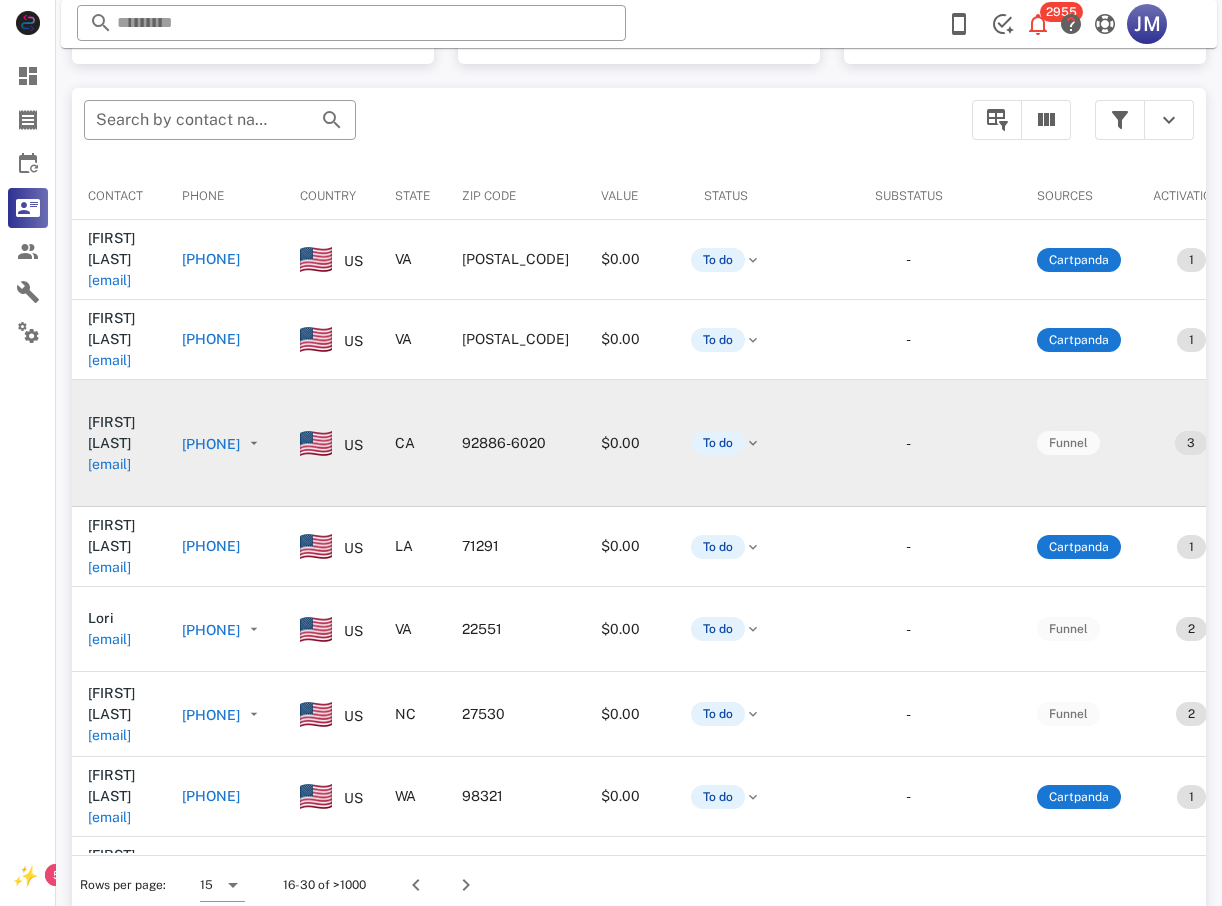 scroll, scrollTop: 380, scrollLeft: 0, axis: vertical 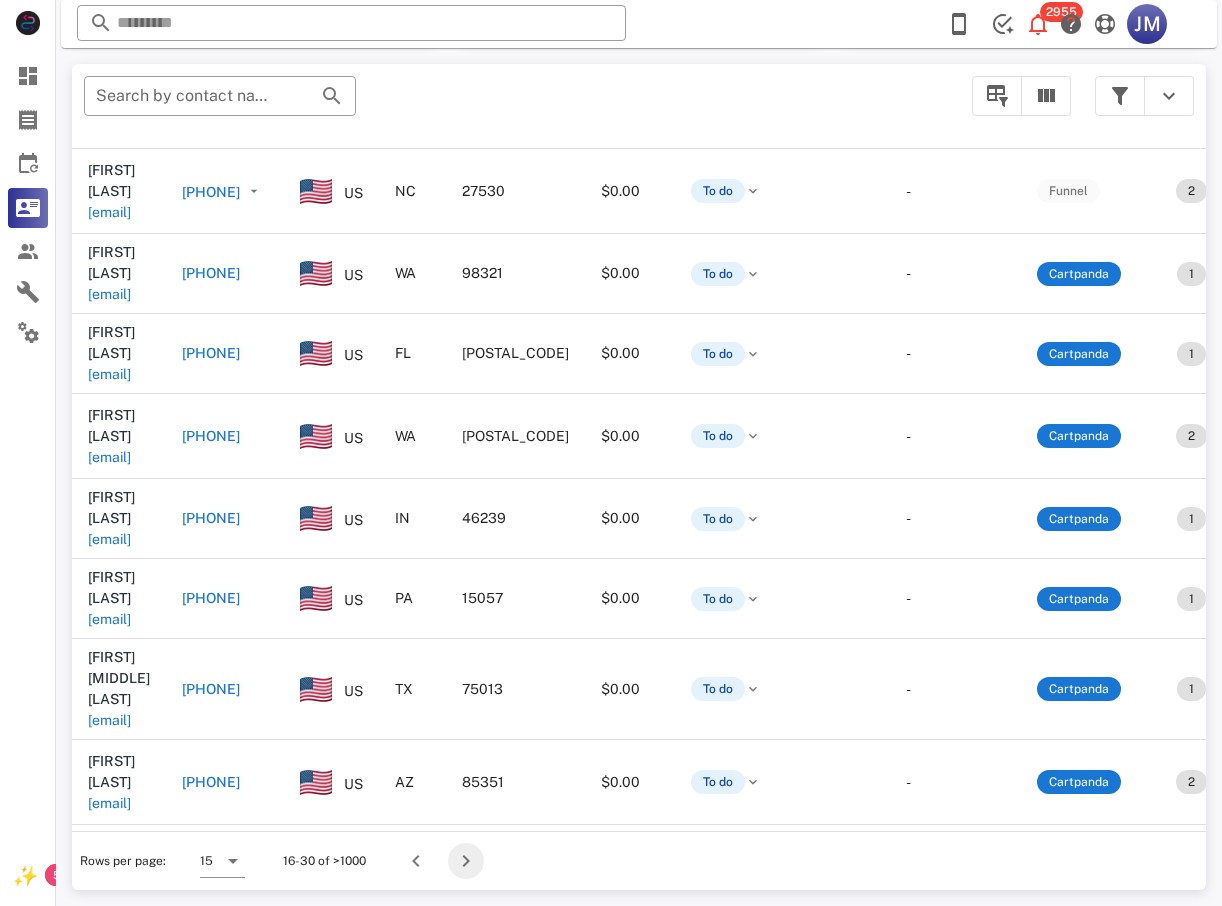 click at bounding box center [466, 861] 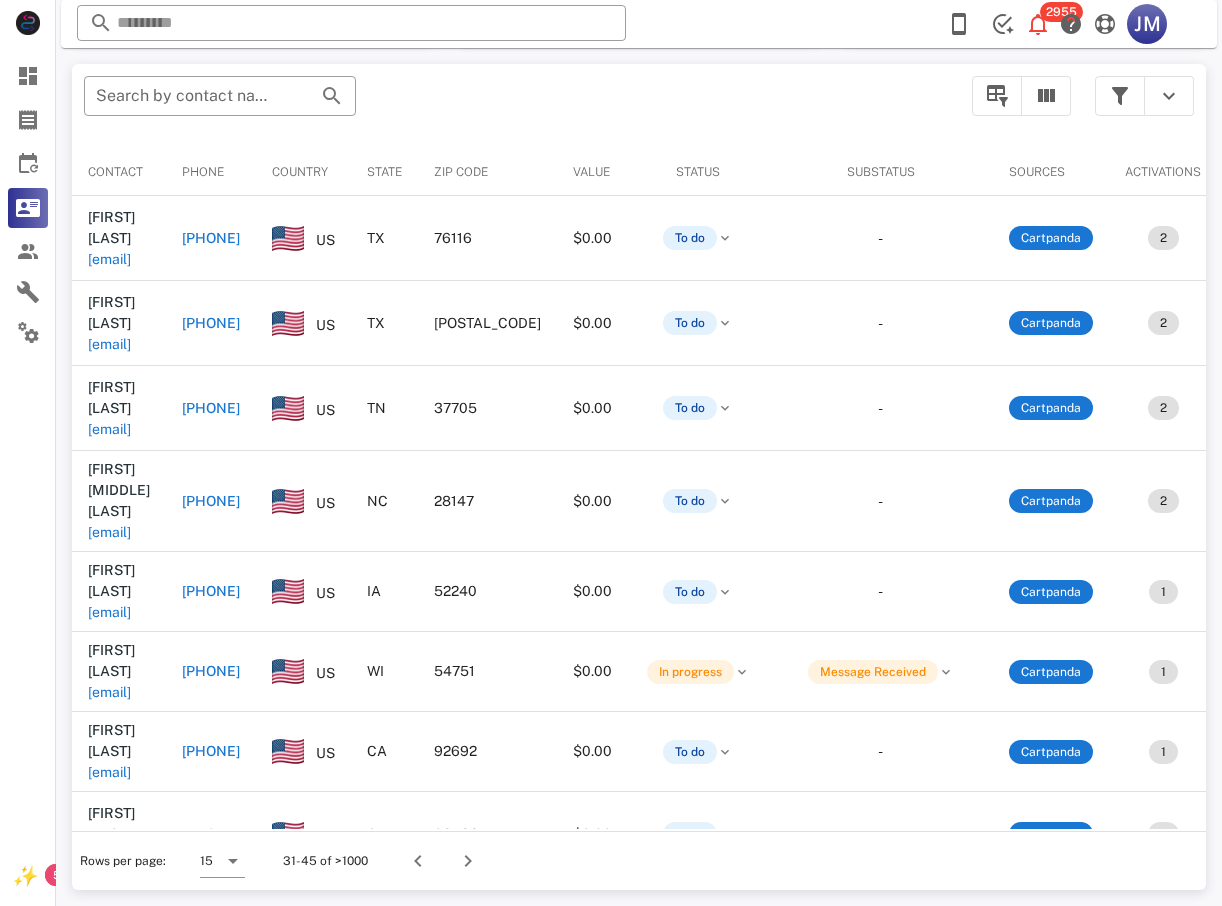 scroll, scrollTop: 380, scrollLeft: 0, axis: vertical 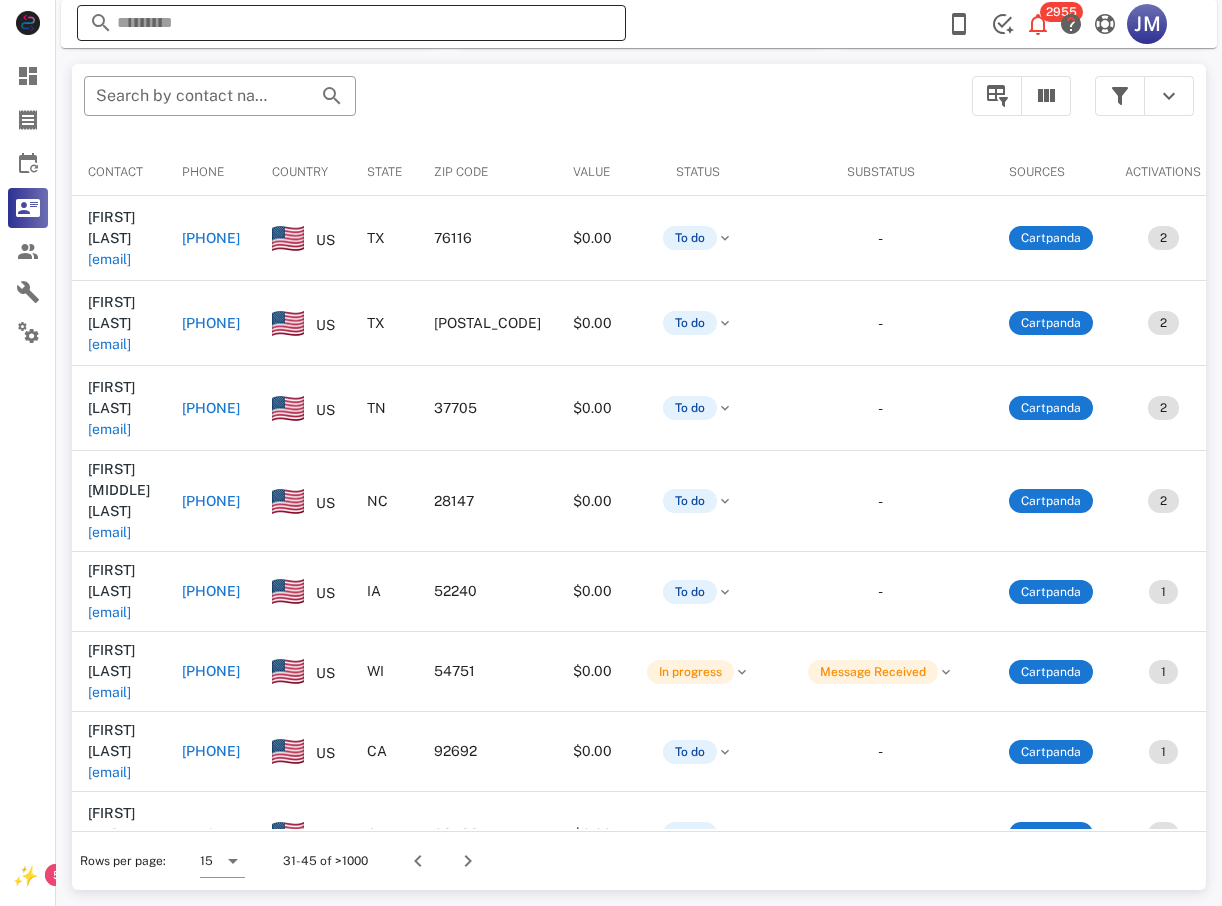 click at bounding box center [351, 23] 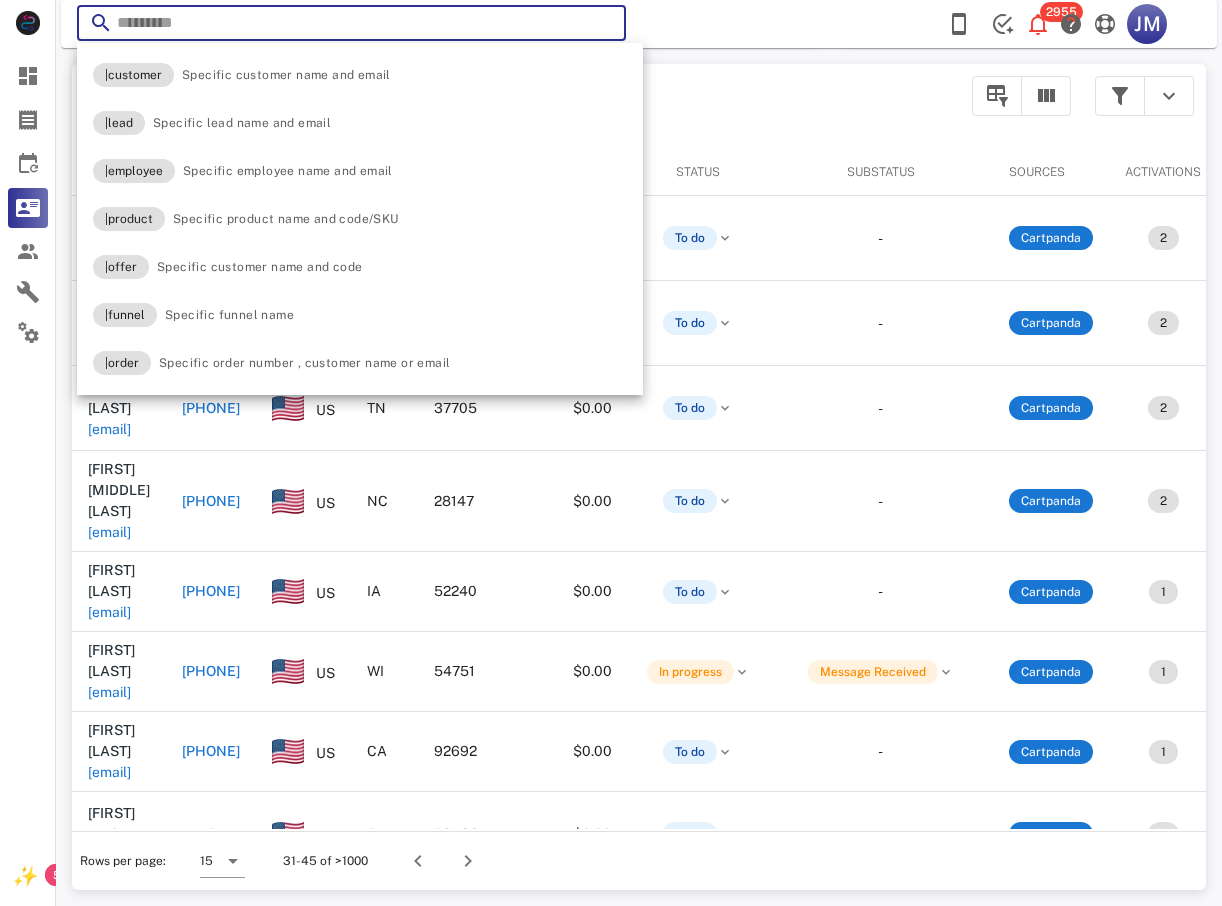 click at bounding box center [351, 23] 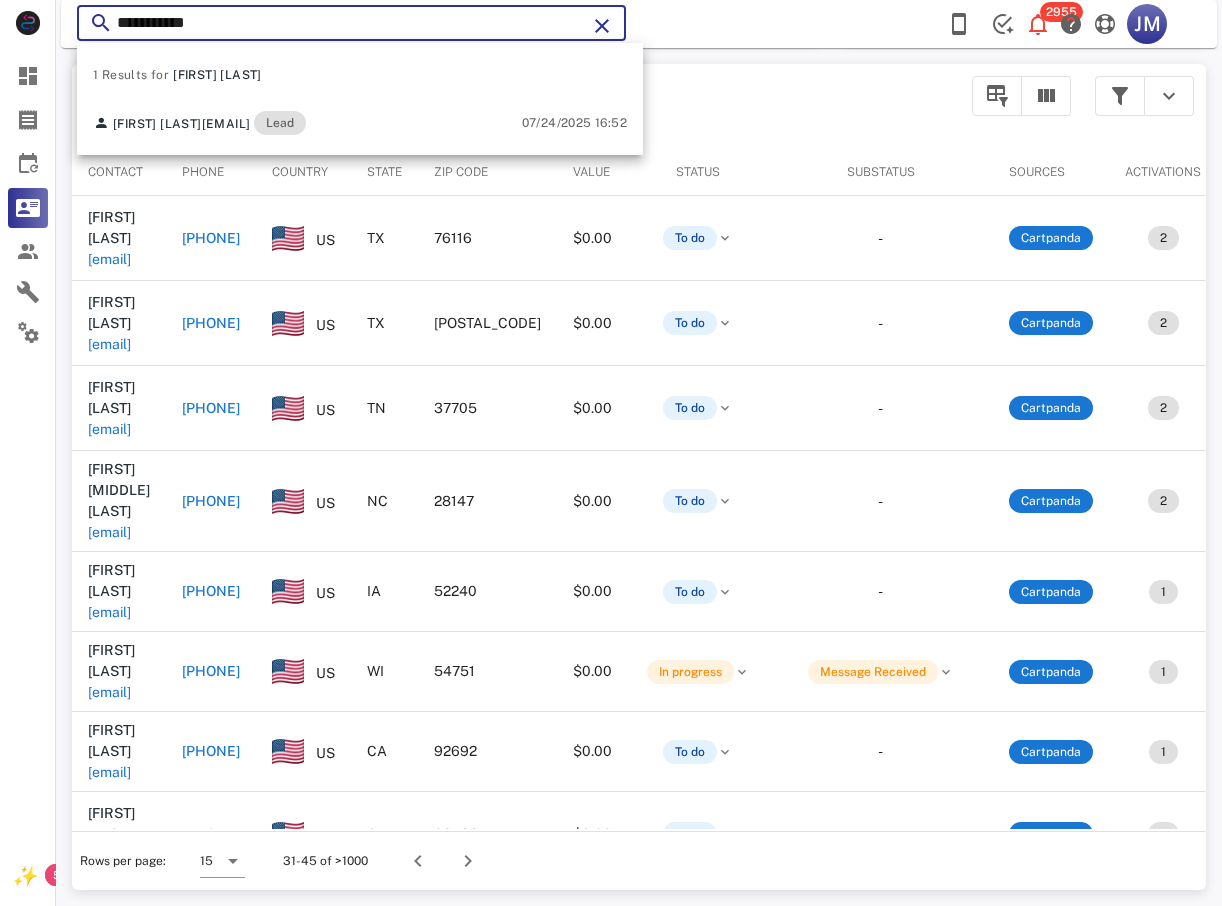 click on "Contact" at bounding box center [119, 172] 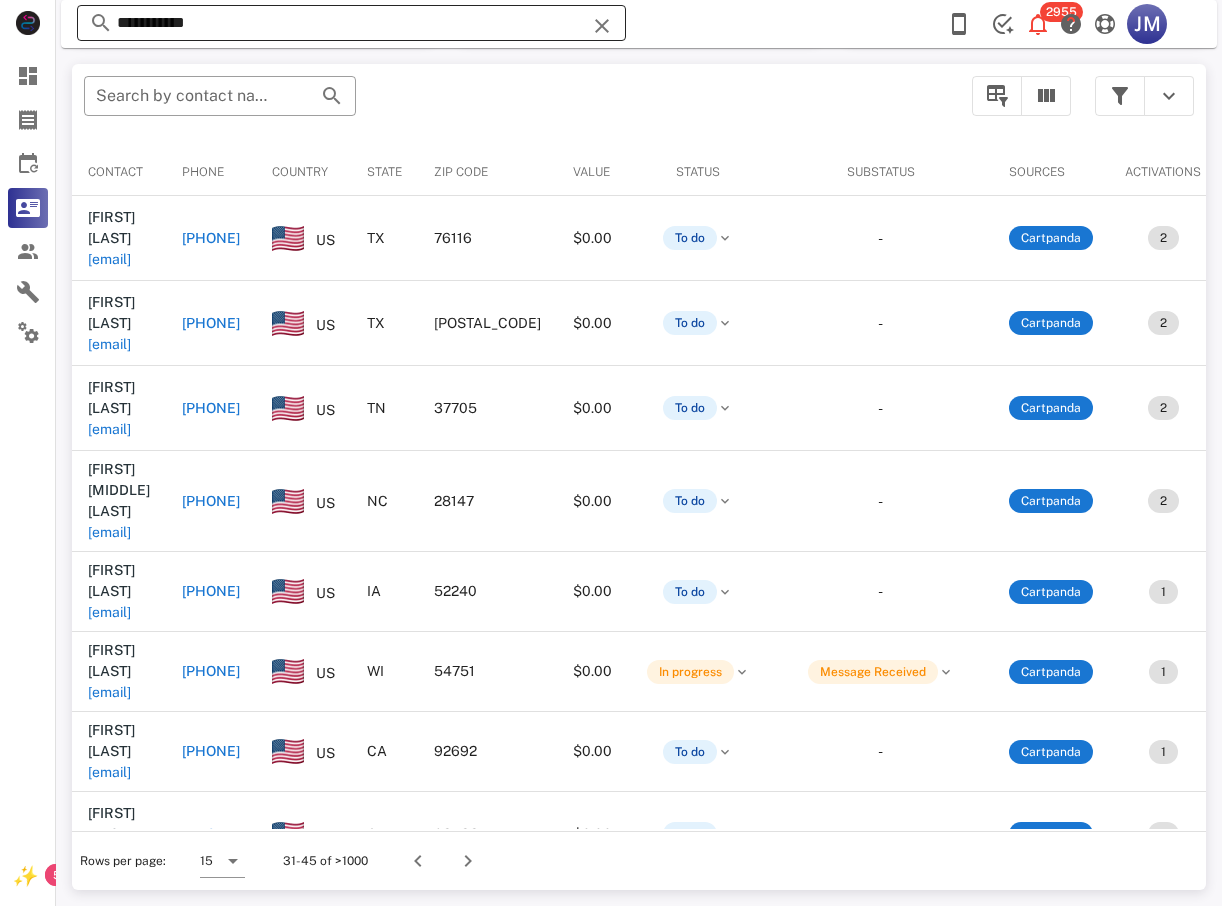 click on "**********" at bounding box center (351, 23) 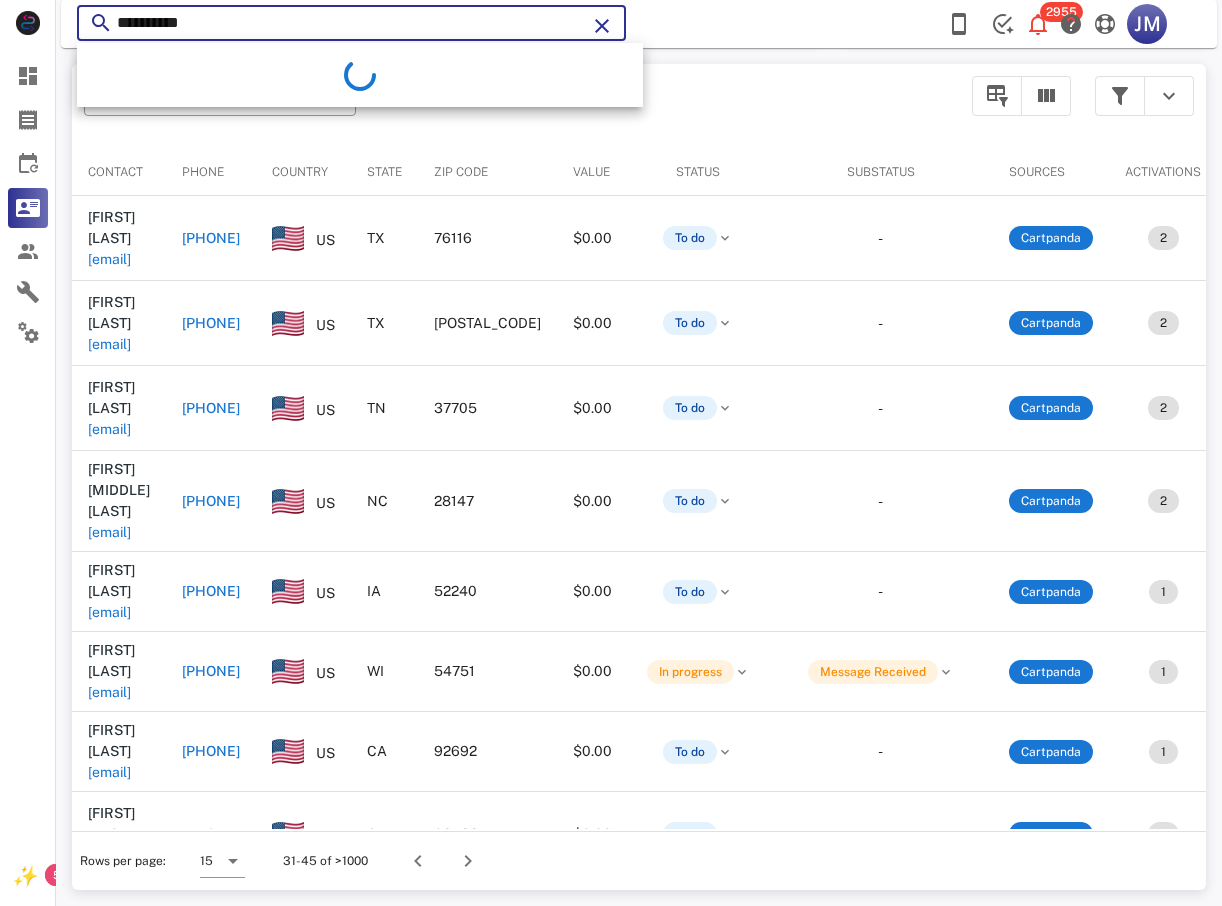type on "**********" 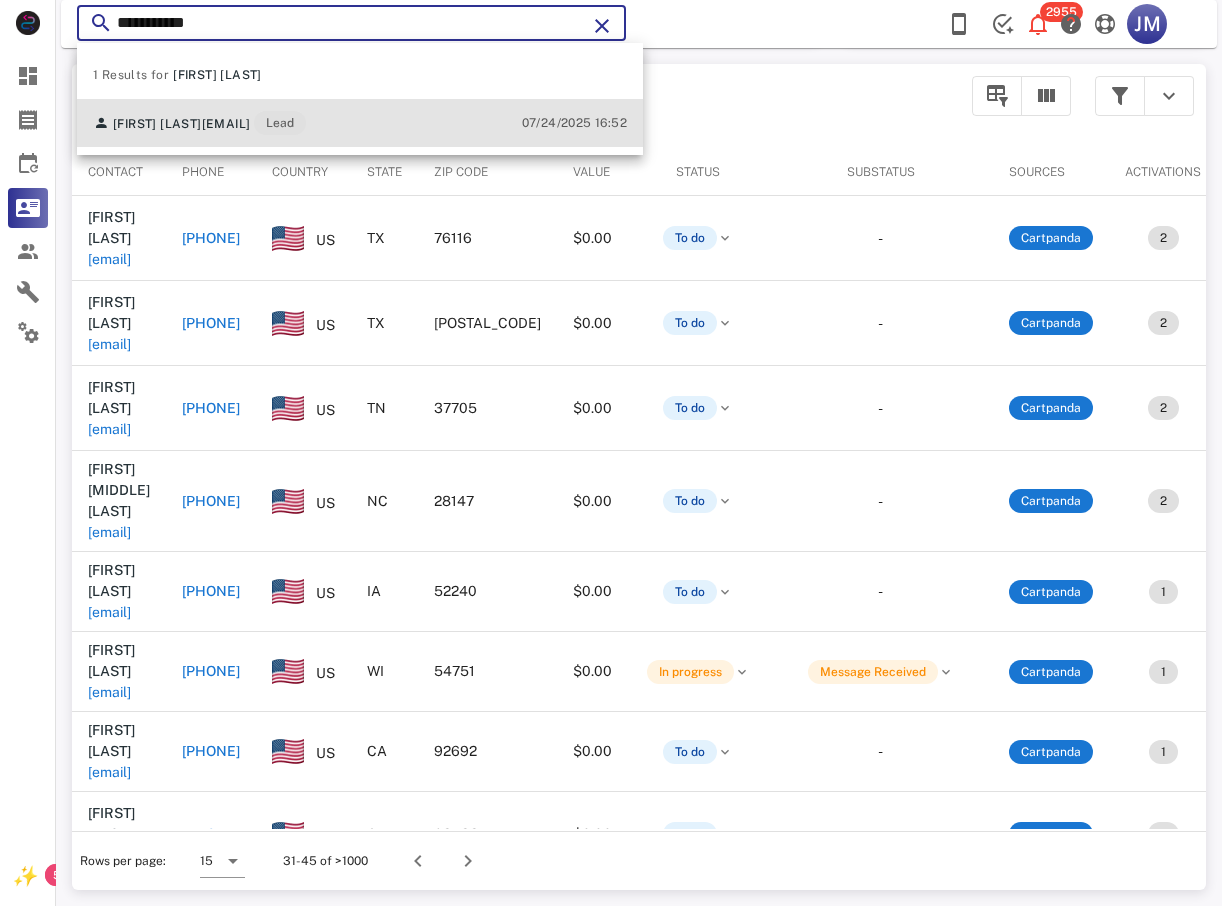 click on "[FIRST] [LAST]   [EMAIL]   Lead" at bounding box center [199, 123] 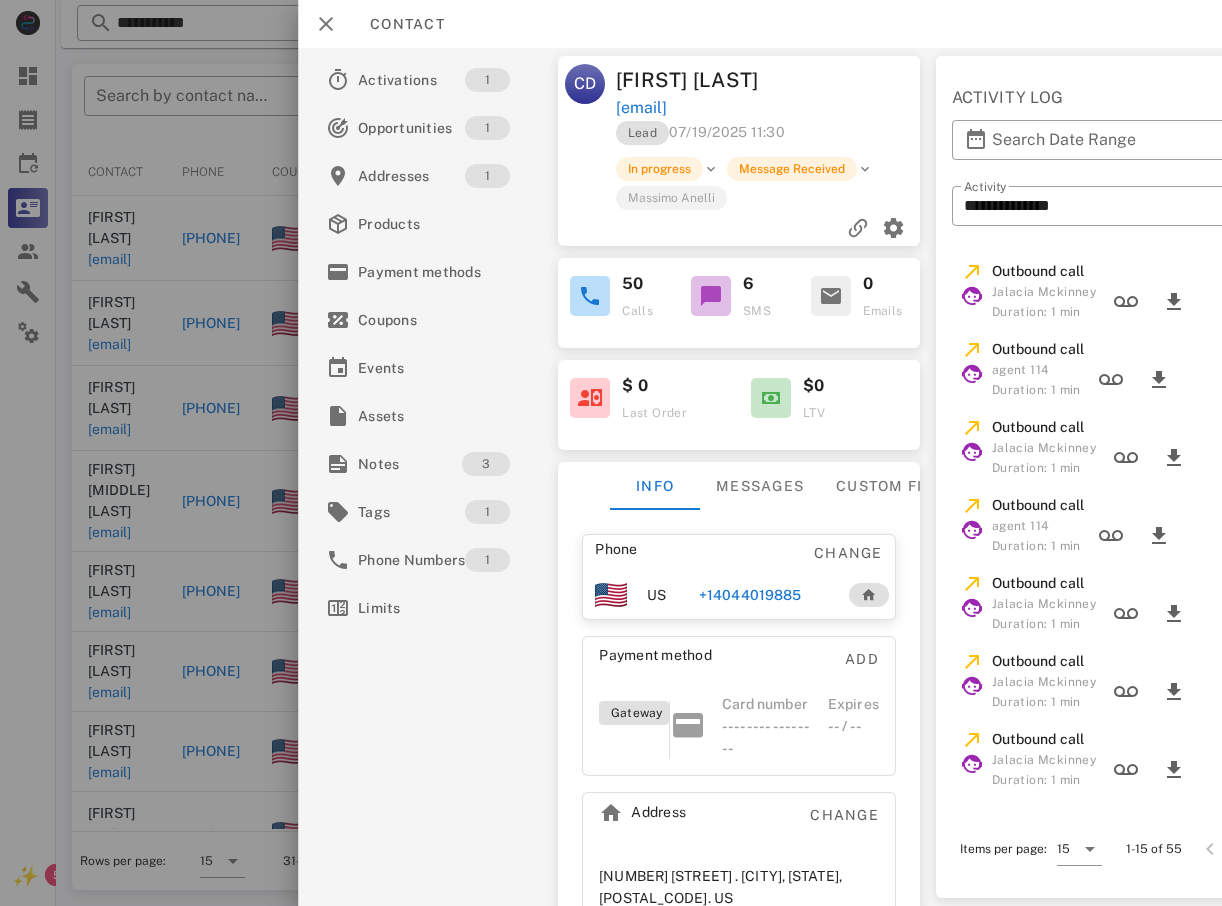 click on "+14044019885" at bounding box center [750, 595] 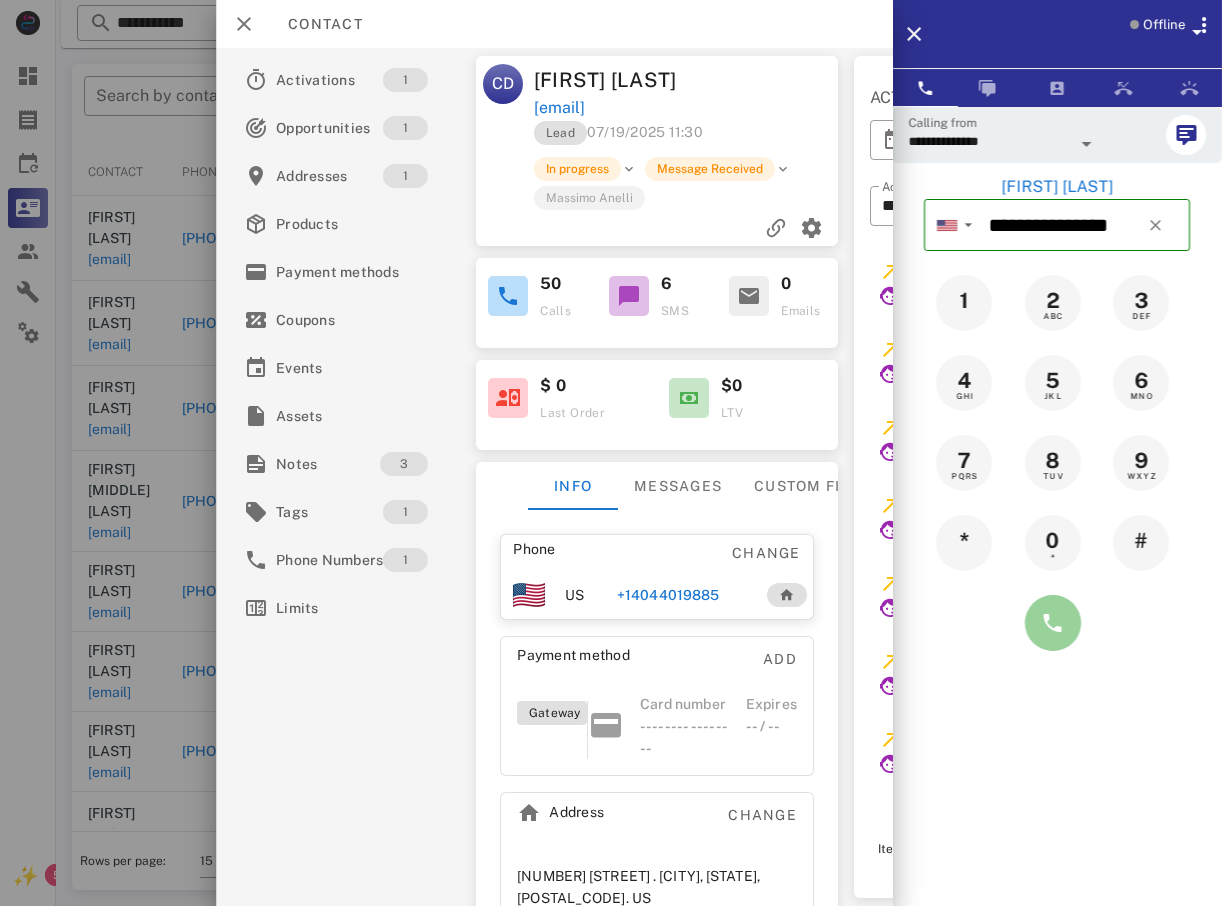 click at bounding box center [1053, 623] 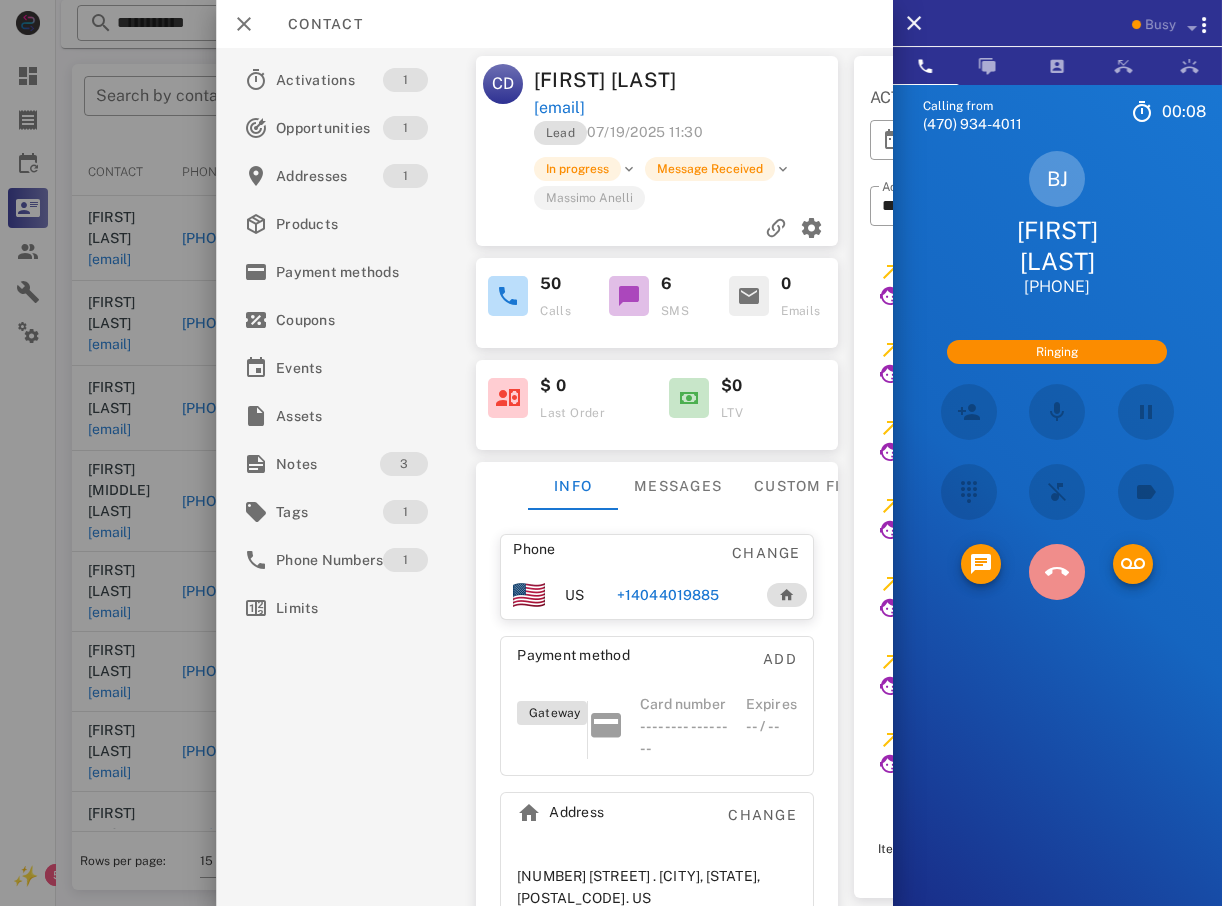 click at bounding box center (1057, 572) 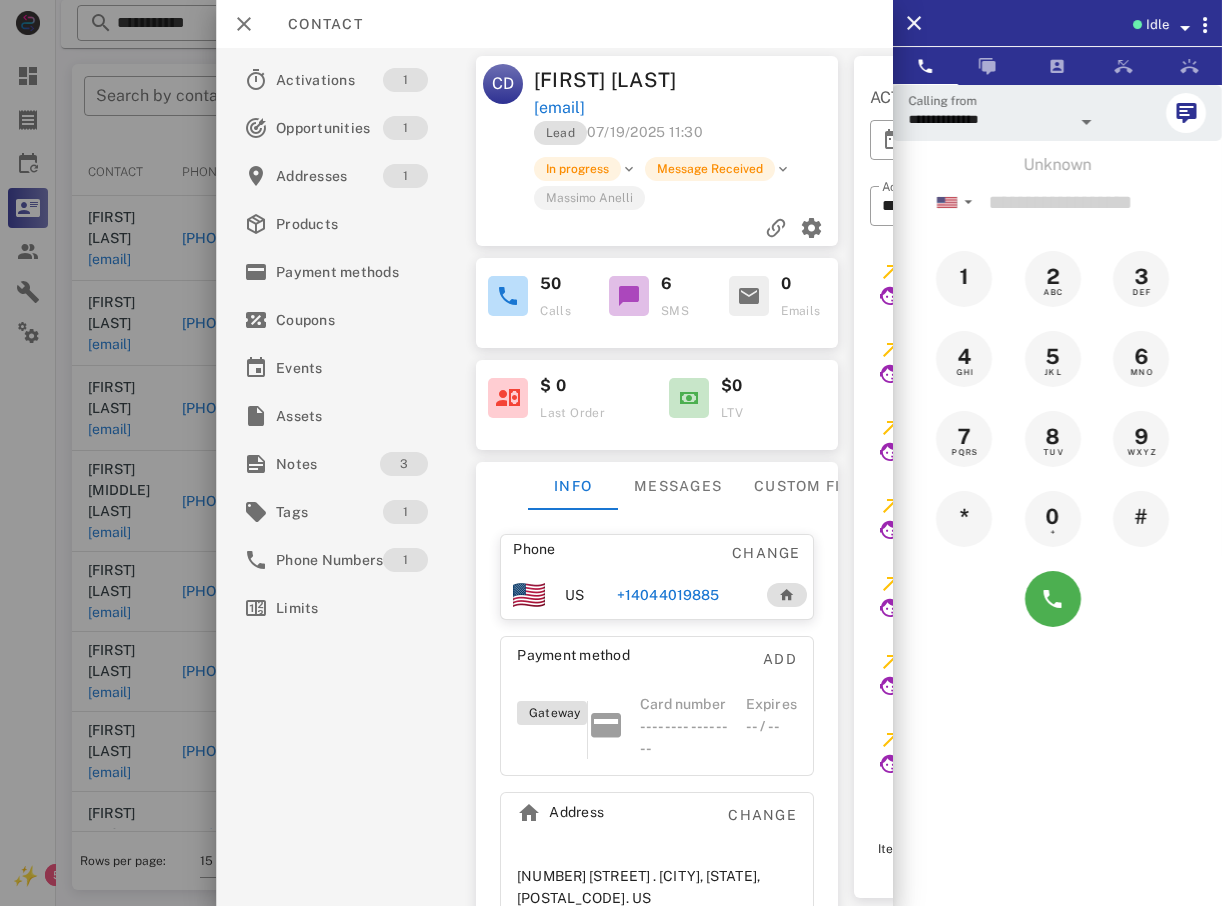 click on "+14044019885" at bounding box center [668, 595] 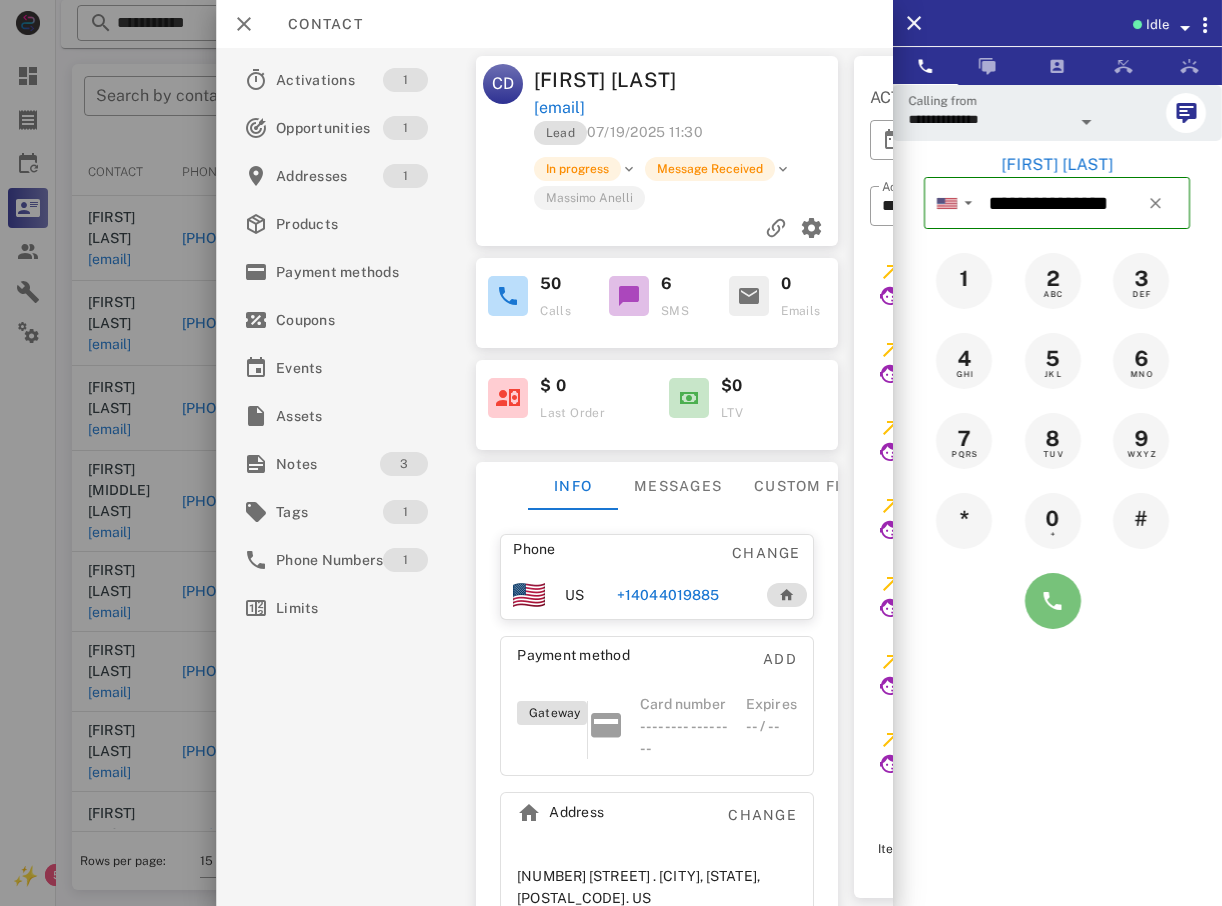 click at bounding box center [1053, 601] 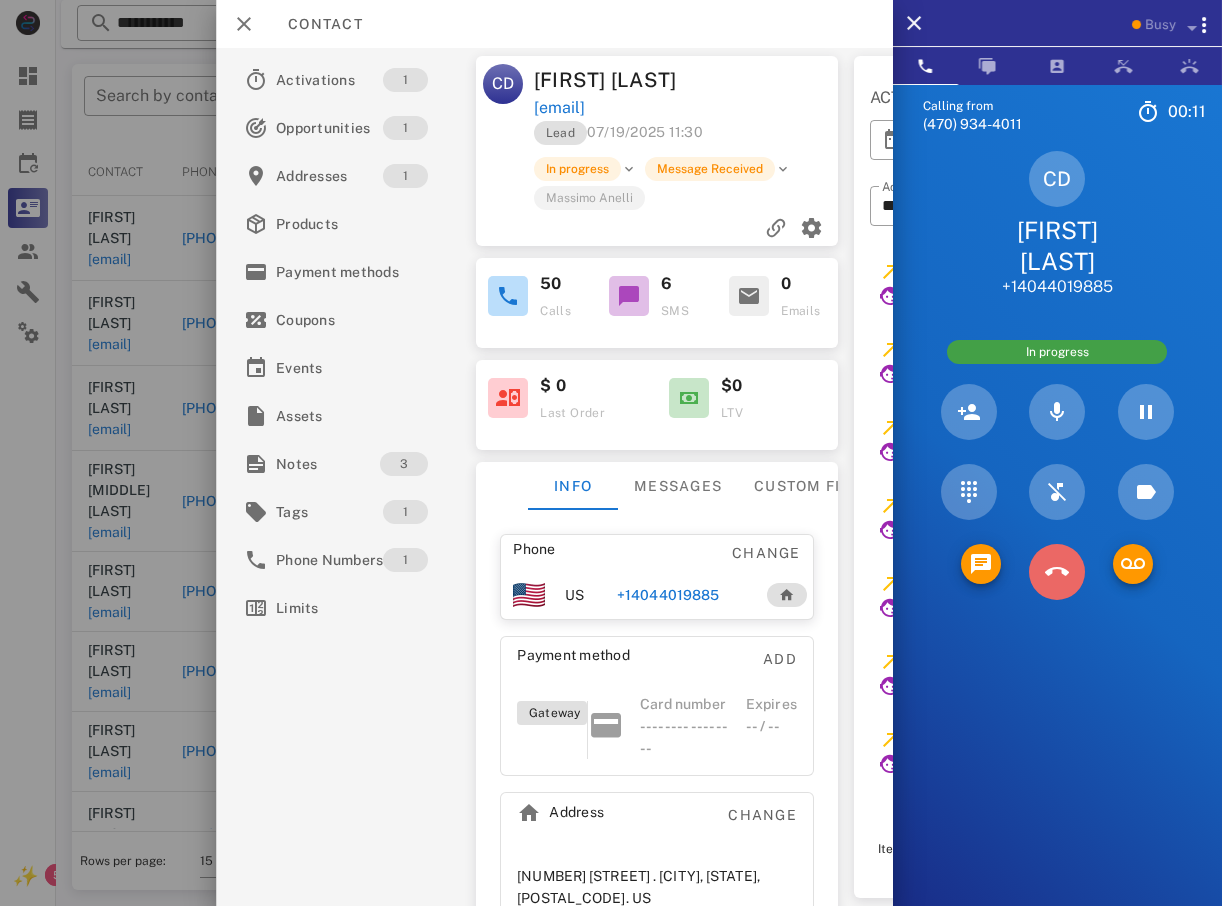 click at bounding box center [1057, 572] 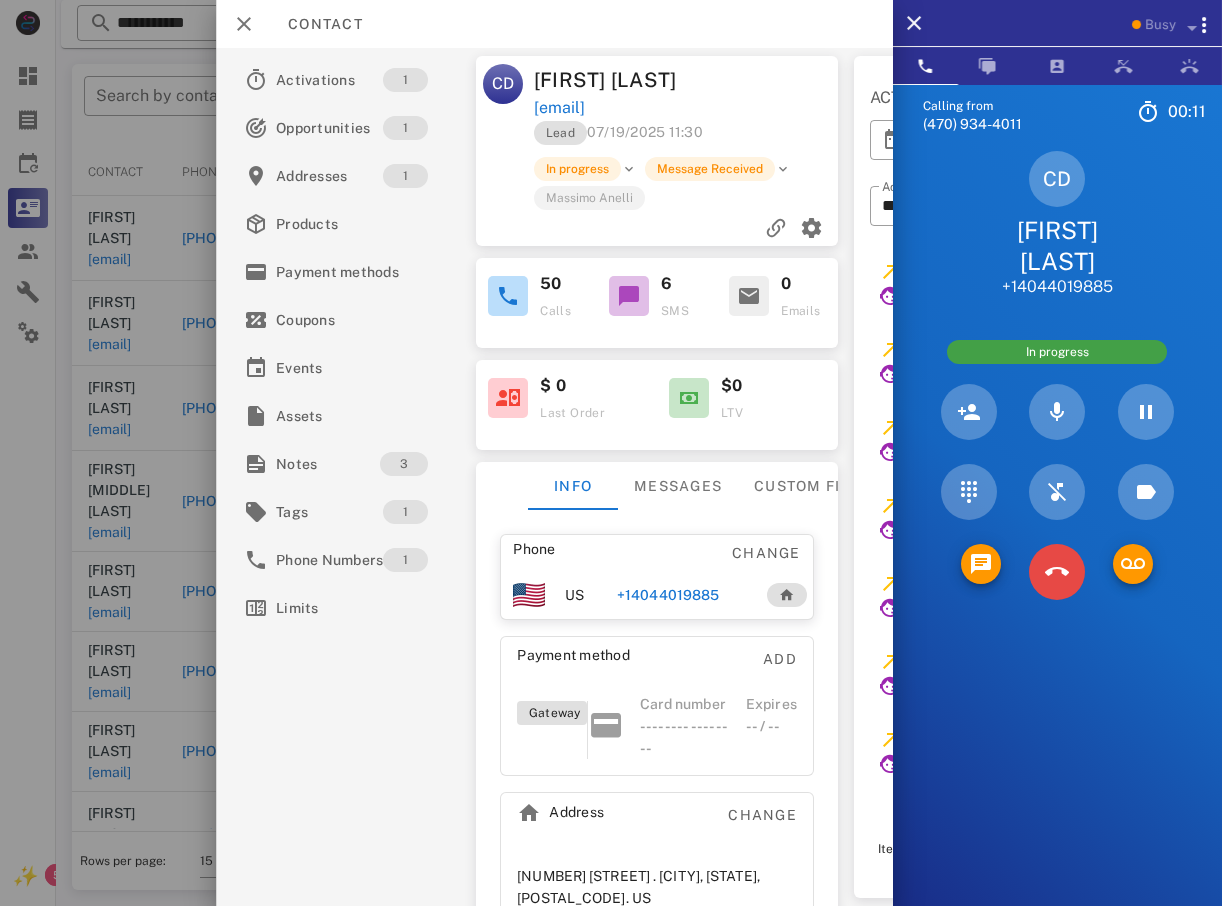 click on "8 TUV" at bounding box center [0, 0] 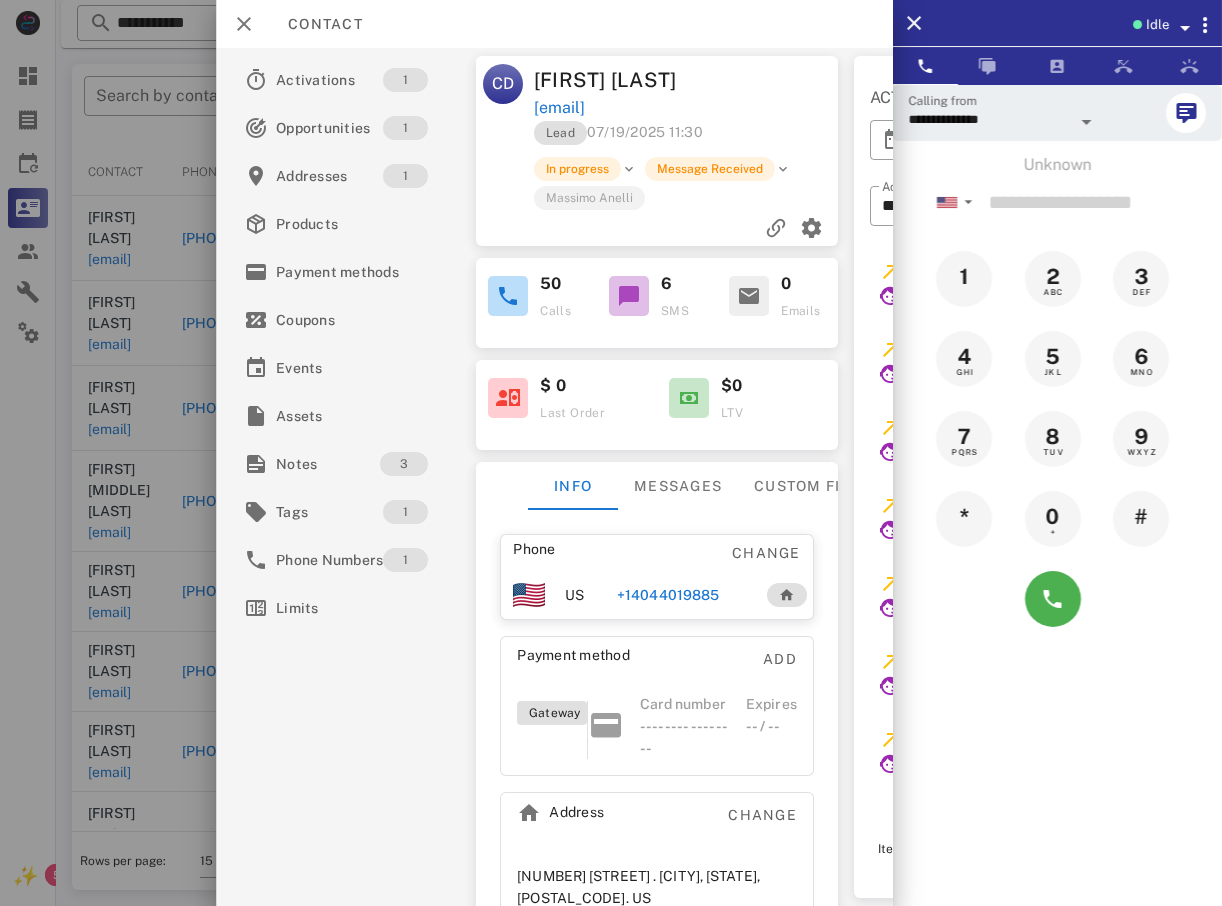 click at bounding box center [611, 453] 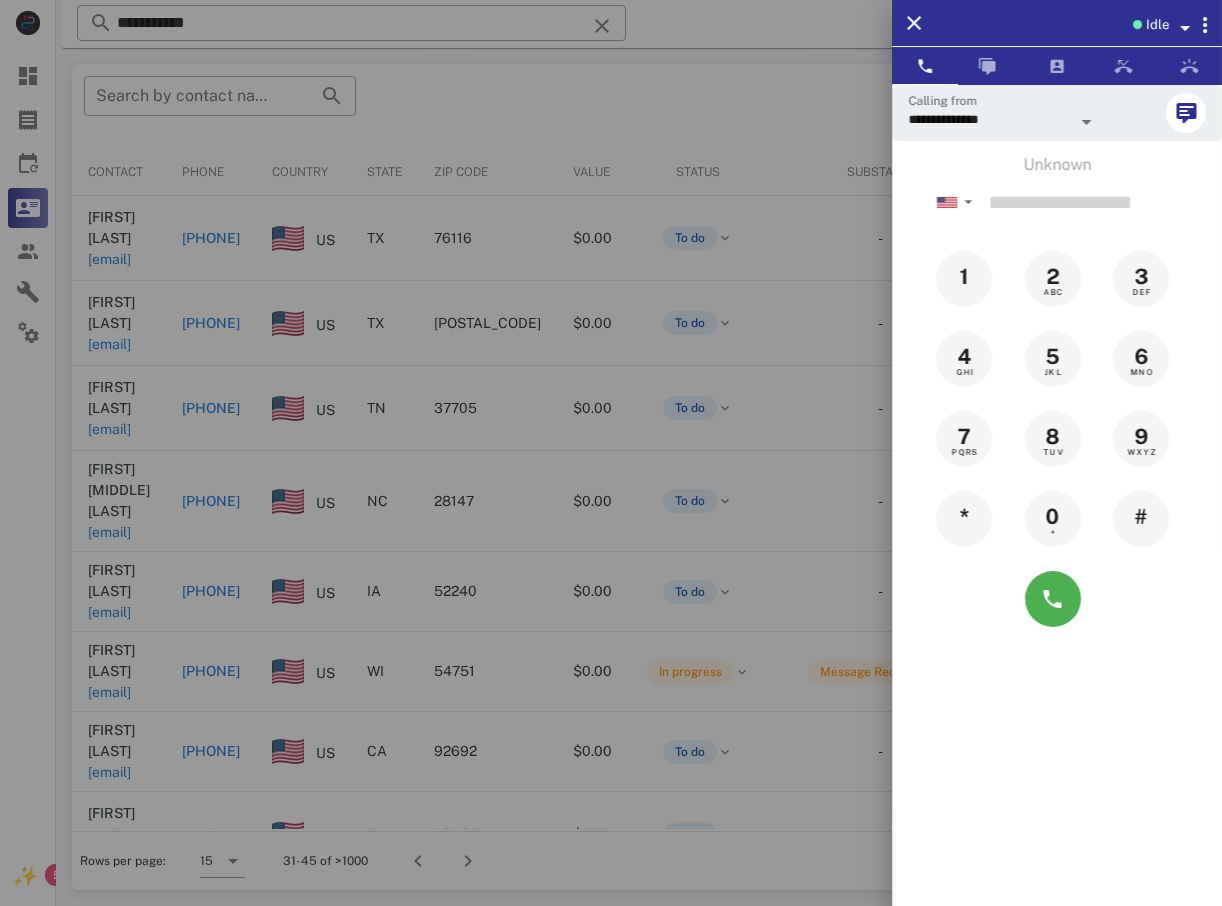 click at bounding box center [611, 453] 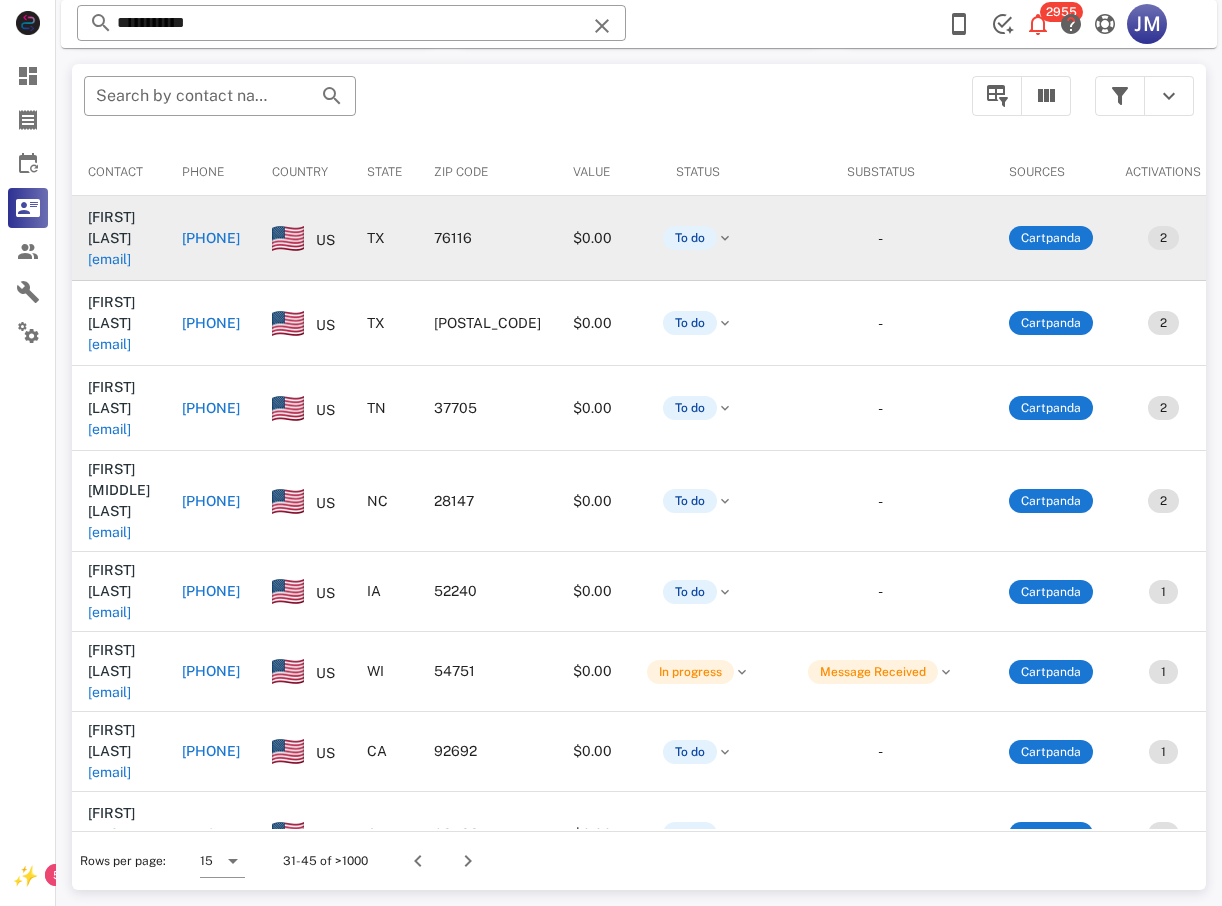 click on "[PHONE]" at bounding box center (211, 238) 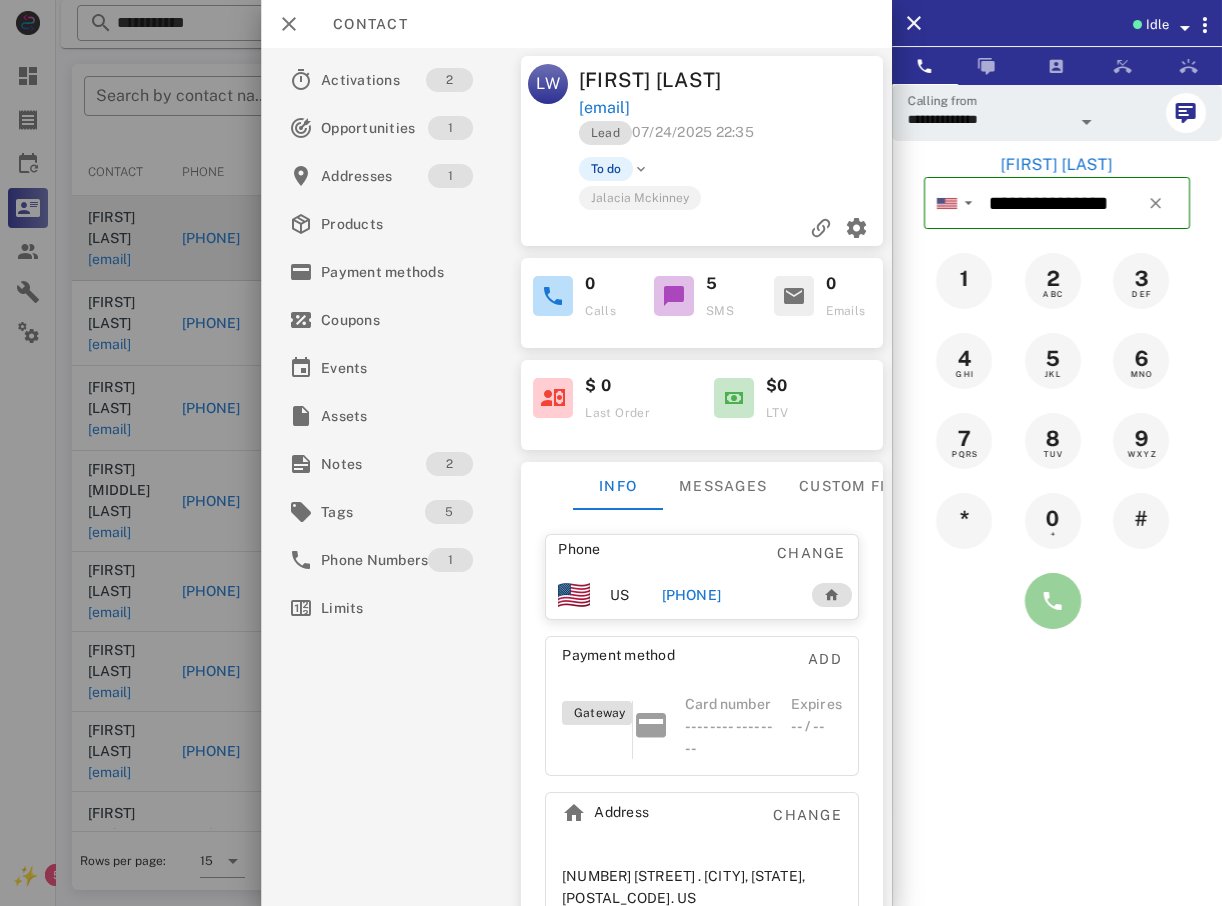 click at bounding box center (1053, 601) 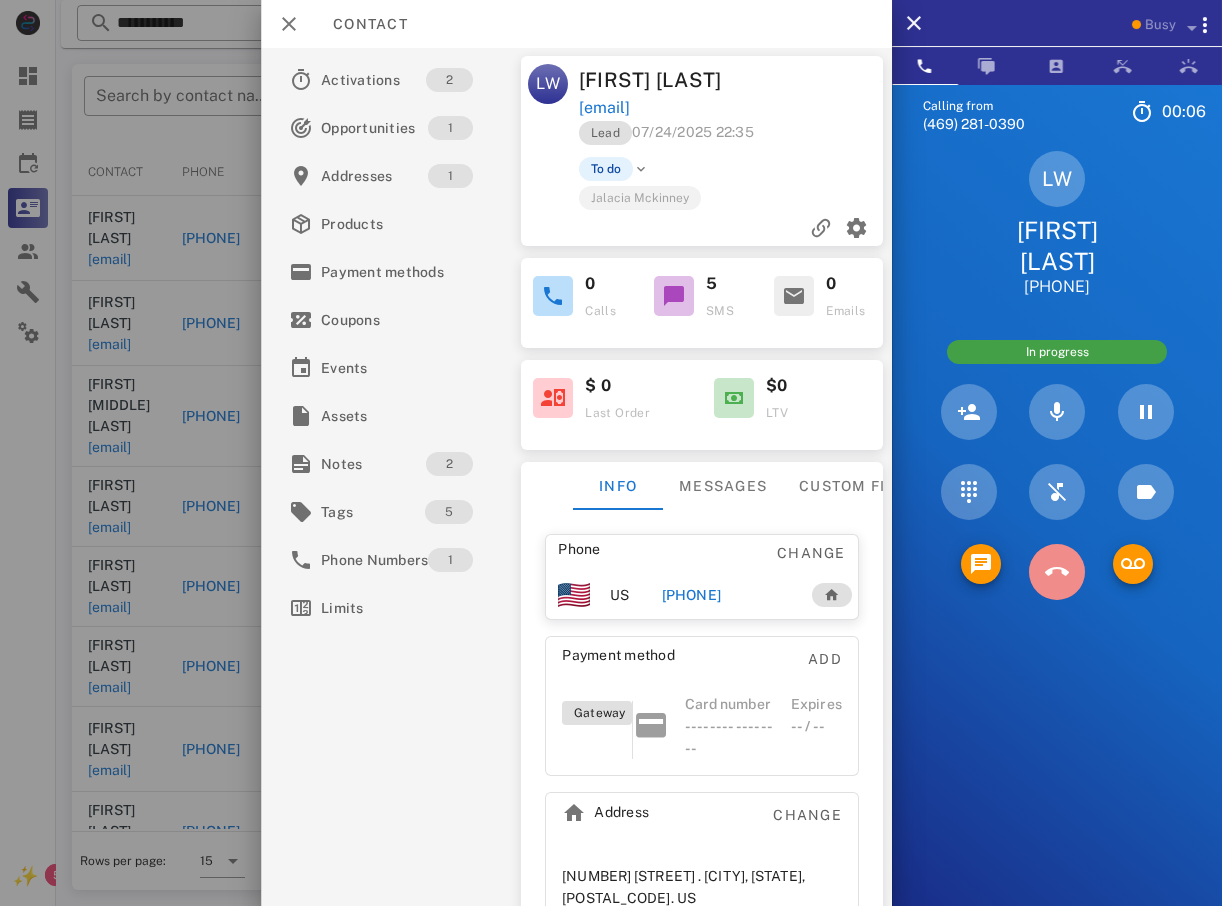 click at bounding box center [1057, 572] 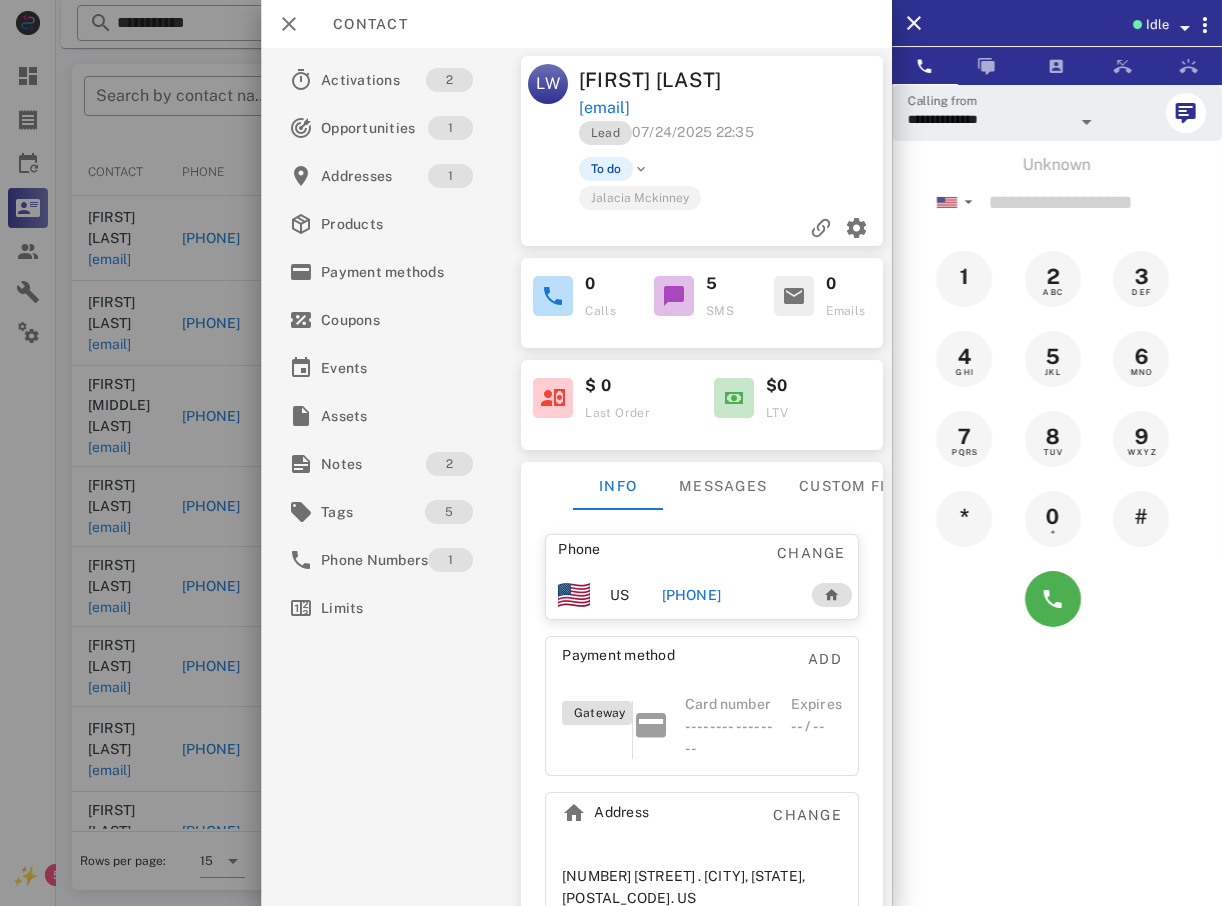 click at bounding box center [611, 453] 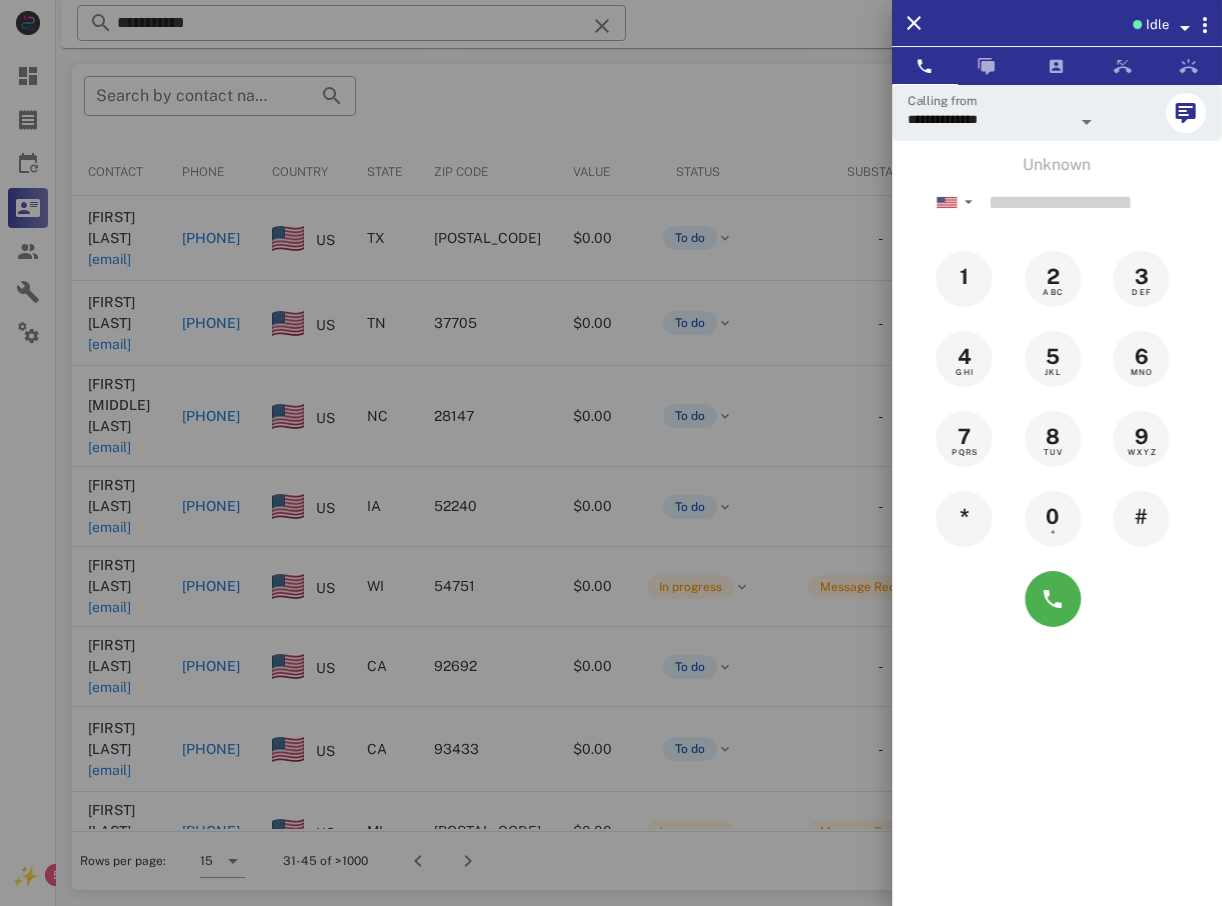 click at bounding box center (611, 453) 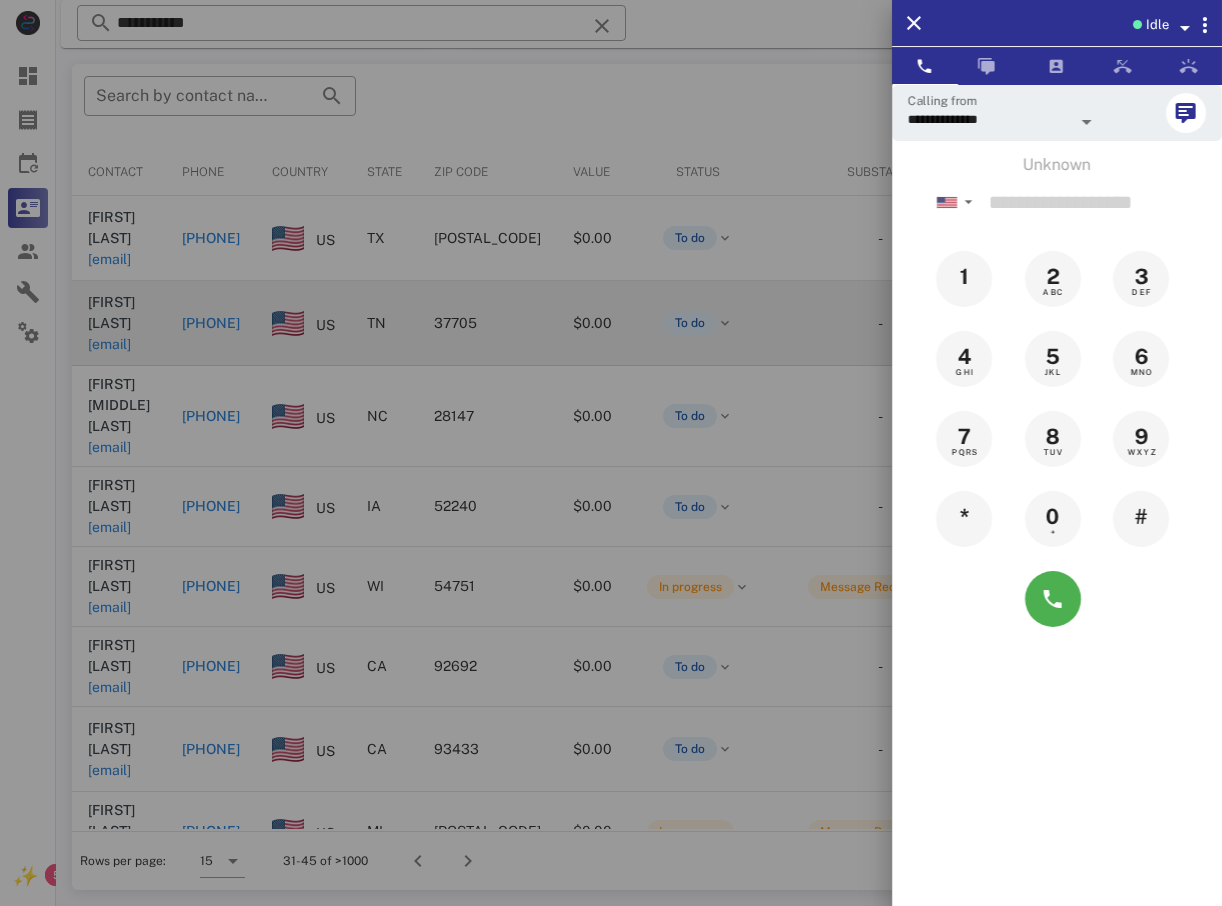 click on "[FIRST] [LAST]  [EMAIL]" at bounding box center [119, 323] 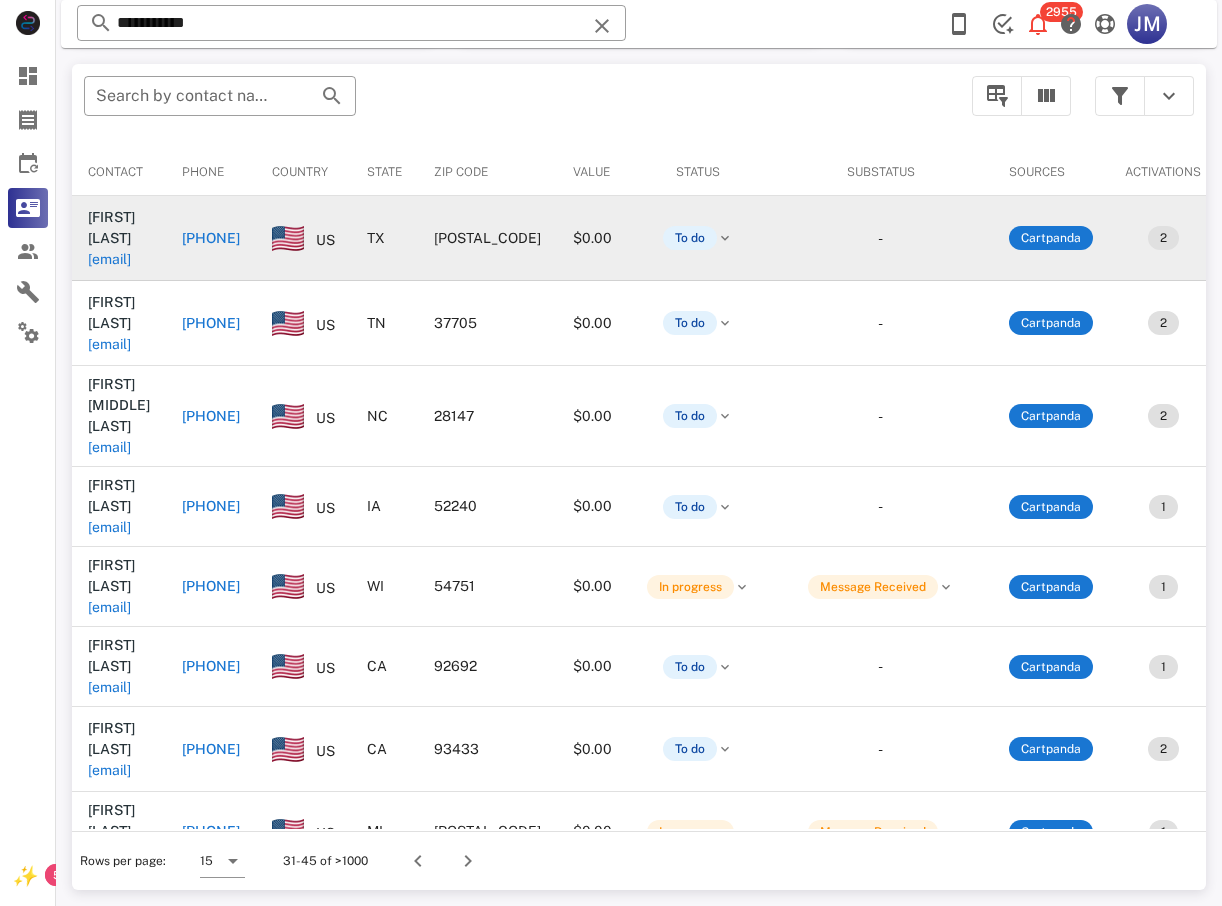 click on "[PHONE]" at bounding box center [211, 238] 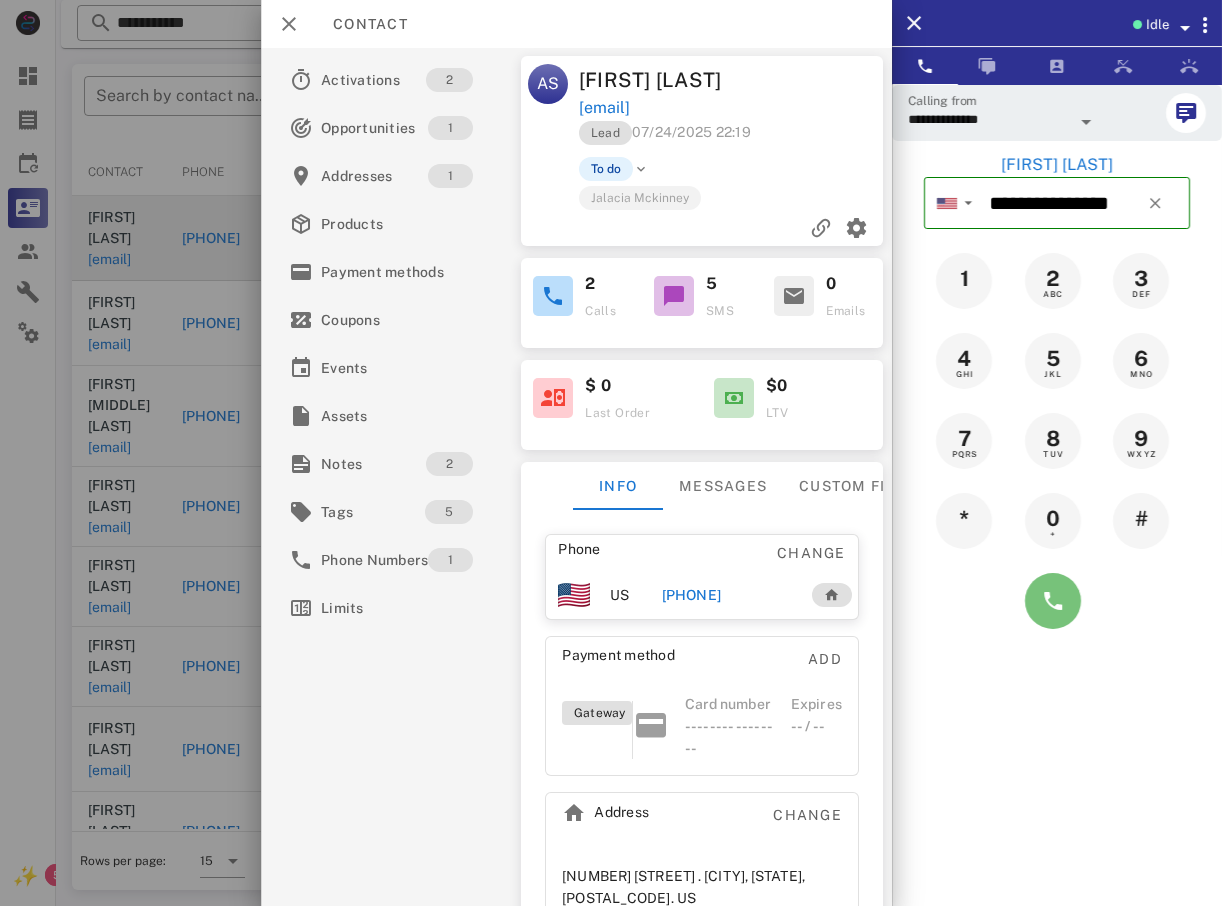 click at bounding box center [1053, 601] 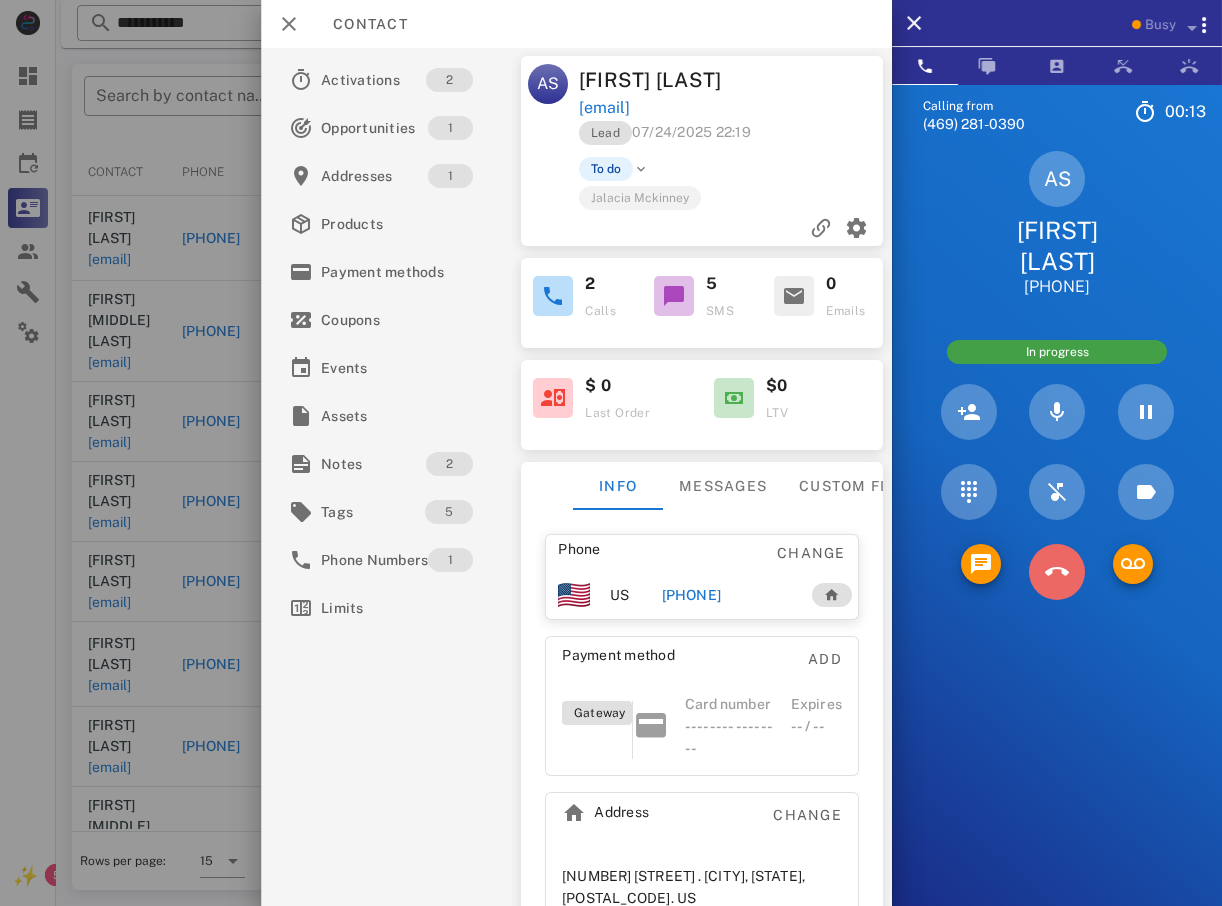 click at bounding box center (1057, 572) 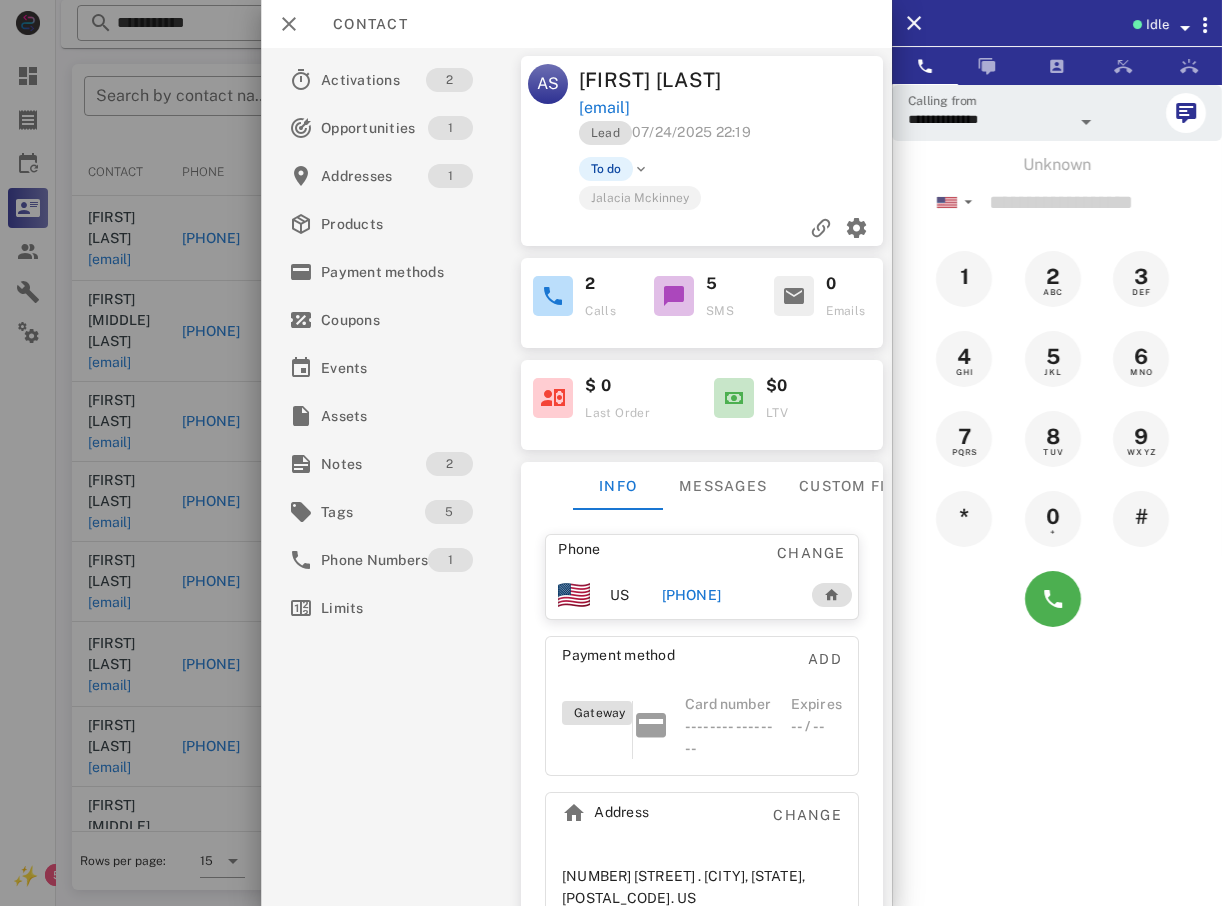 click at bounding box center [611, 453] 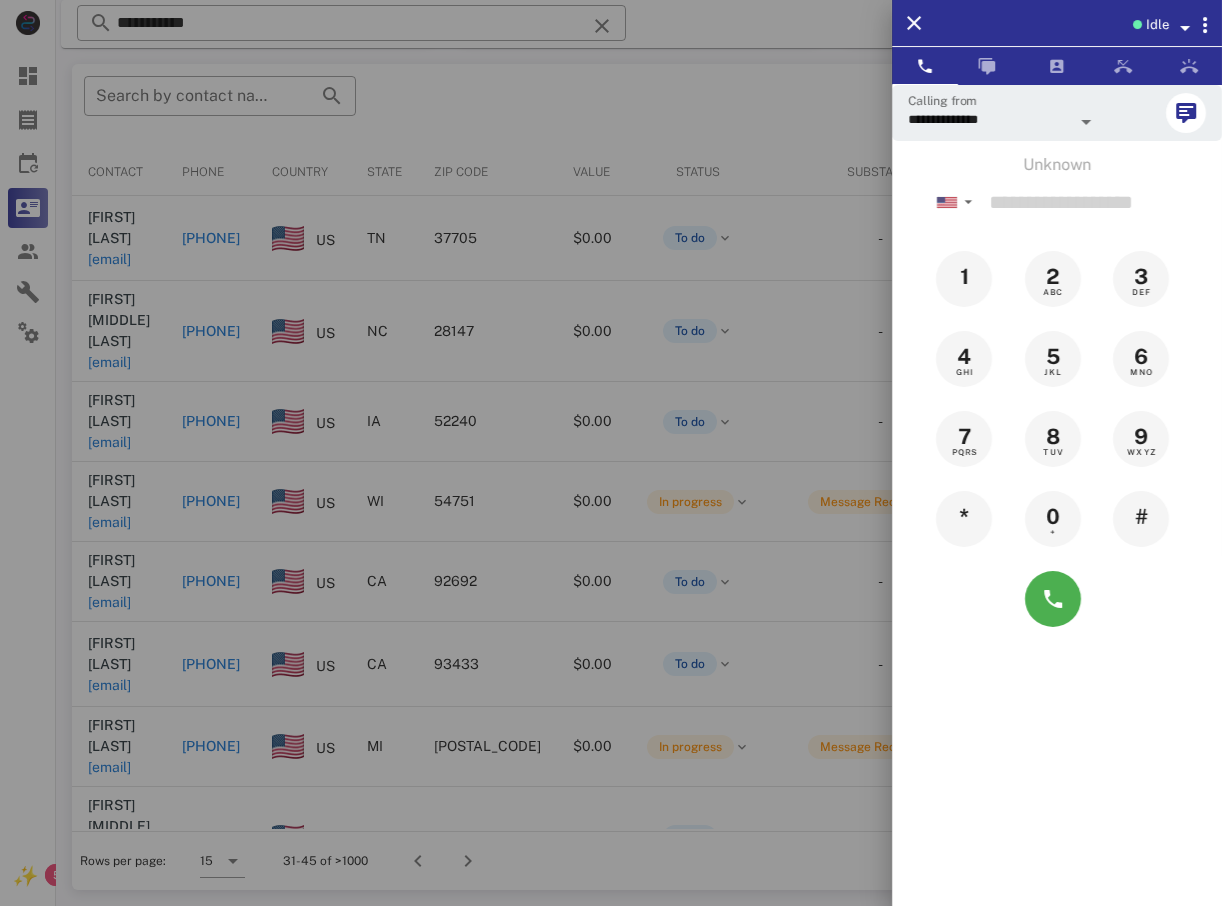 drag, startPoint x: 178, startPoint y: 213, endPoint x: 323, endPoint y: 239, distance: 147.31259 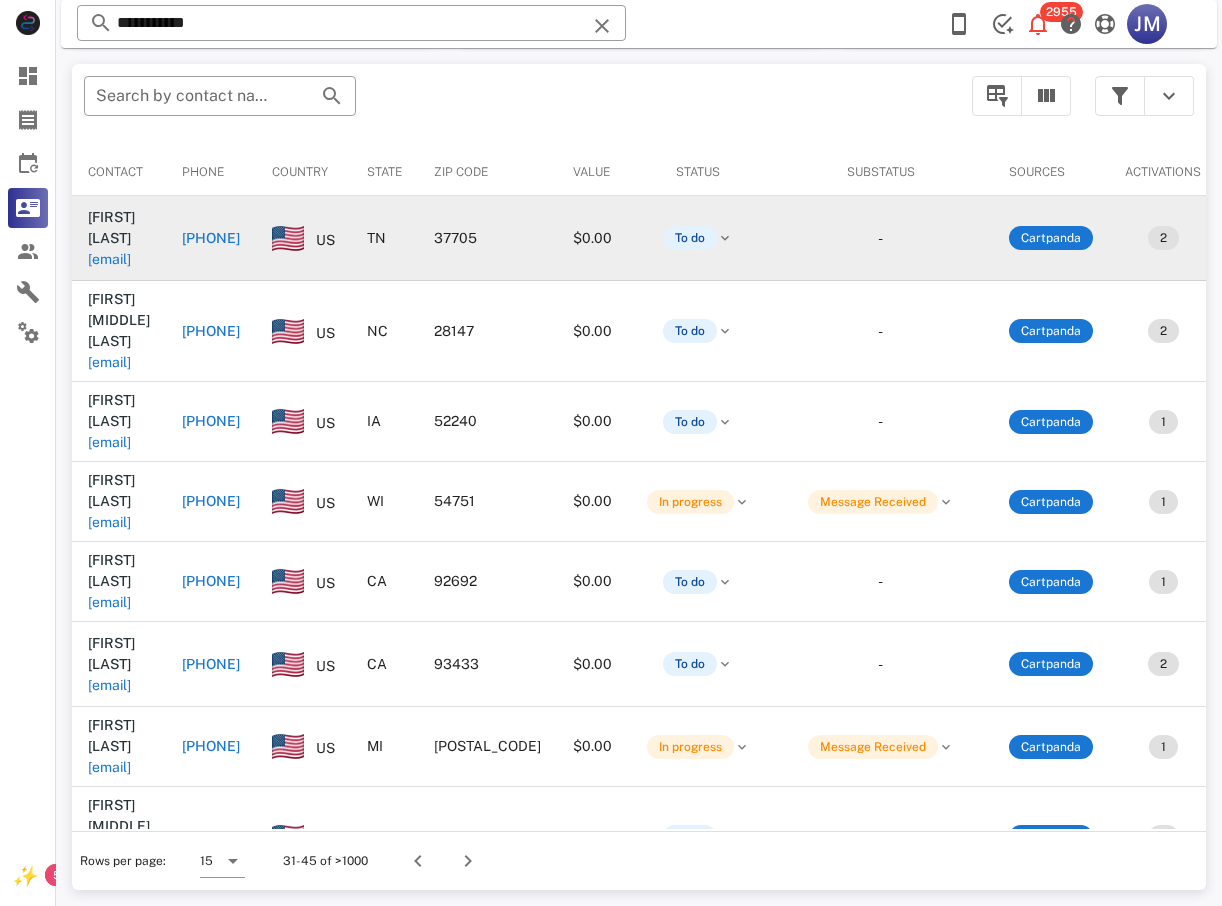click on "[PHONE]" at bounding box center (211, 238) 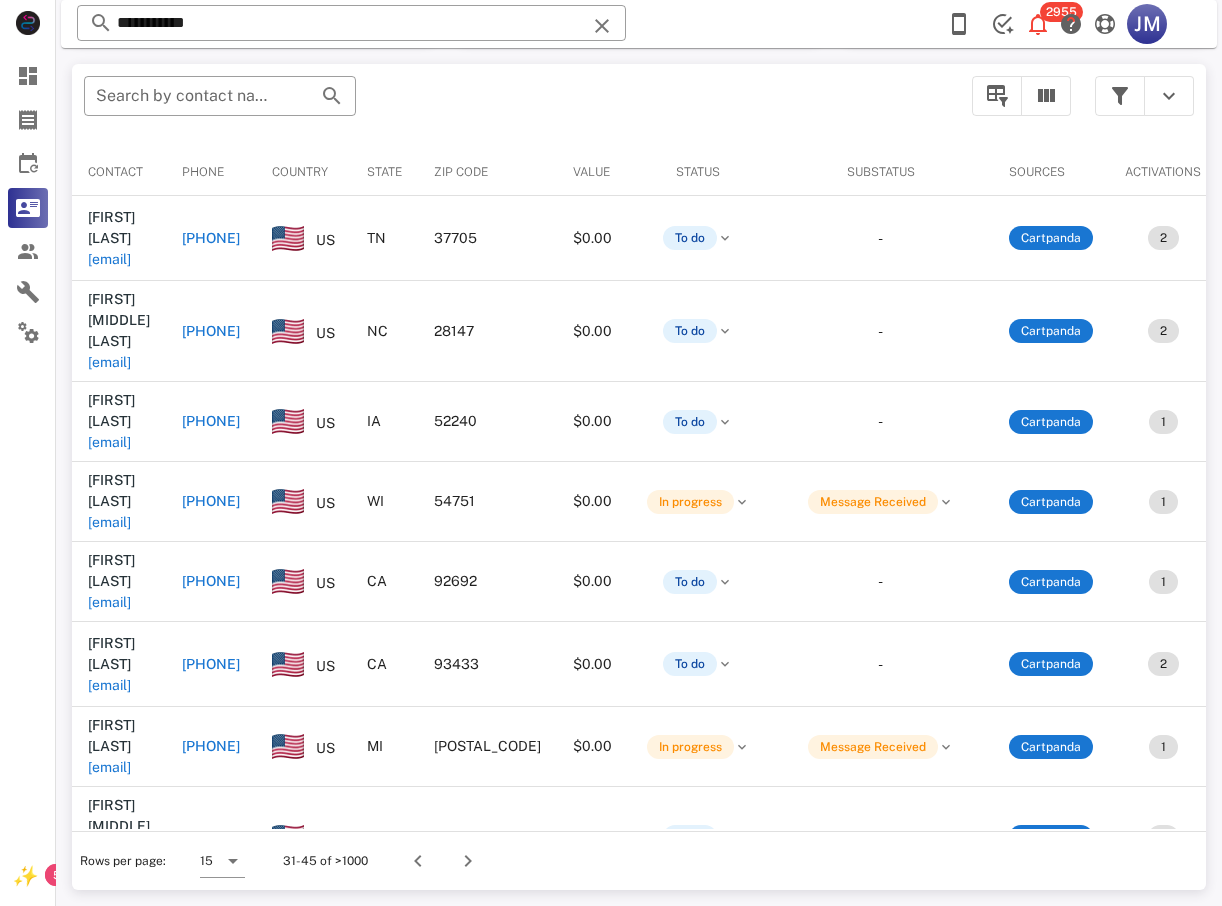type on "**********" 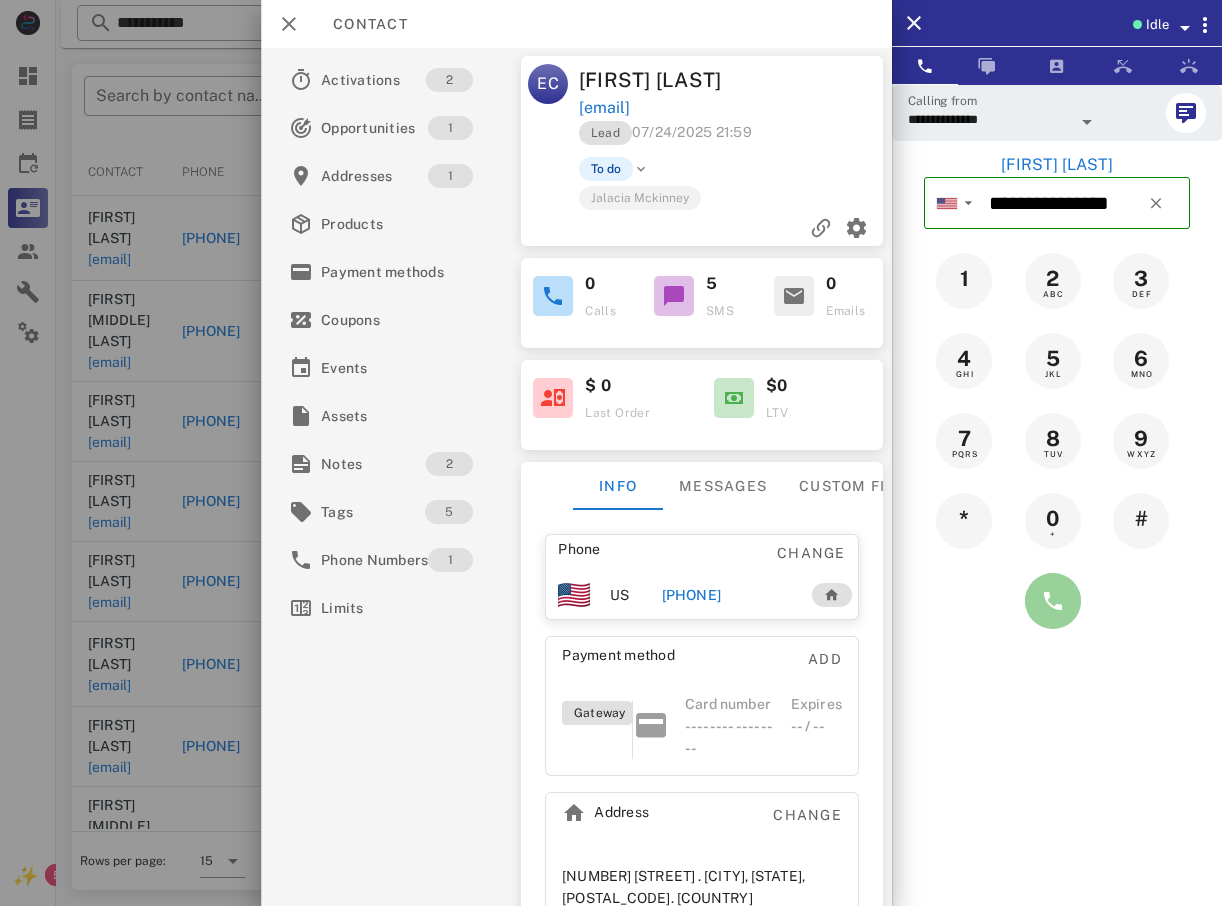 click at bounding box center (1053, 601) 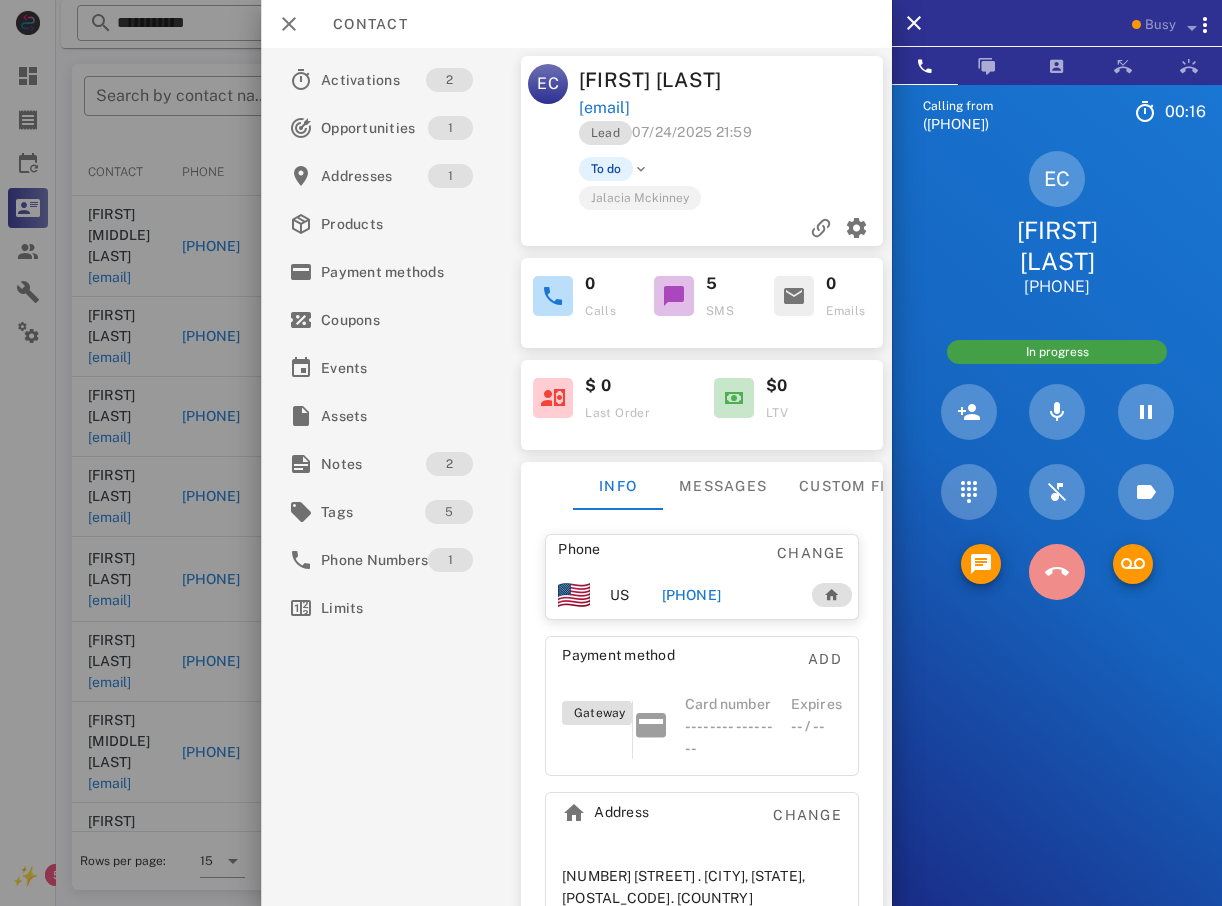 click at bounding box center (1057, 572) 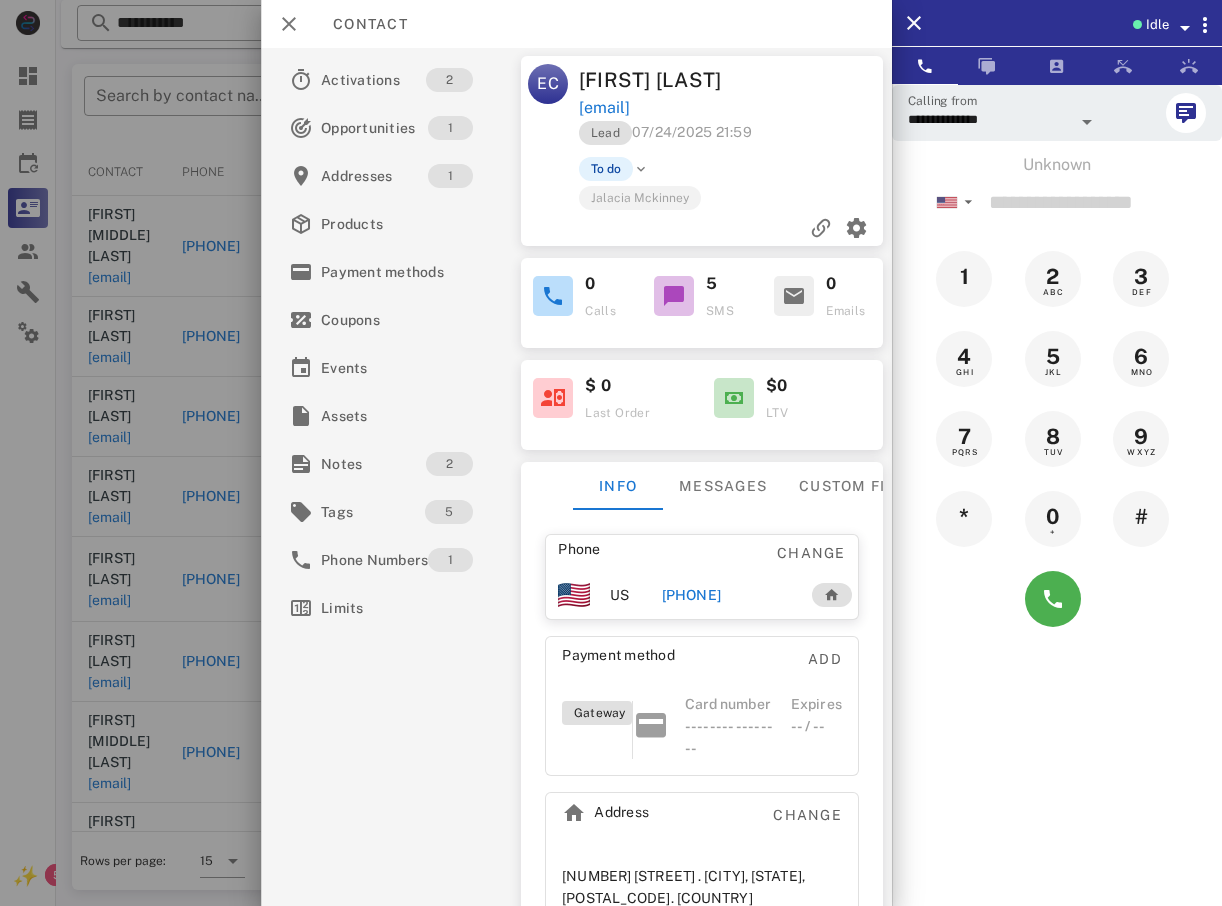 click at bounding box center (611, 453) 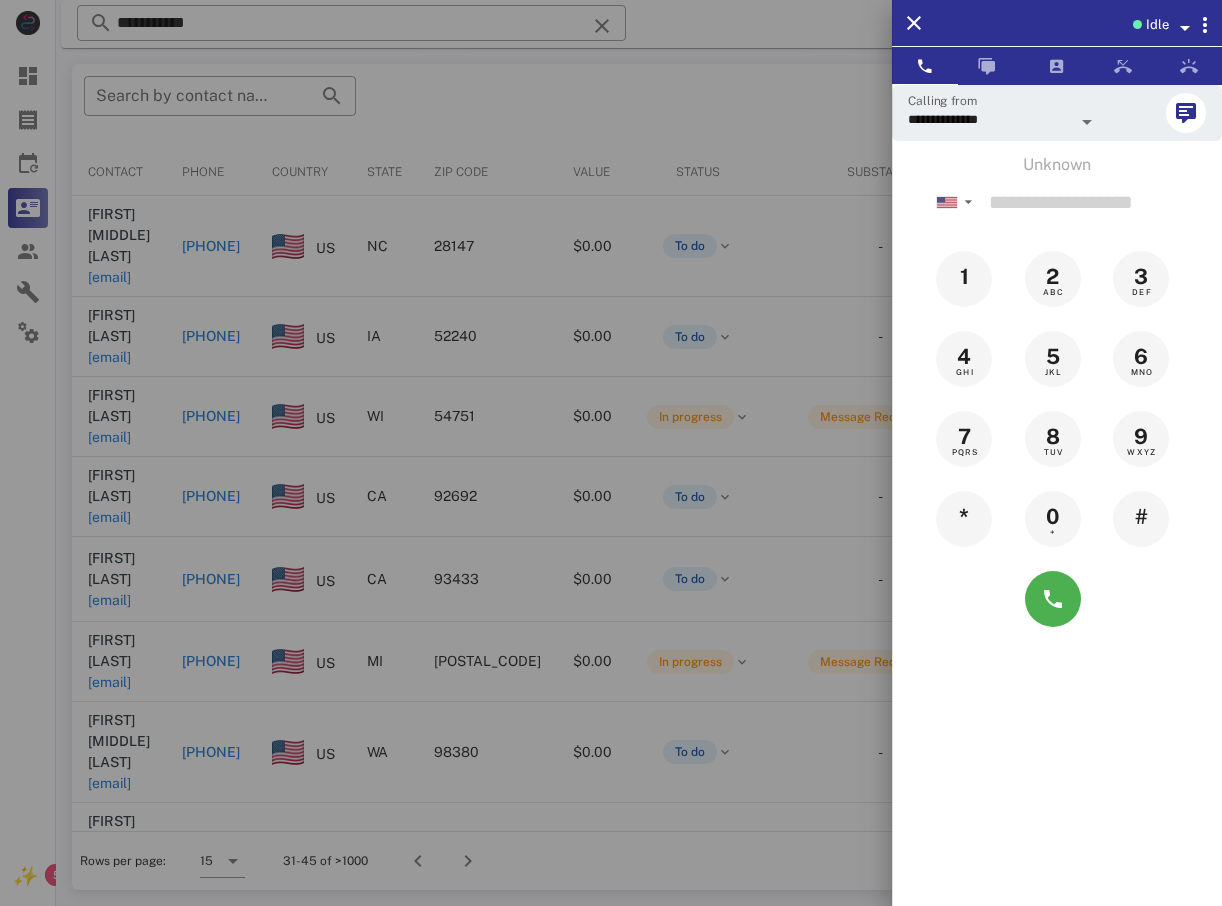 click at bounding box center [611, 453] 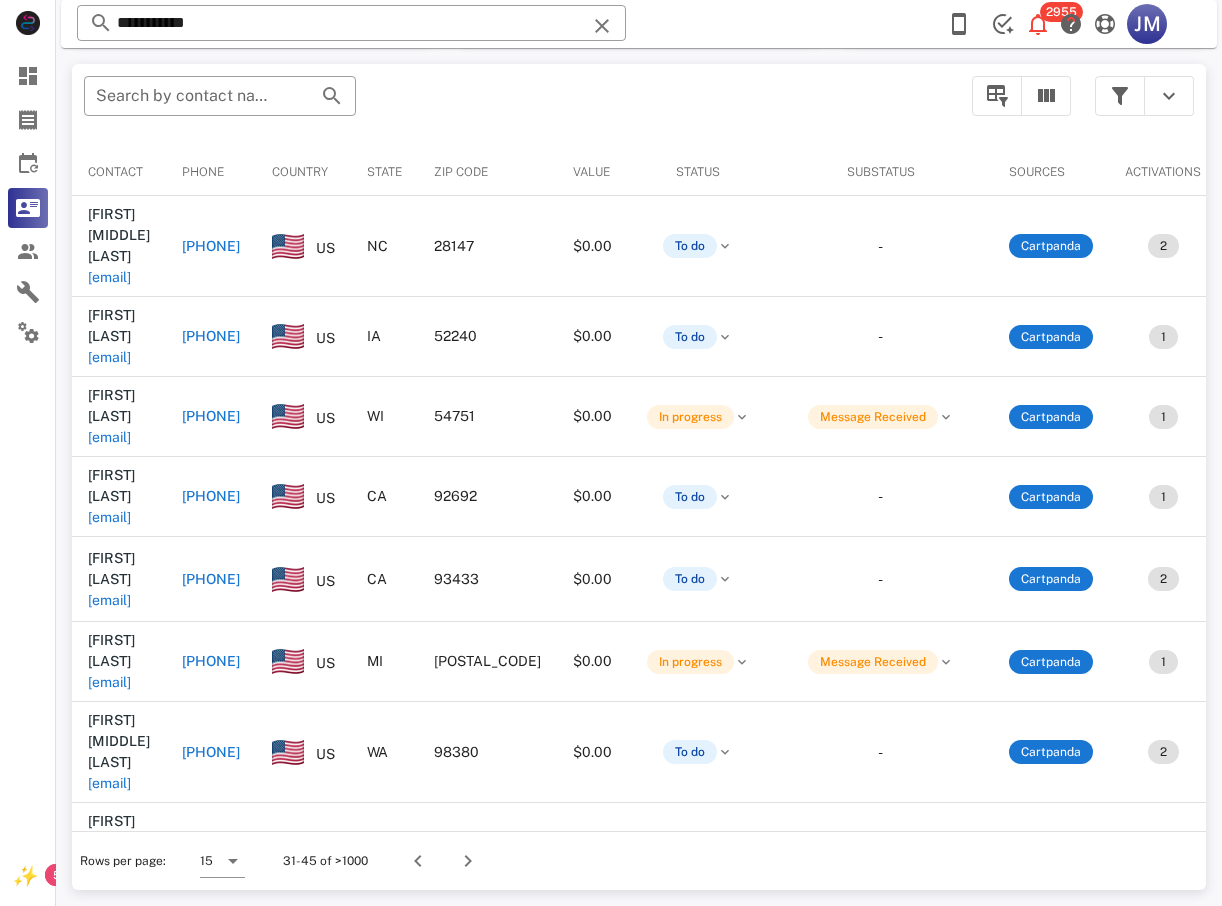 click on "[PHONE]" at bounding box center (211, 246) 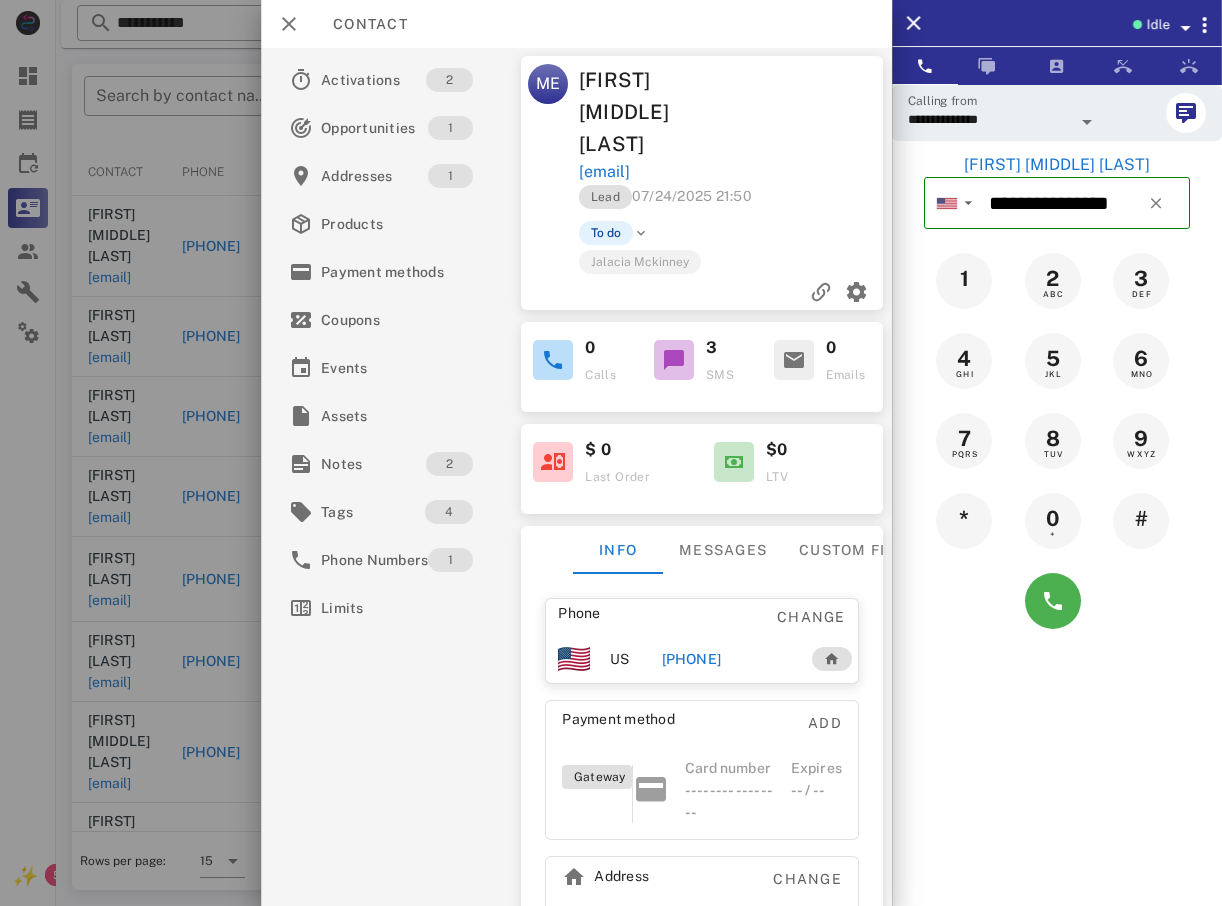 drag, startPoint x: 1007, startPoint y: 578, endPoint x: 1025, endPoint y: 582, distance: 18.439089 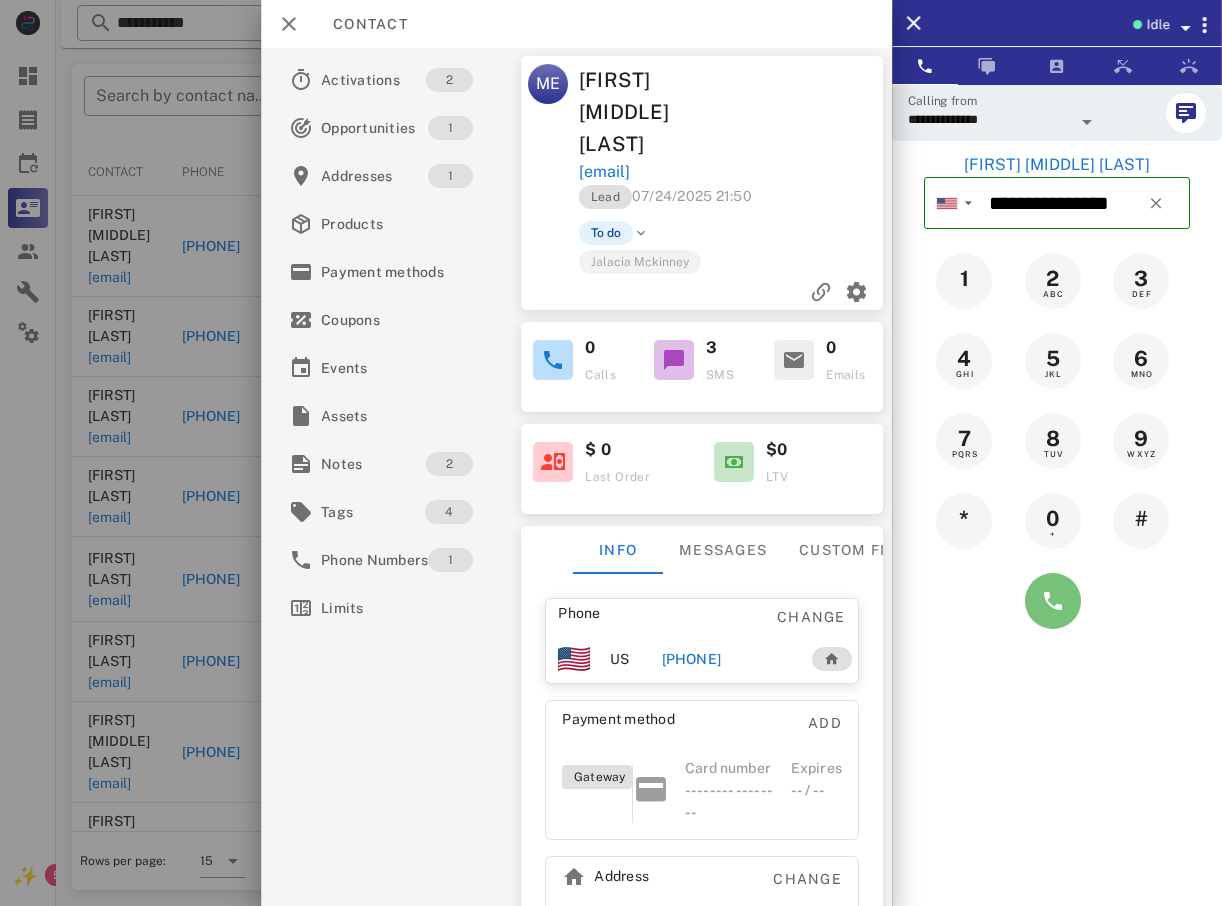 click at bounding box center [1053, 601] 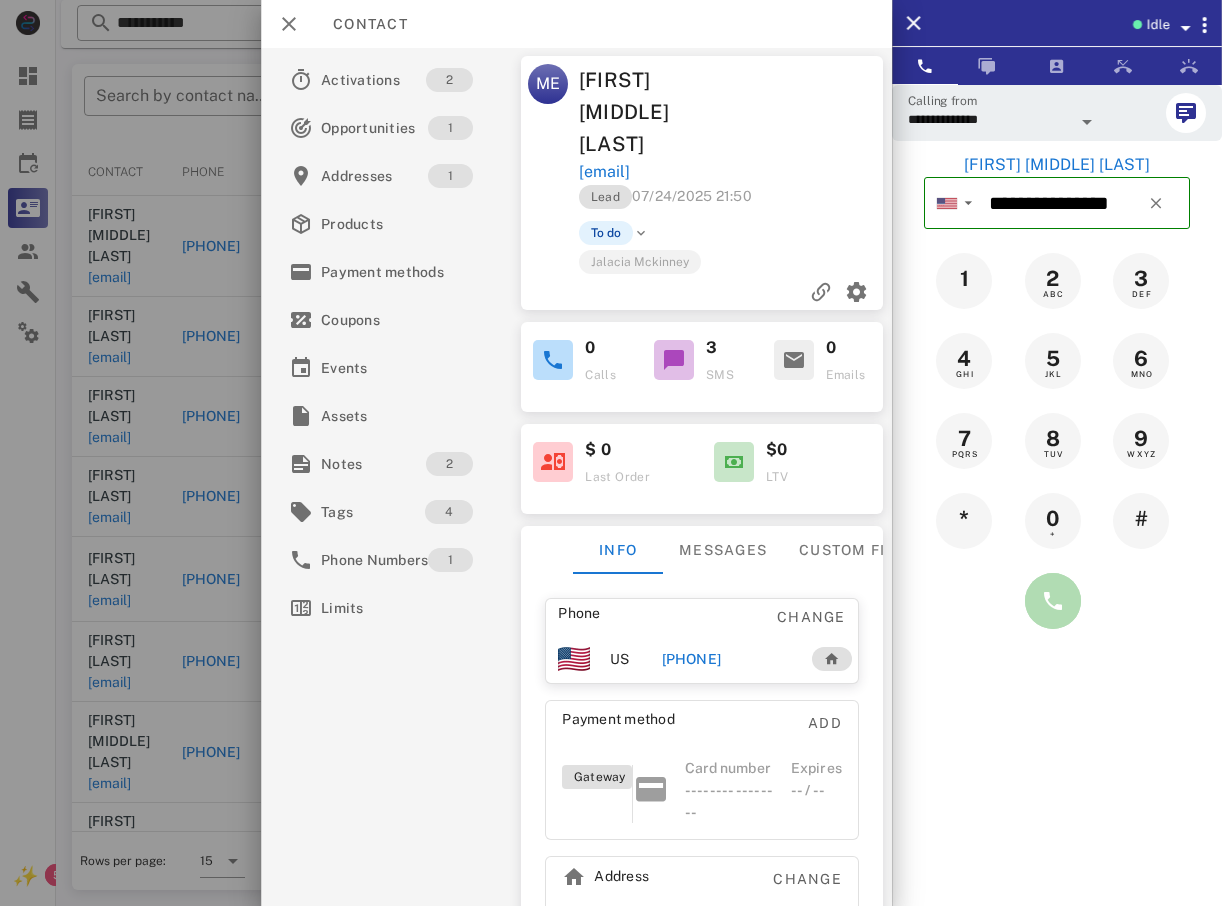 click at bounding box center (1053, 601) 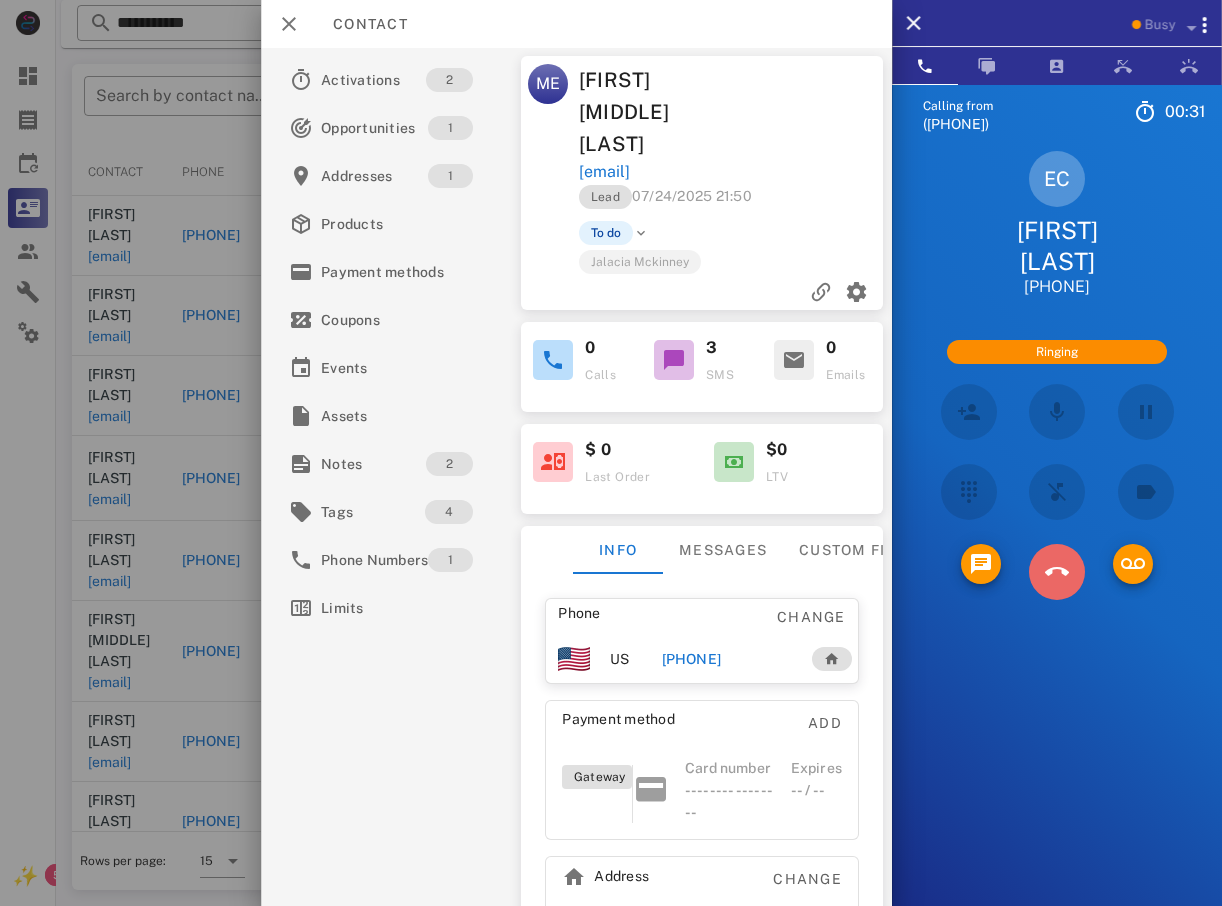 drag, startPoint x: 1084, startPoint y: 544, endPoint x: 1069, endPoint y: 528, distance: 21.931713 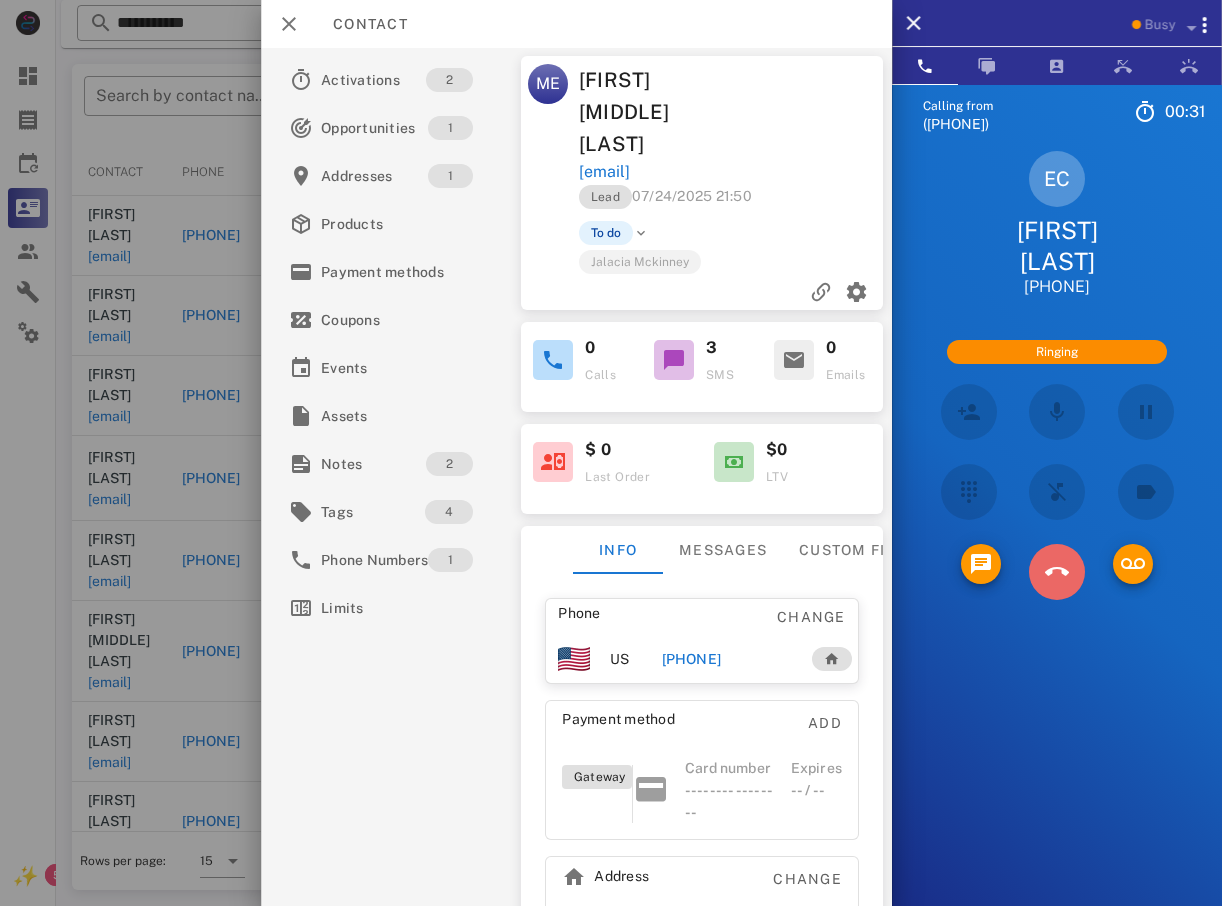 click at bounding box center [1057, 572] 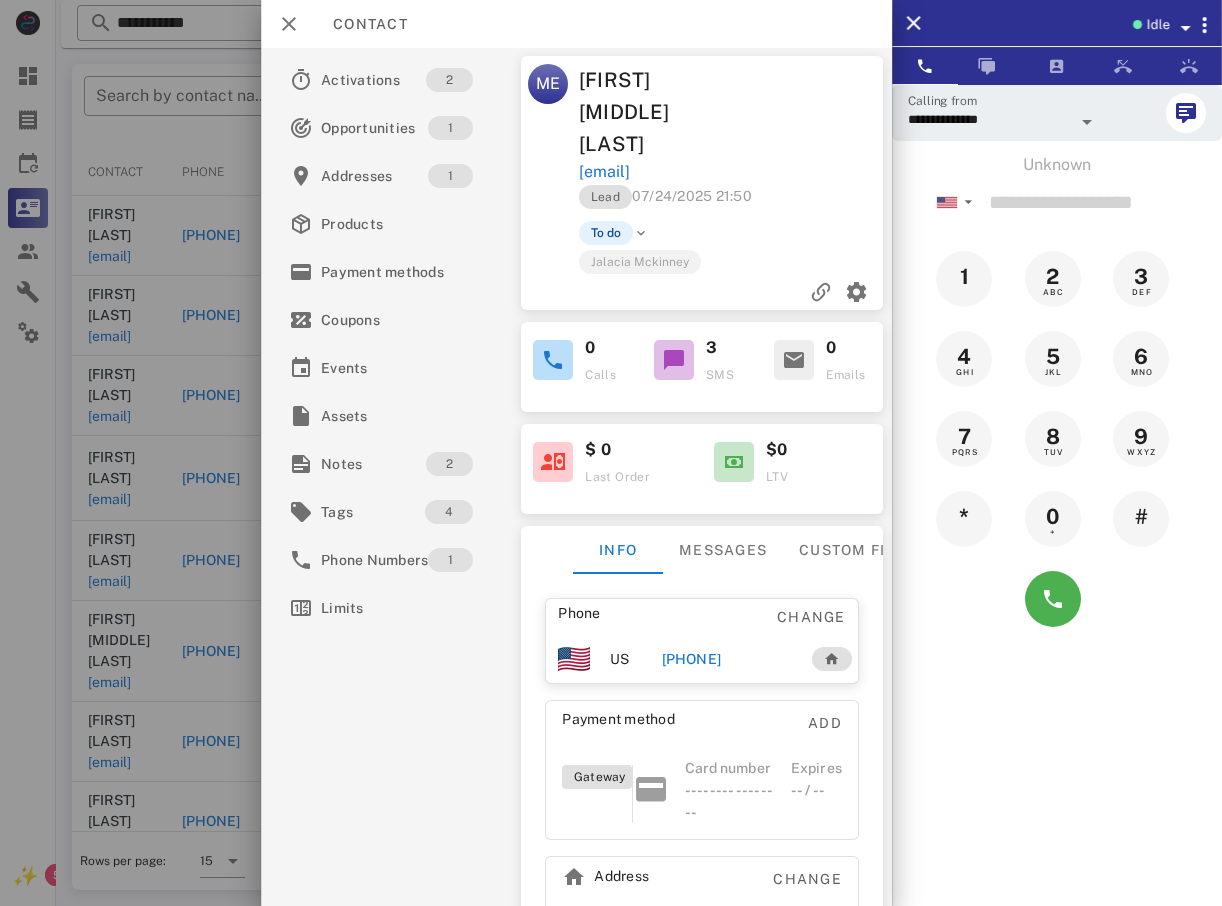 click at bounding box center [611, 453] 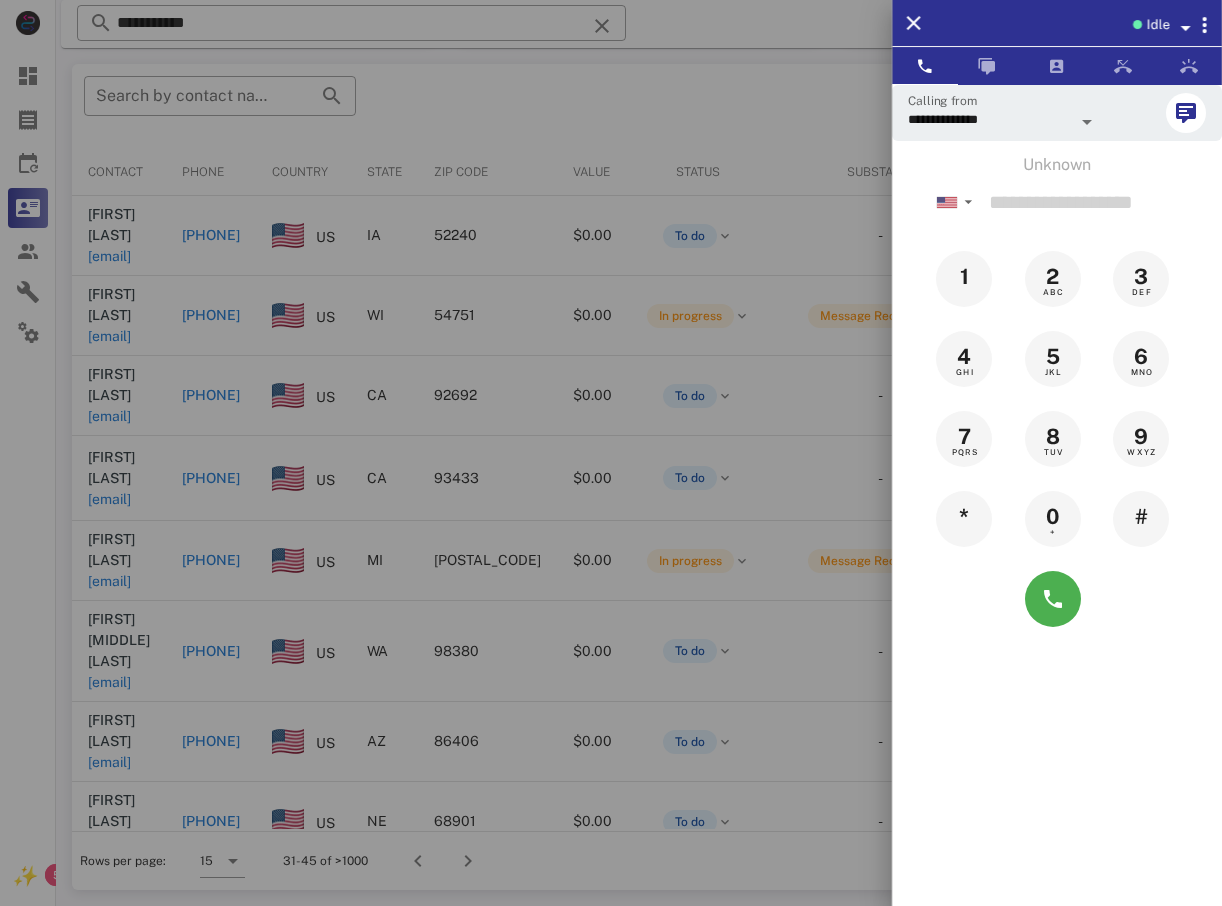 click at bounding box center (611, 453) 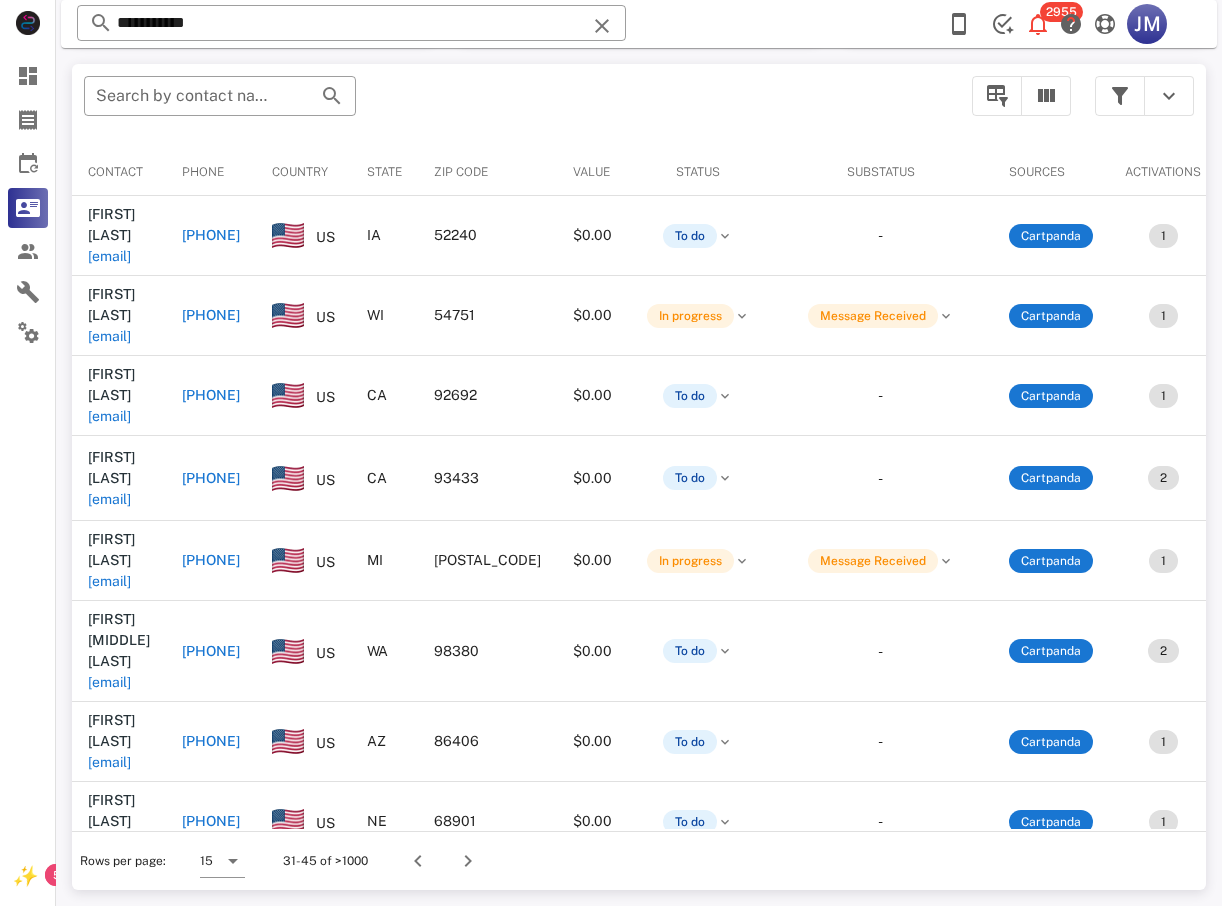 click on "[PHONE]" at bounding box center [211, 235] 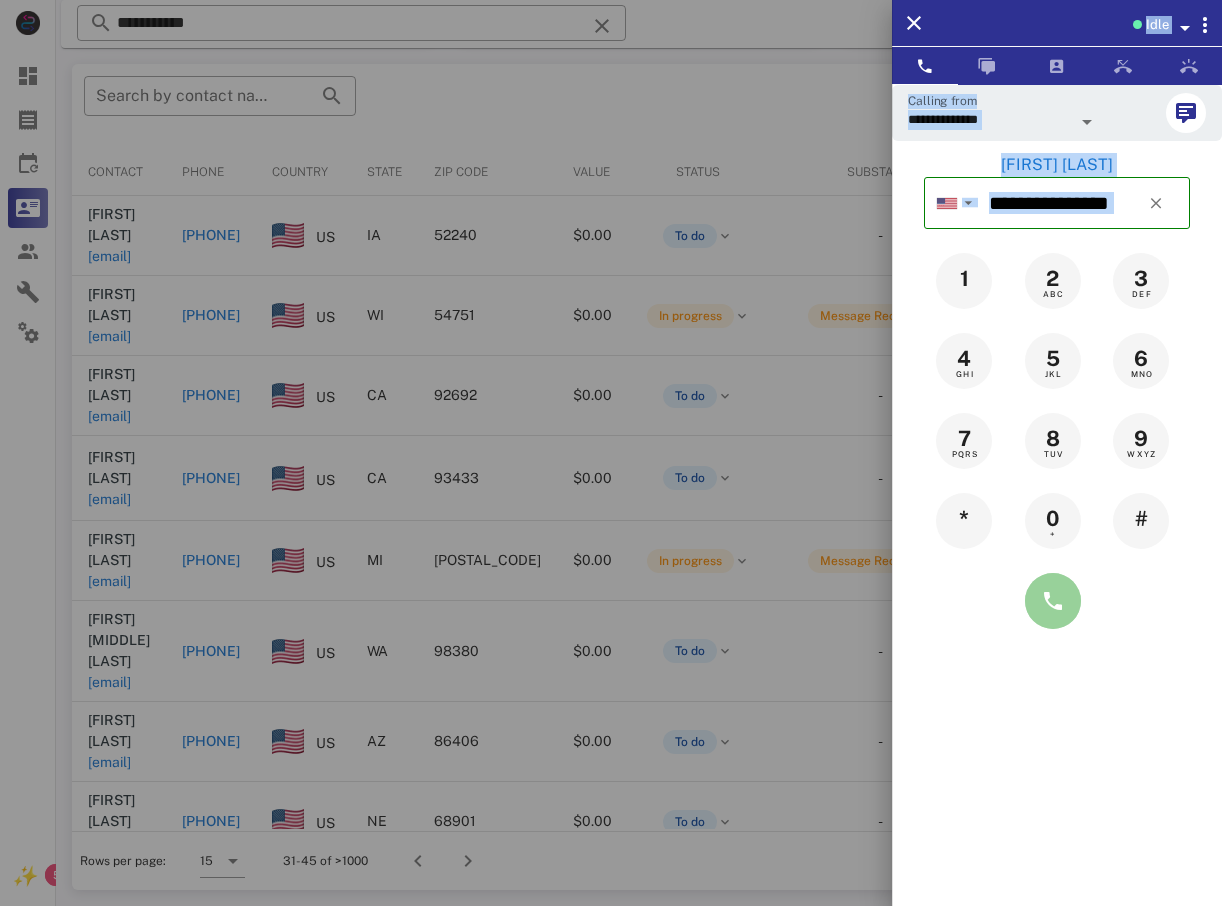 click at bounding box center [1053, 601] 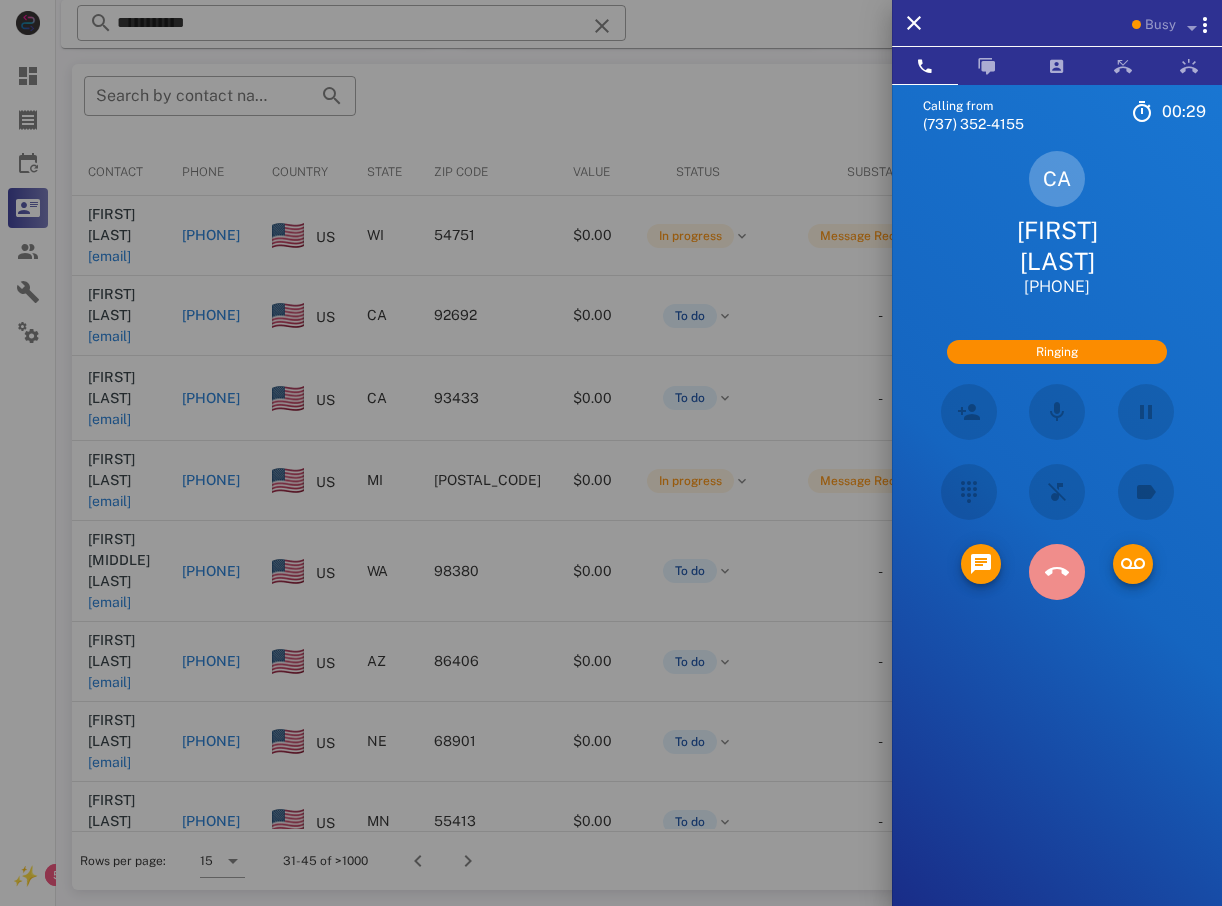 drag, startPoint x: 1077, startPoint y: 546, endPoint x: 1063, endPoint y: 547, distance: 14.035668 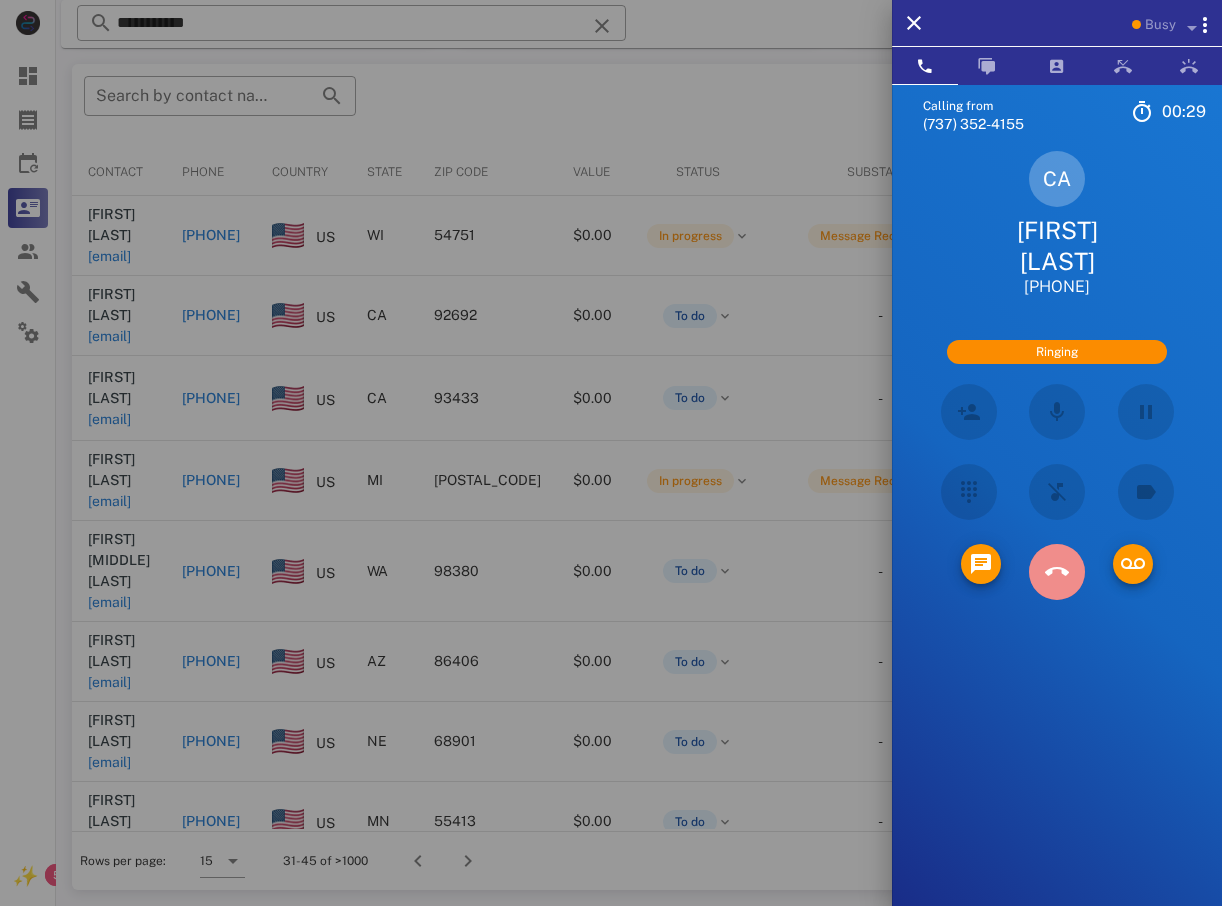 click at bounding box center (1057, 572) 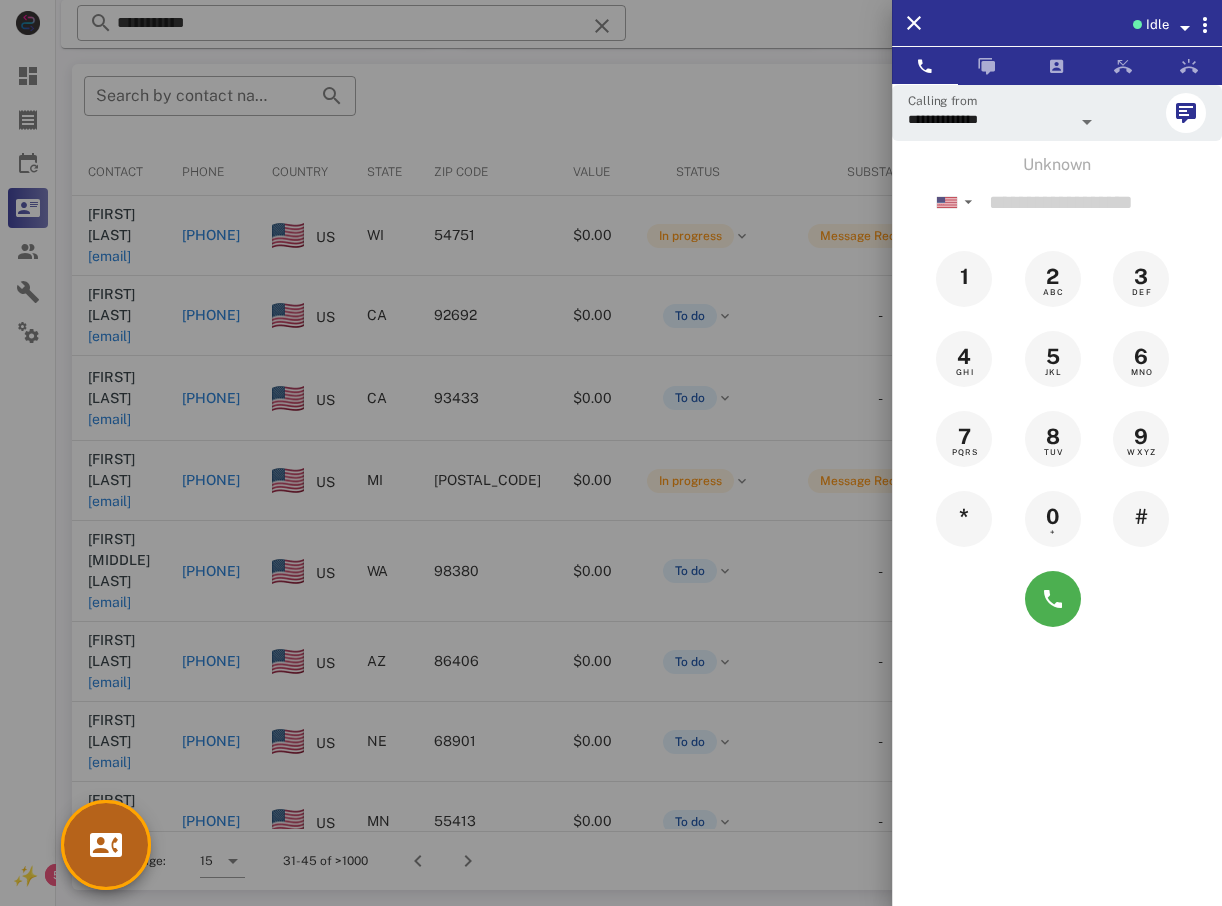 click at bounding box center [106, 845] 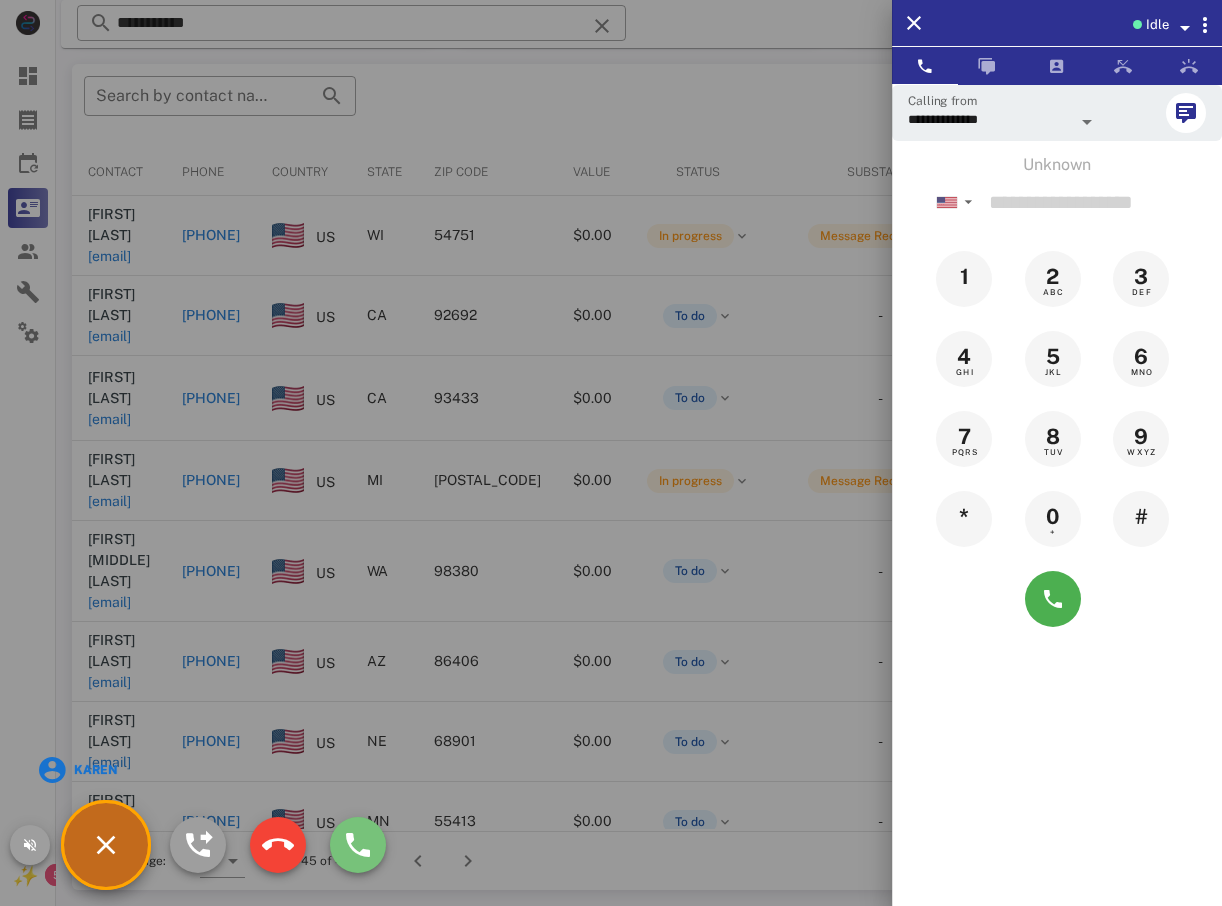click at bounding box center [358, 845] 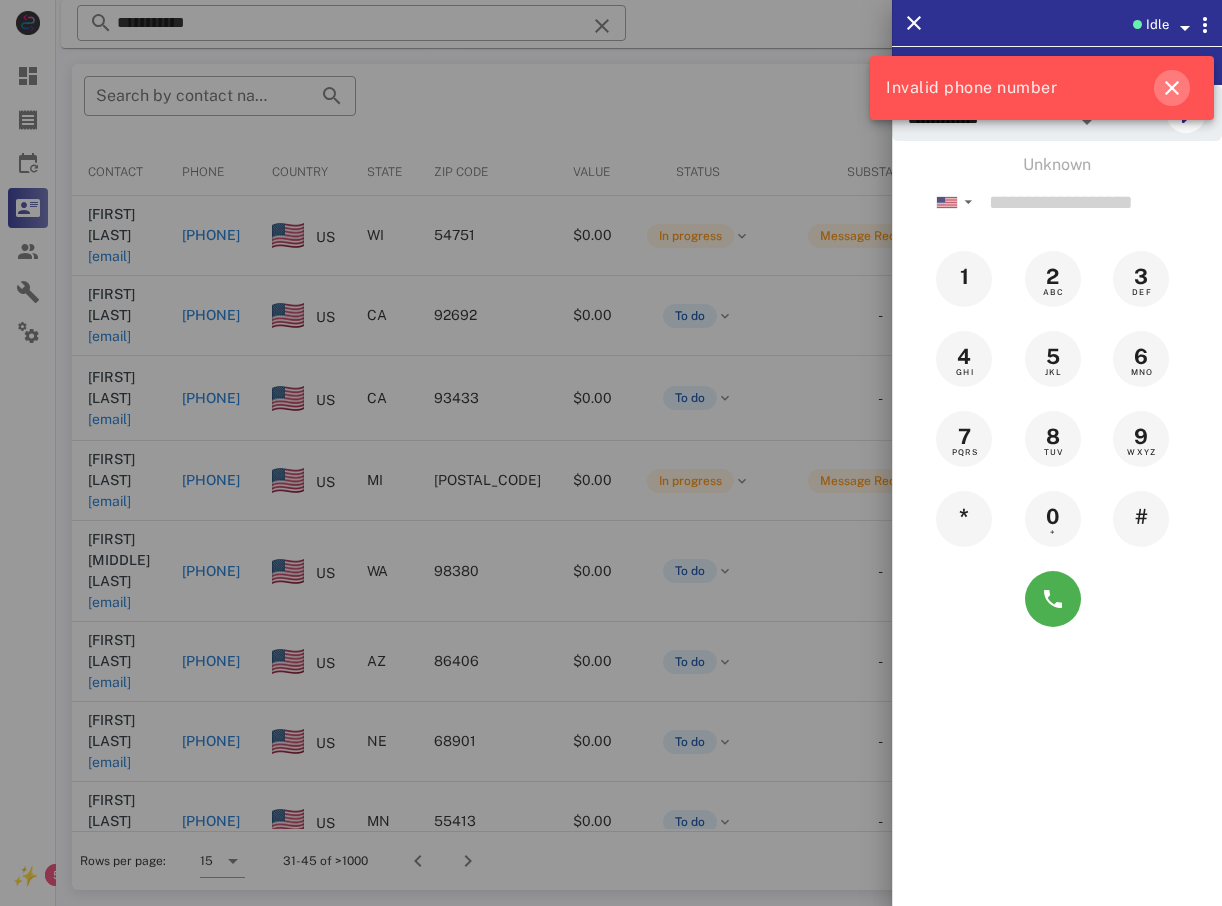 click at bounding box center (1172, 88) 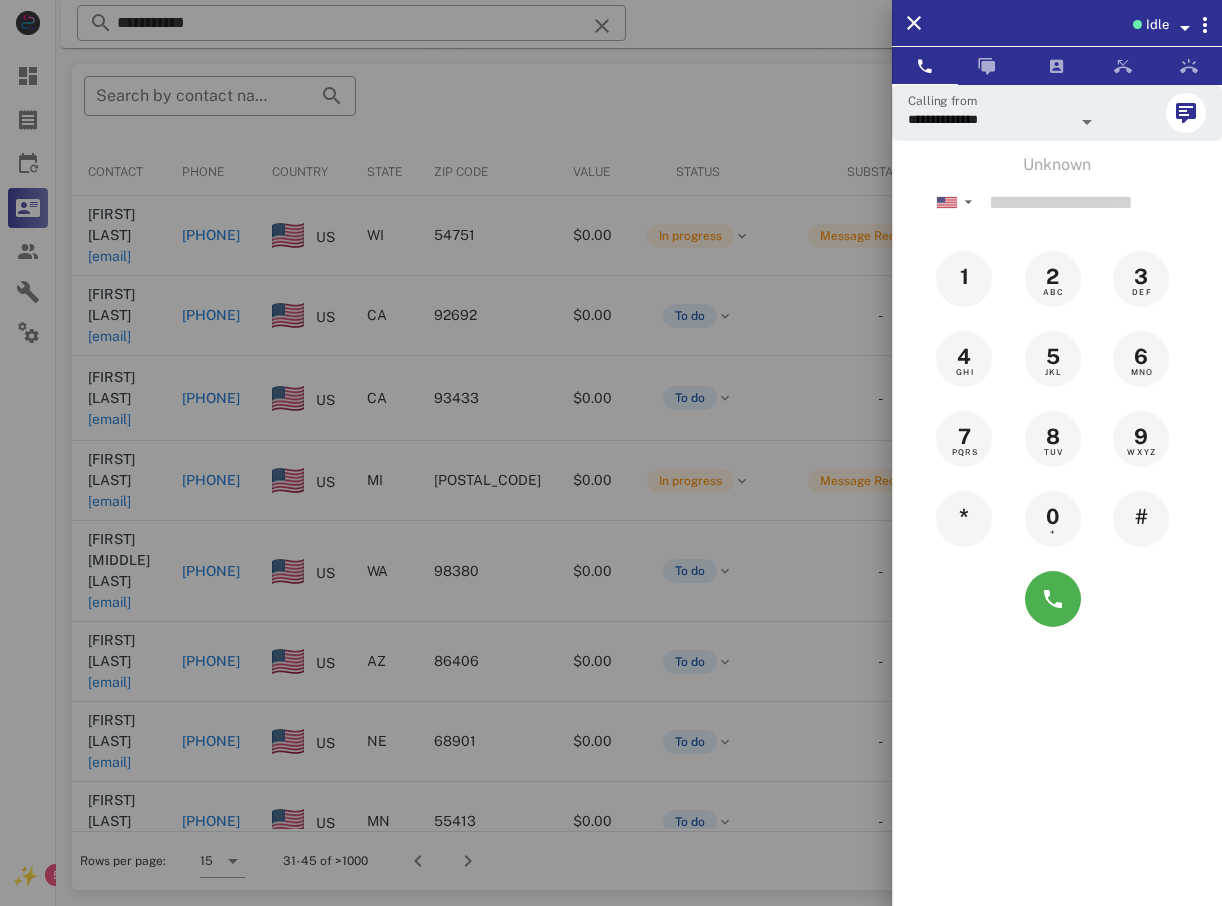 click at bounding box center (611, 453) 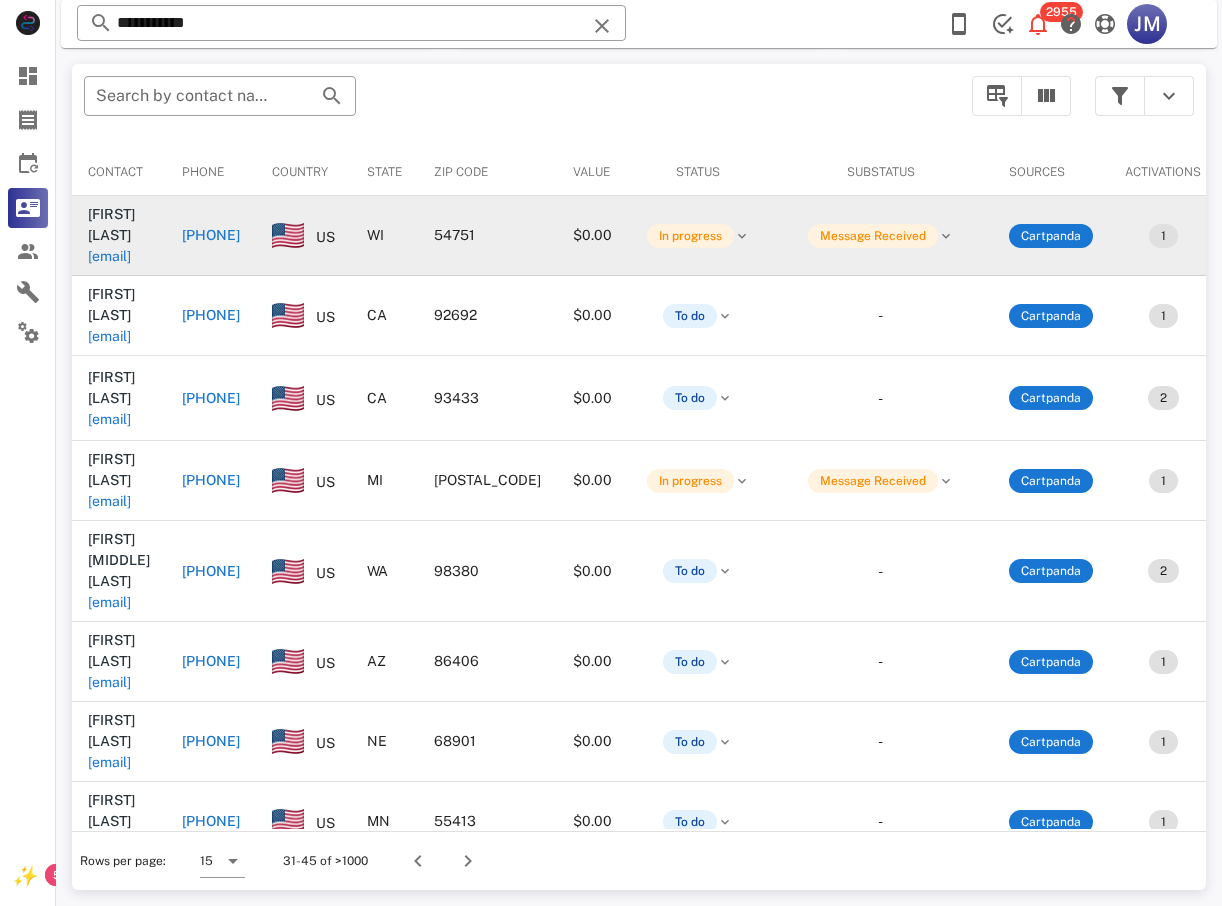 click on "[PHONE]" at bounding box center (211, 235) 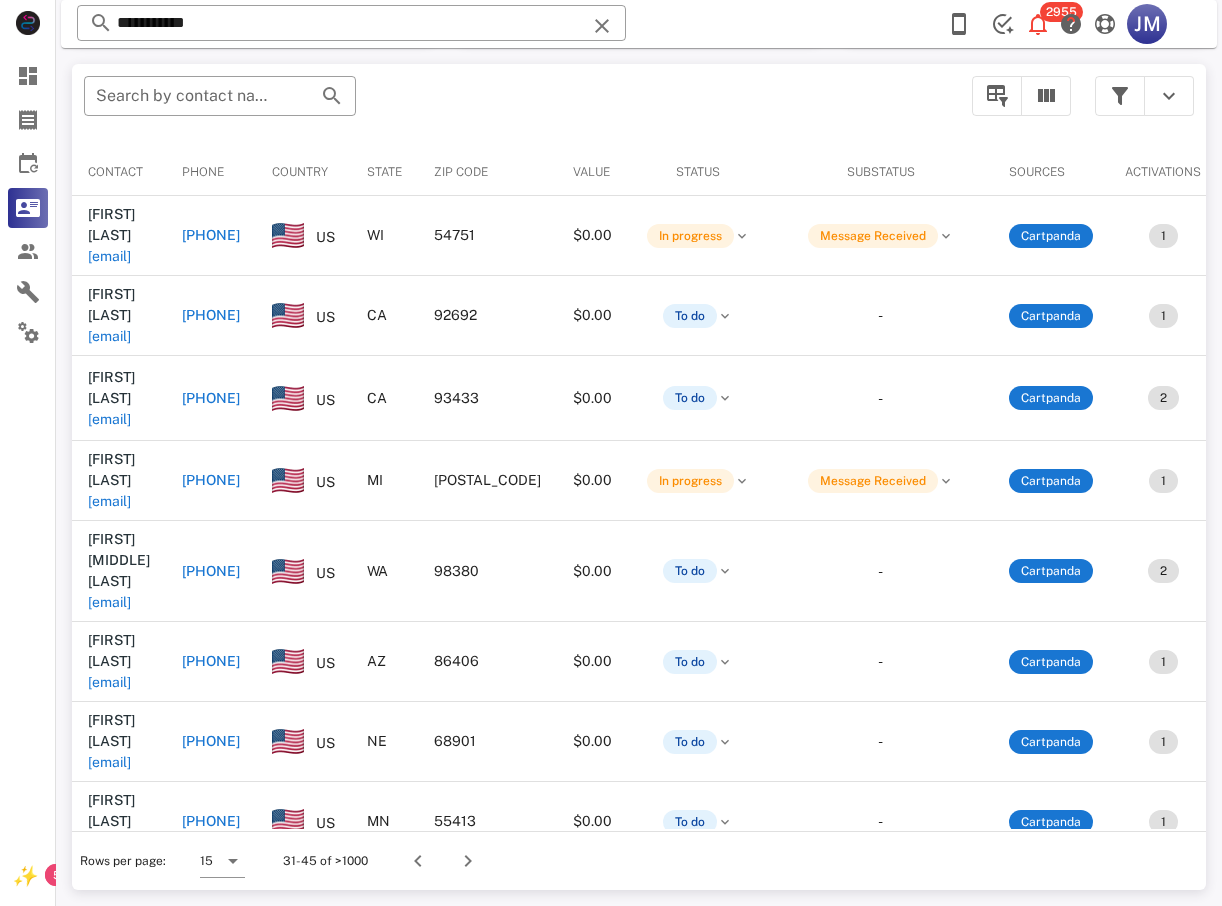 type on "**********" 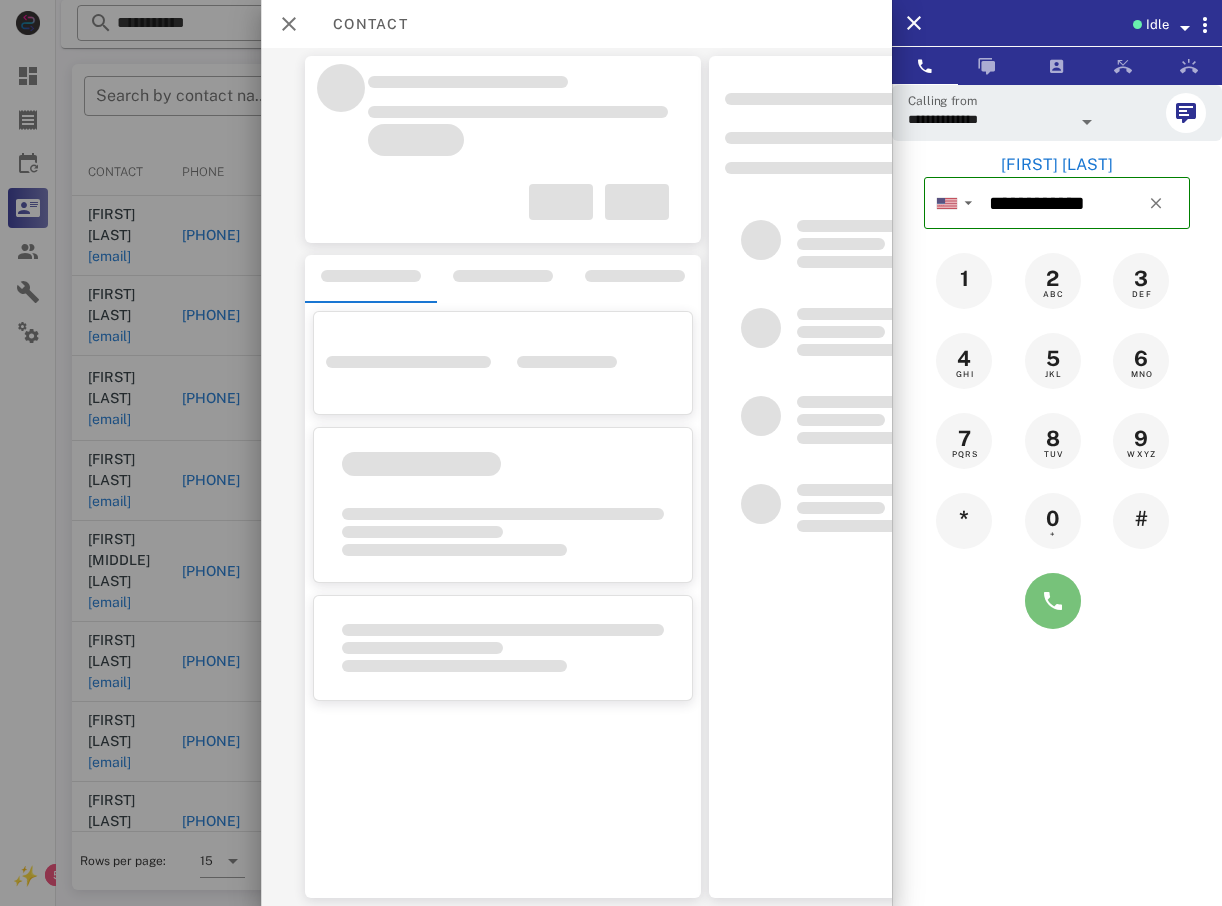 click at bounding box center [1053, 601] 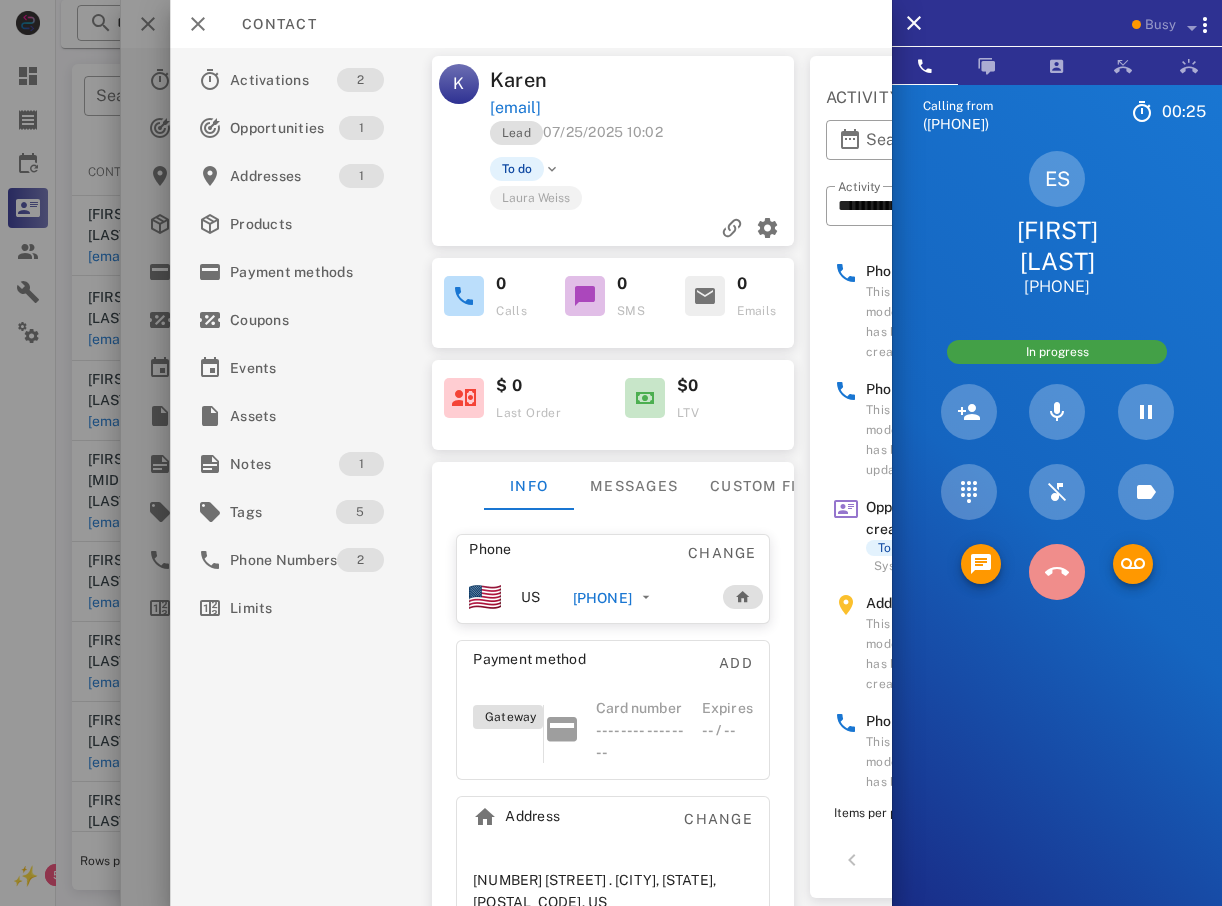 click at bounding box center (1057, 572) 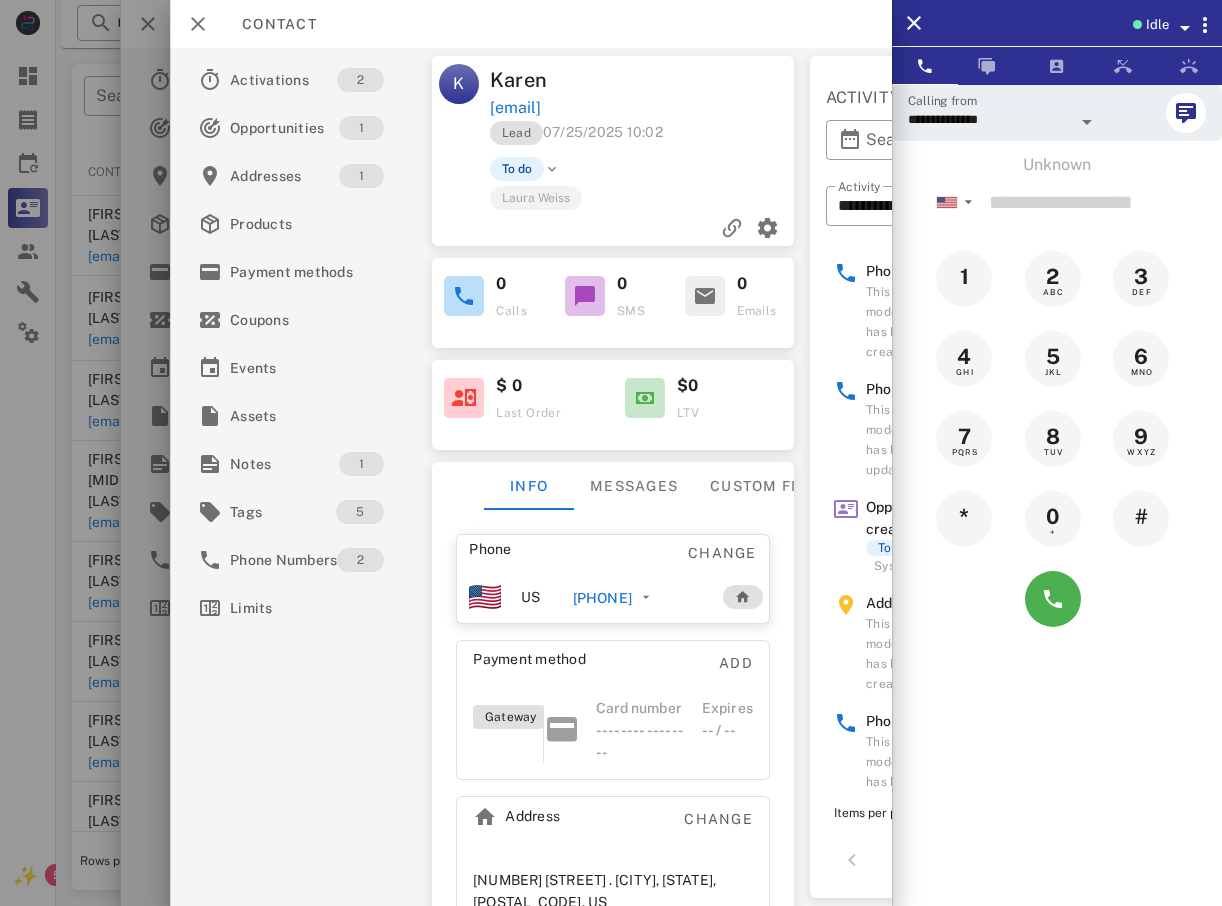 click at bounding box center [611, 453] 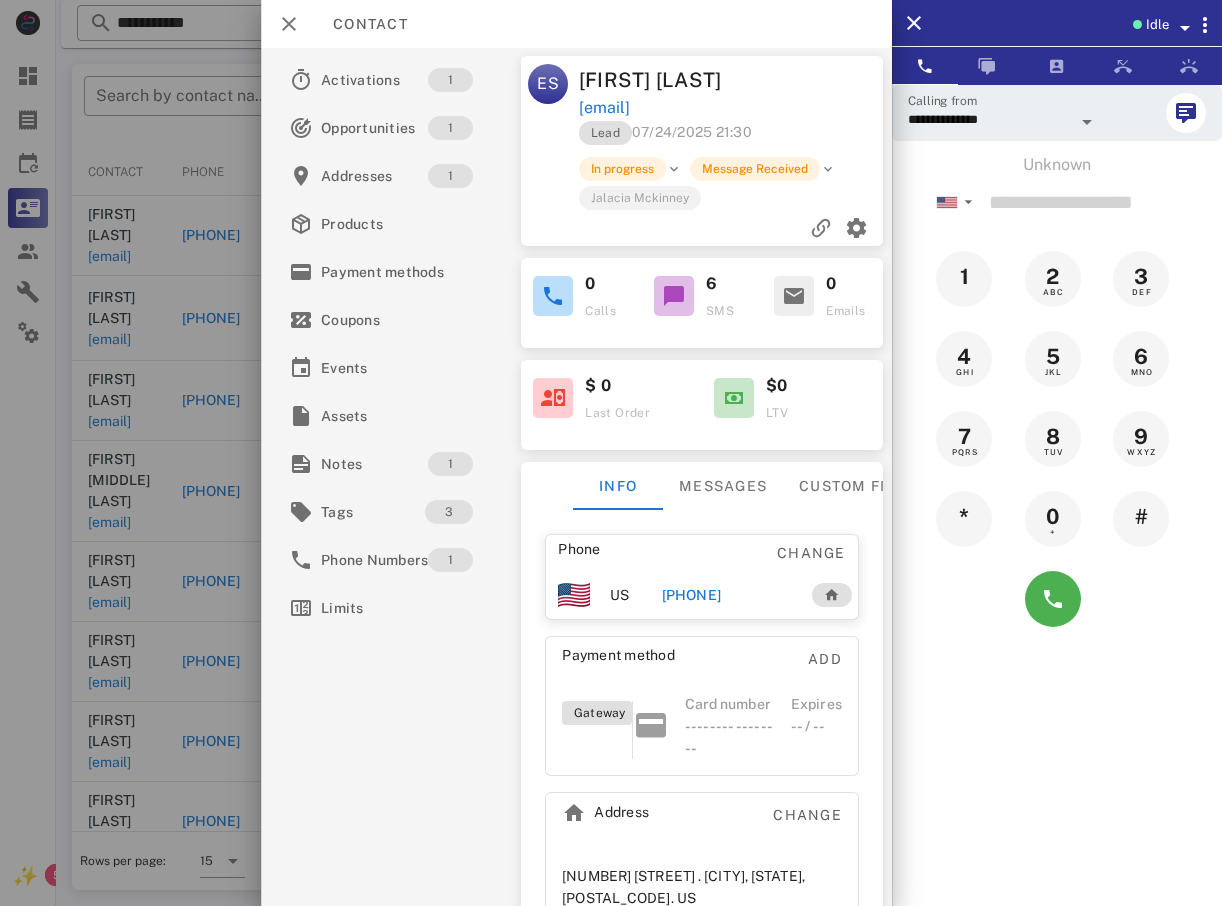 click at bounding box center (611, 453) 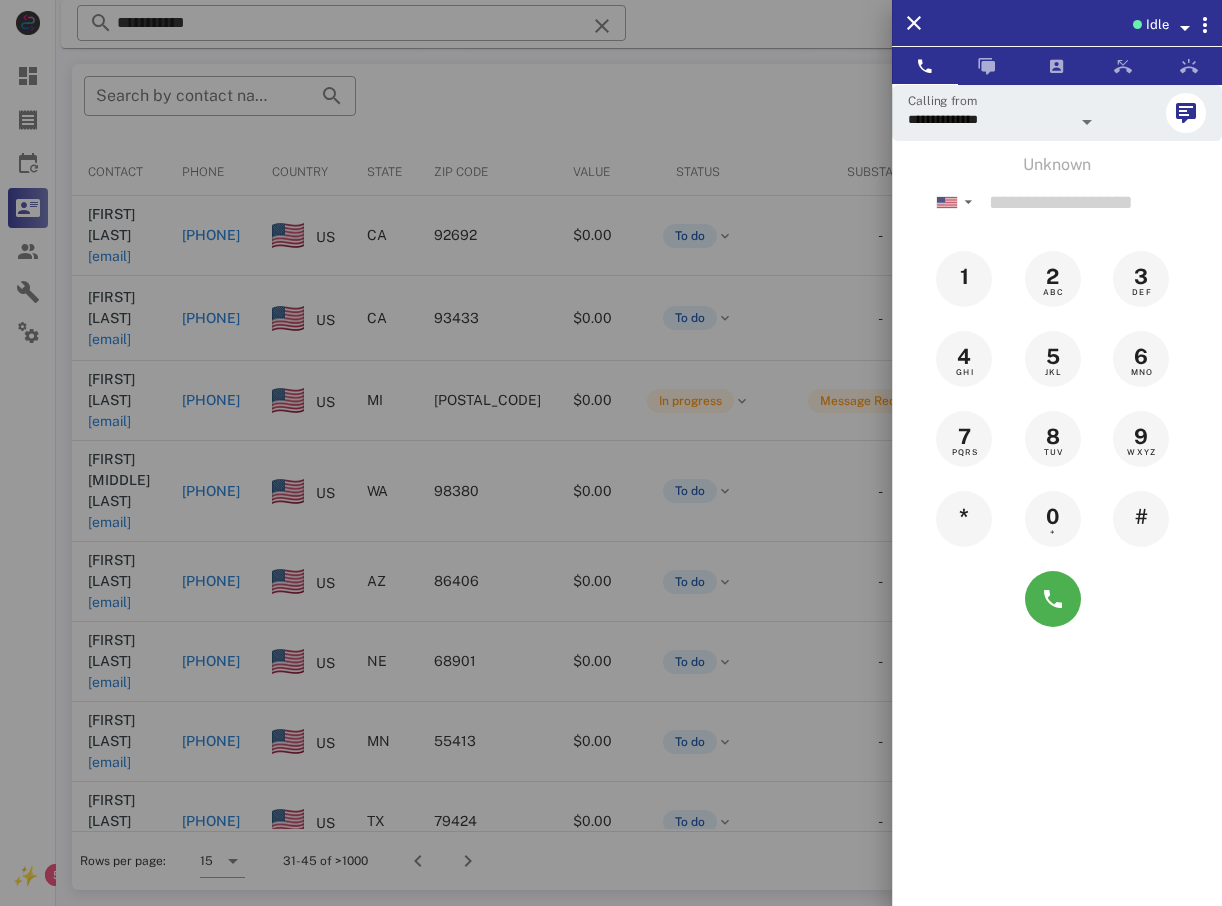 click at bounding box center [611, 453] 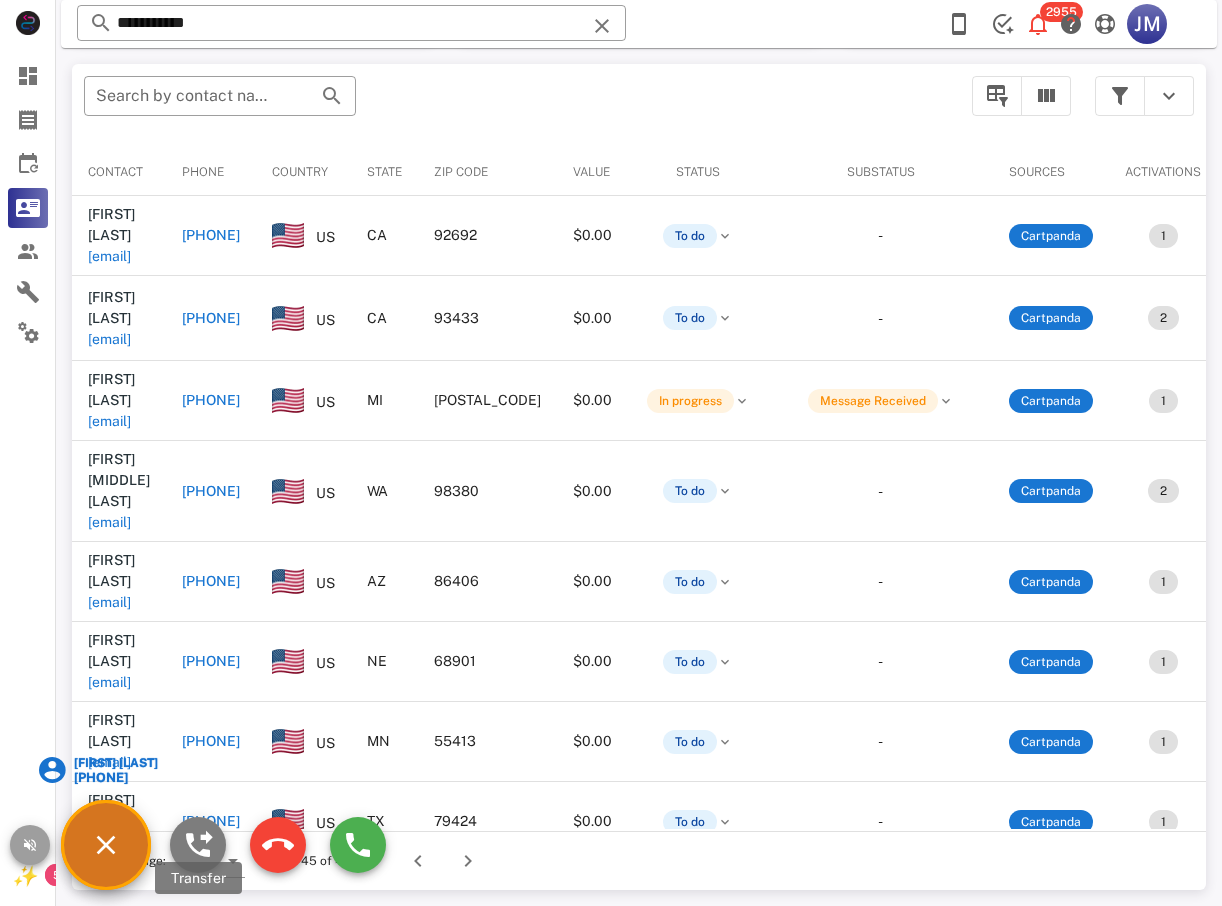 click at bounding box center [198, 845] 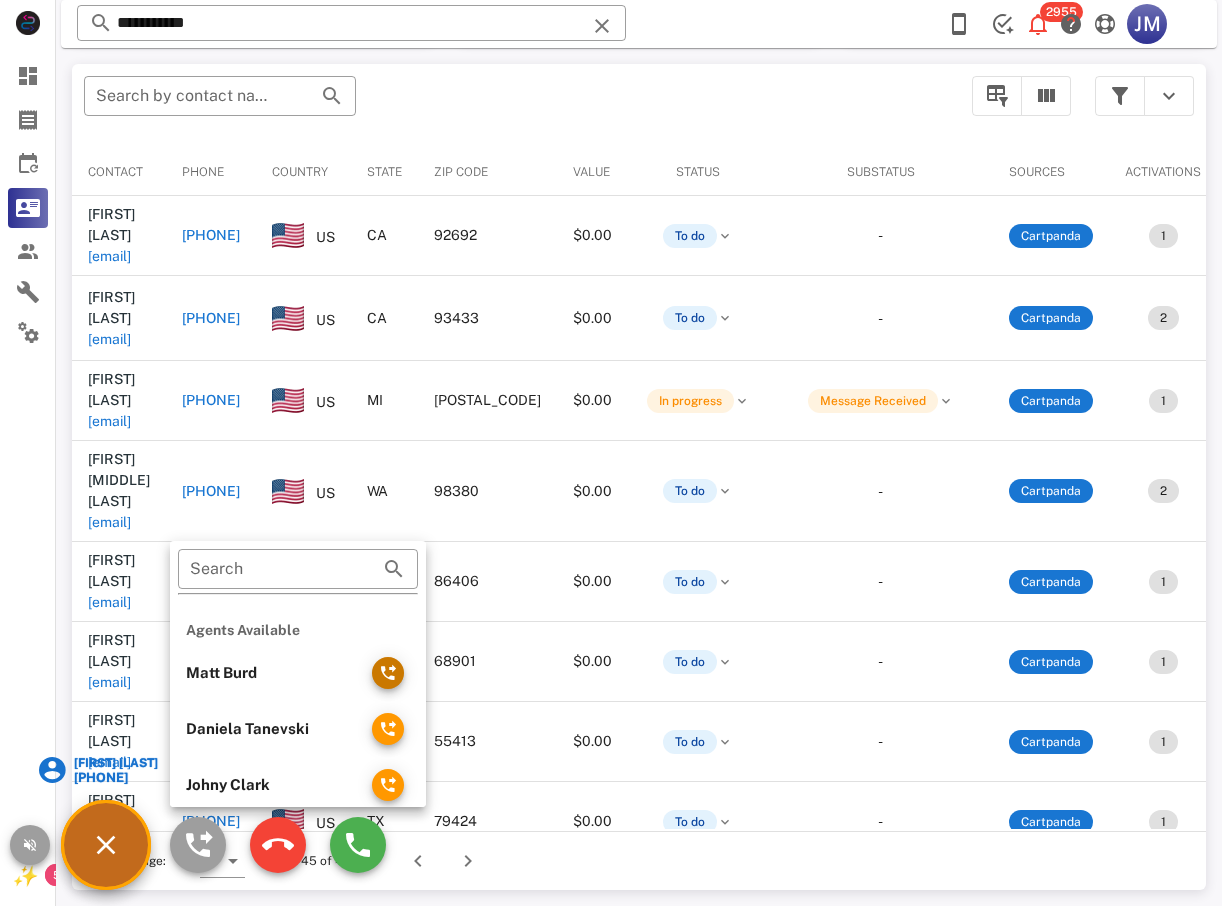 click at bounding box center [388, 673] 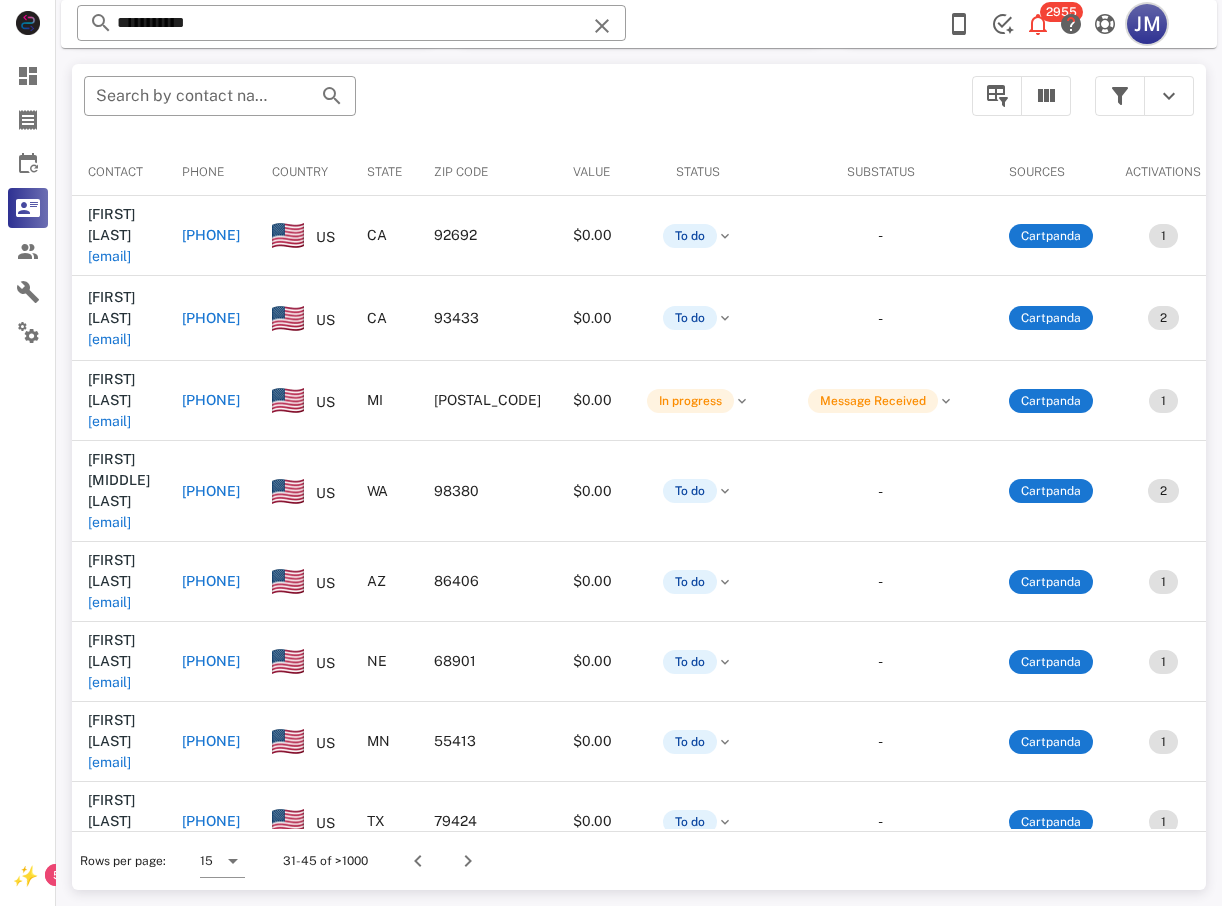 click on "JM" at bounding box center [1147, 24] 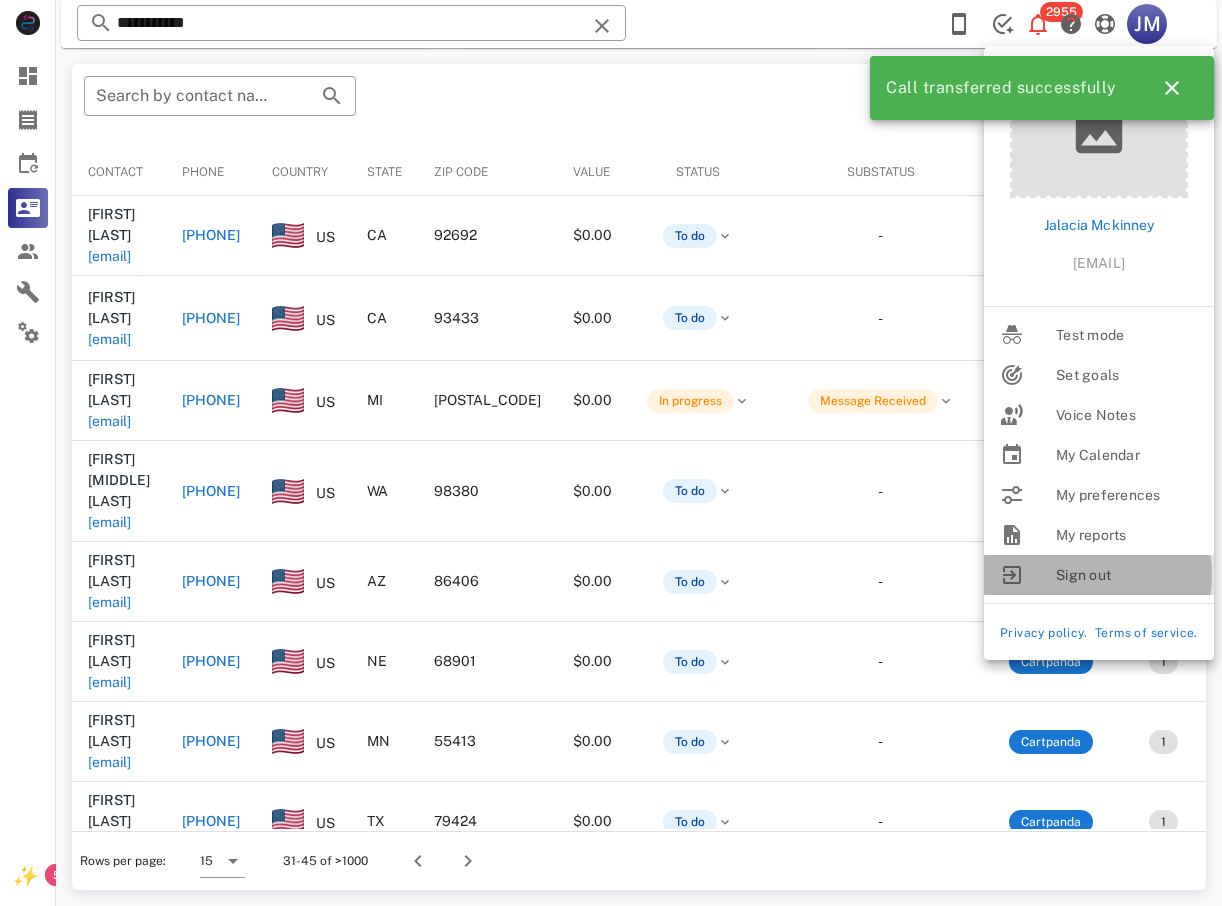 click on "Sign out" at bounding box center (1127, 575) 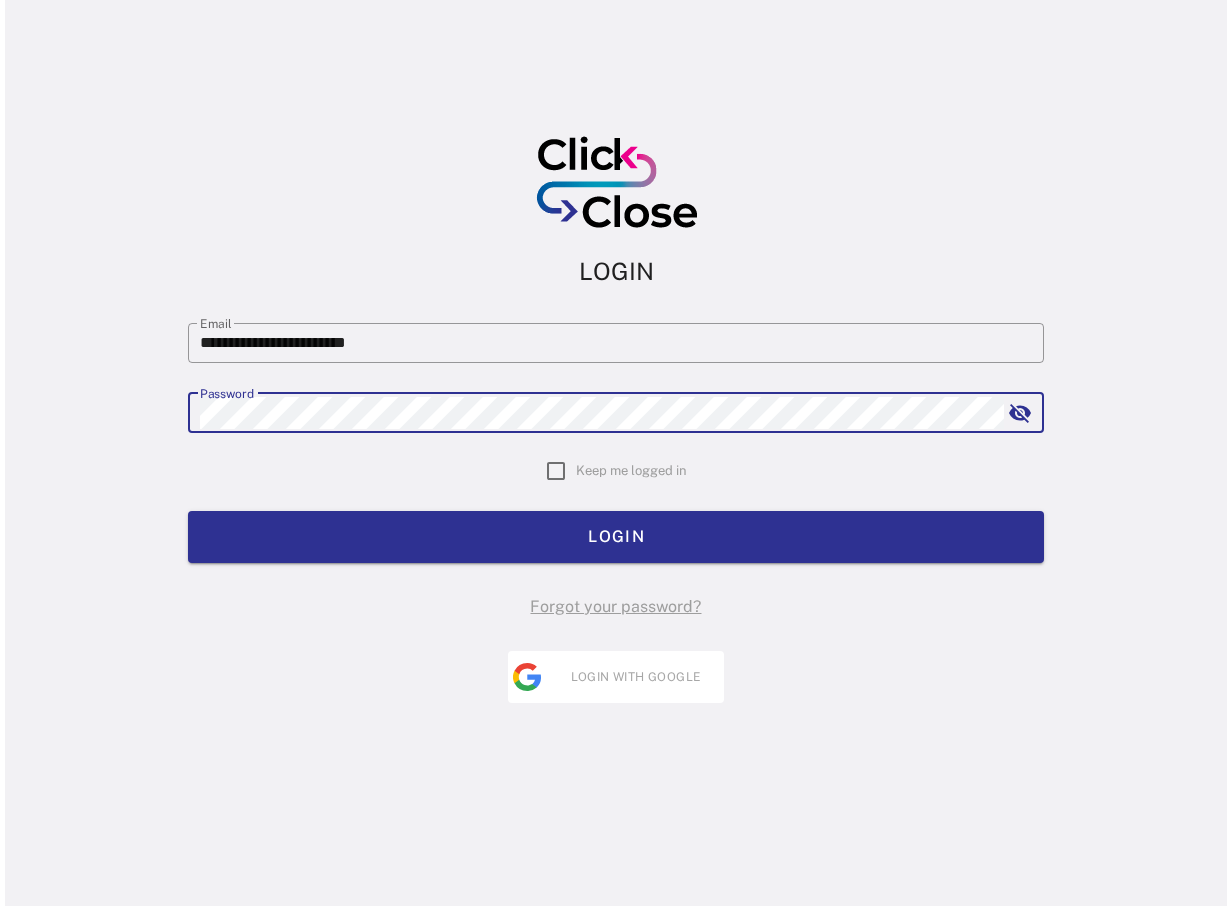 scroll, scrollTop: 0, scrollLeft: 0, axis: both 